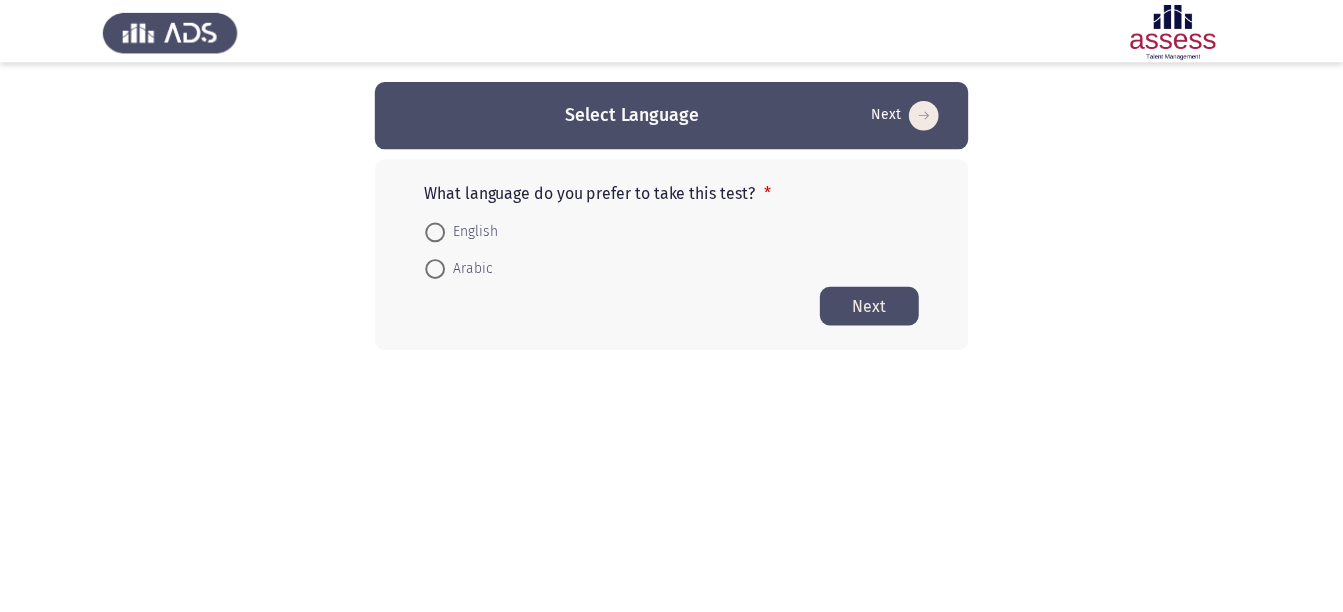 scroll, scrollTop: 0, scrollLeft: 0, axis: both 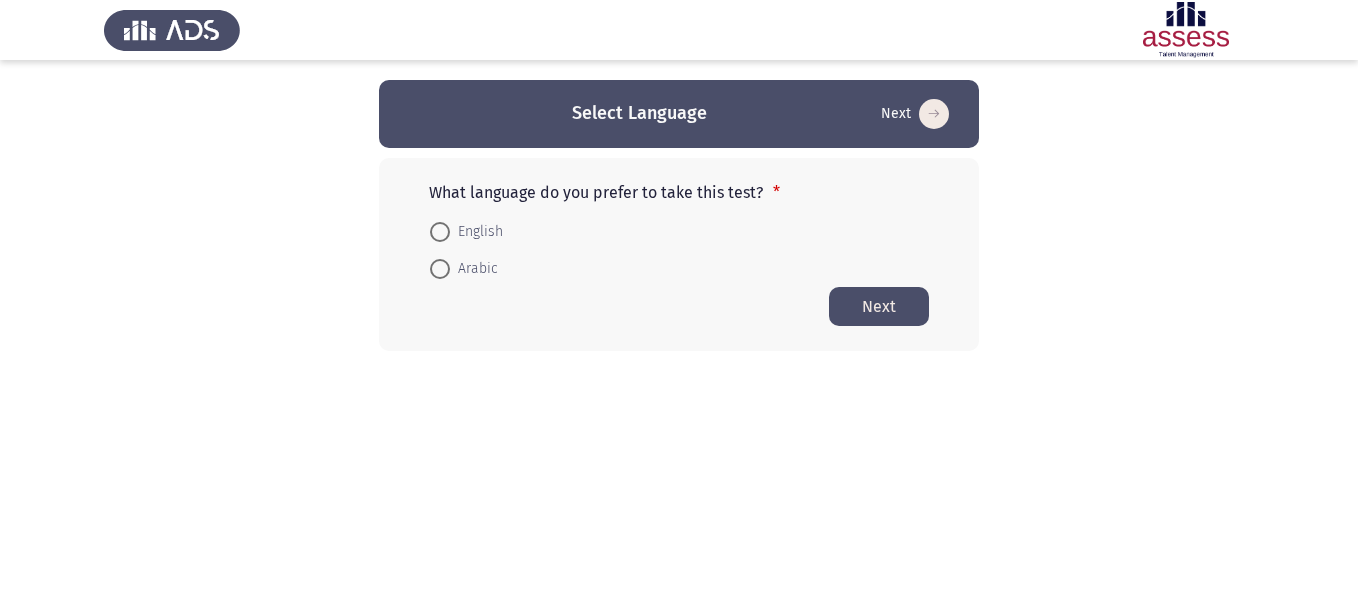 click at bounding box center [440, 269] 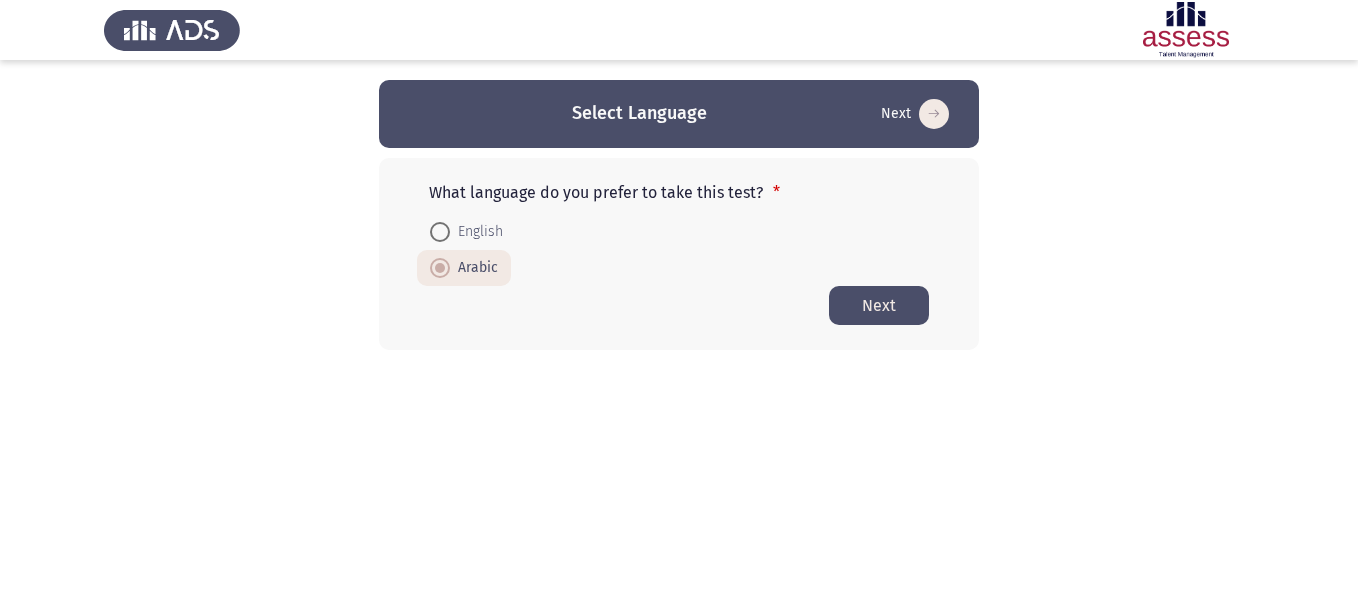 click on "Next" 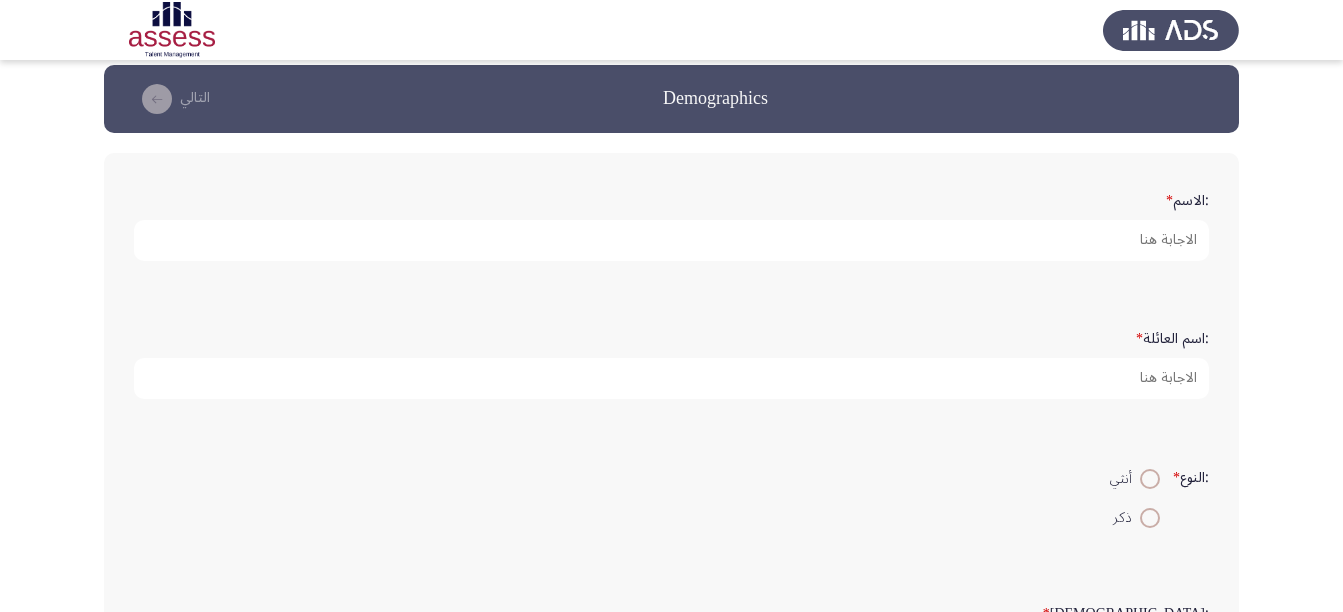 scroll, scrollTop: 0, scrollLeft: 0, axis: both 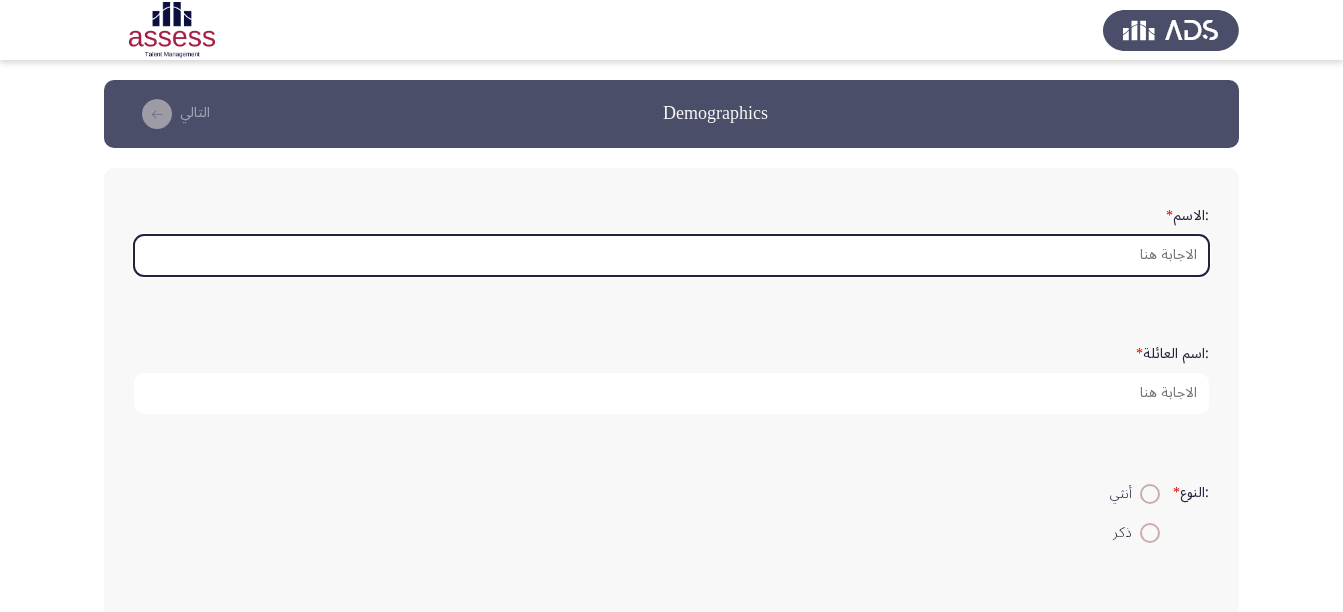 click on ":الاسم   *" at bounding box center (671, 255) 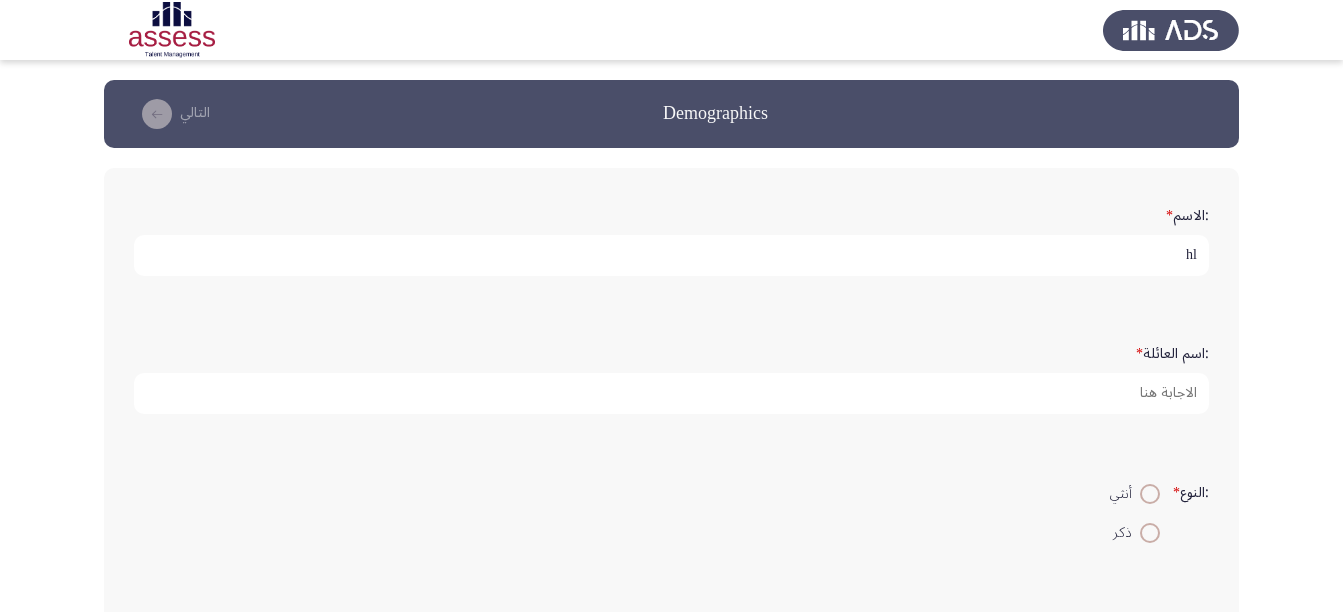 type on "h" 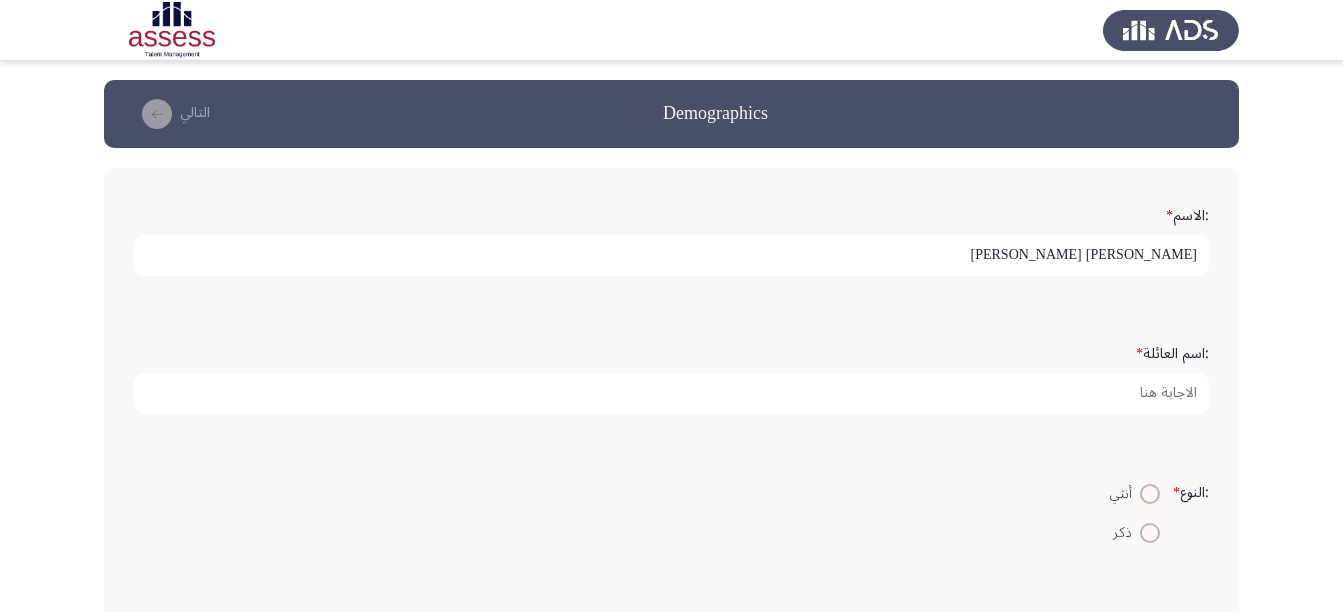 type on "[PERSON_NAME] [PERSON_NAME]" 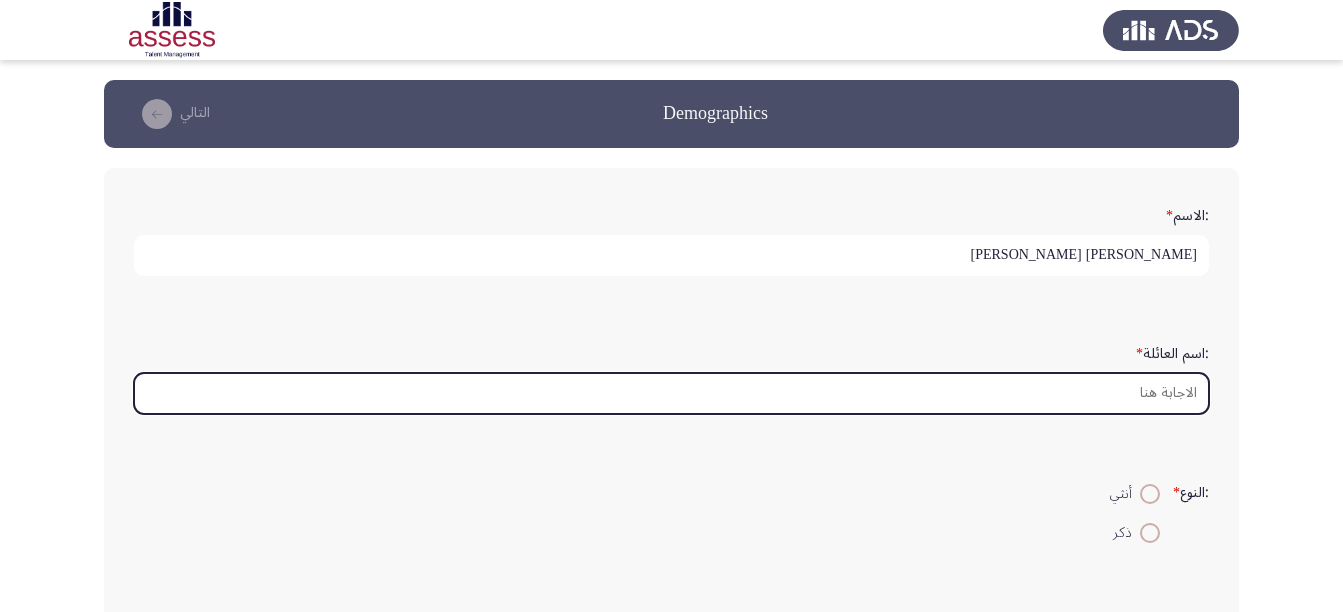 click on ":اسم العائلة   *" at bounding box center (671, 393) 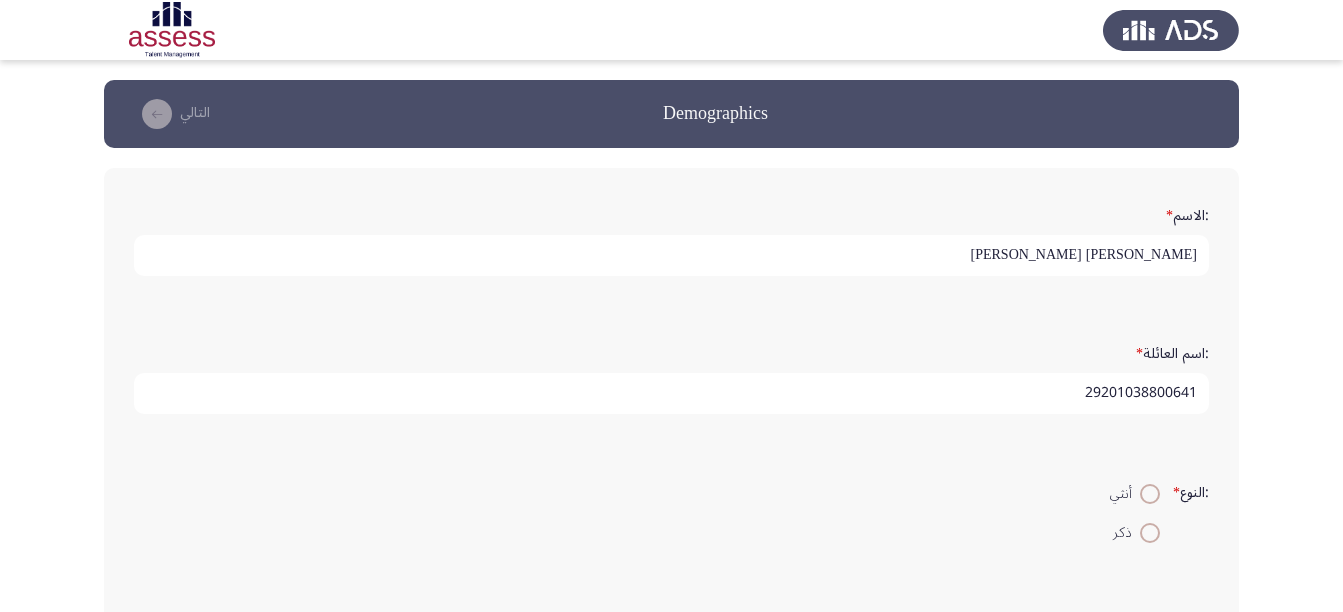type on "29201038800641" 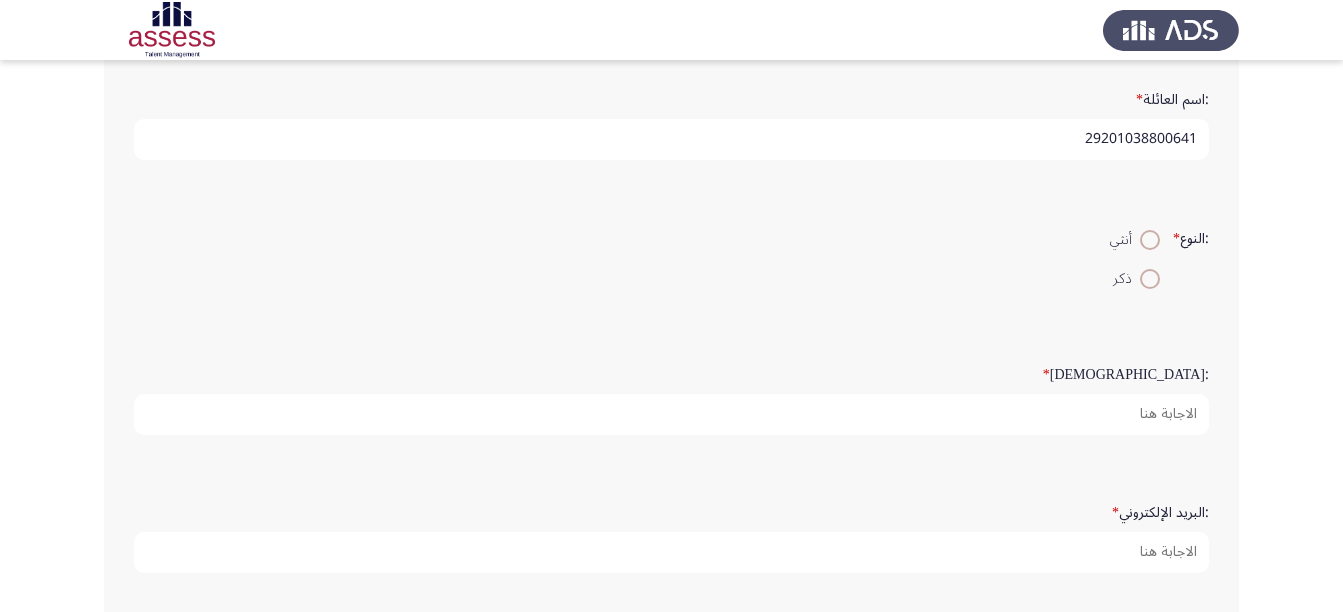 scroll, scrollTop: 283, scrollLeft: 0, axis: vertical 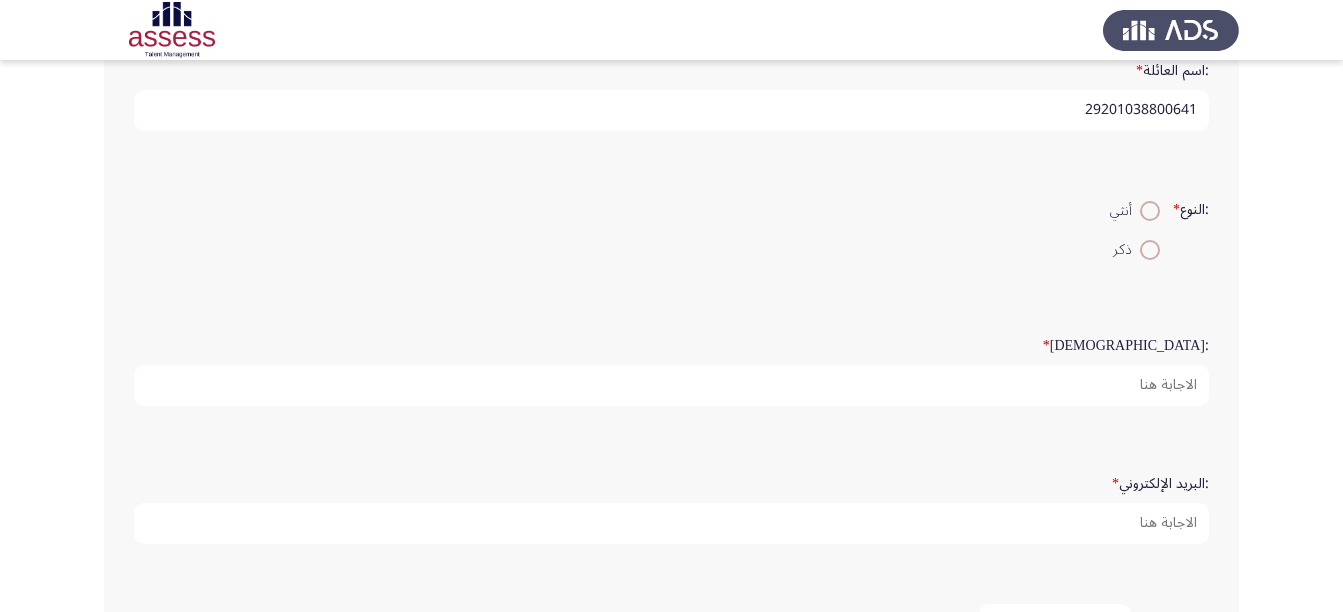 type on "[PERSON_NAME] [PERSON_NAME]" 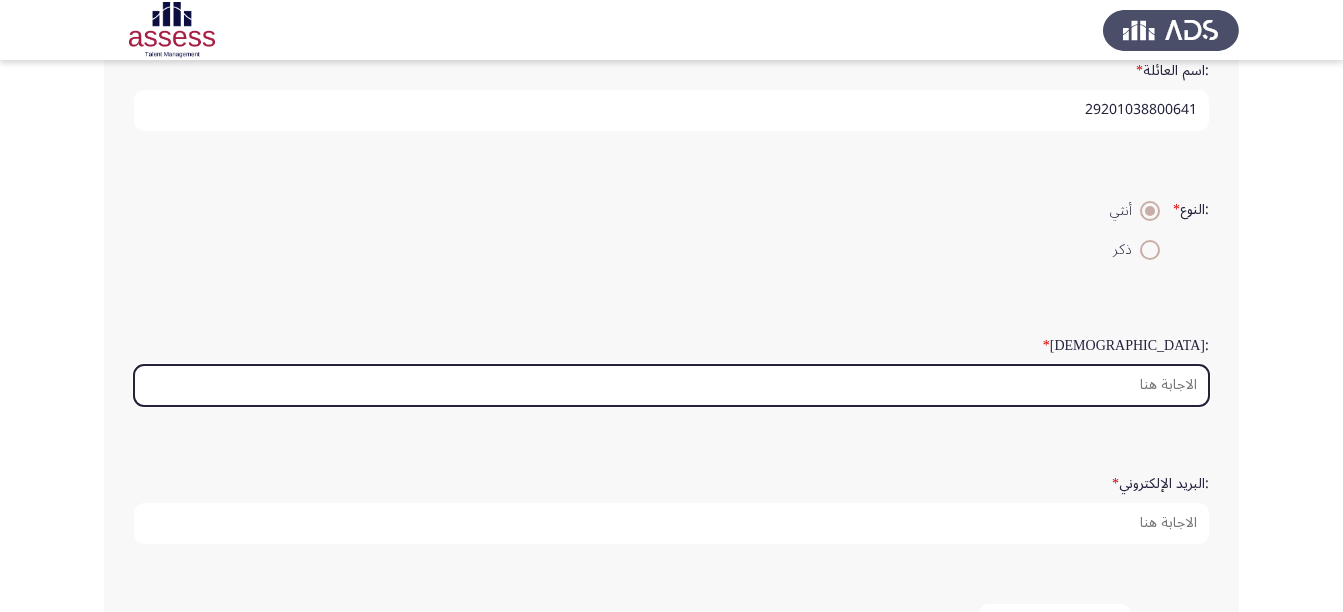 click on ":السن   *" at bounding box center [671, 385] 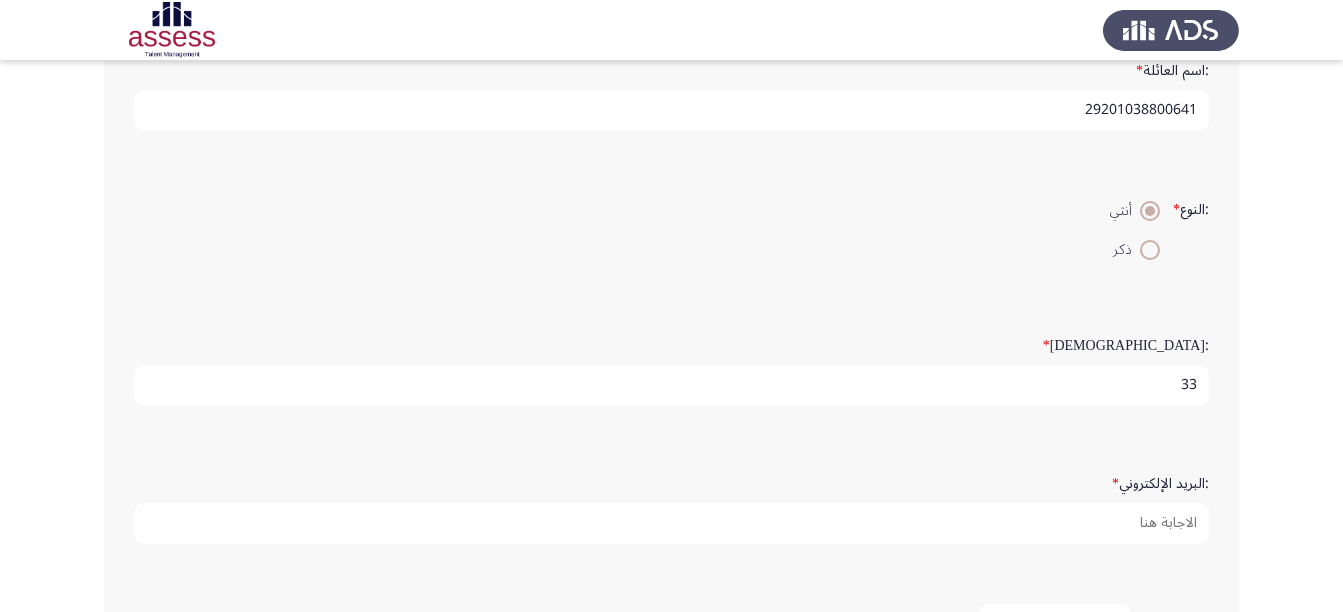 scroll, scrollTop: 5, scrollLeft: 0, axis: vertical 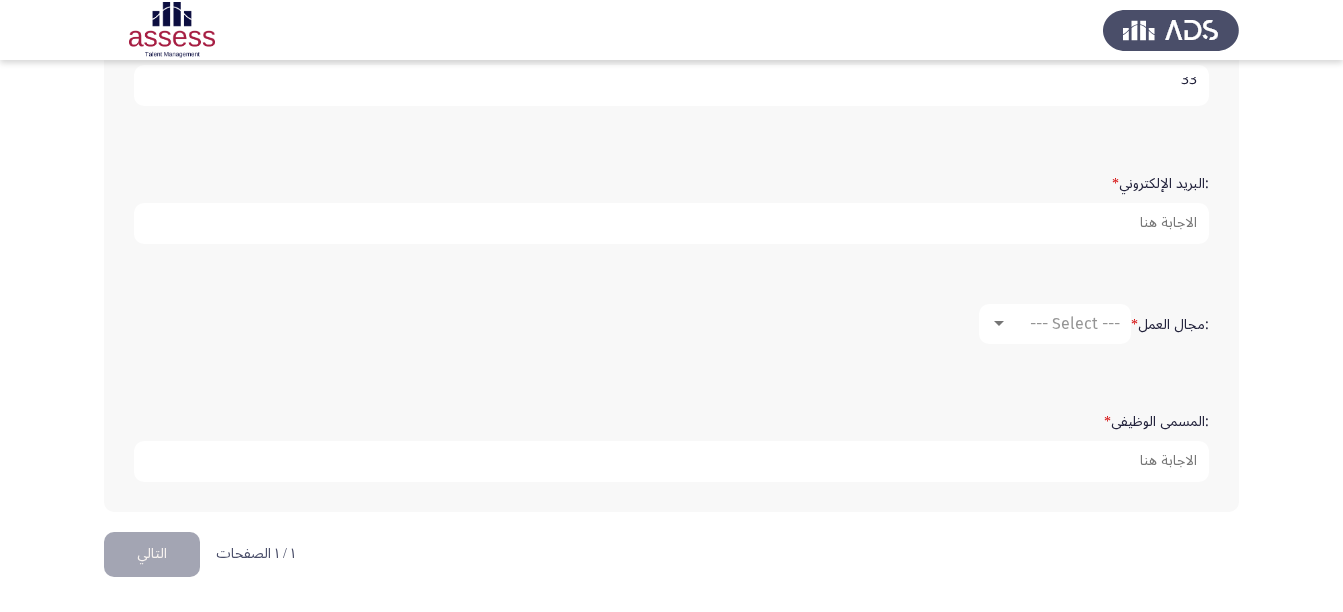 type on "33" 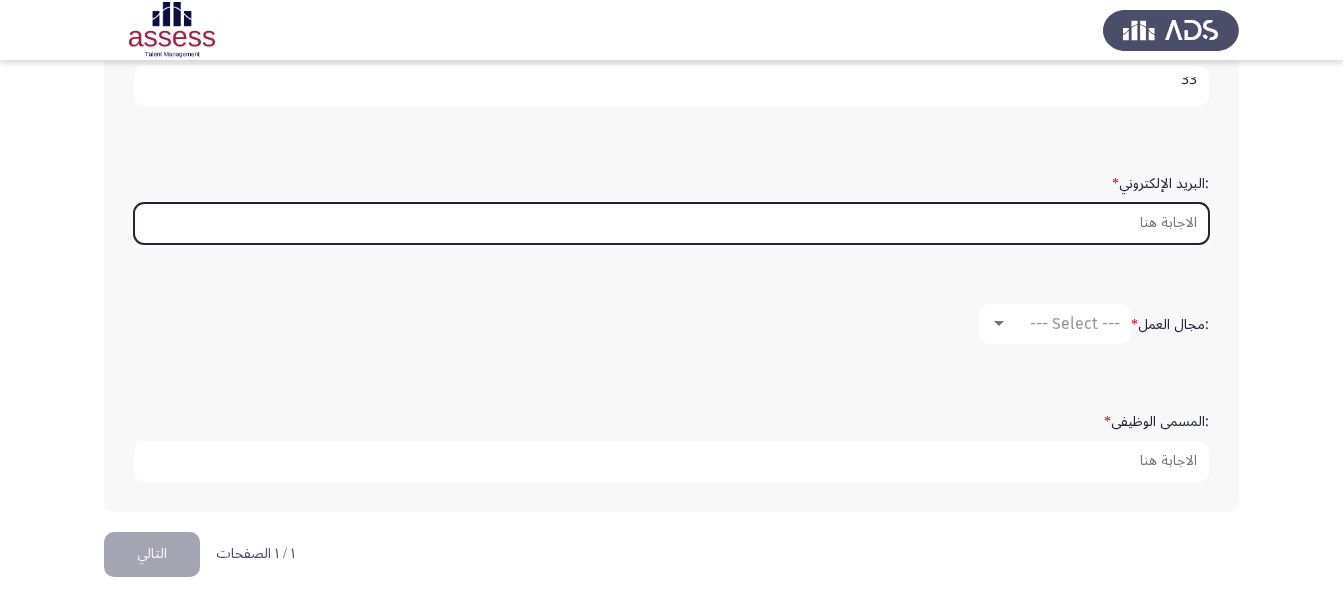 click on ":البريد الإلكتروني   *" at bounding box center [671, 223] 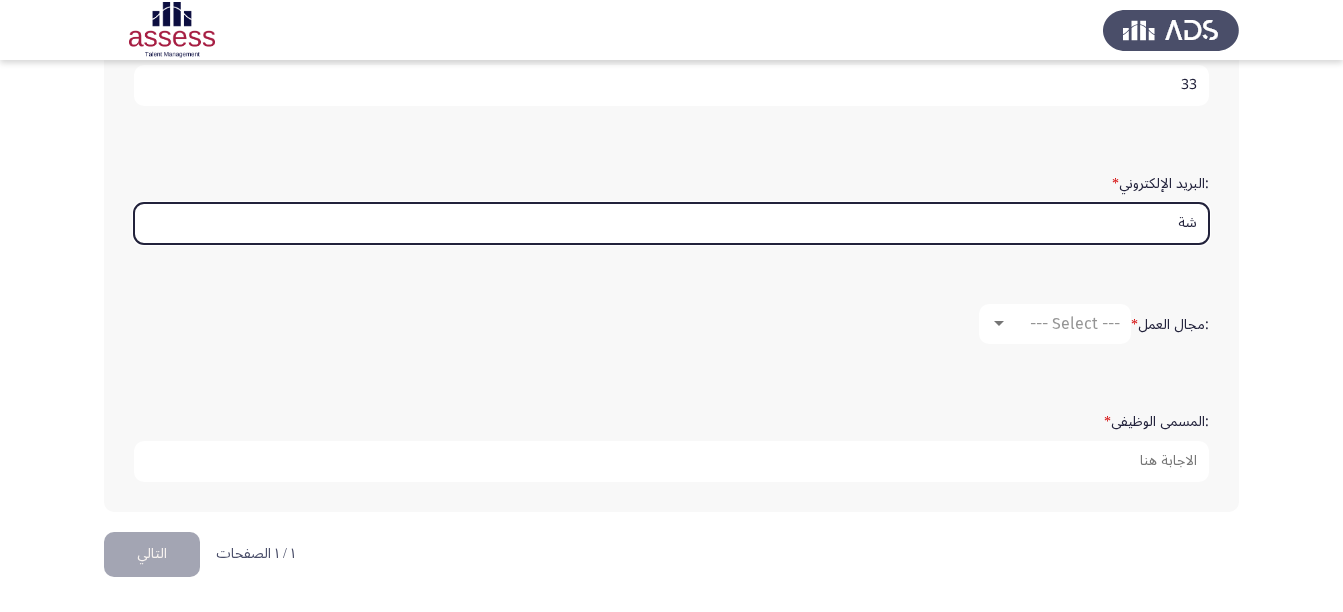 type on "ش" 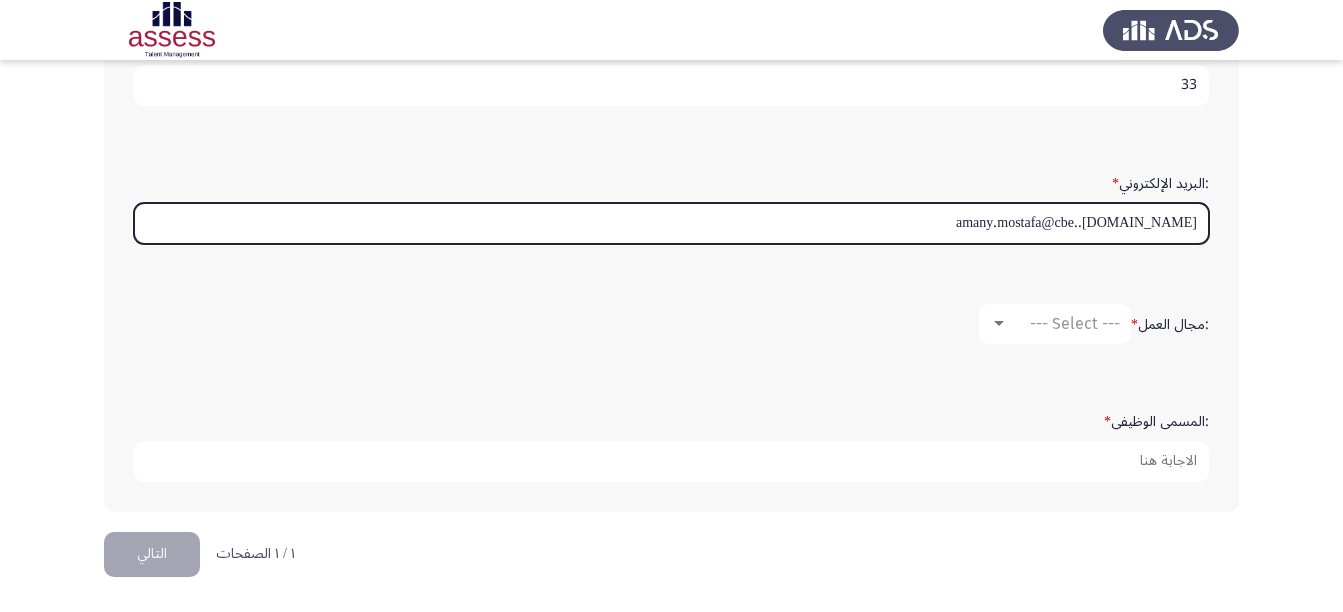 type on "amany.mostafa@cbe..[DOMAIN_NAME]" 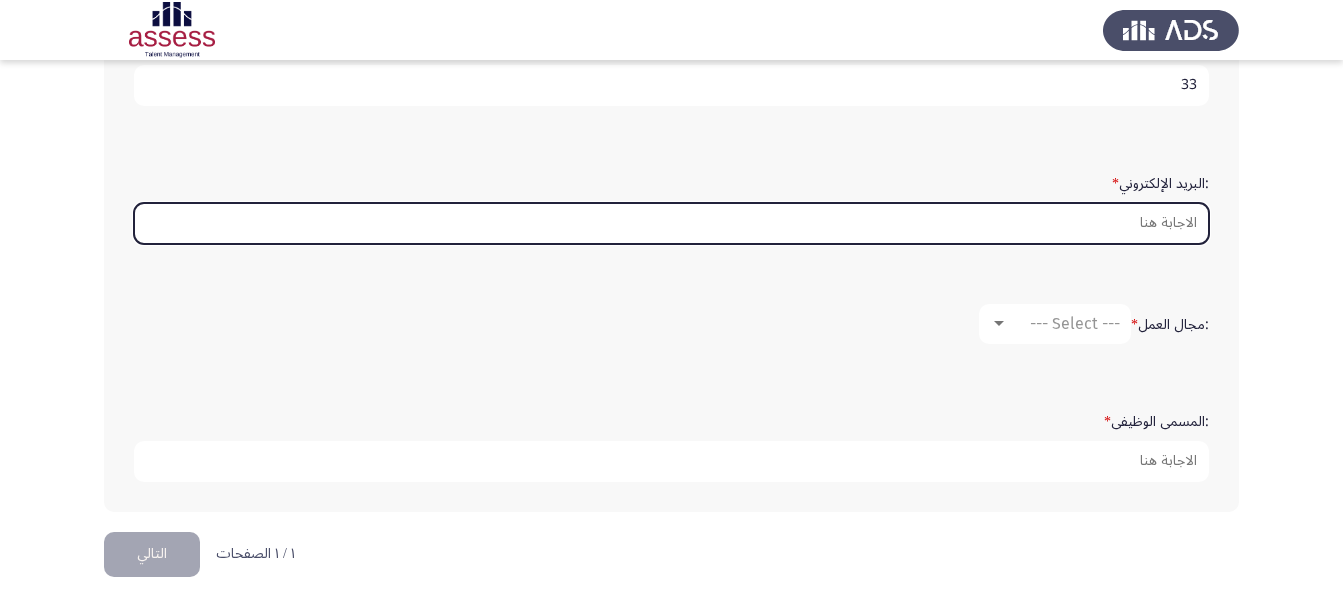 click on ":البريد الإلكتروني   *" at bounding box center [671, 223] 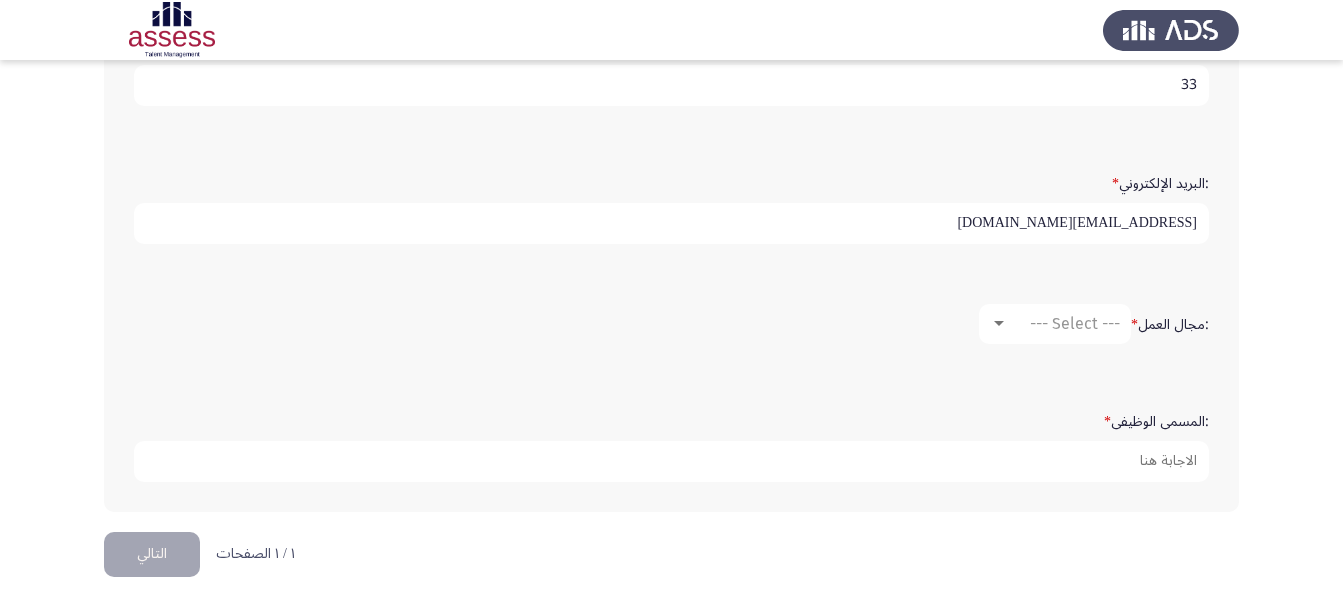 type on "[EMAIL_ADDRESS][DOMAIN_NAME]" 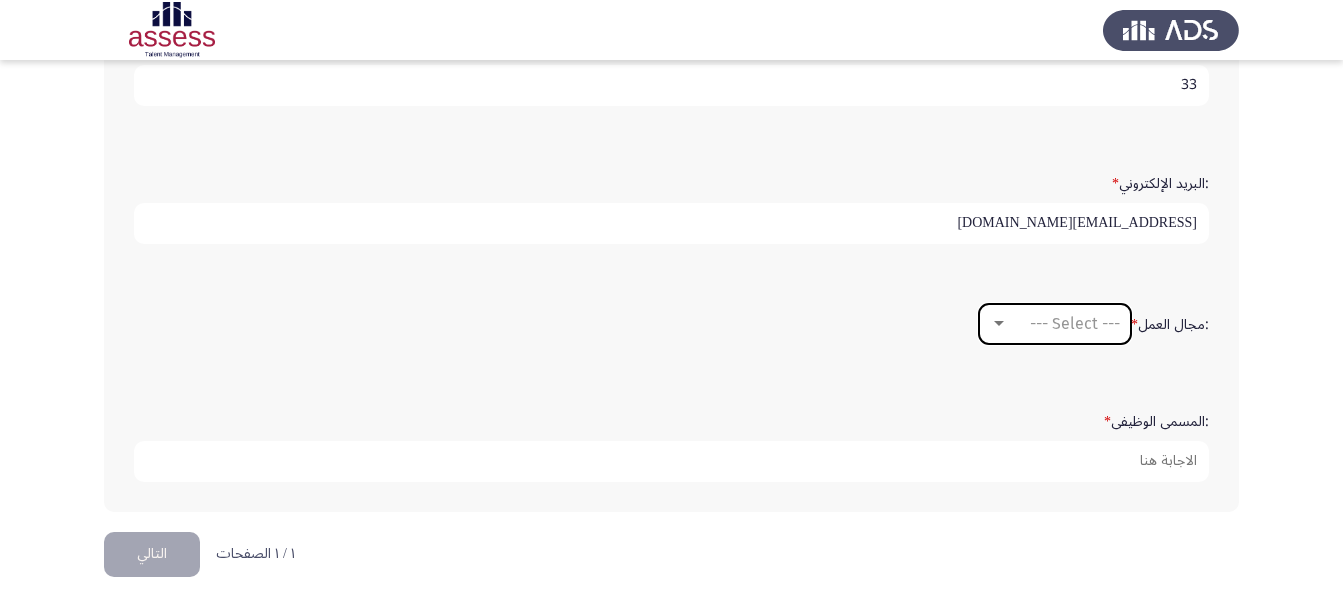 click at bounding box center (999, 324) 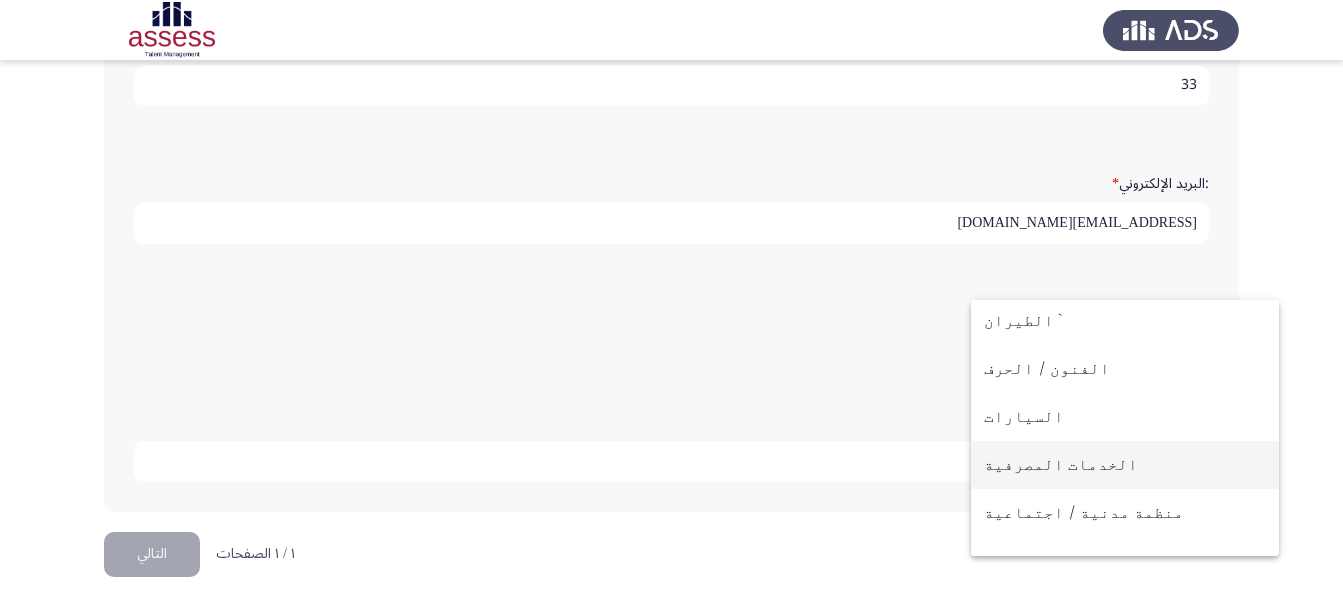scroll, scrollTop: 100, scrollLeft: 0, axis: vertical 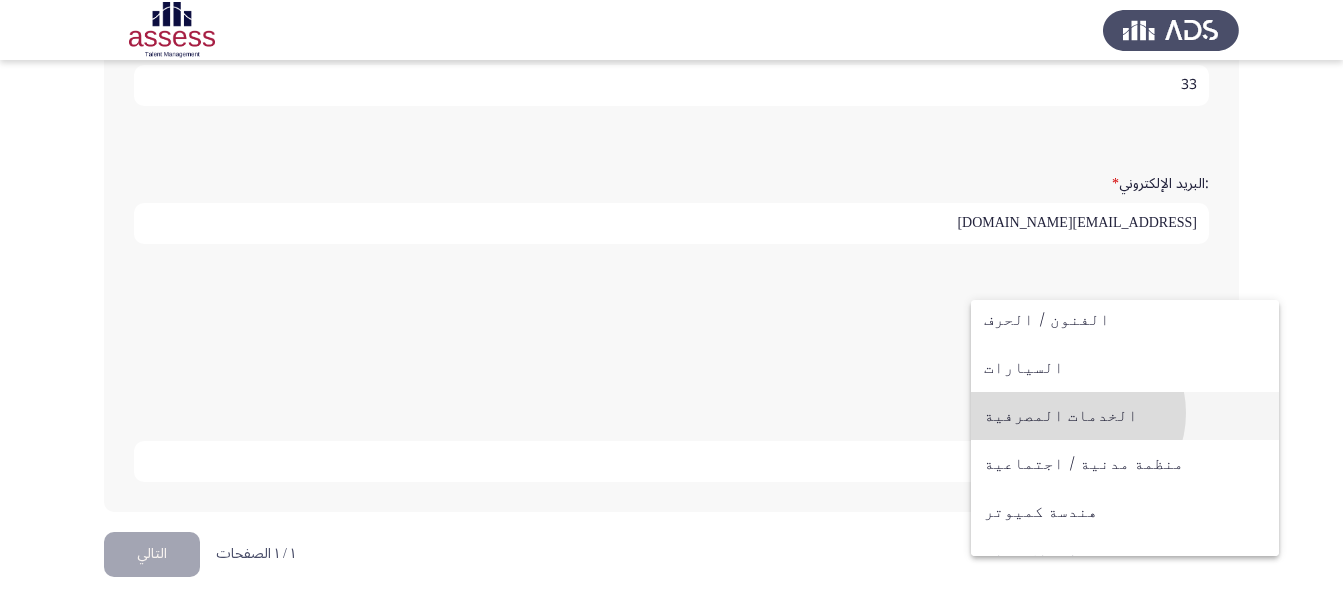 click on "الخدمات المصرفية" at bounding box center (1125, 416) 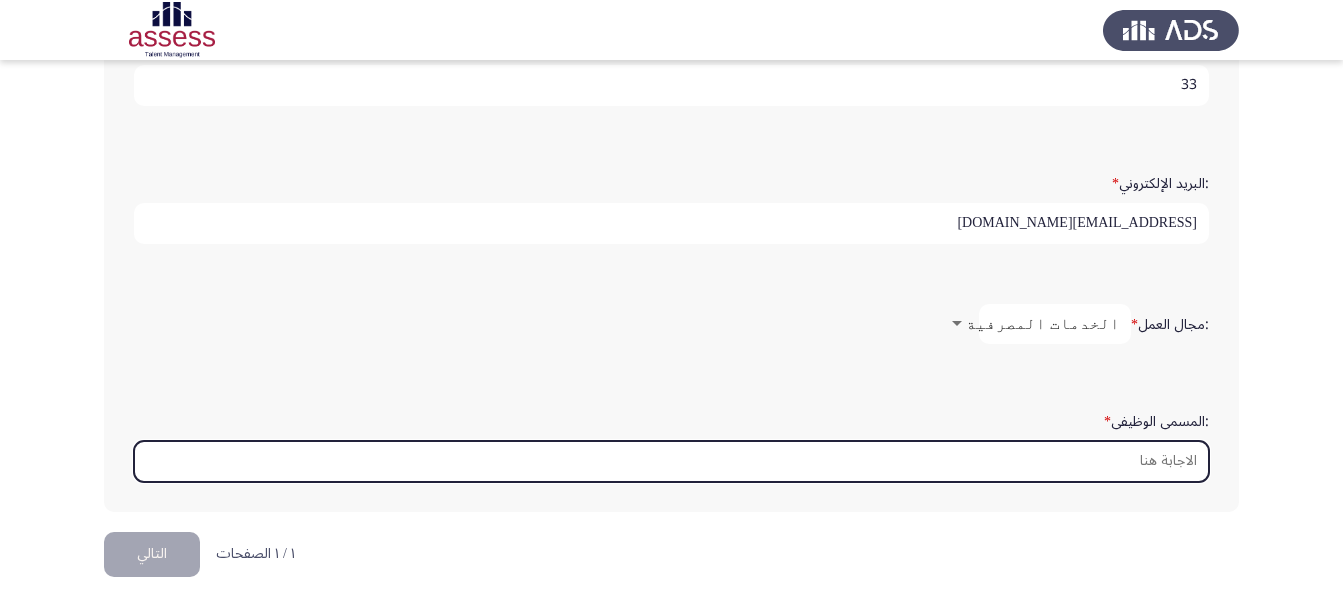 click on ":المسمى الوظيفى   *" at bounding box center [671, 461] 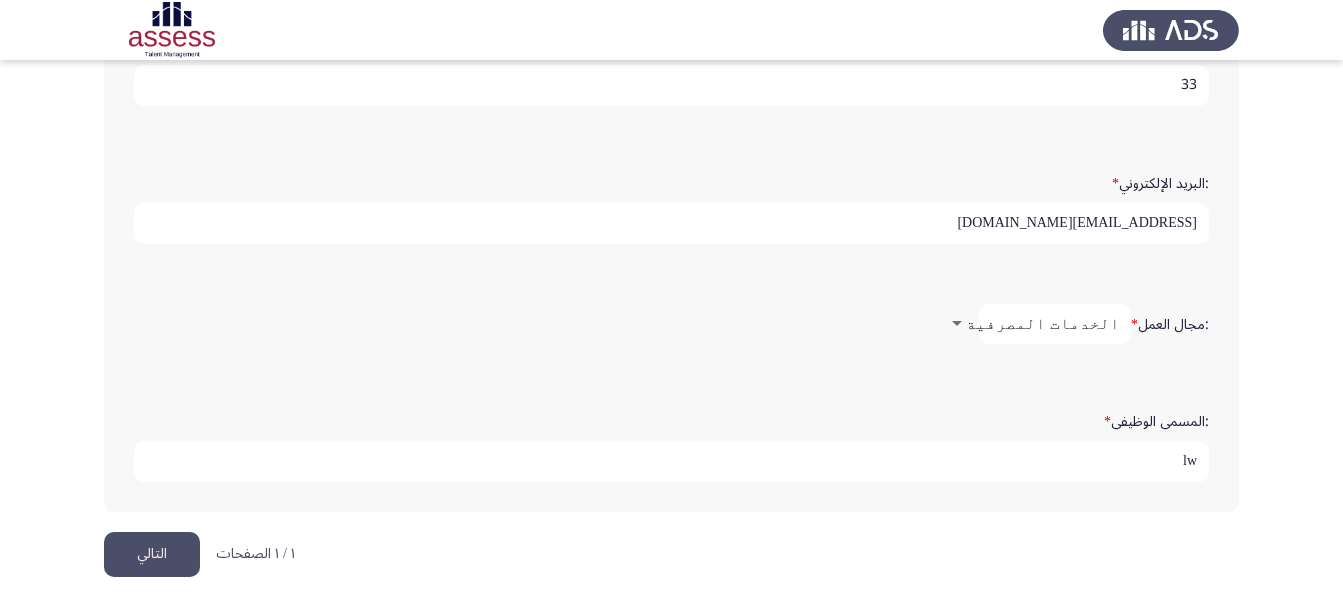 type on "l" 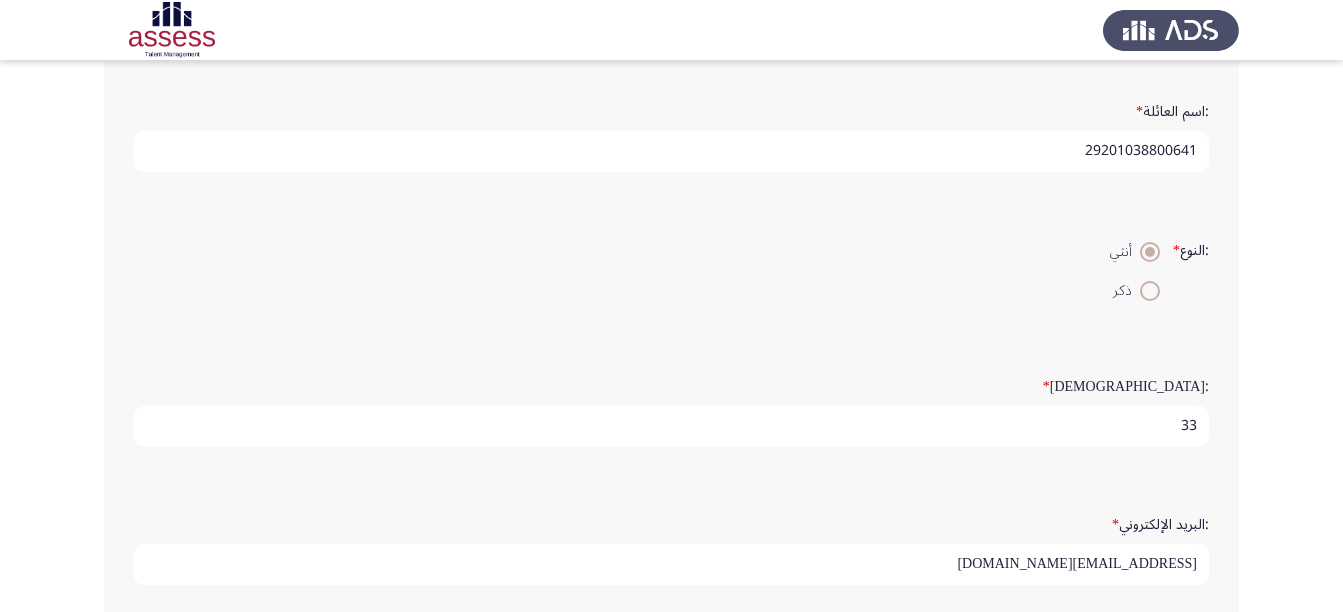 scroll, scrollTop: 583, scrollLeft: 0, axis: vertical 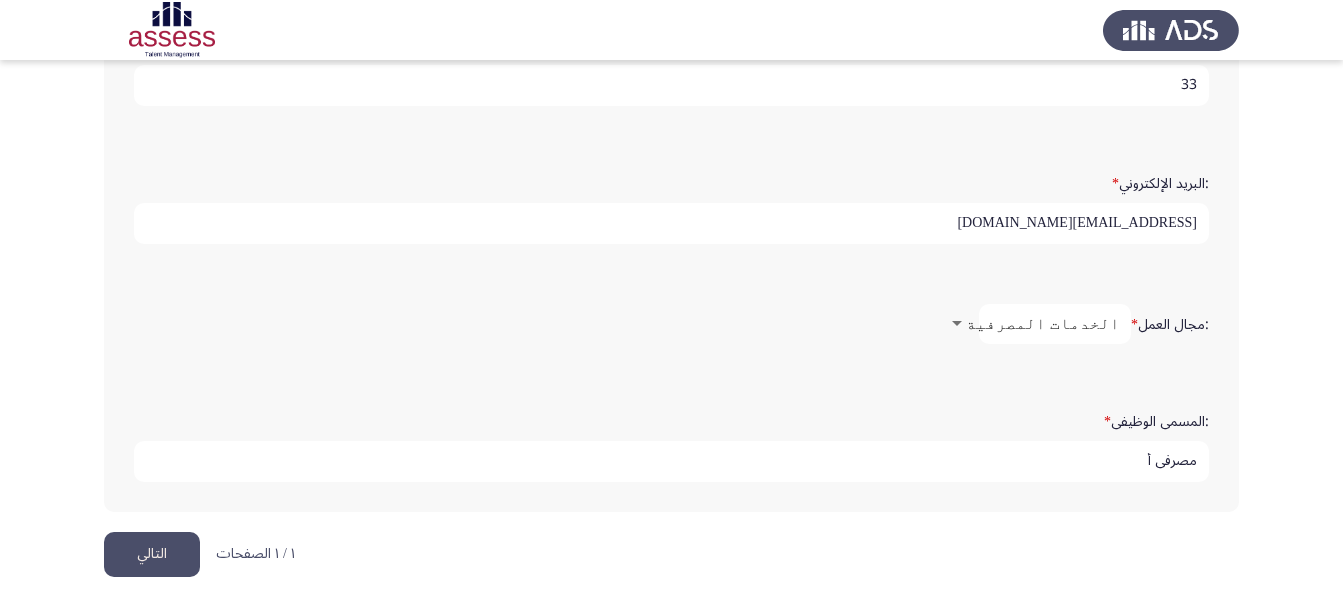 type on "مصرفى أ" 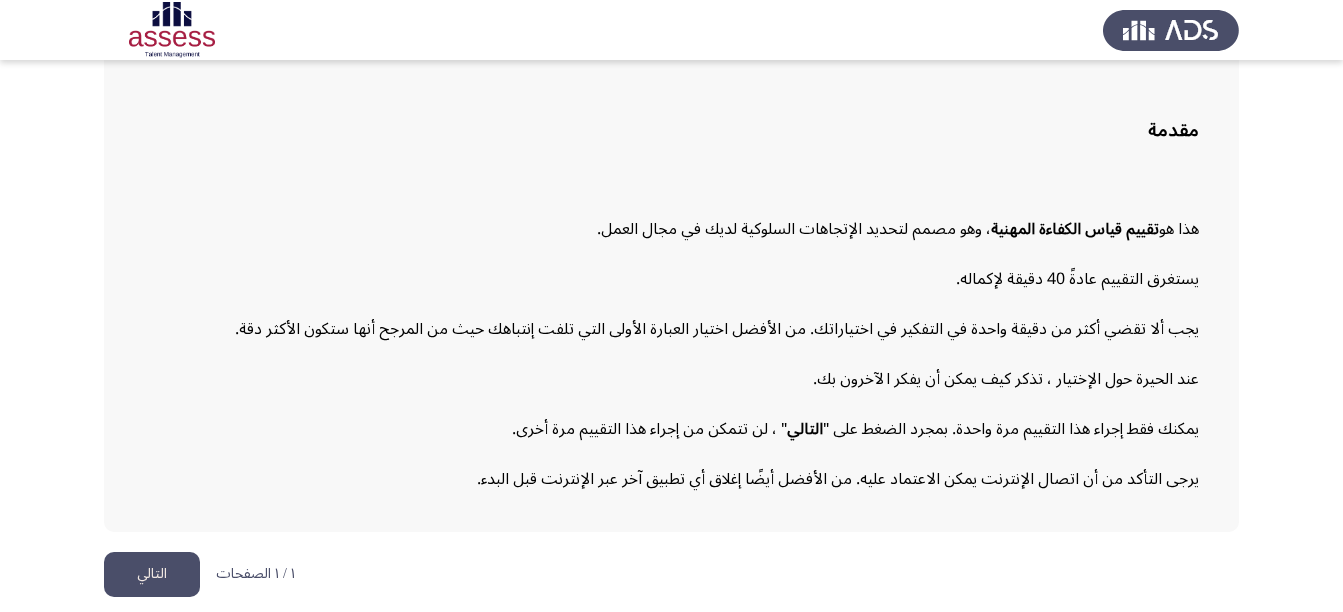 scroll, scrollTop: 122, scrollLeft: 0, axis: vertical 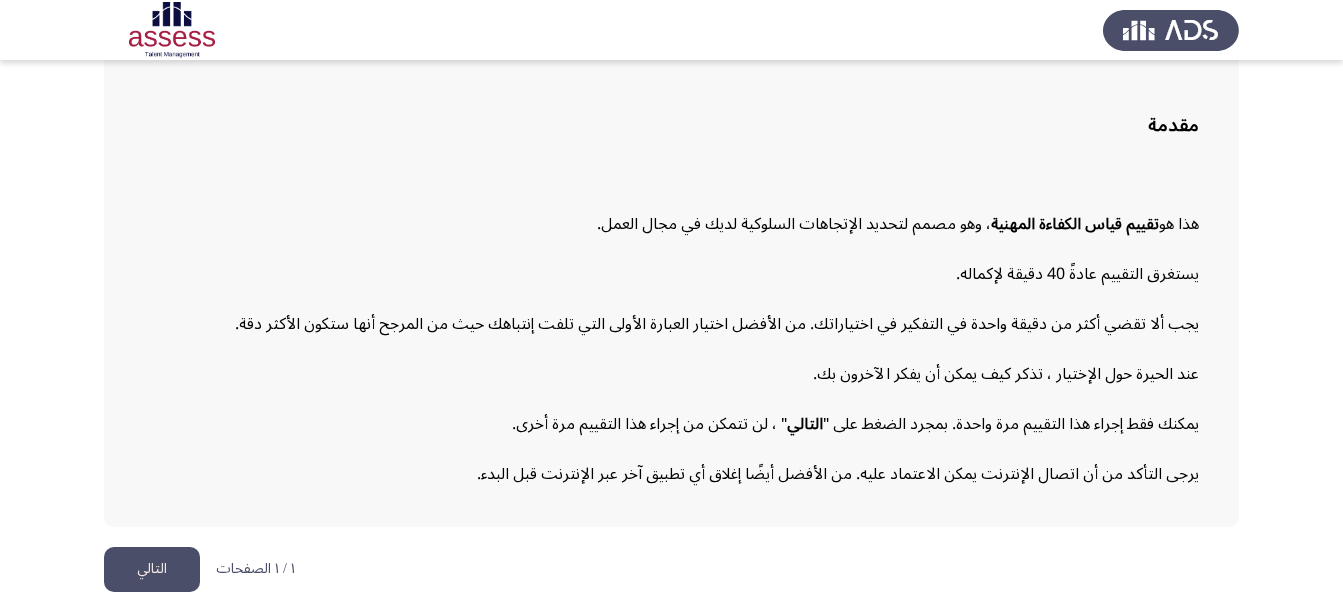 click on "التالي" 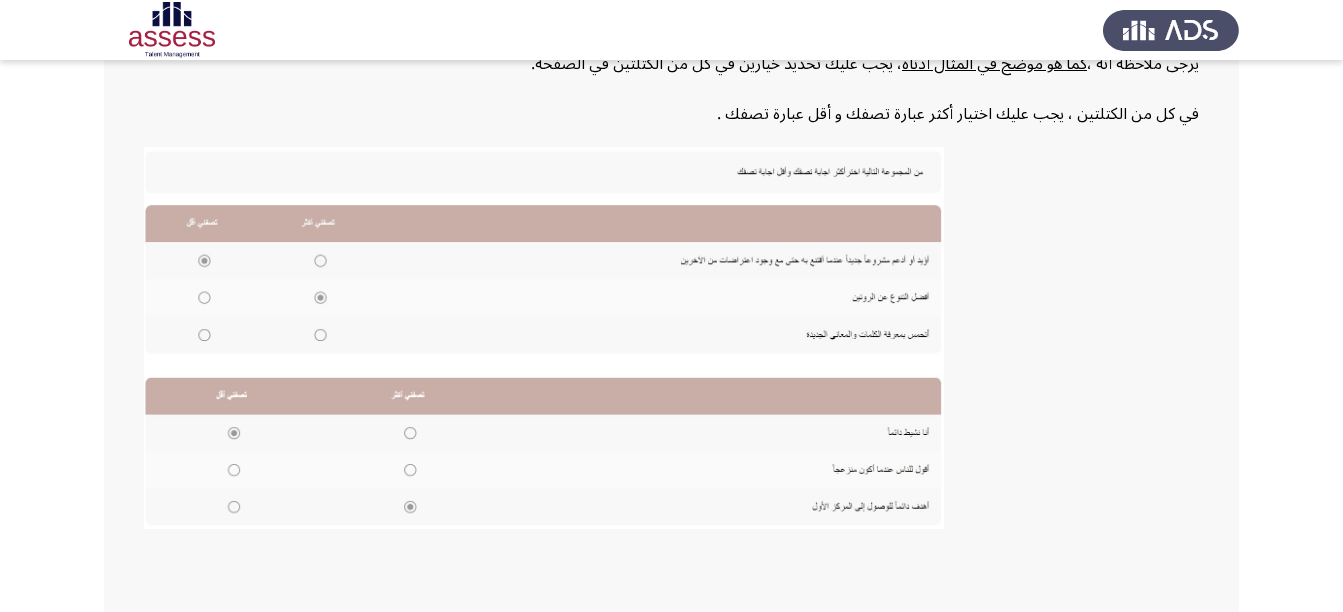 scroll, scrollTop: 464, scrollLeft: 0, axis: vertical 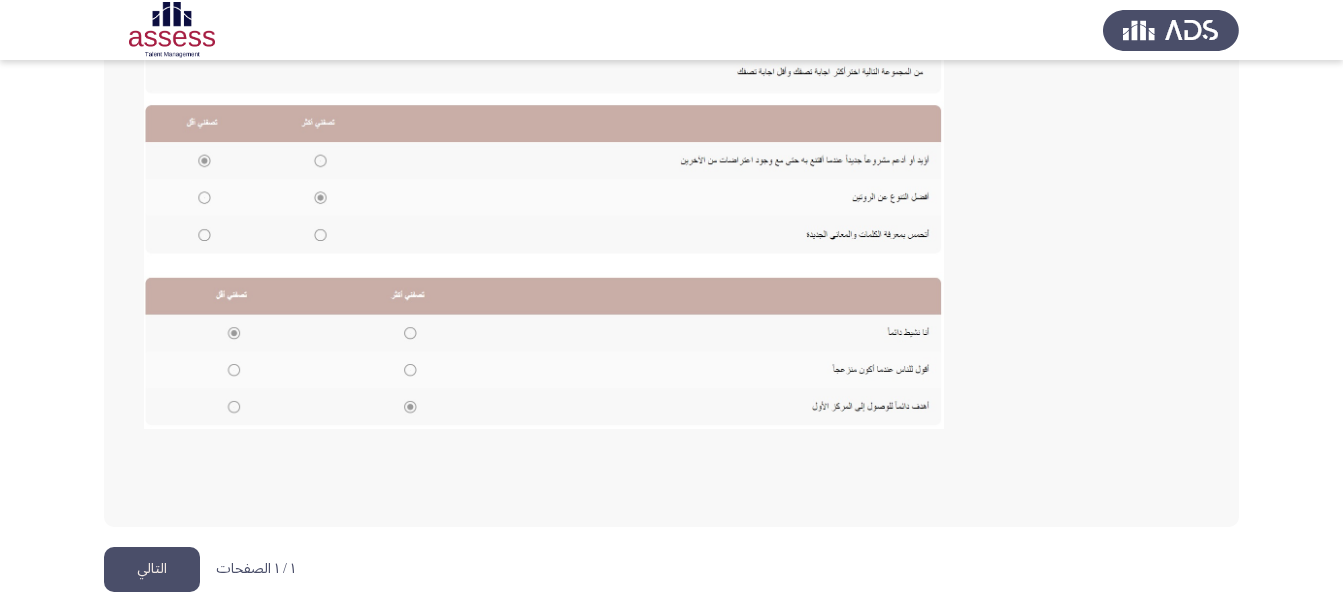 click on "التالي" 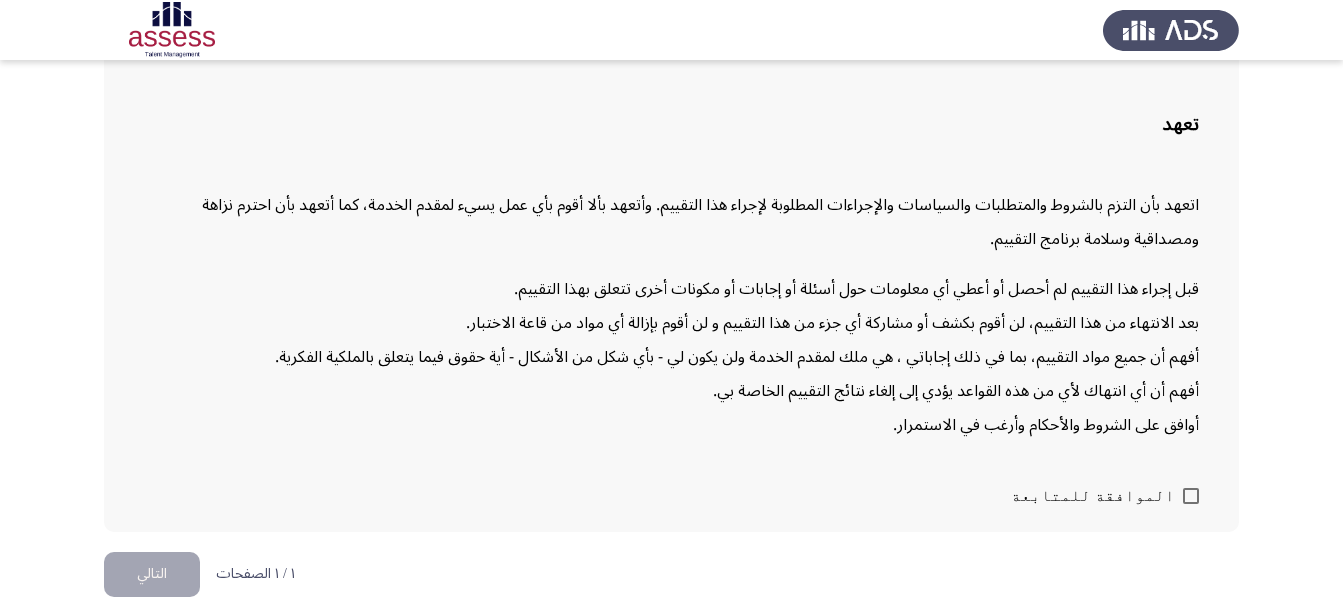 scroll, scrollTop: 128, scrollLeft: 0, axis: vertical 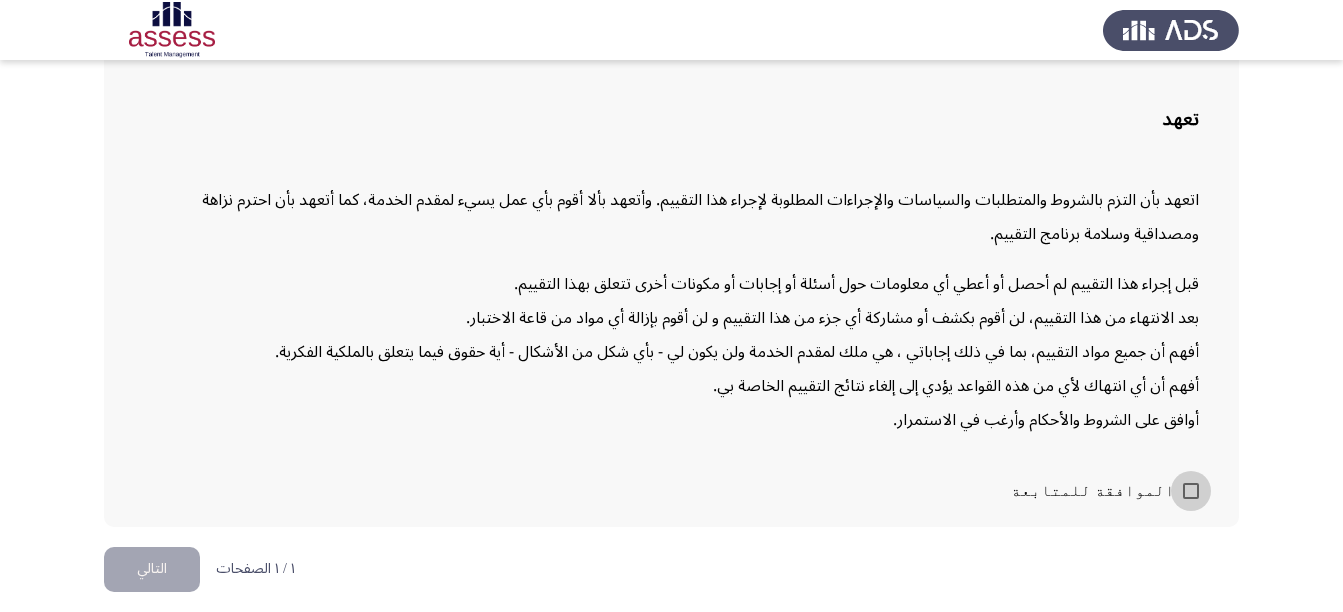 click at bounding box center [1191, 491] 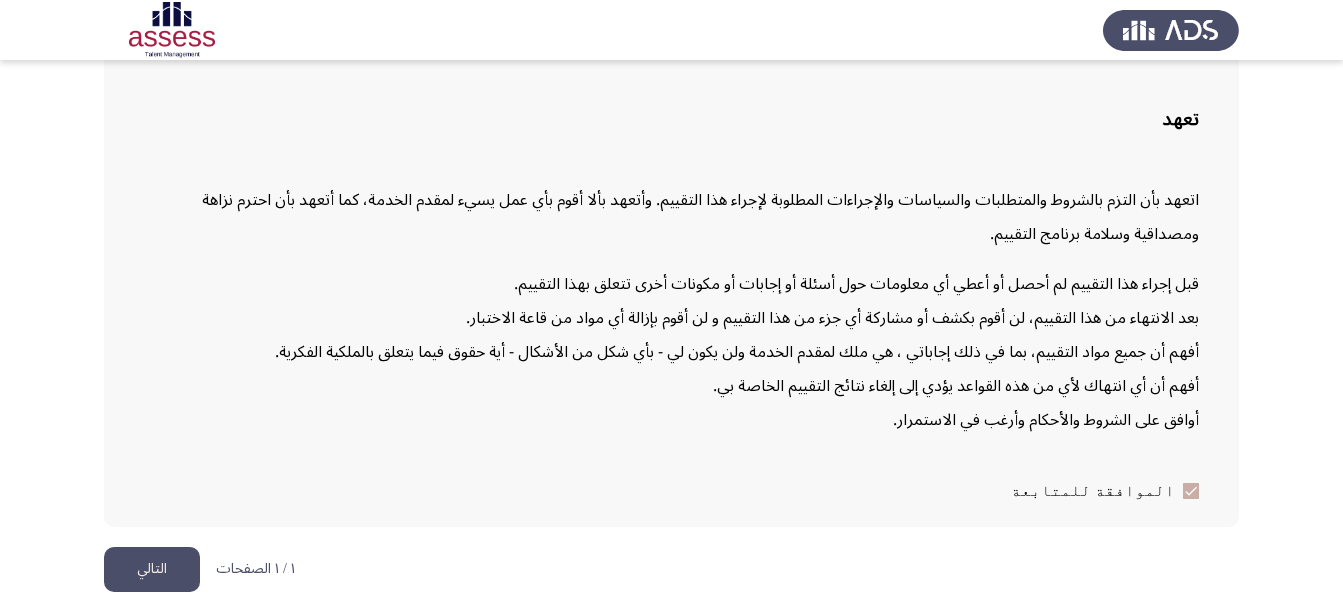 click on "التالي" 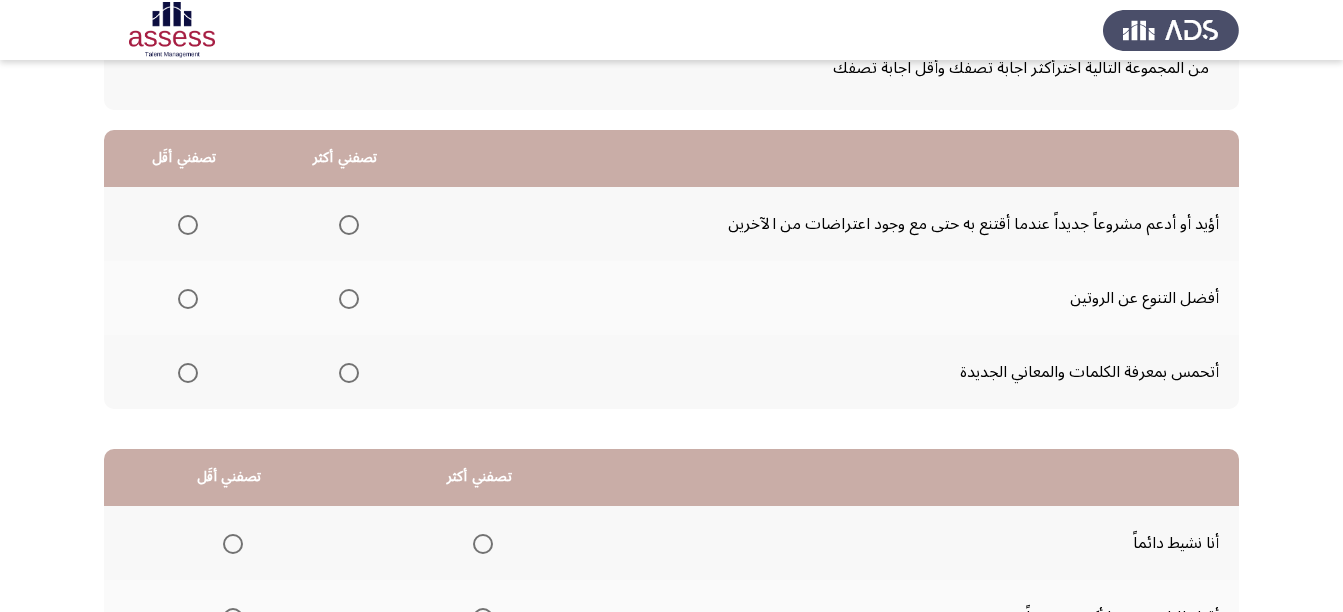 scroll, scrollTop: 98, scrollLeft: 0, axis: vertical 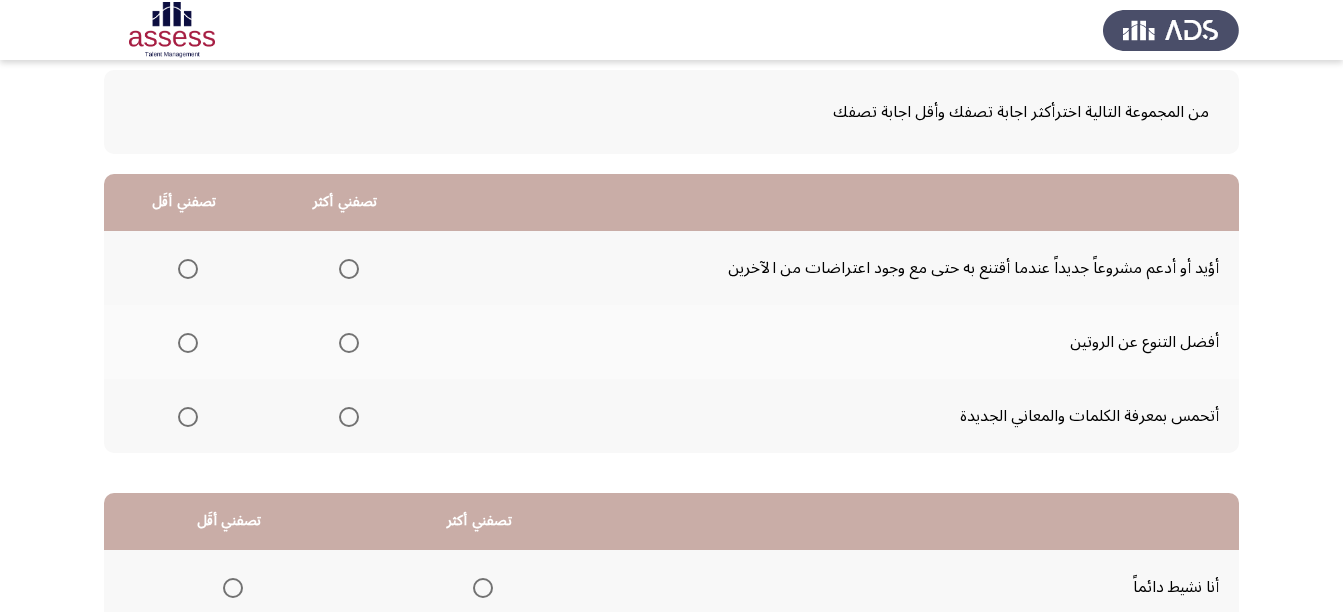 click at bounding box center [349, 417] 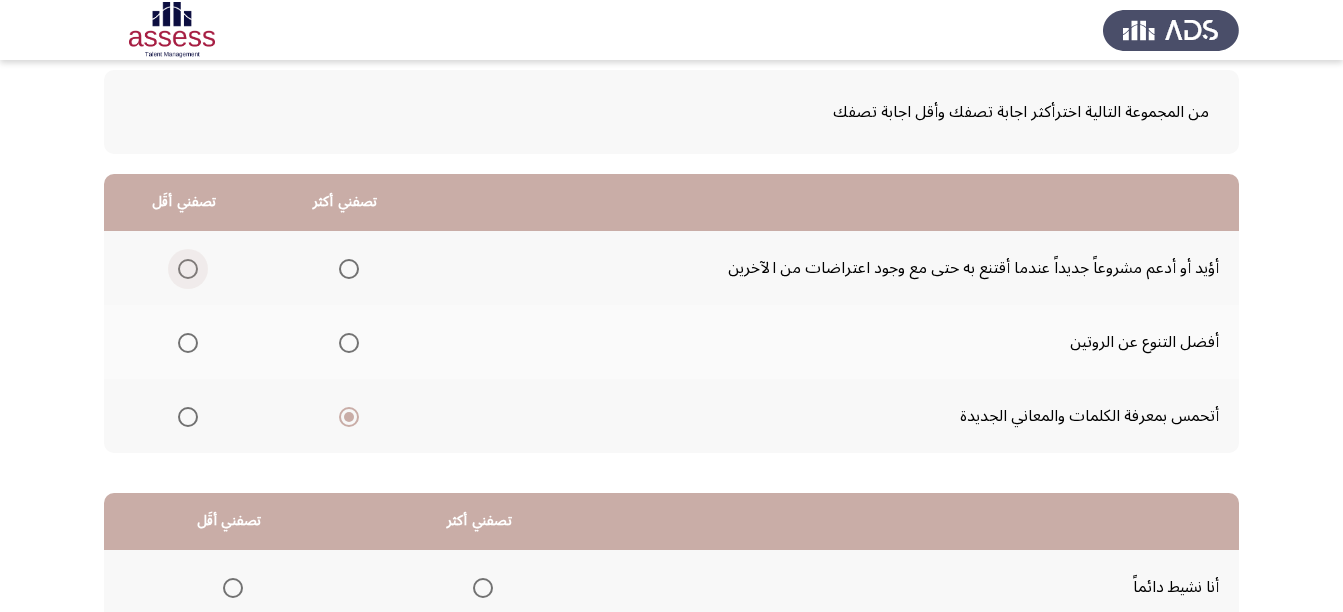 click at bounding box center [188, 269] 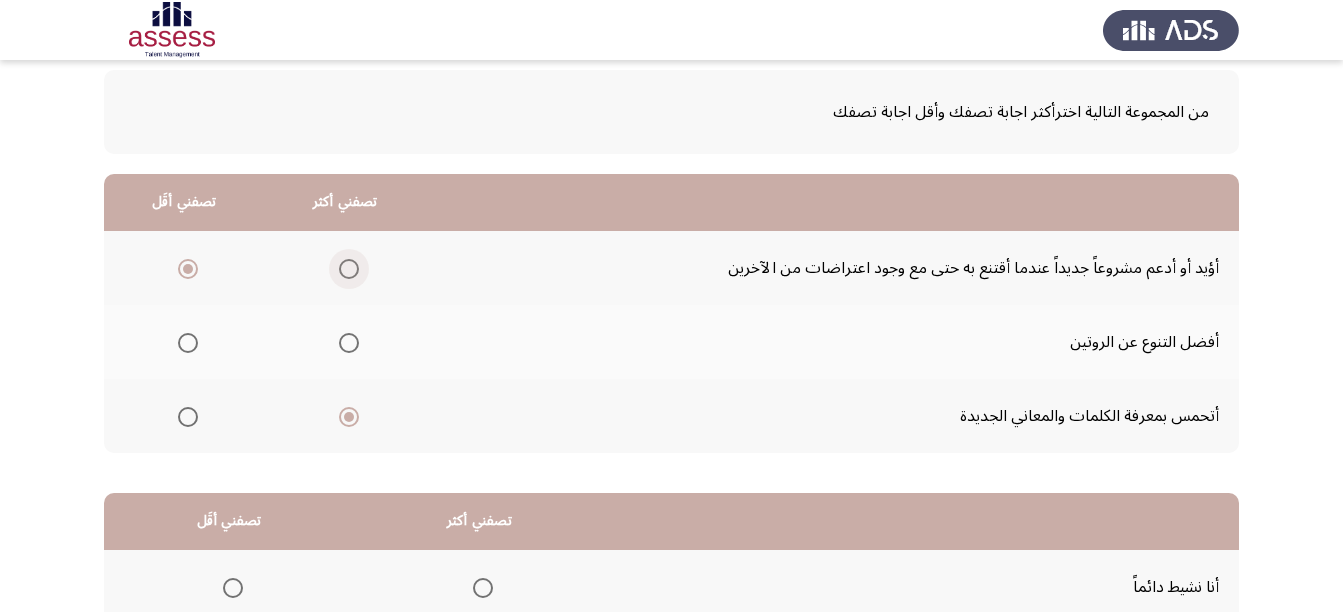 click at bounding box center (349, 269) 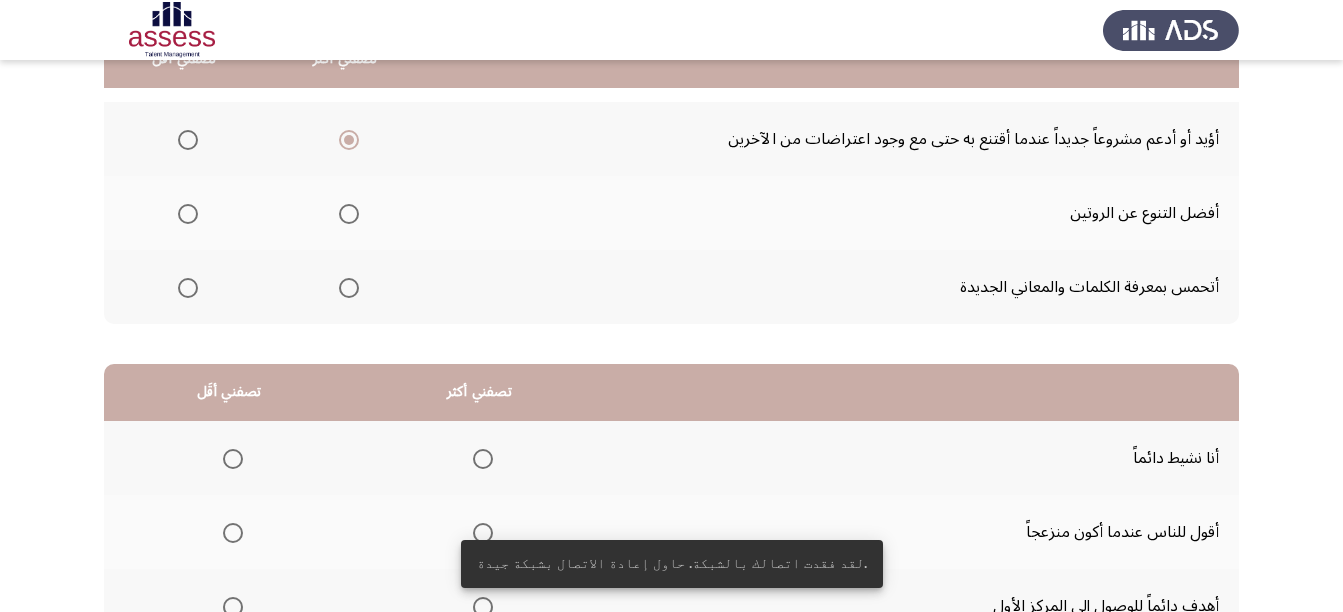 scroll, scrollTop: 198, scrollLeft: 0, axis: vertical 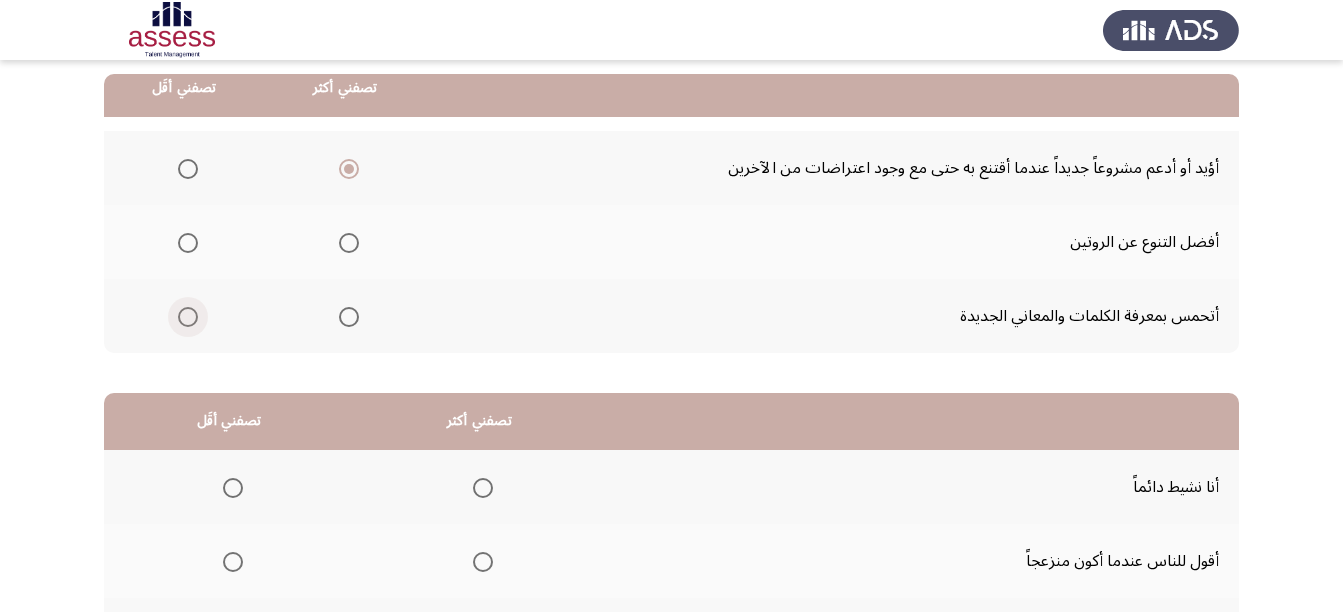 click at bounding box center [188, 317] 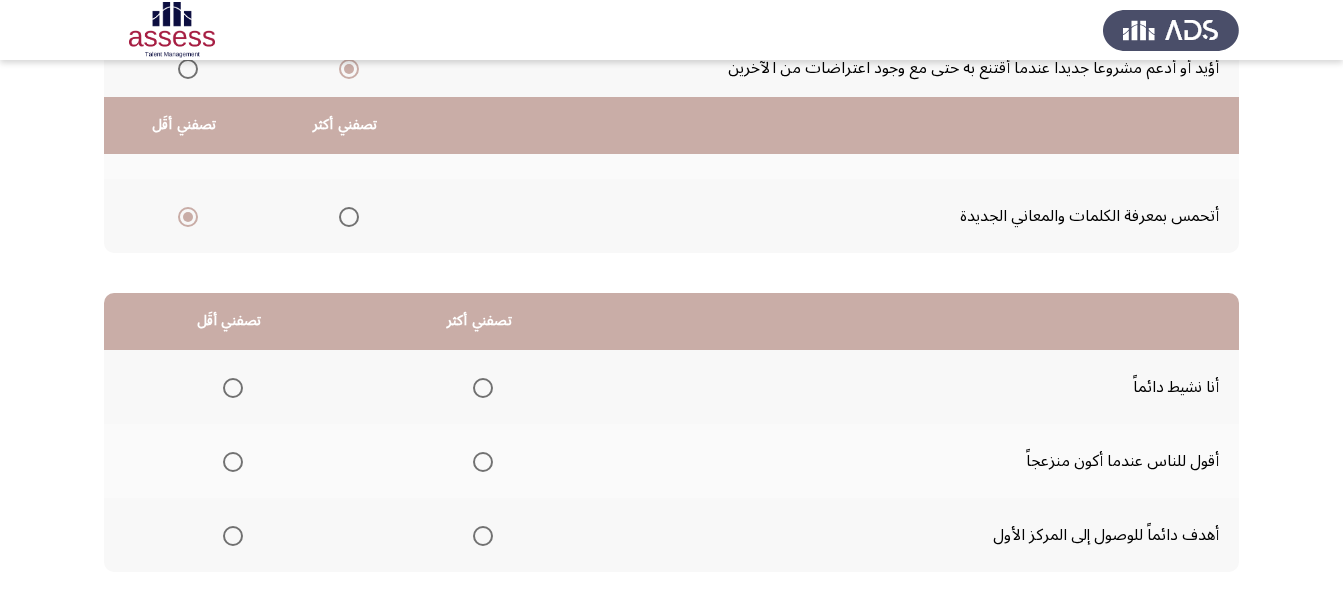 scroll, scrollTop: 398, scrollLeft: 0, axis: vertical 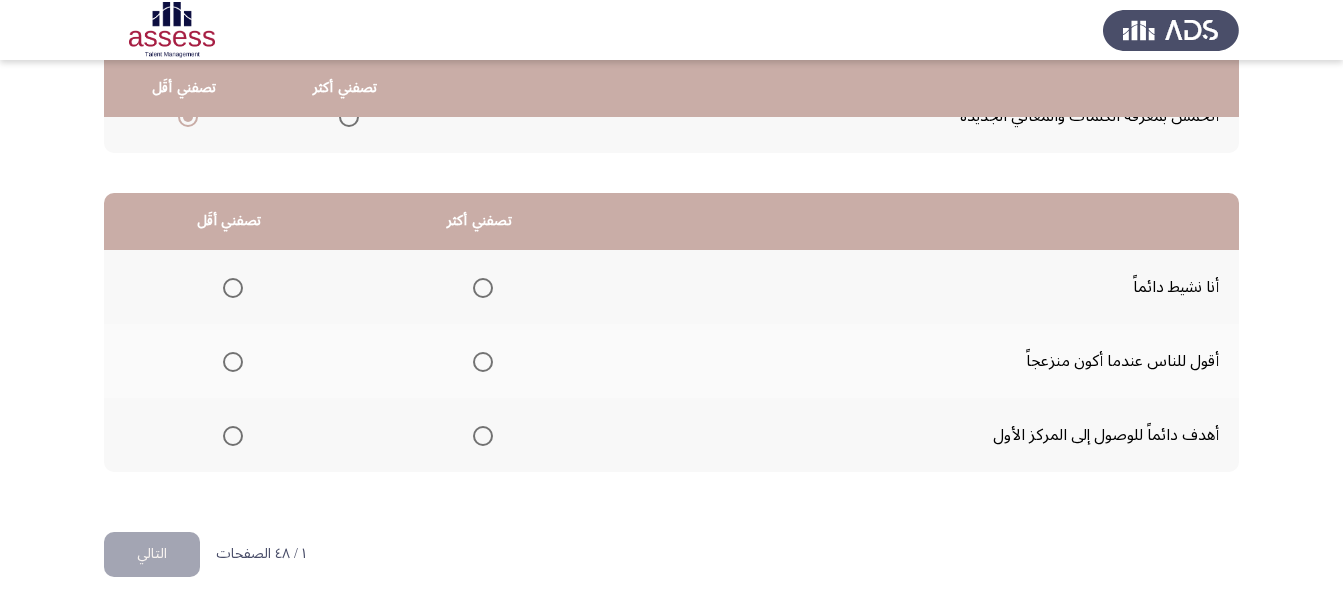 click at bounding box center (483, 436) 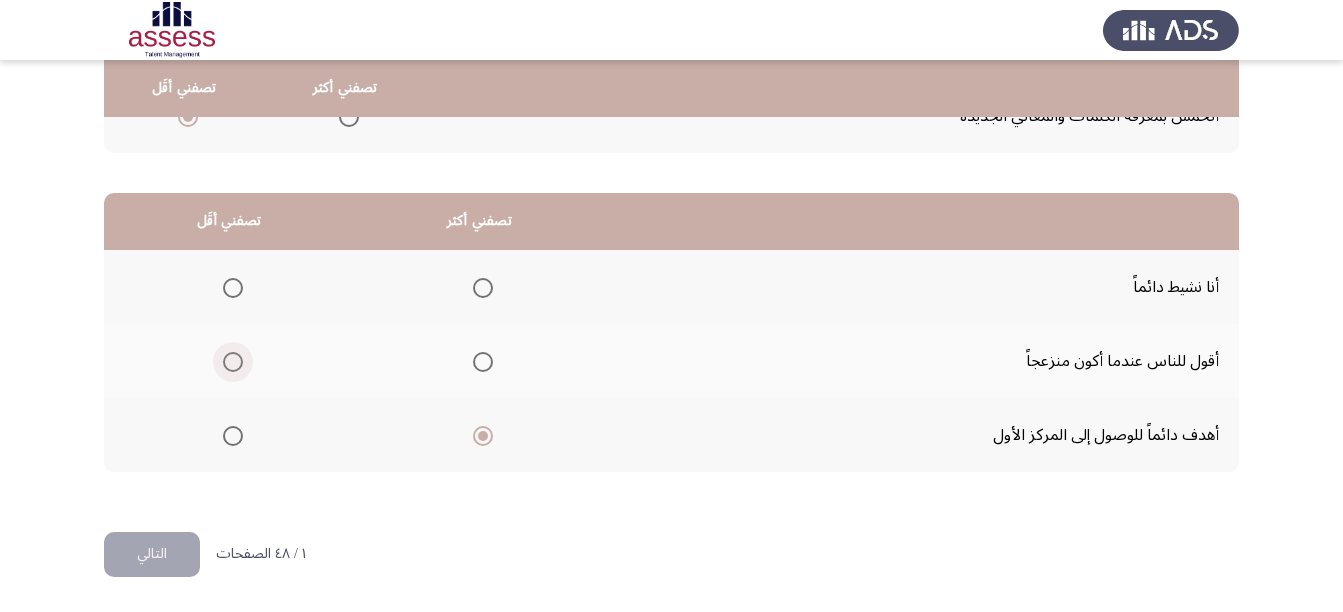 click at bounding box center (233, 362) 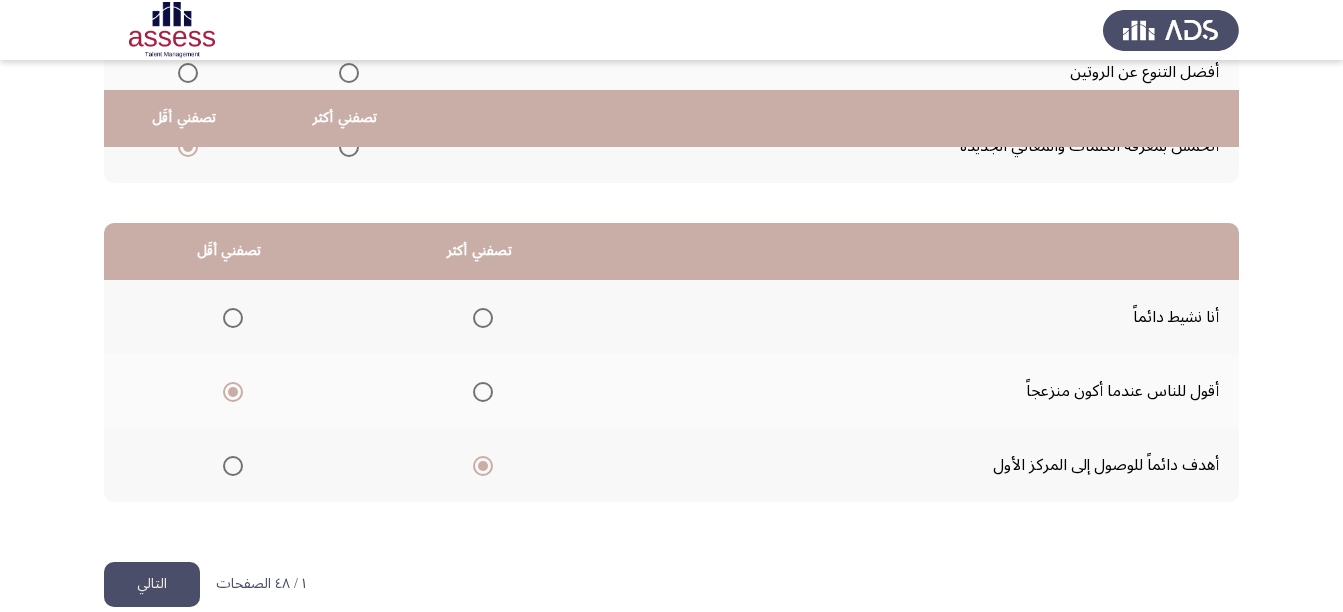 scroll, scrollTop: 398, scrollLeft: 0, axis: vertical 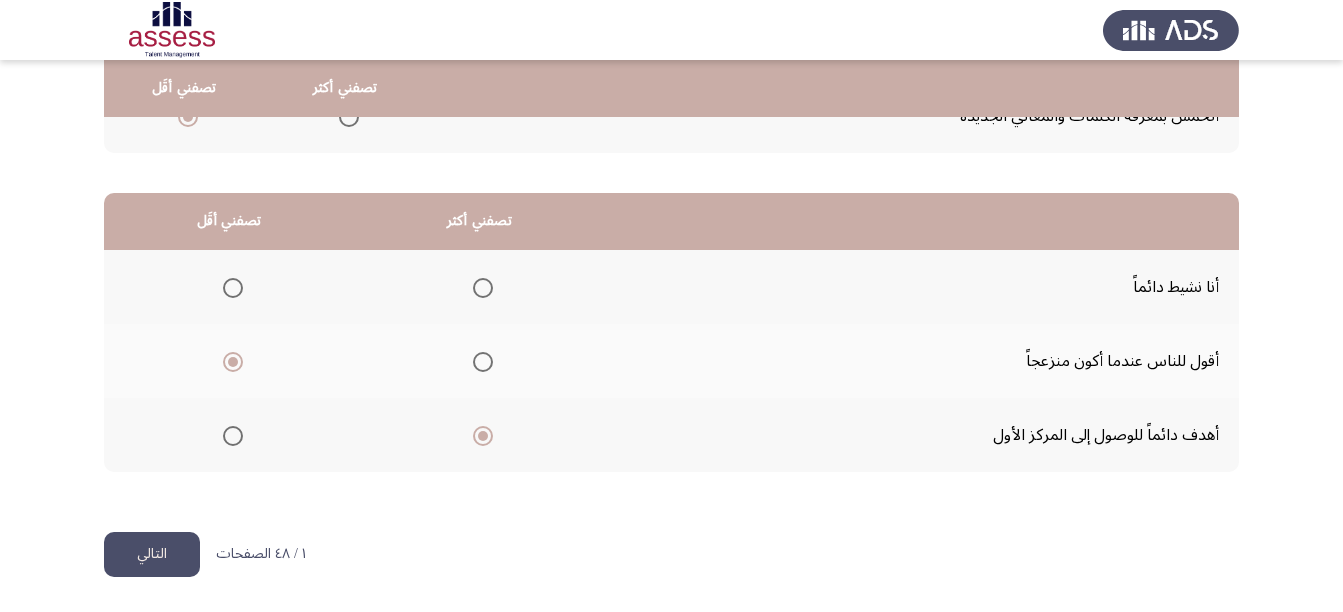 click on "التالي" 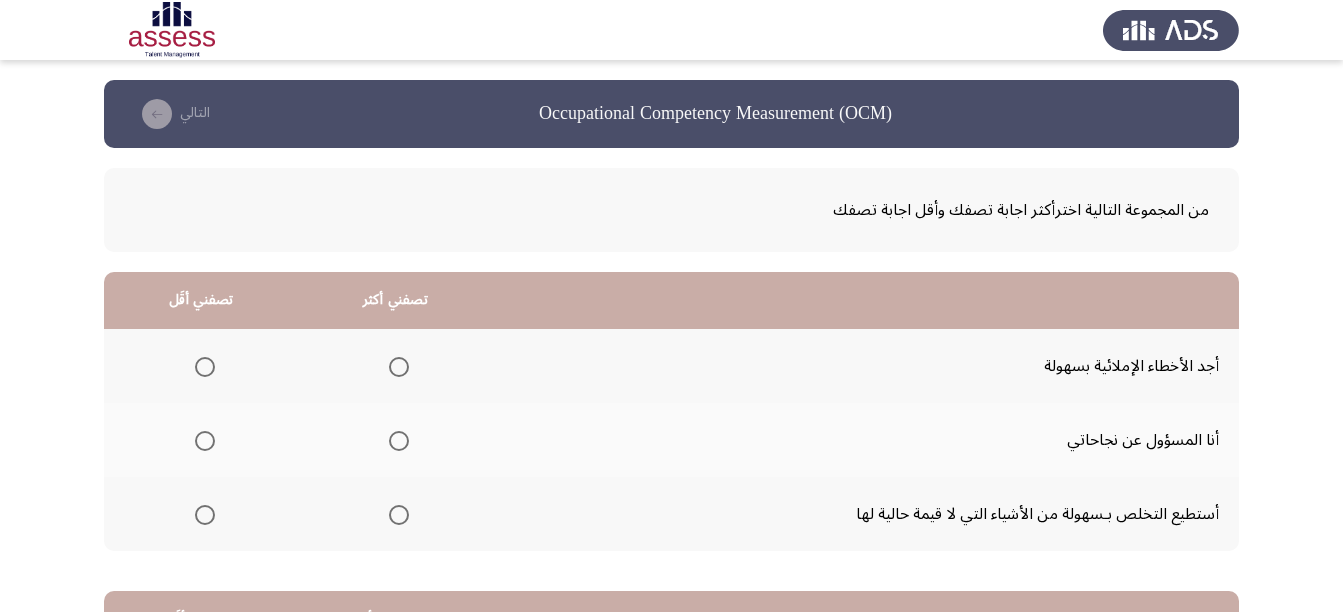 click at bounding box center (399, 441) 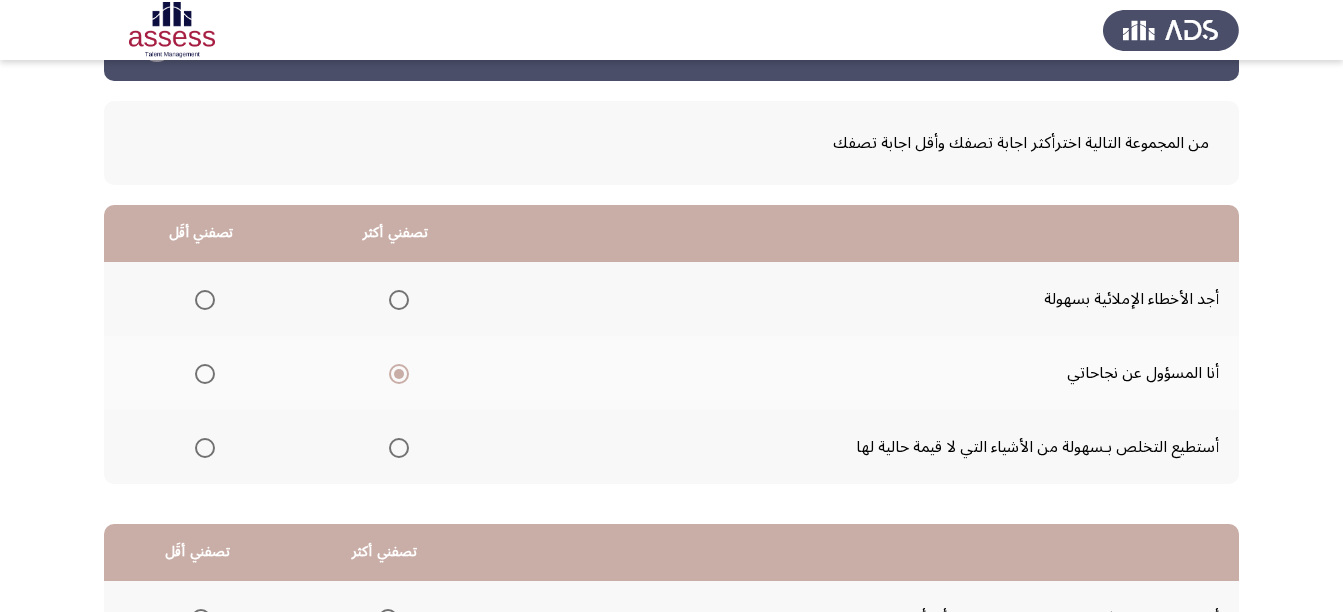 scroll, scrollTop: 100, scrollLeft: 0, axis: vertical 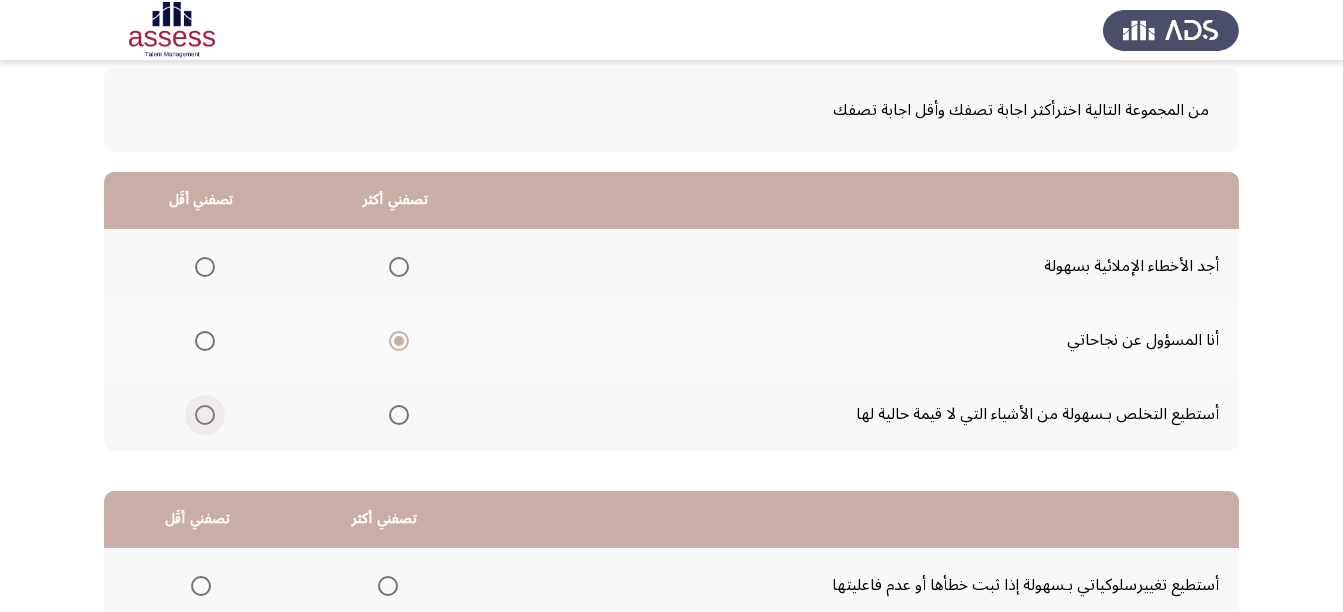 click at bounding box center [205, 415] 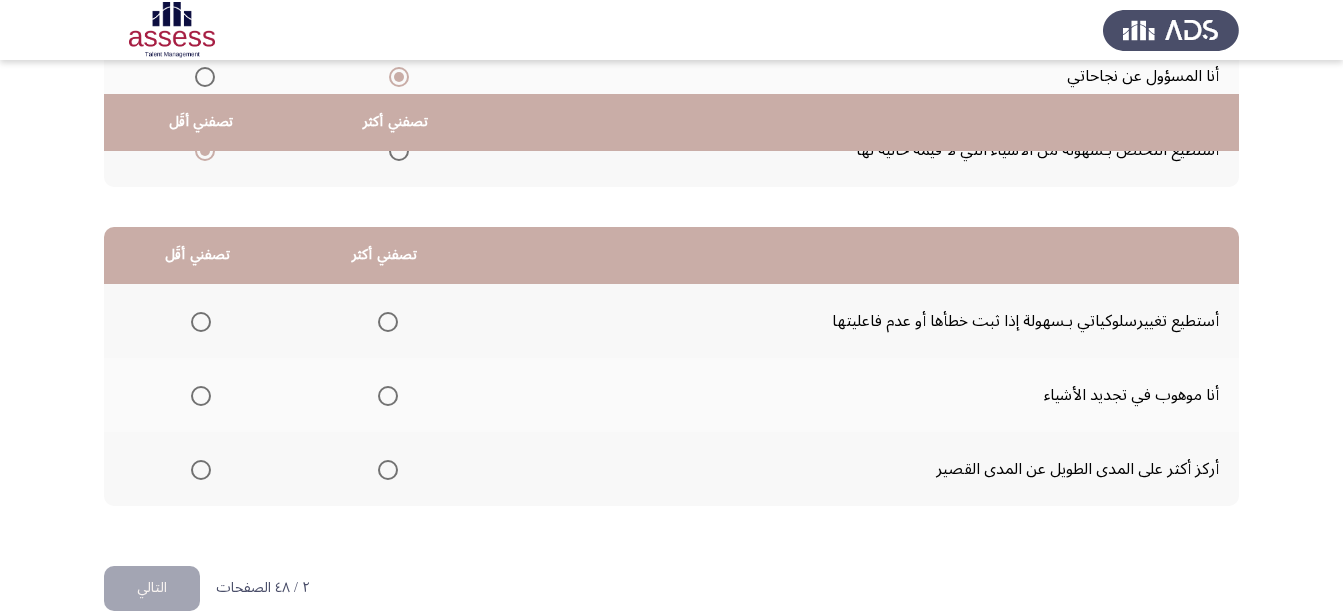 scroll, scrollTop: 398, scrollLeft: 0, axis: vertical 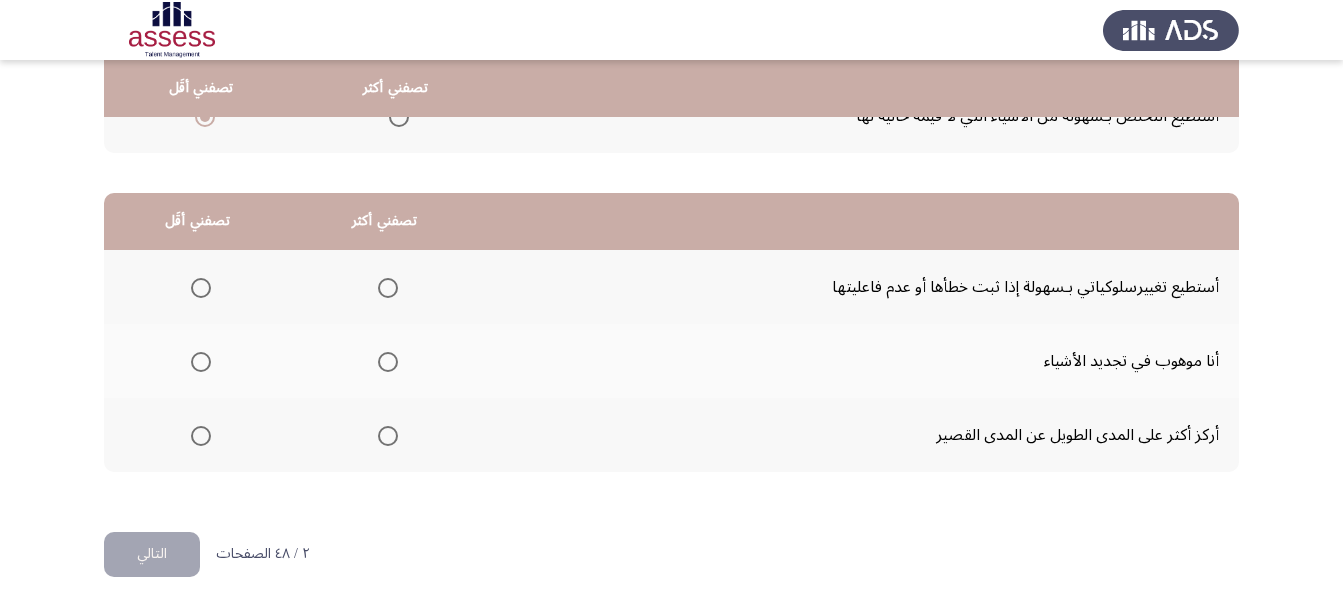 click at bounding box center [388, 436] 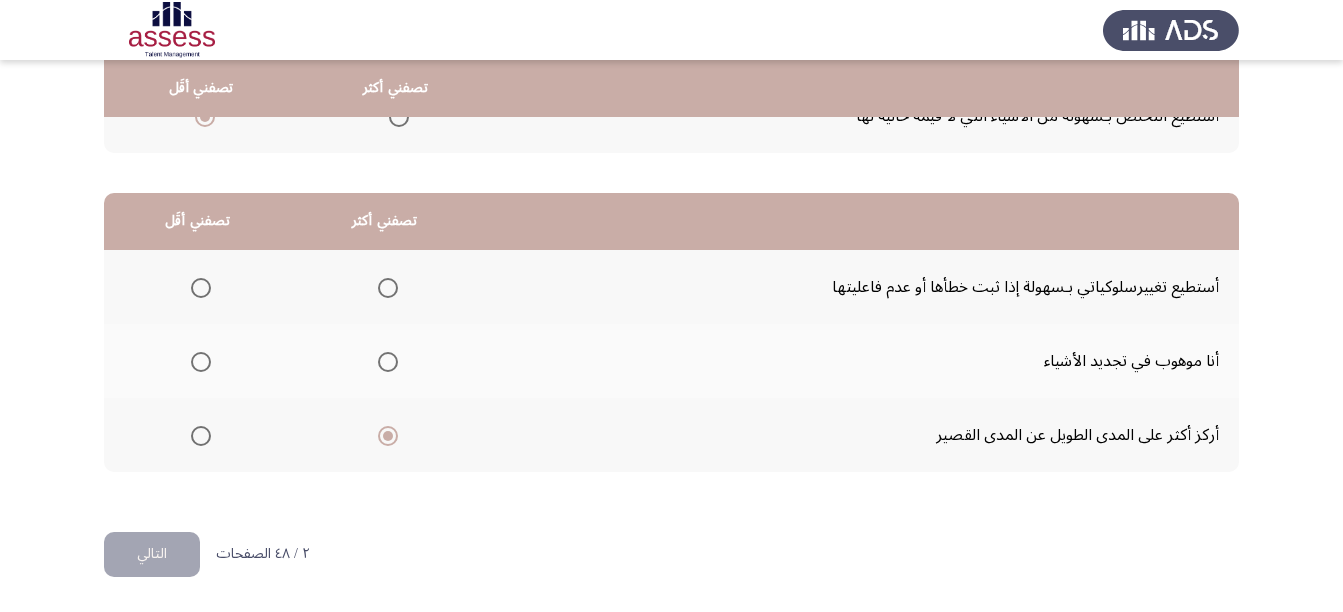 click at bounding box center (201, 288) 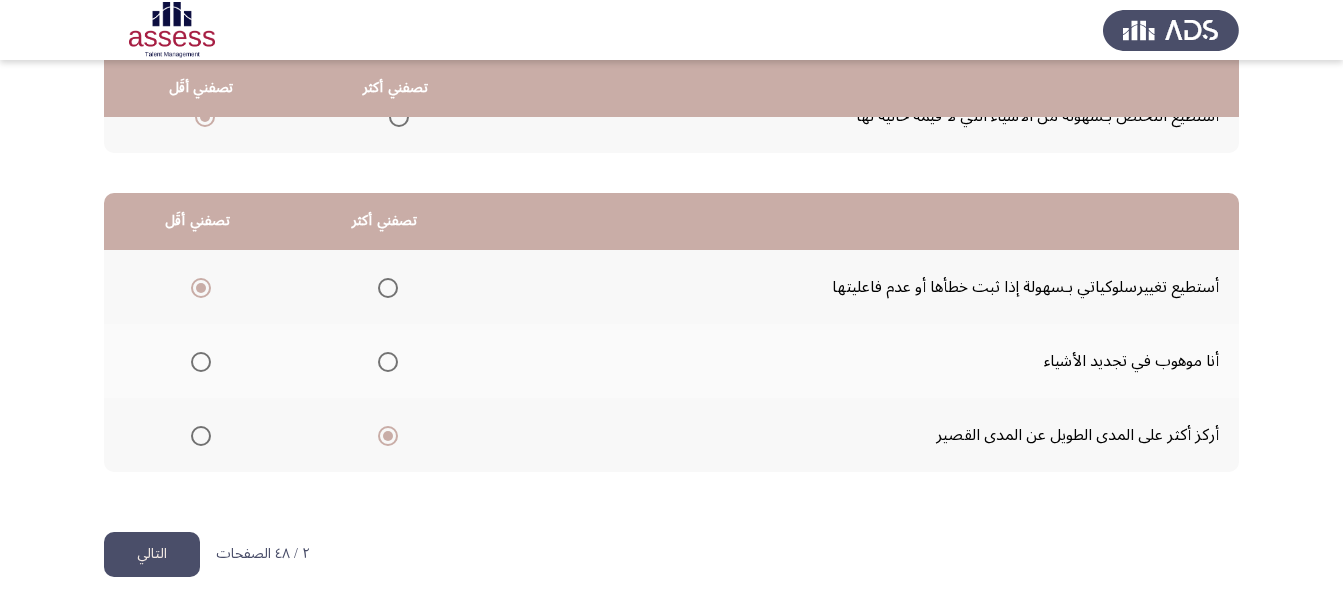 click on "التالي" 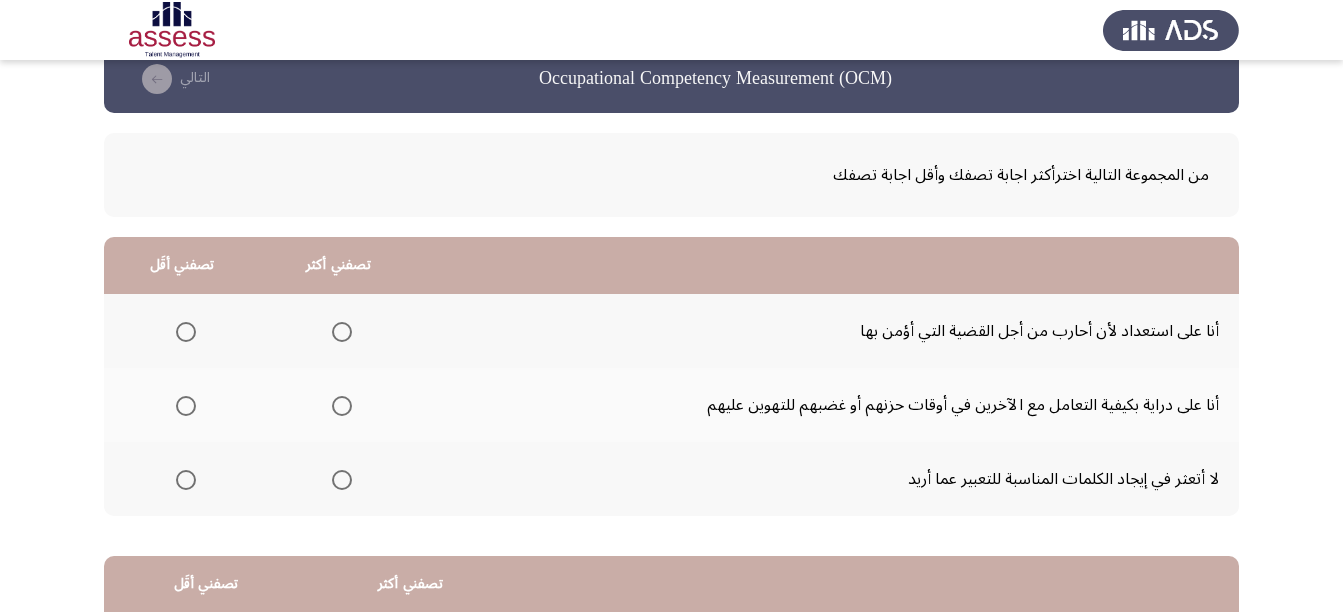 scroll, scrollTop: 0, scrollLeft: 0, axis: both 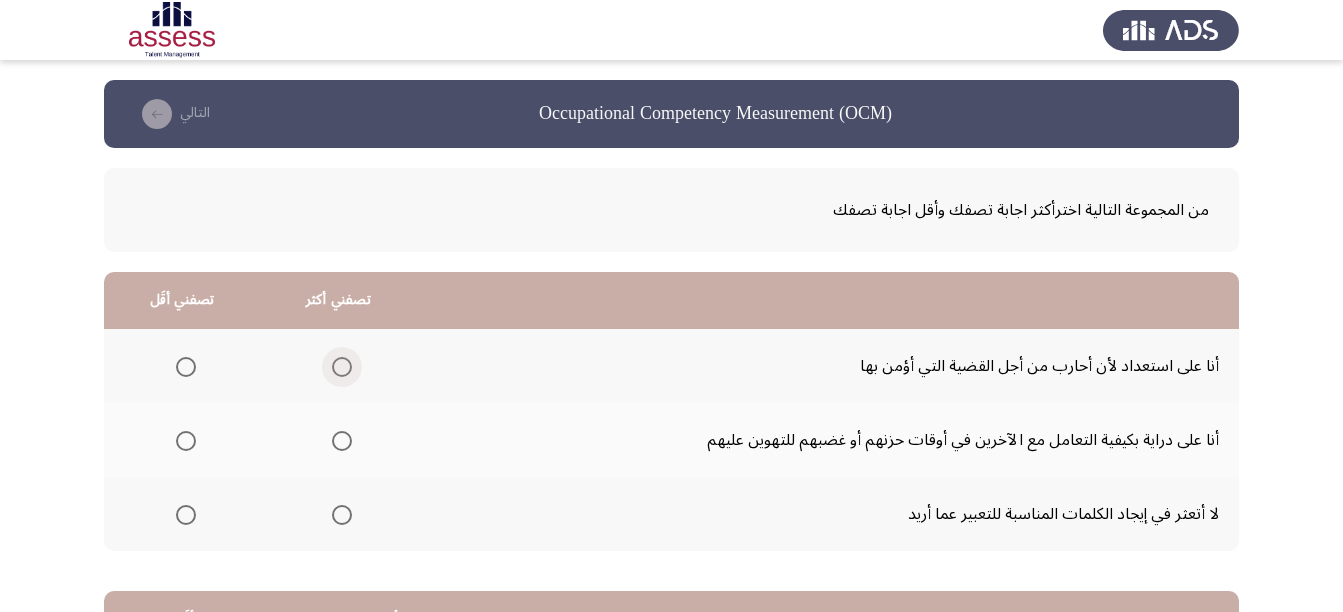 click at bounding box center [342, 367] 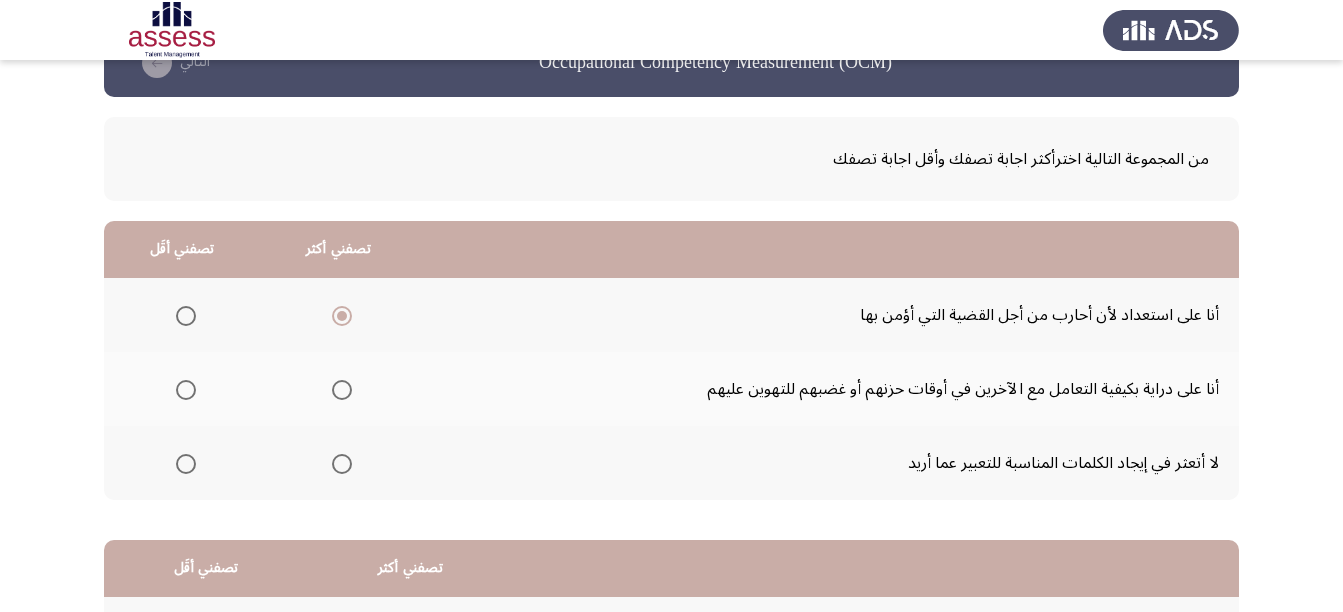 scroll, scrollTop: 100, scrollLeft: 0, axis: vertical 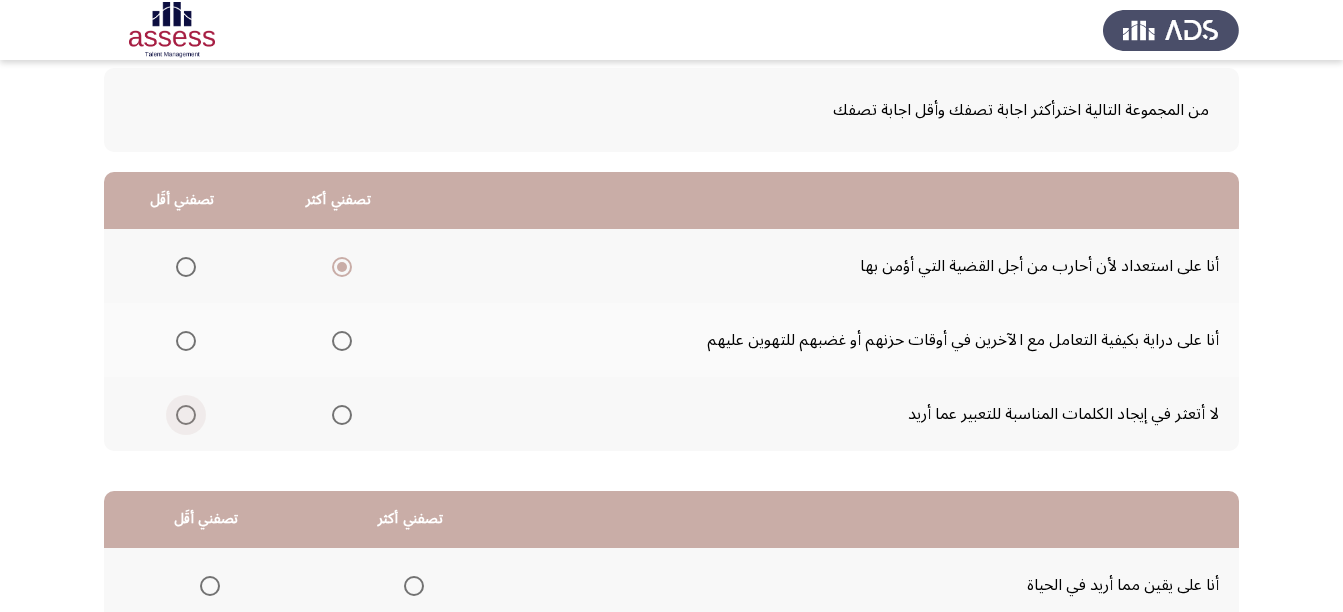 click at bounding box center [186, 415] 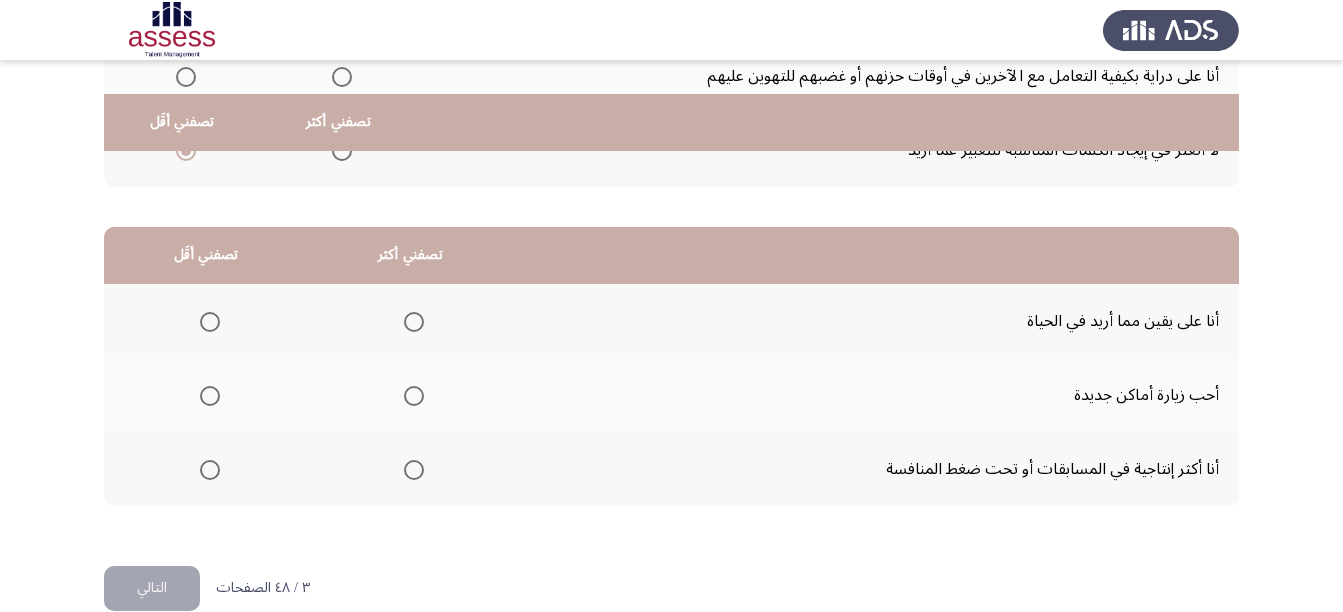 scroll, scrollTop: 398, scrollLeft: 0, axis: vertical 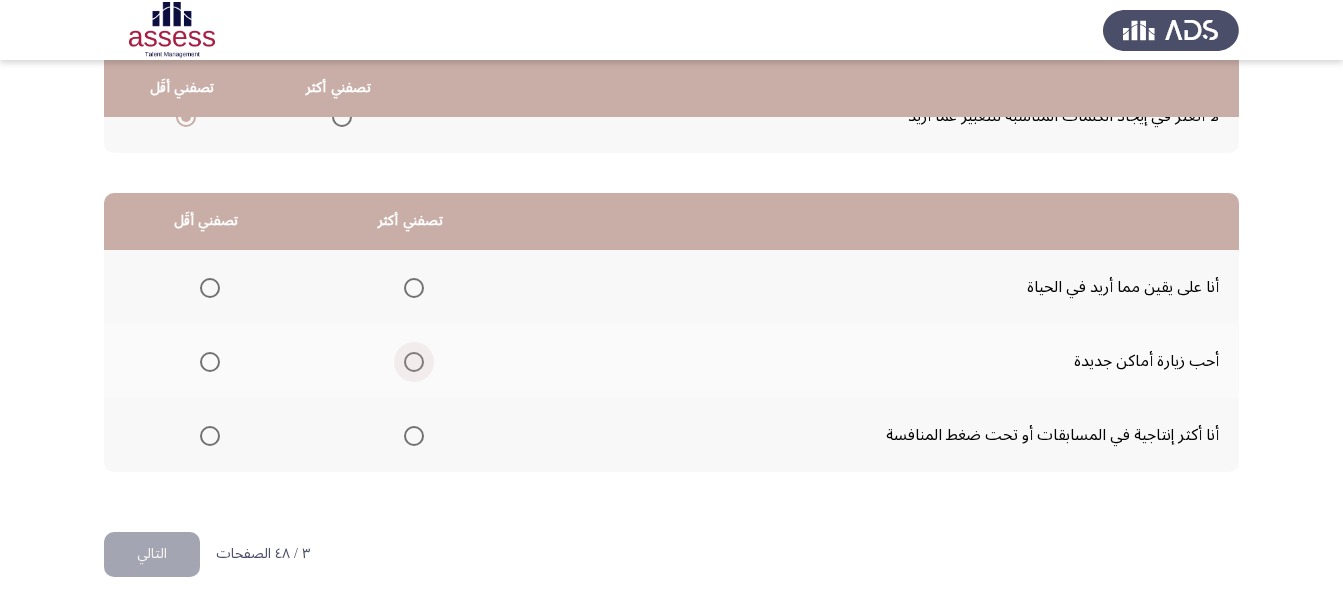 click at bounding box center [414, 362] 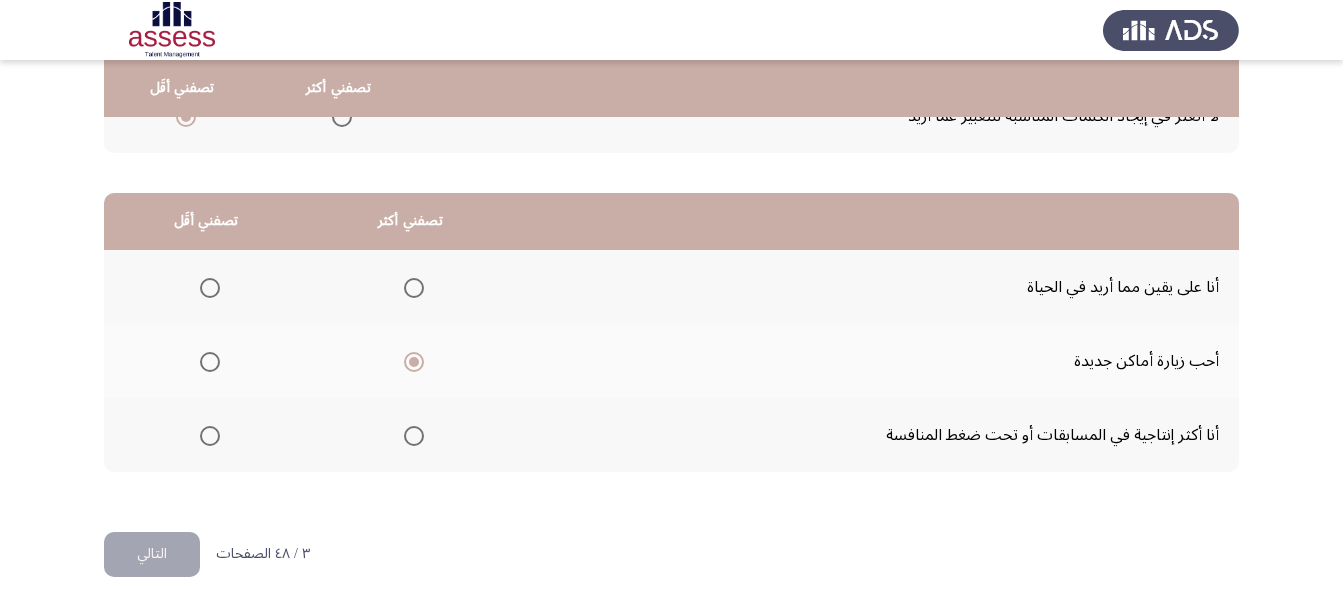 click at bounding box center (210, 436) 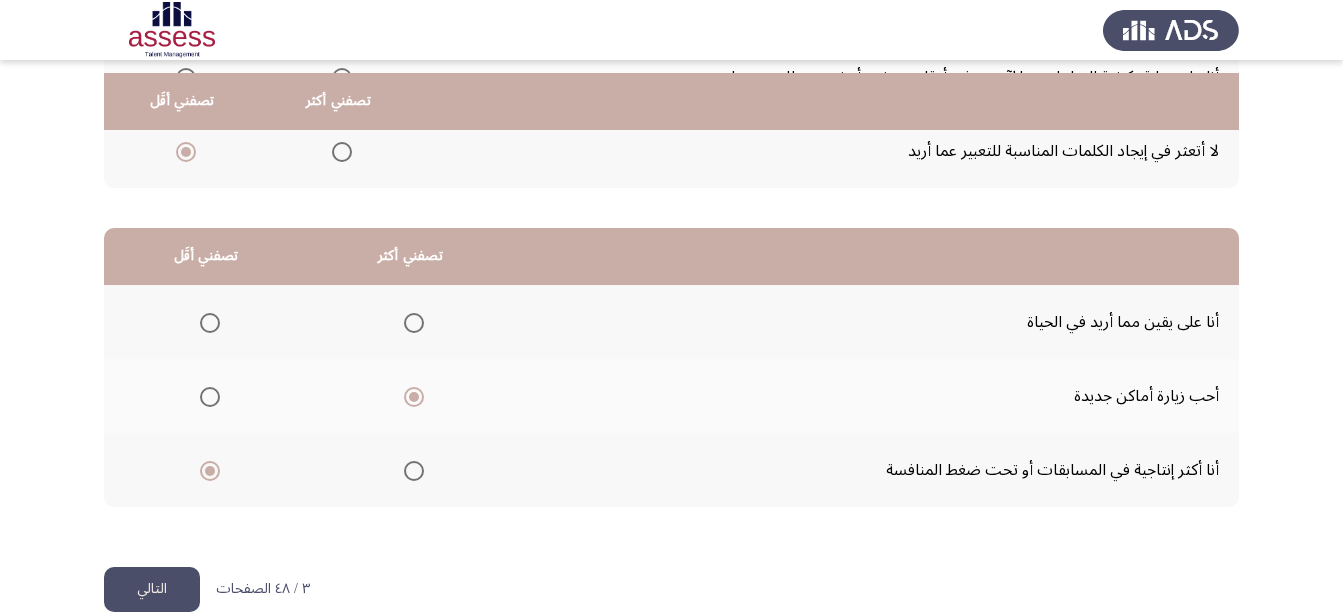 scroll, scrollTop: 398, scrollLeft: 0, axis: vertical 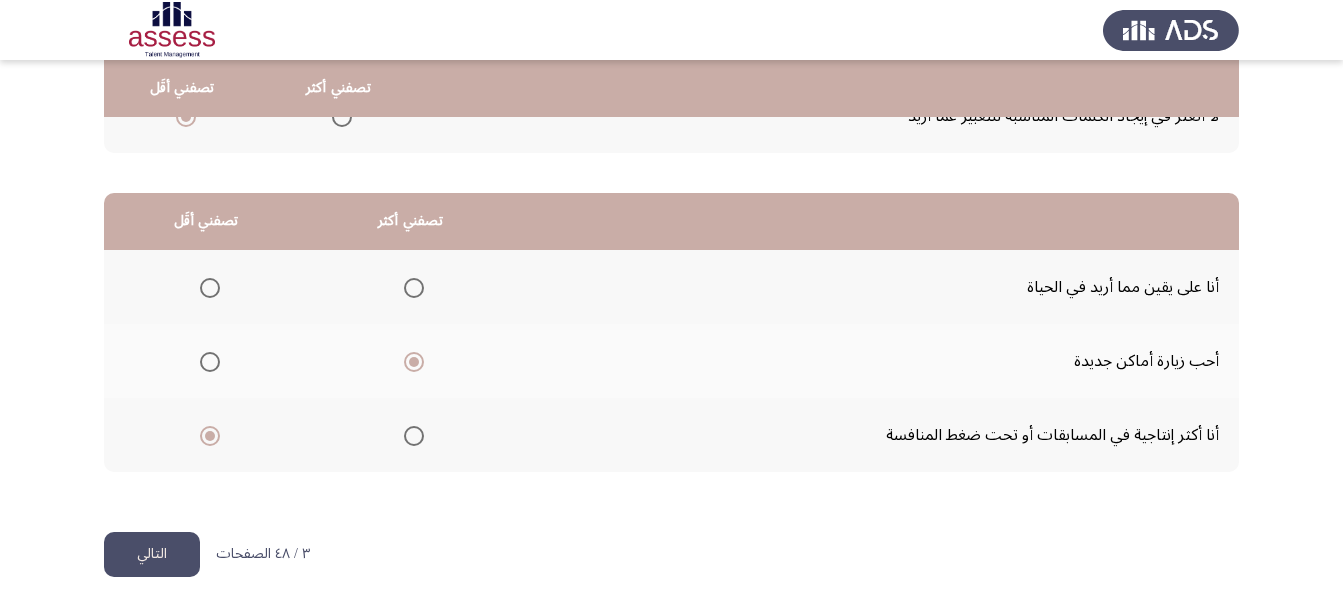 click on "التالي" 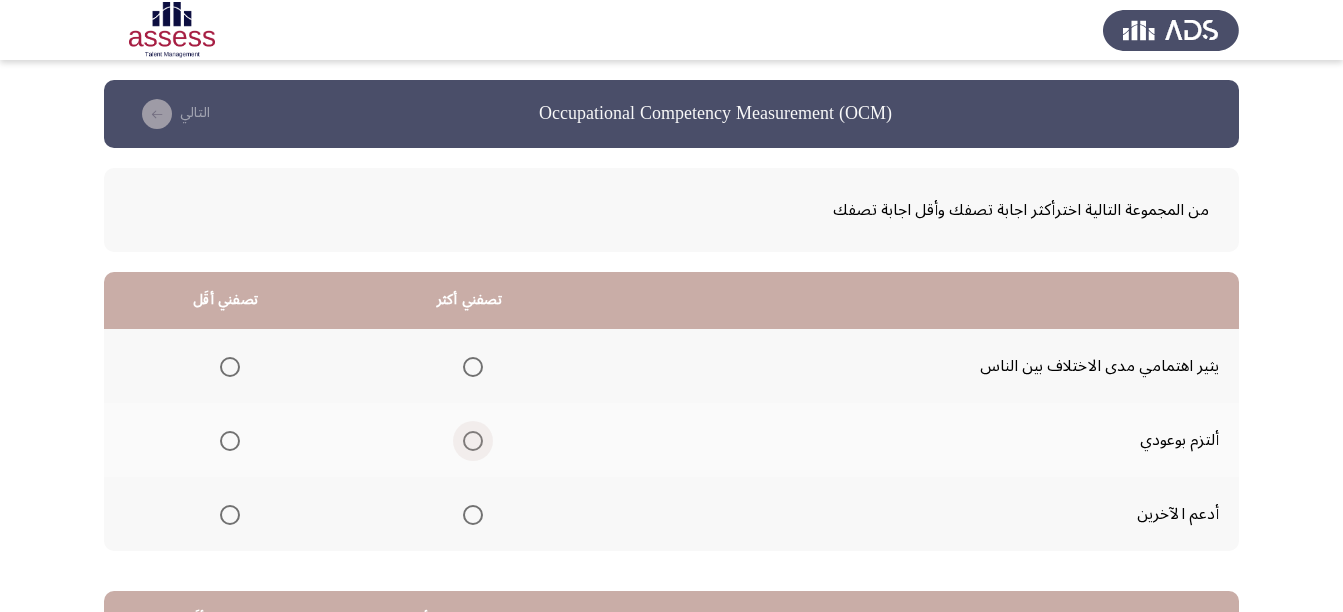 click at bounding box center (473, 441) 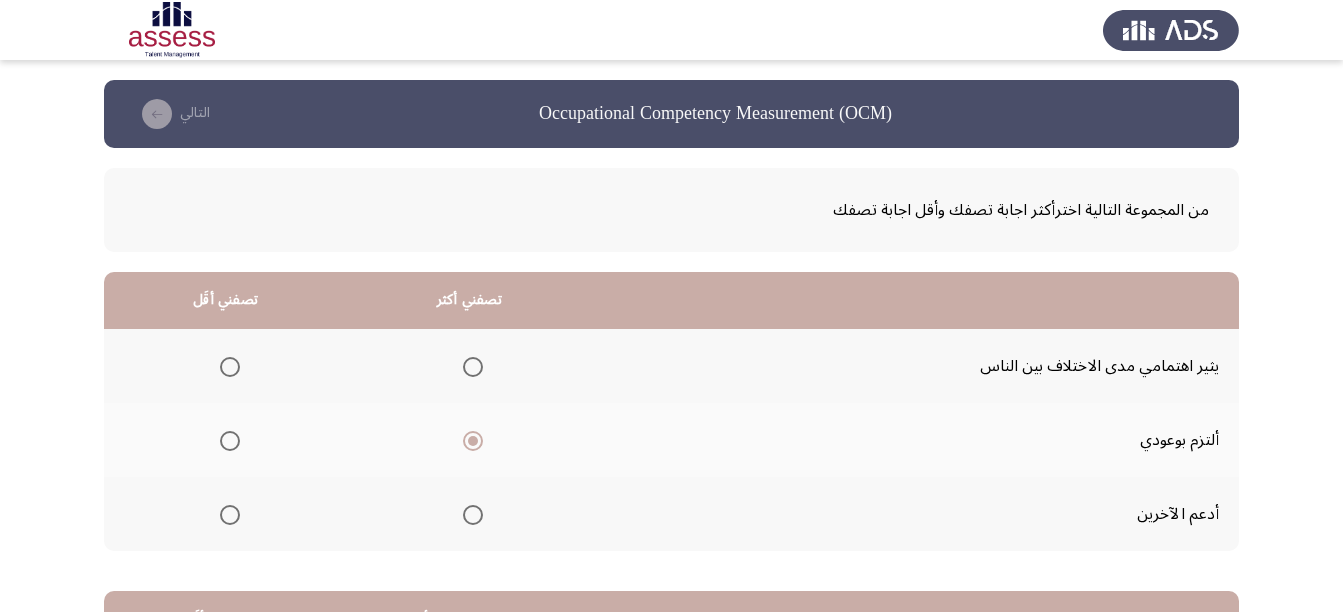 click at bounding box center [230, 367] 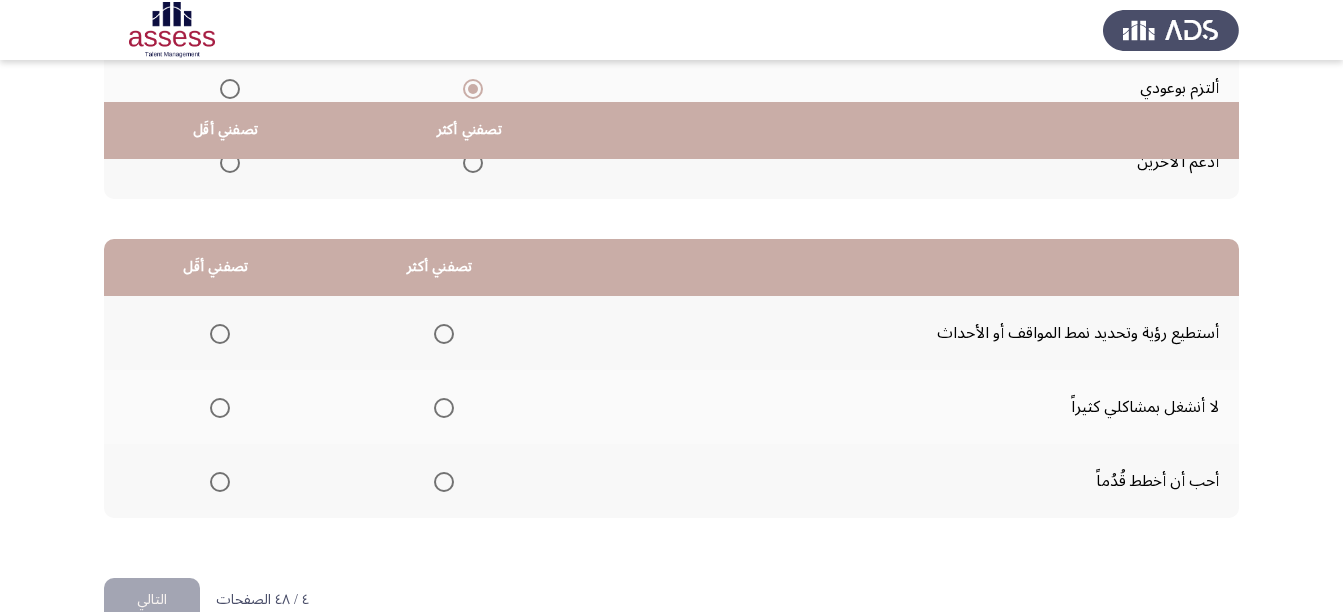 scroll, scrollTop: 398, scrollLeft: 0, axis: vertical 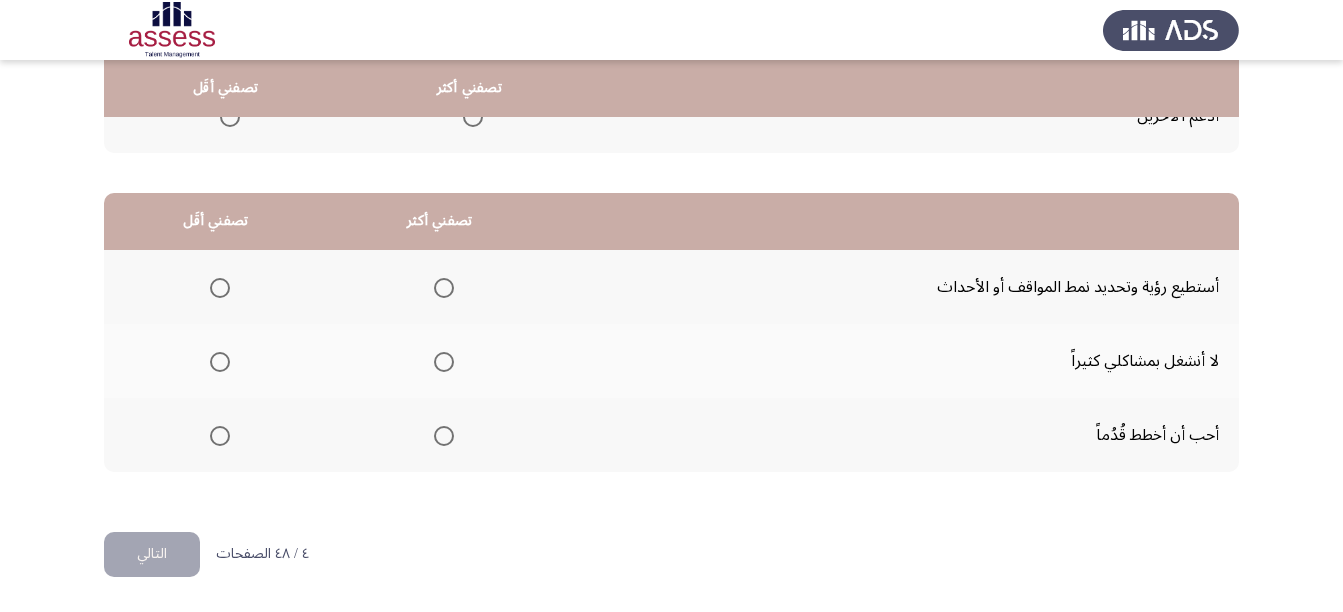 click at bounding box center (444, 436) 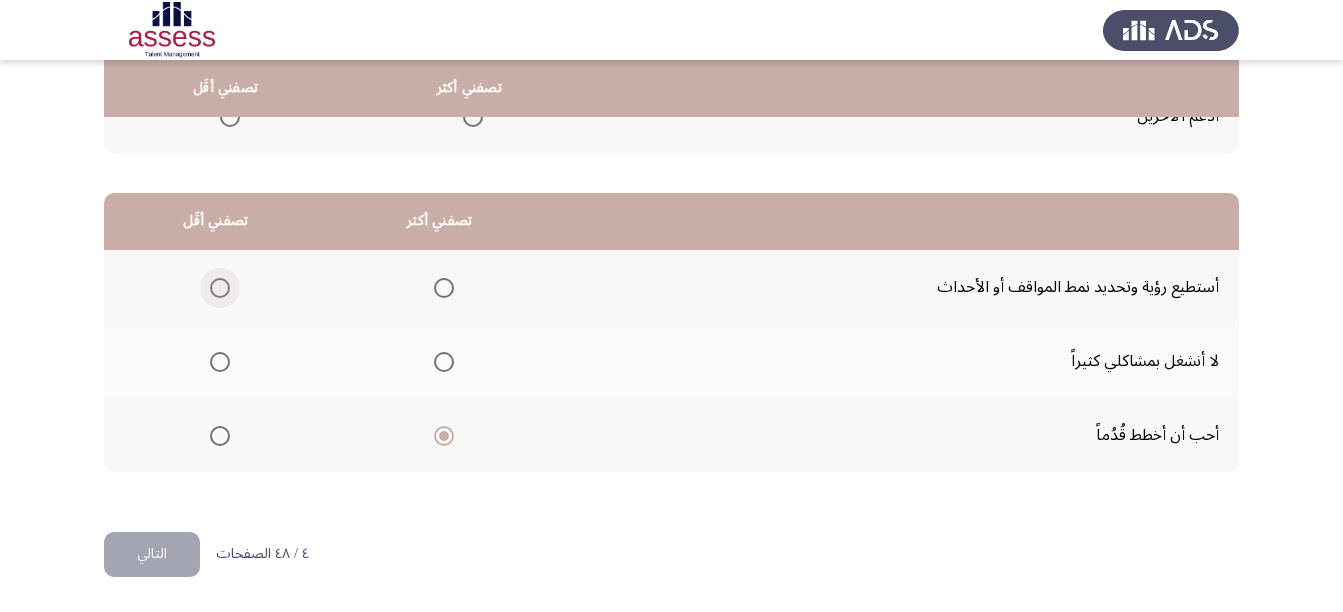 click at bounding box center (220, 288) 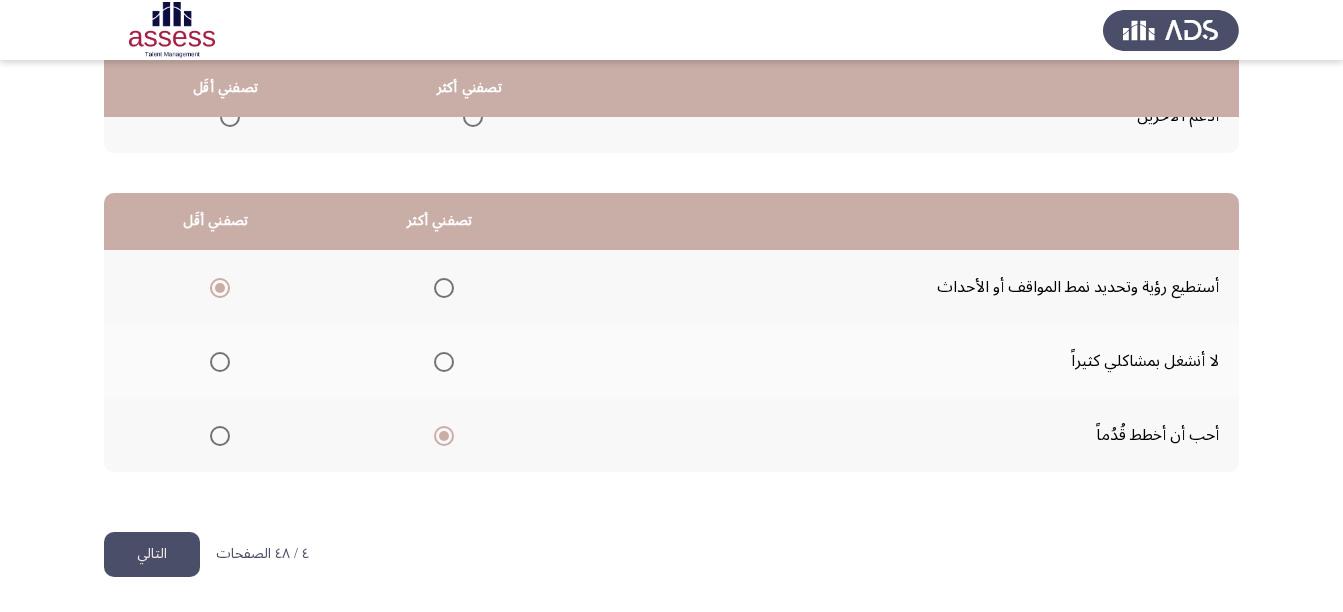 click on "التالي" 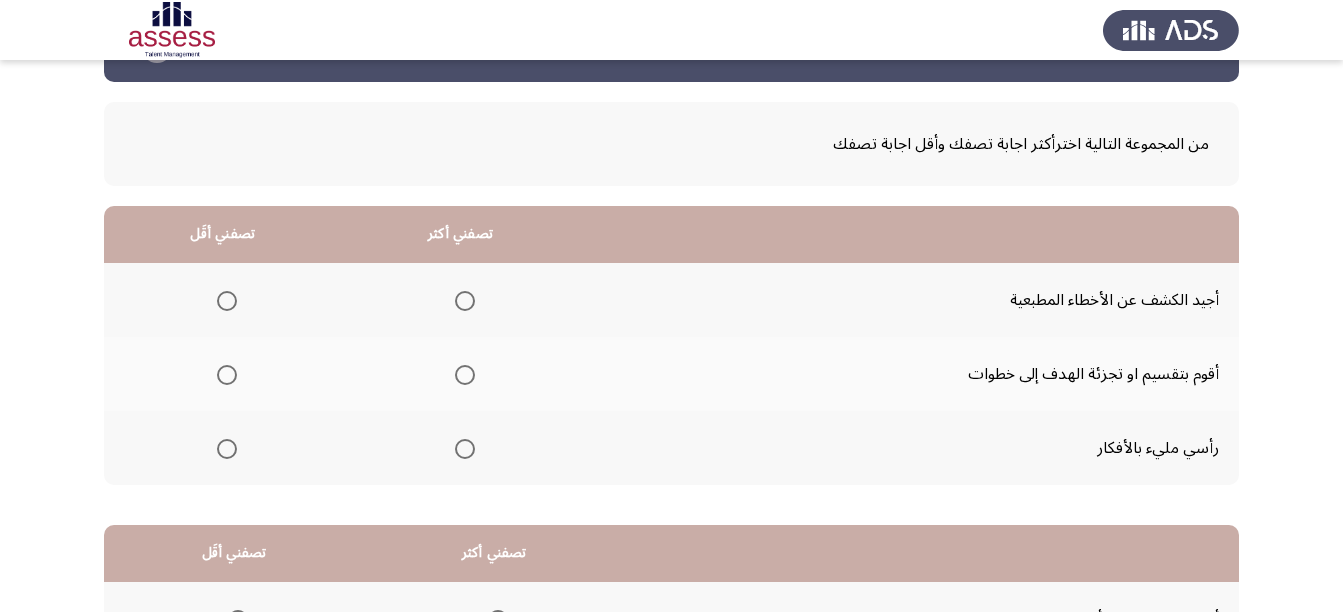scroll, scrollTop: 100, scrollLeft: 0, axis: vertical 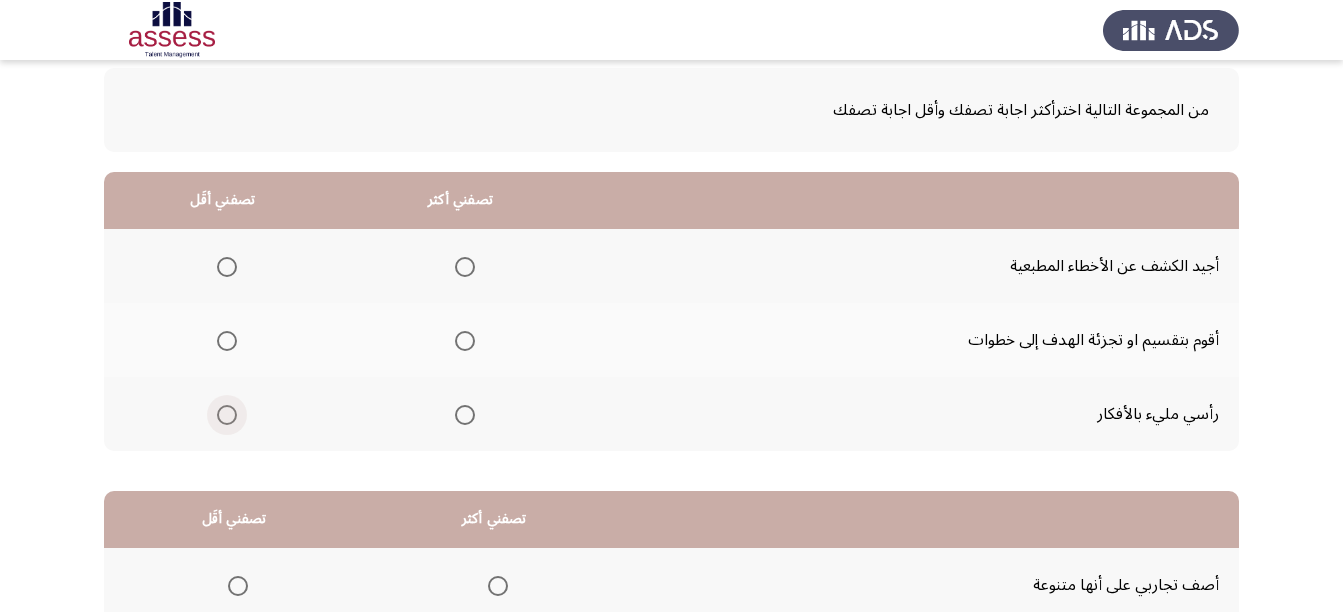 click at bounding box center [227, 415] 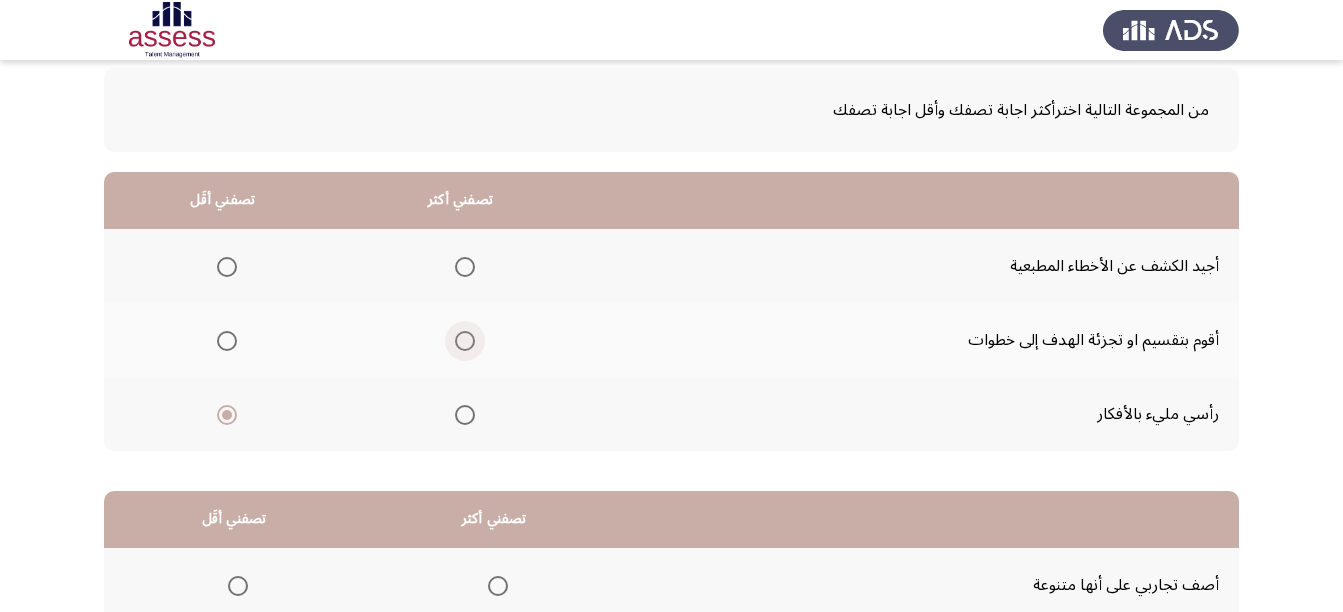 click at bounding box center (465, 341) 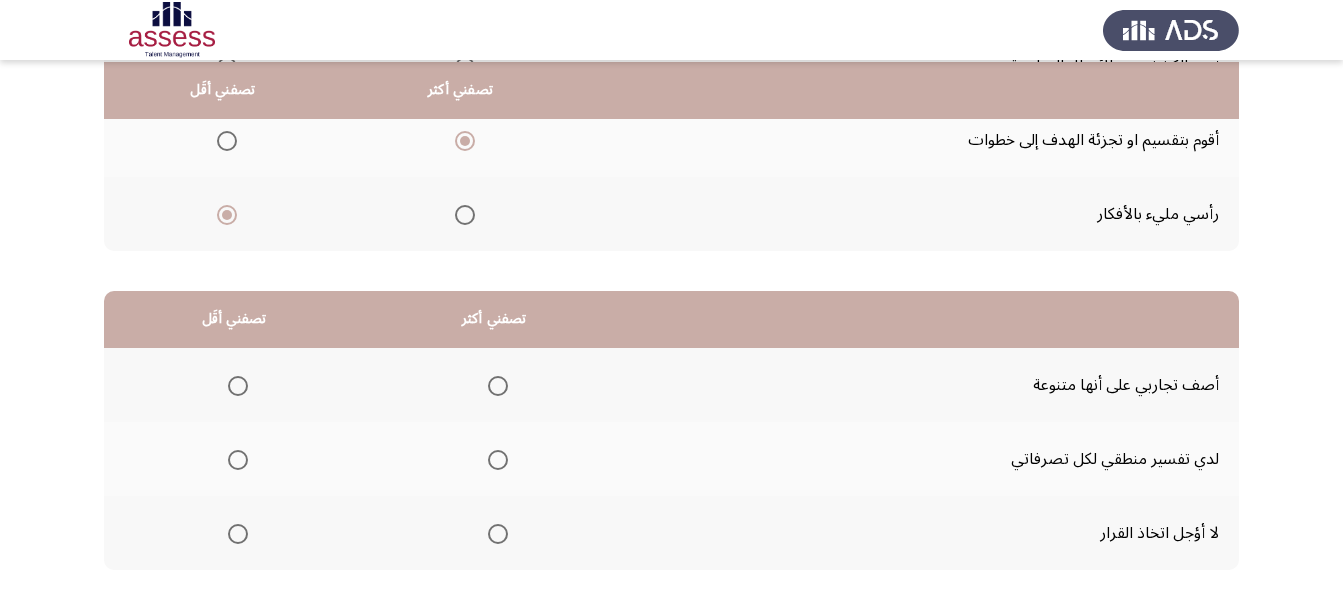 scroll, scrollTop: 398, scrollLeft: 0, axis: vertical 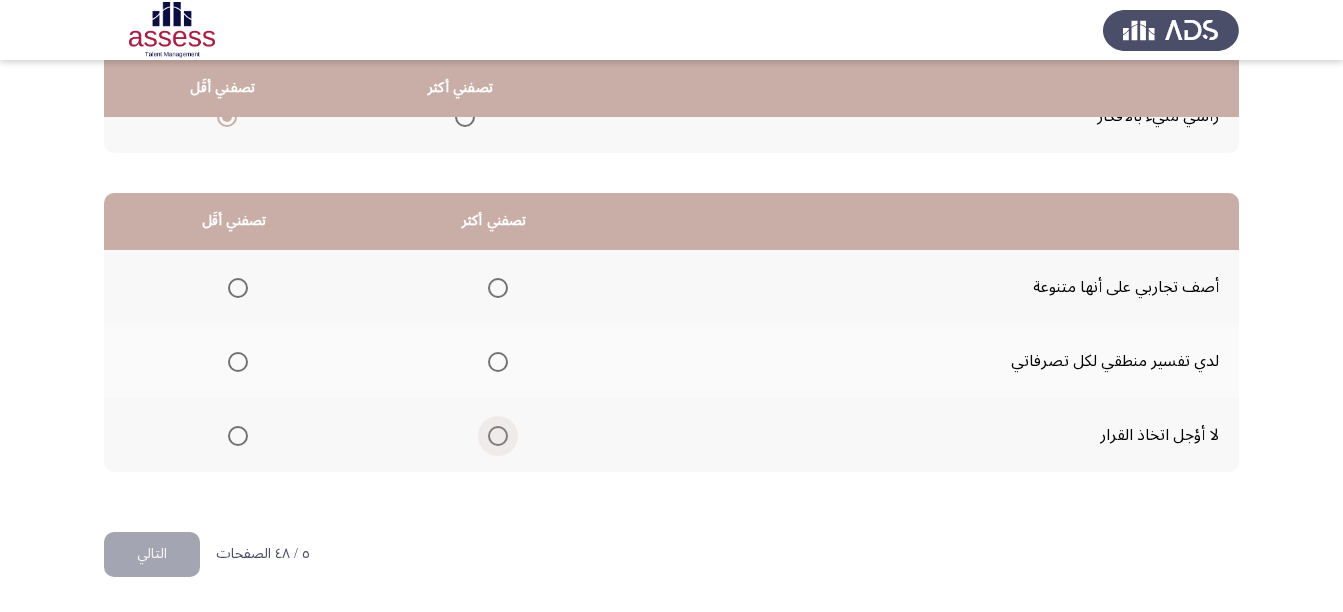 click at bounding box center (498, 436) 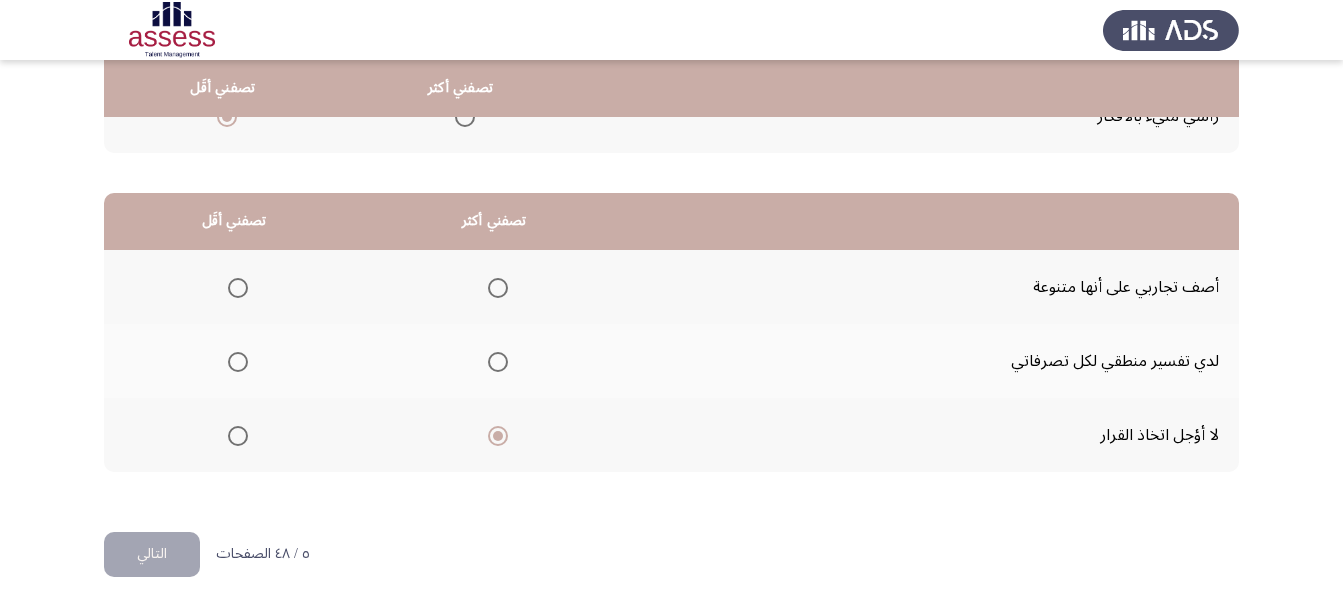 click at bounding box center [498, 288] 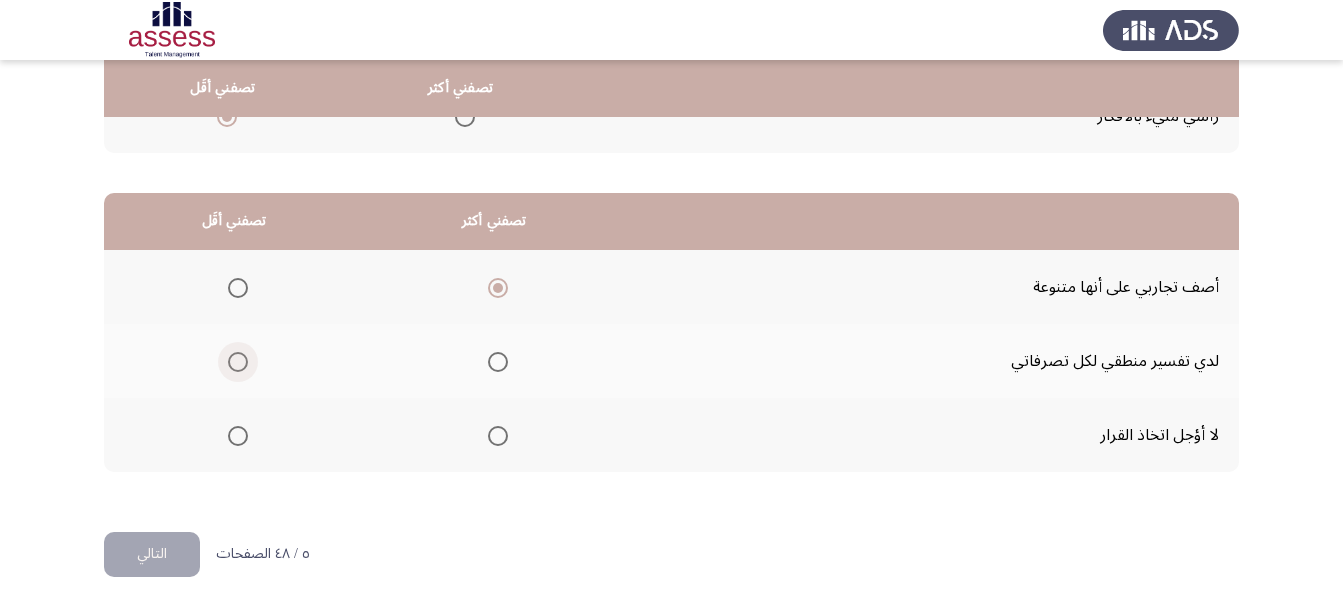 click at bounding box center [238, 362] 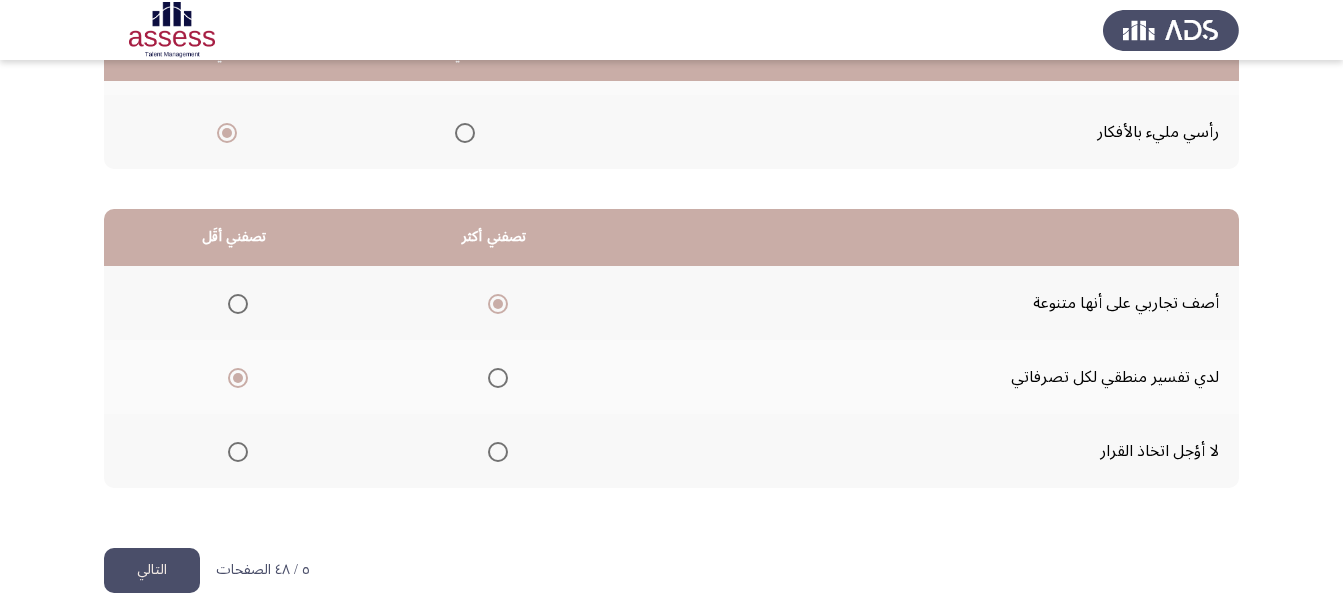 scroll, scrollTop: 398, scrollLeft: 0, axis: vertical 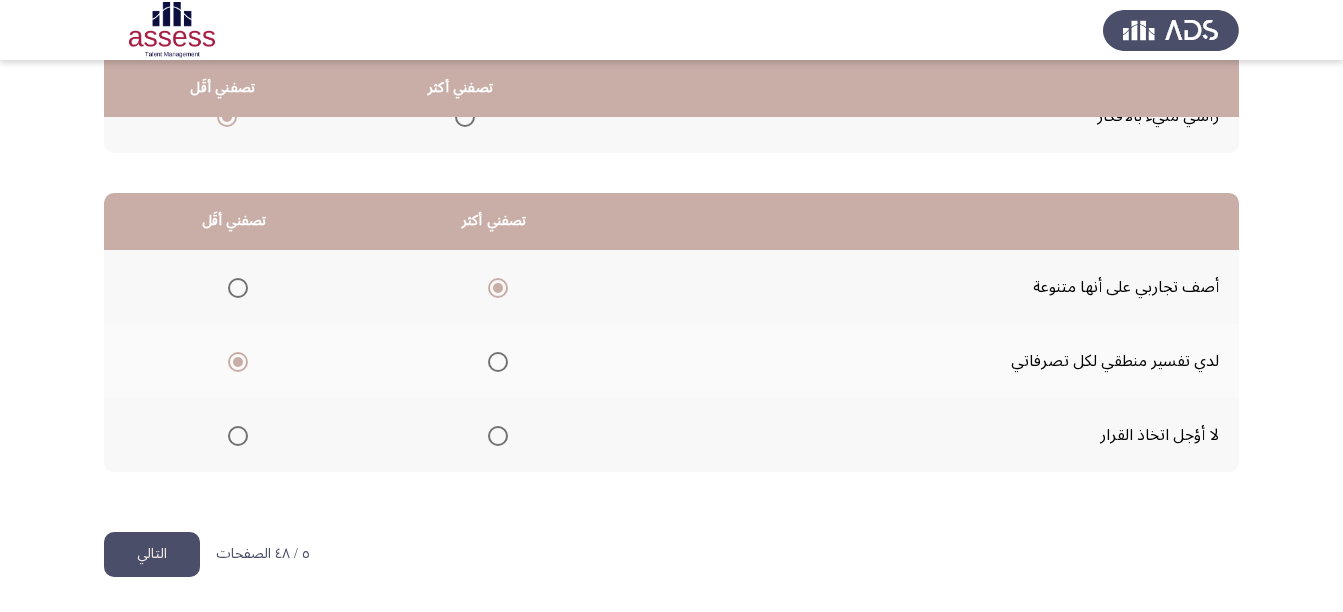 click on "التالي" 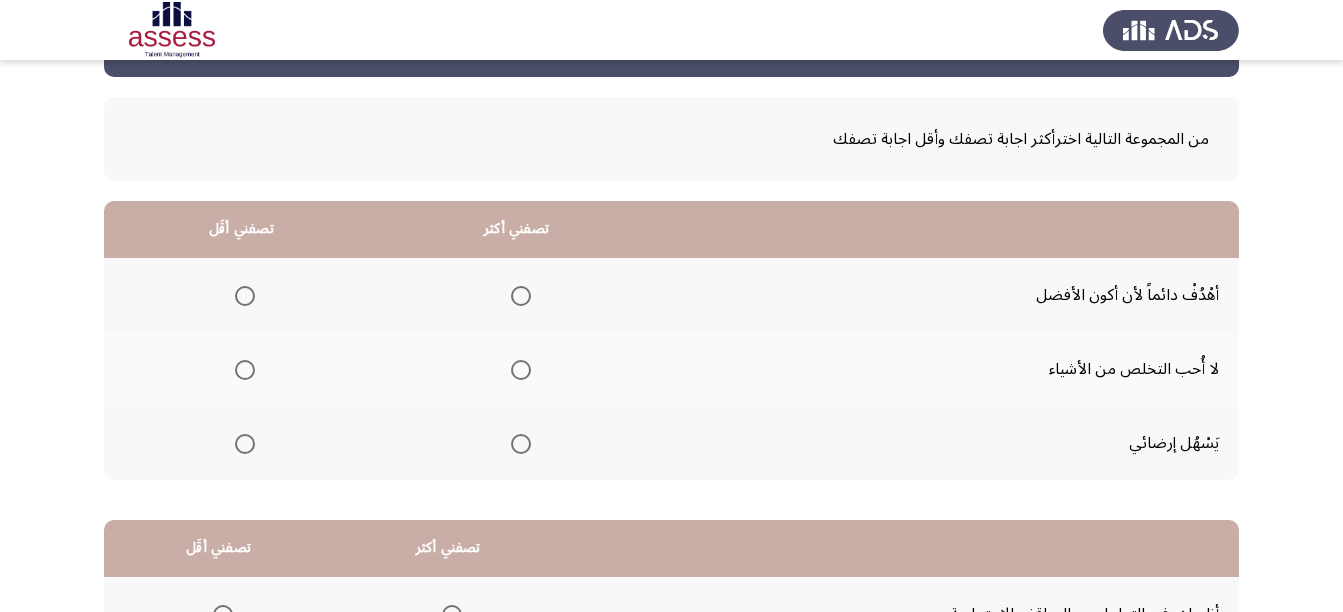 scroll, scrollTop: 100, scrollLeft: 0, axis: vertical 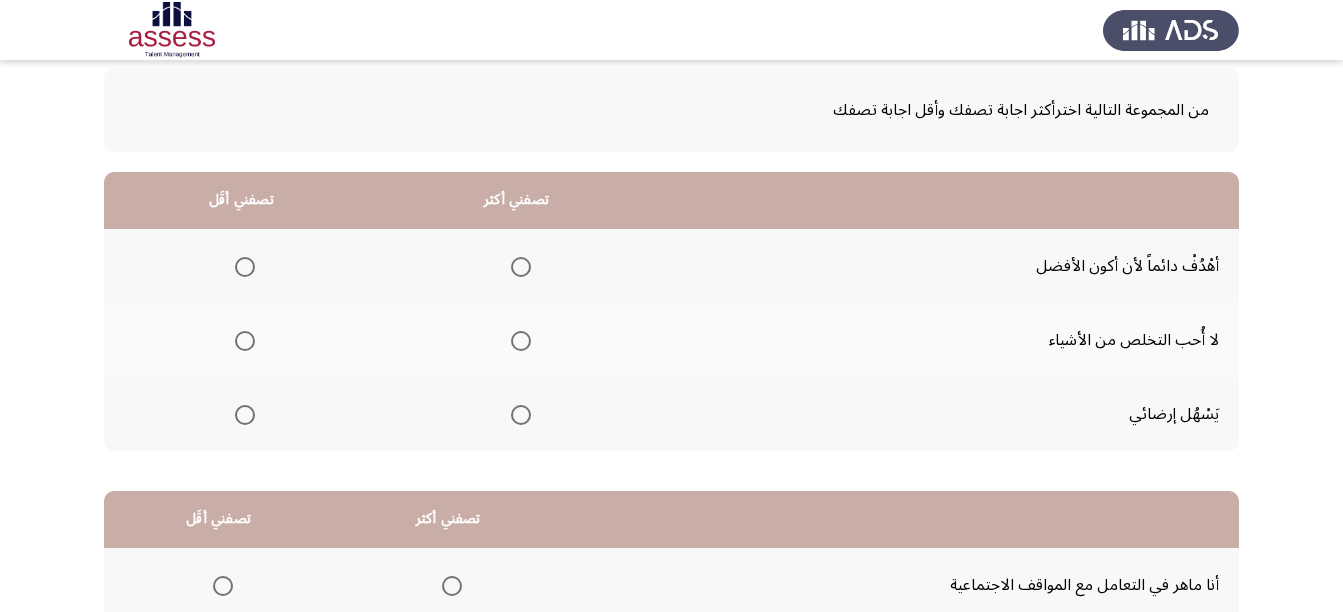 click at bounding box center (521, 267) 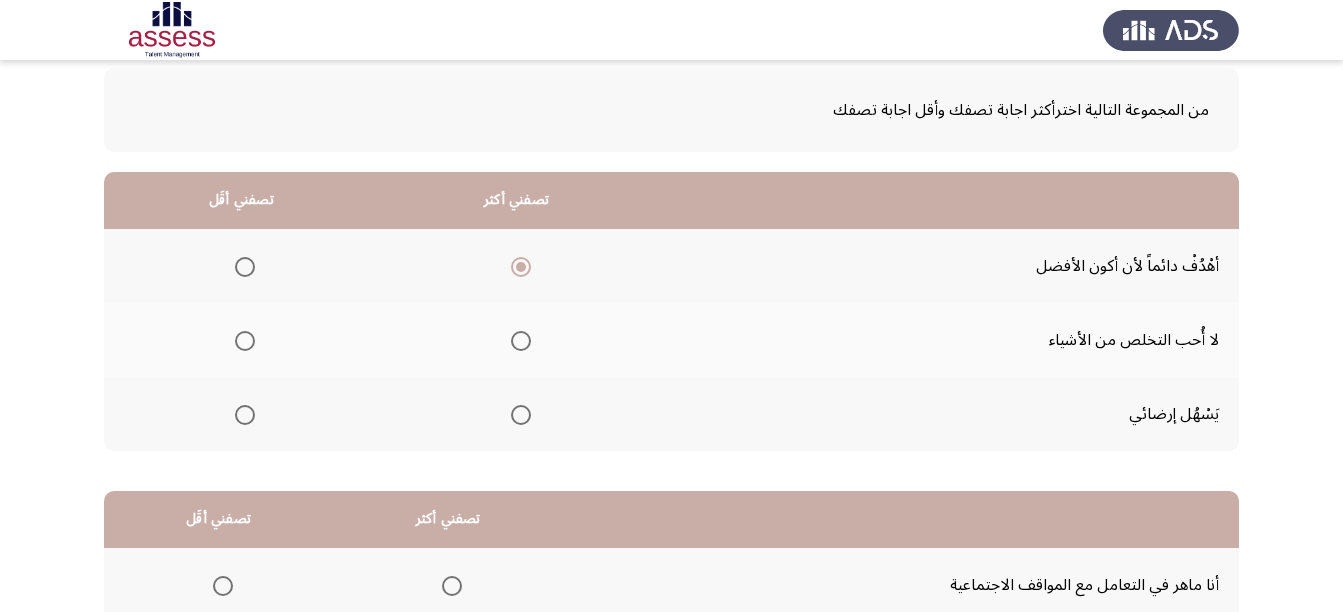 click at bounding box center [245, 341] 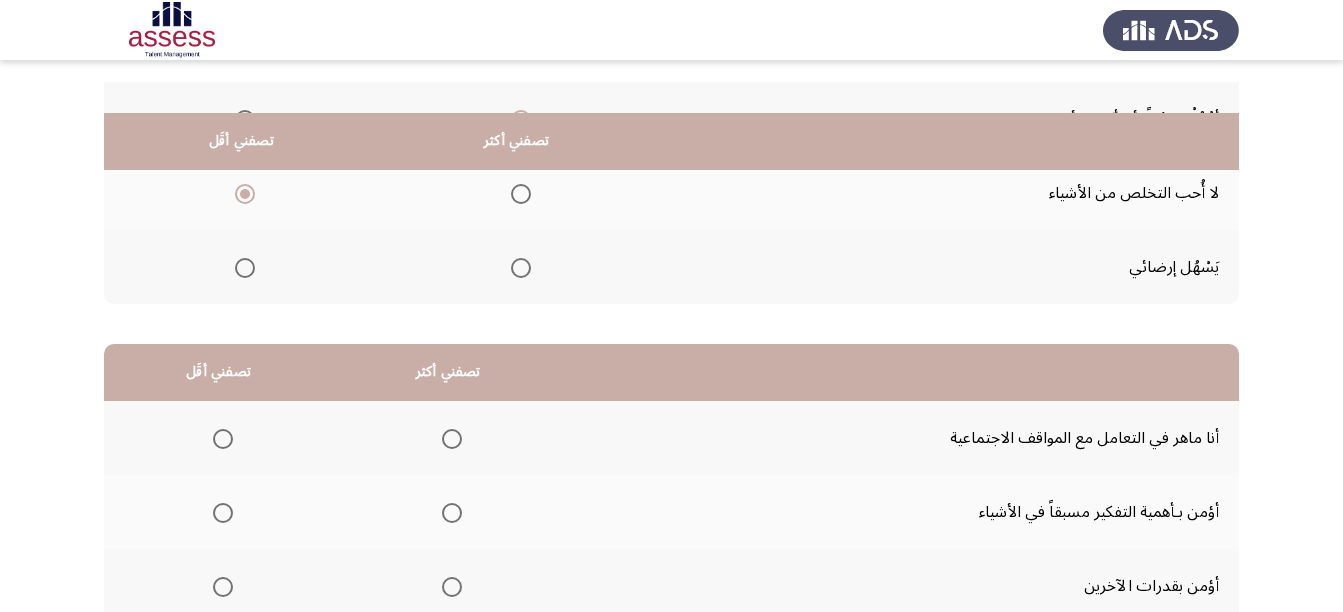 scroll, scrollTop: 200, scrollLeft: 0, axis: vertical 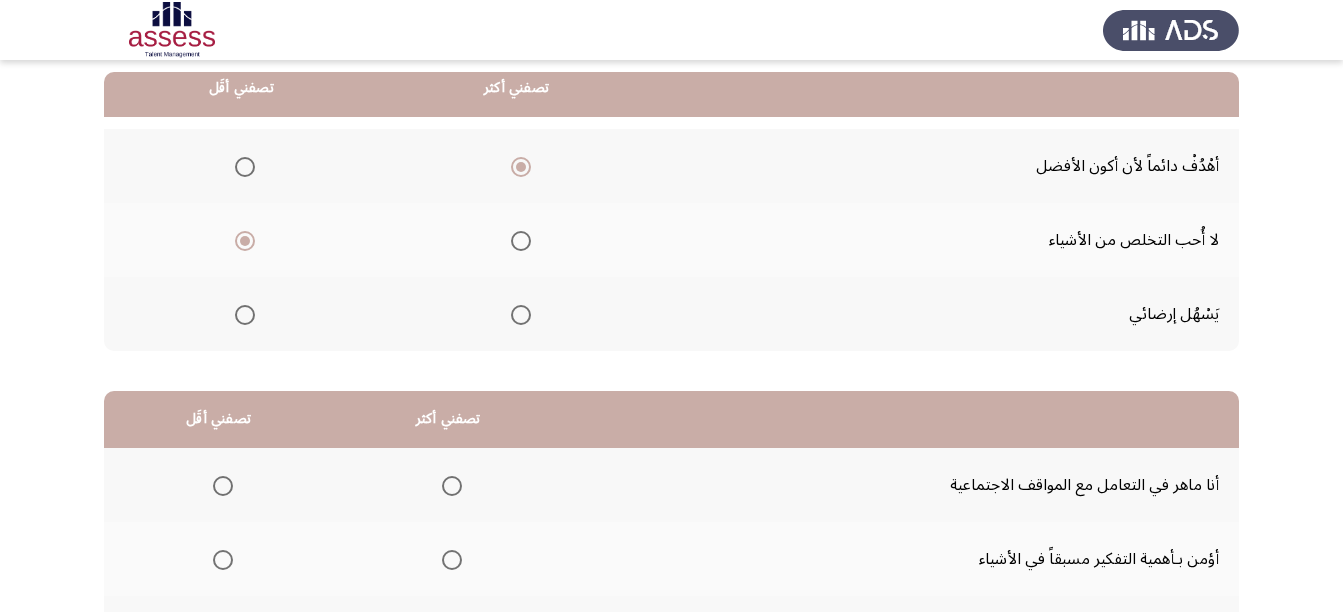 click 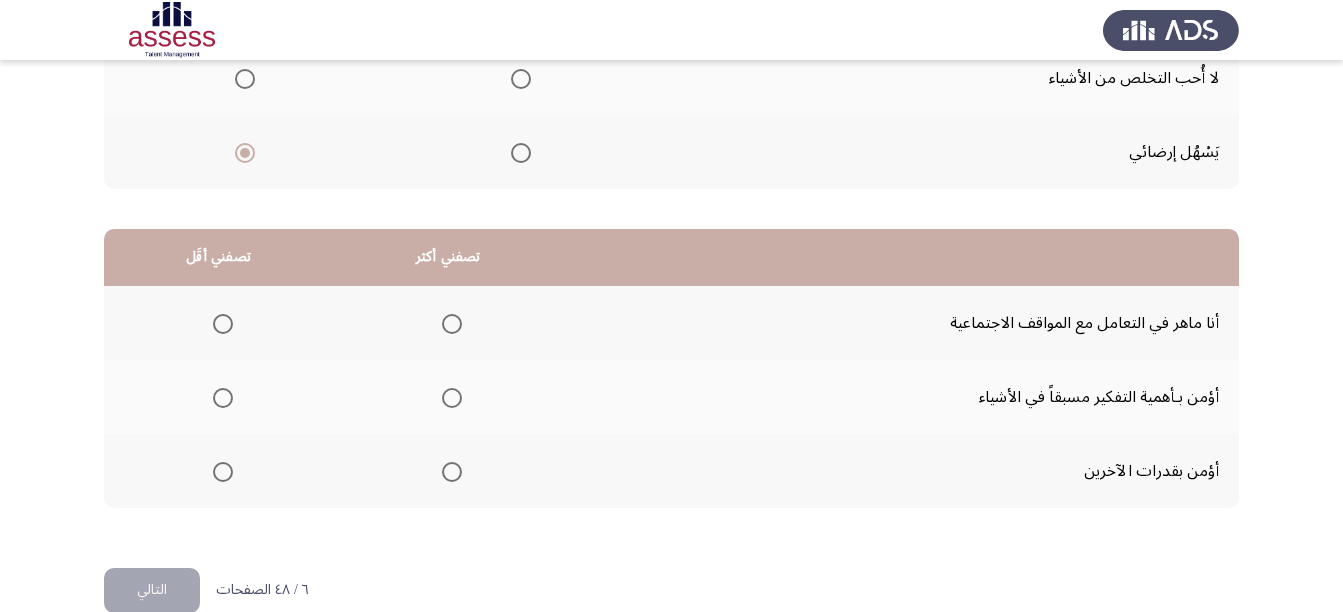 scroll, scrollTop: 398, scrollLeft: 0, axis: vertical 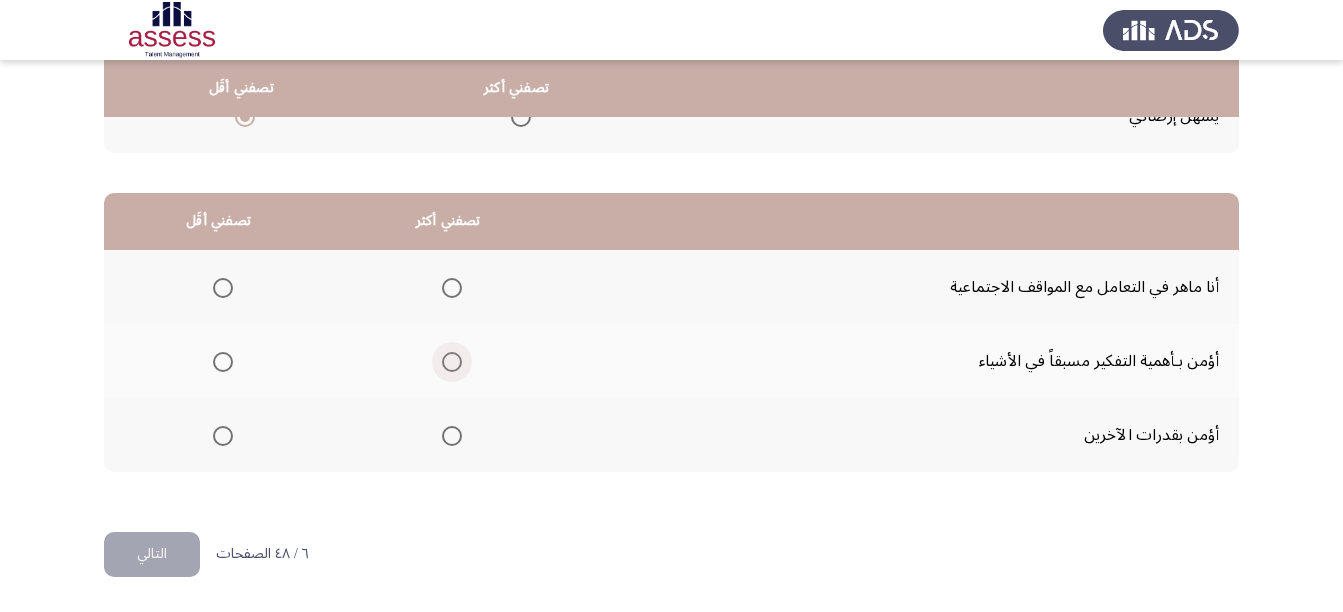 click at bounding box center (452, 362) 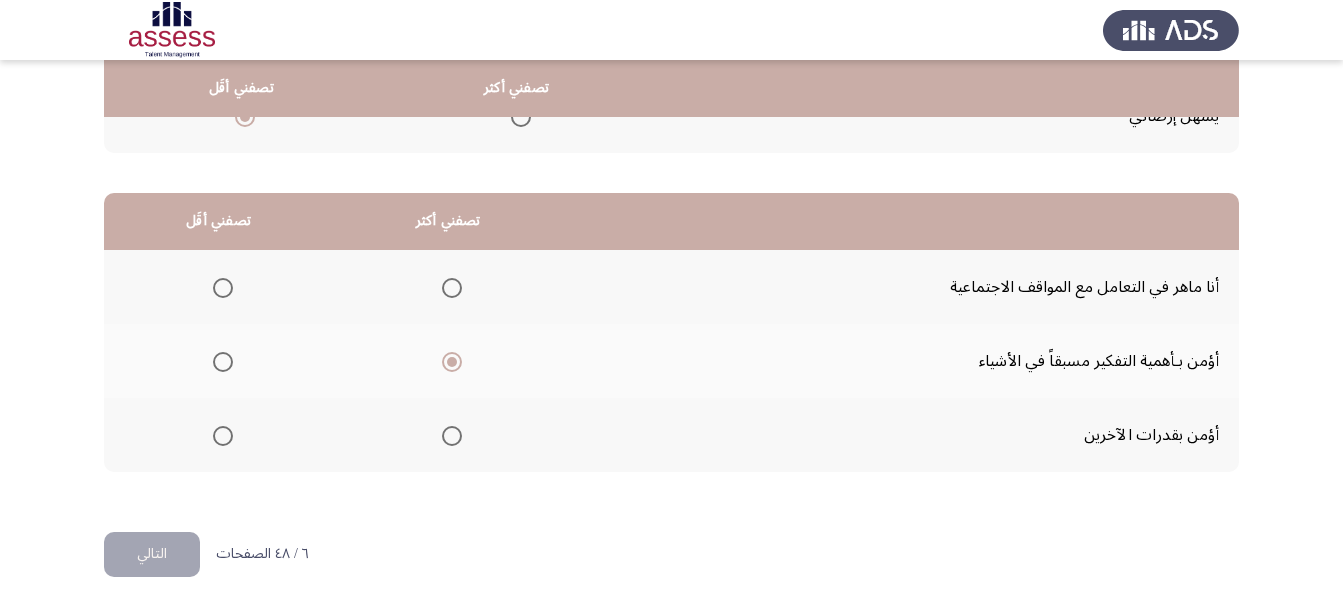 click 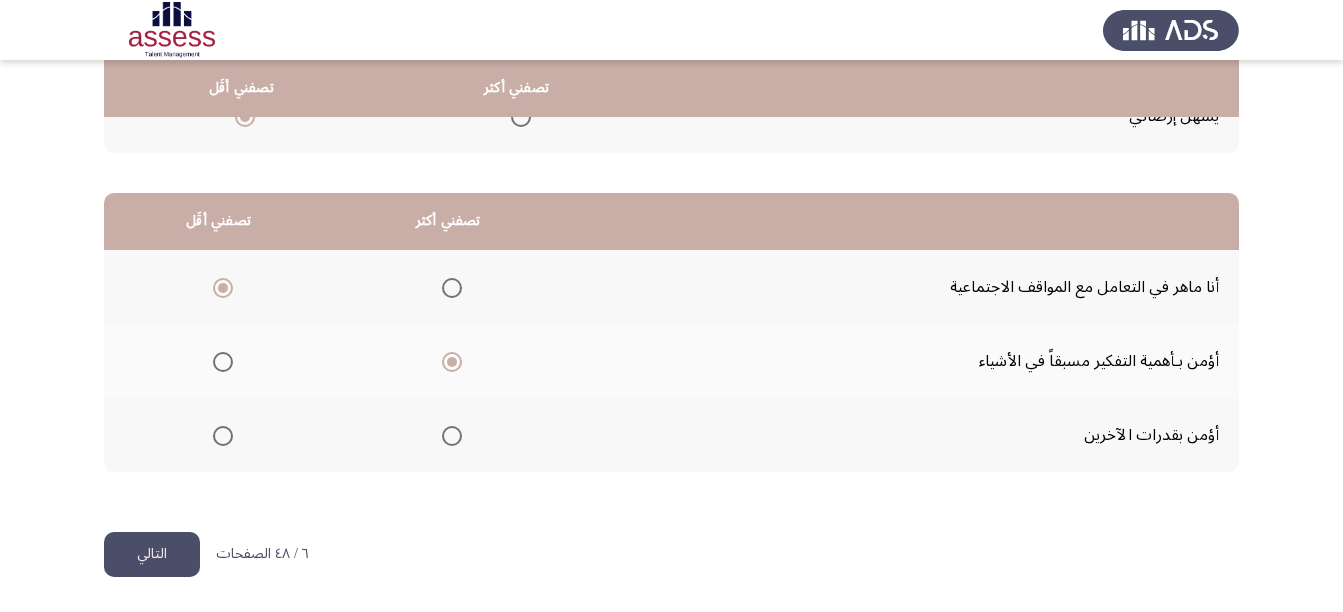 click on "التالي" 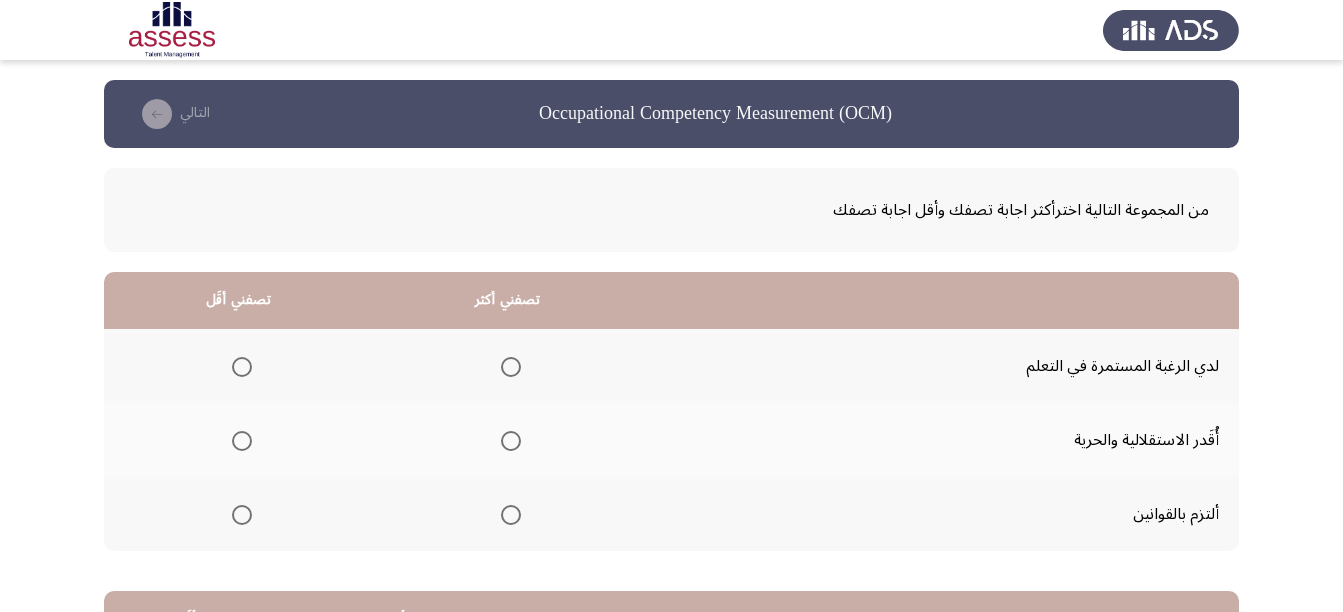 scroll, scrollTop: 100, scrollLeft: 0, axis: vertical 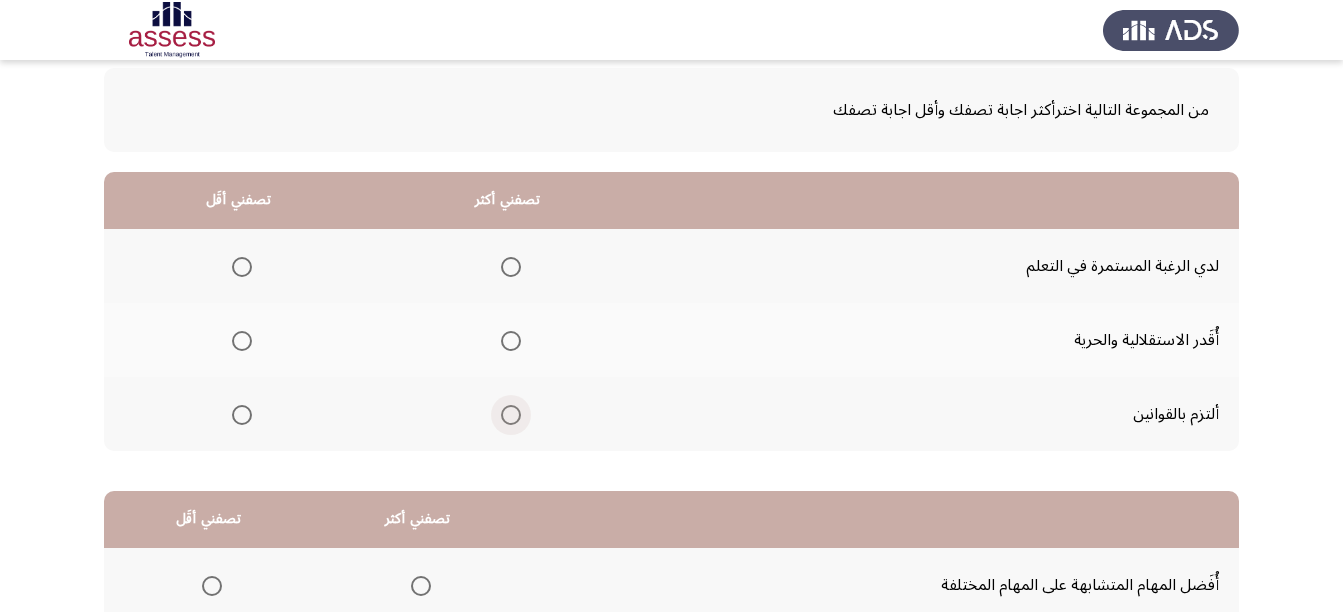 click at bounding box center (511, 415) 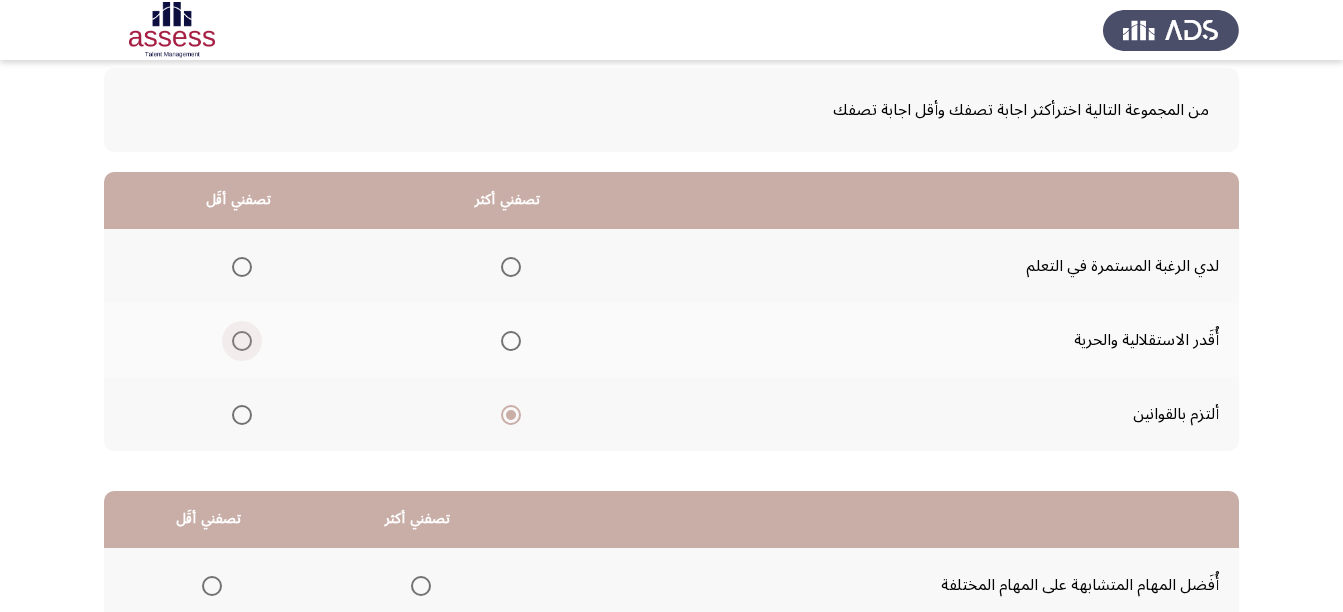 click at bounding box center (242, 341) 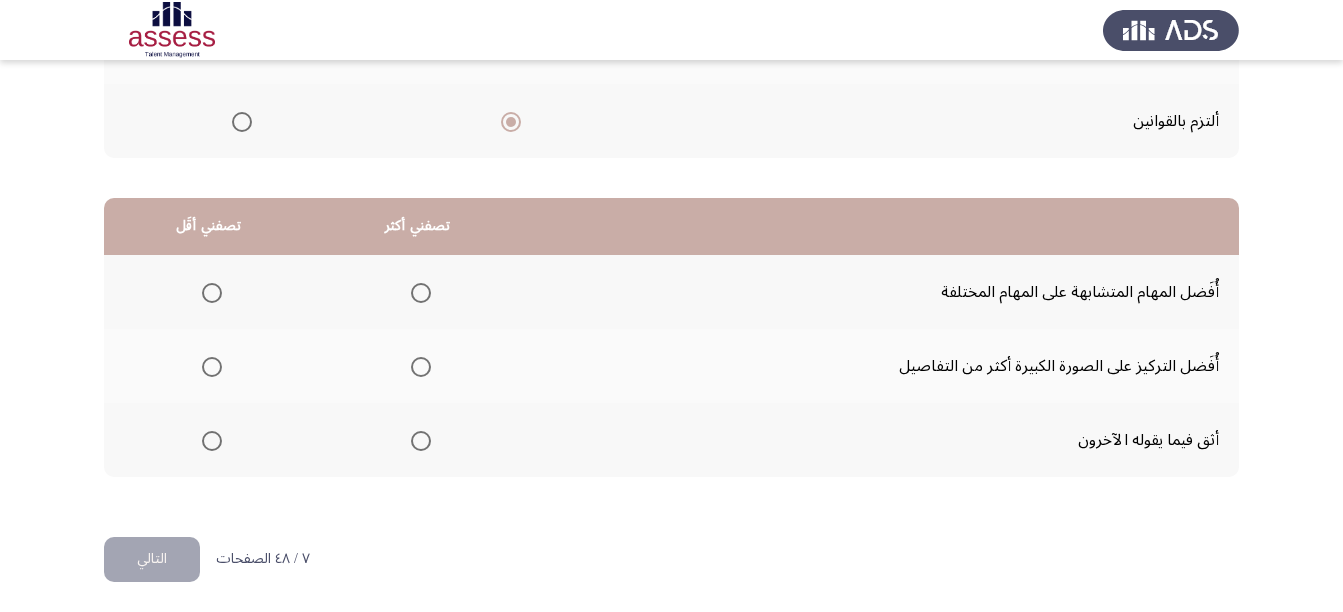 scroll, scrollTop: 398, scrollLeft: 0, axis: vertical 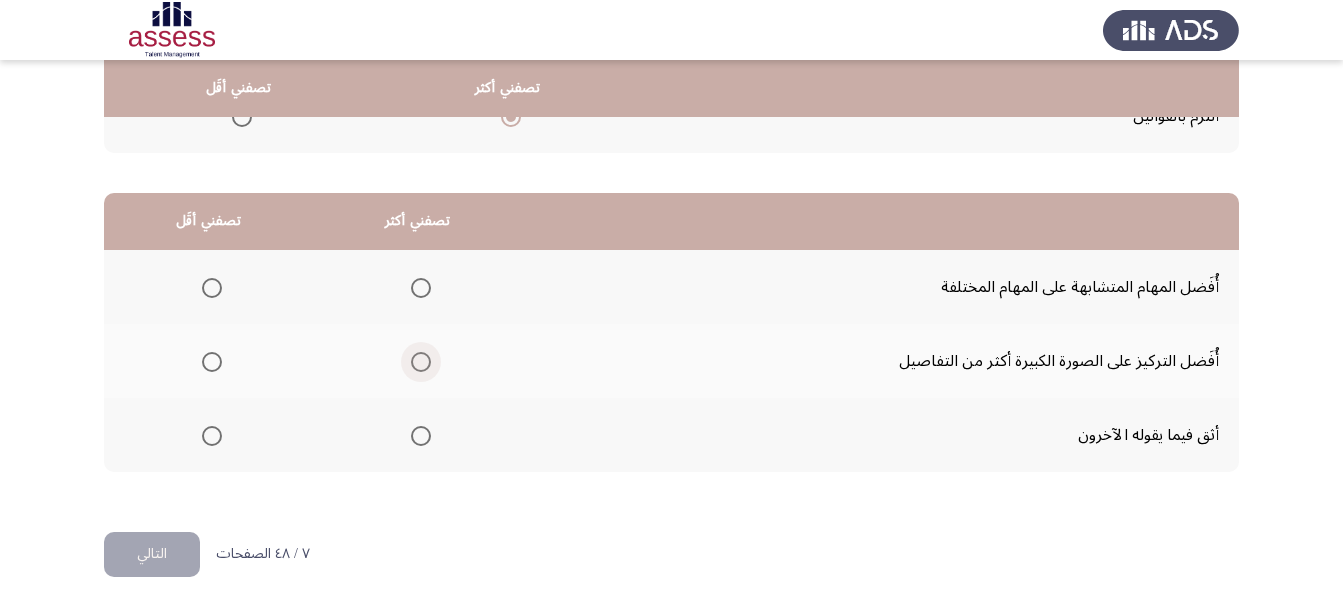 click at bounding box center (421, 362) 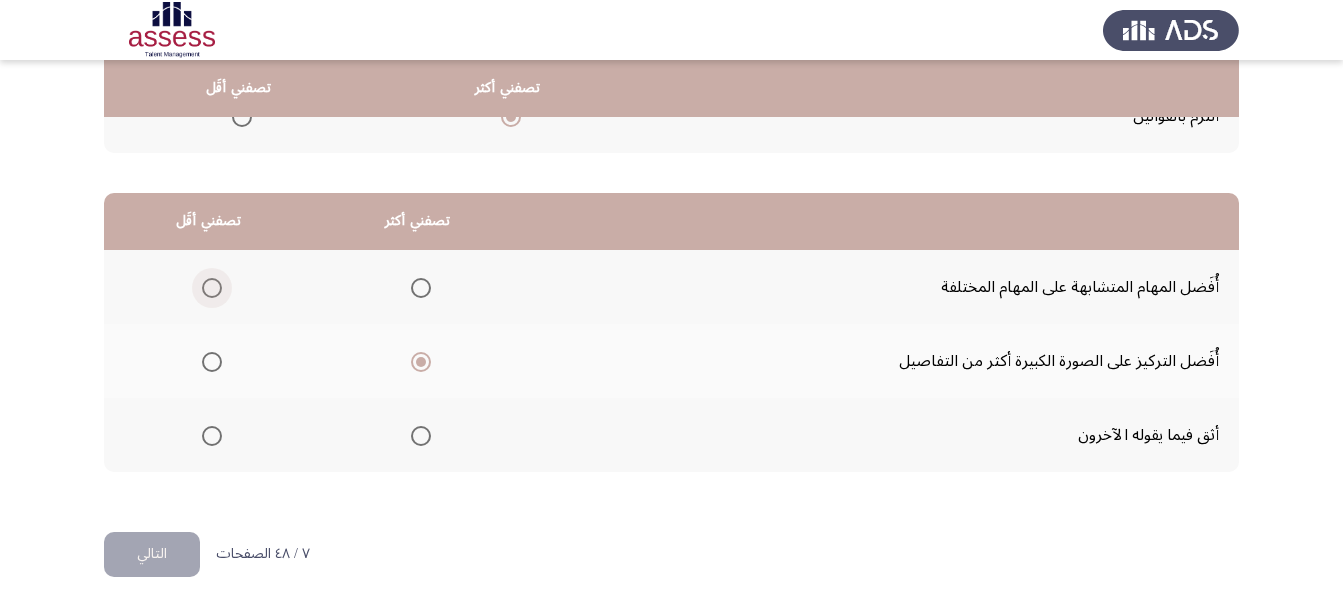 click at bounding box center [212, 288] 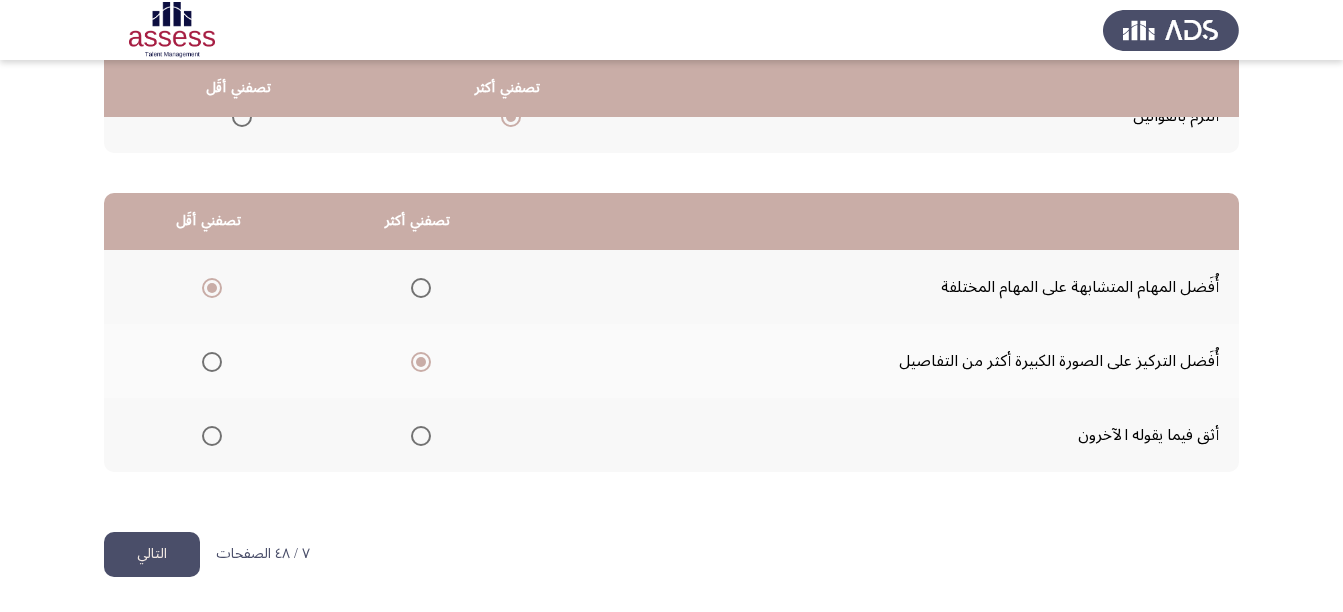 click on "التالي" 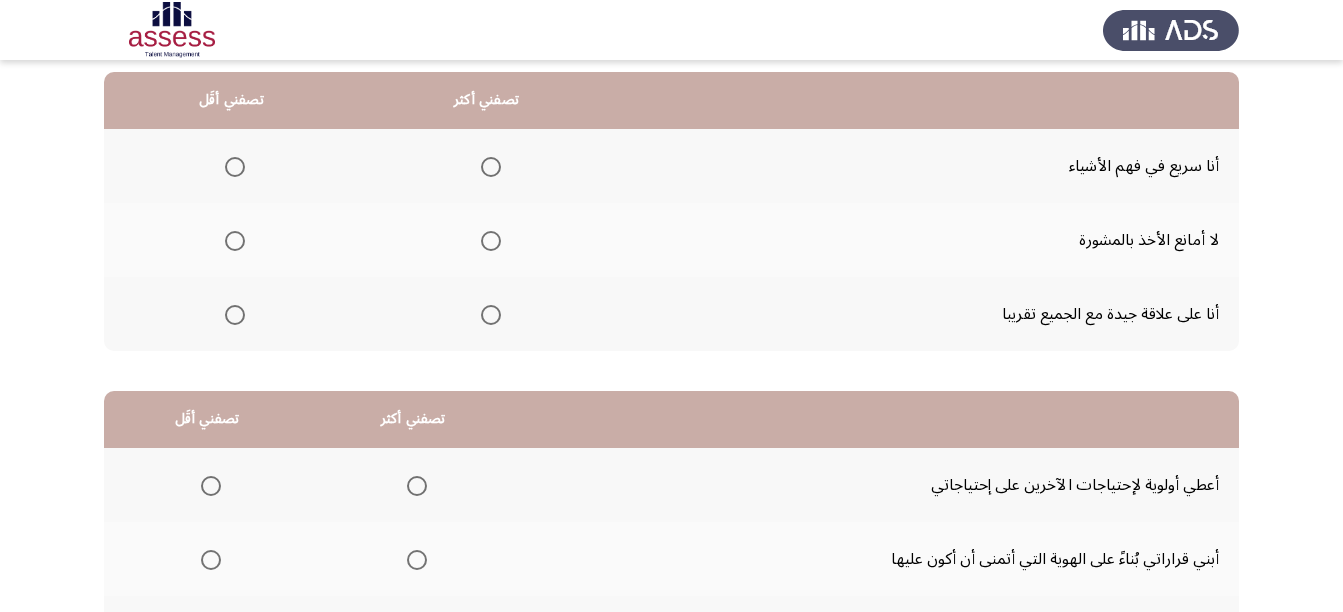 scroll, scrollTop: 100, scrollLeft: 0, axis: vertical 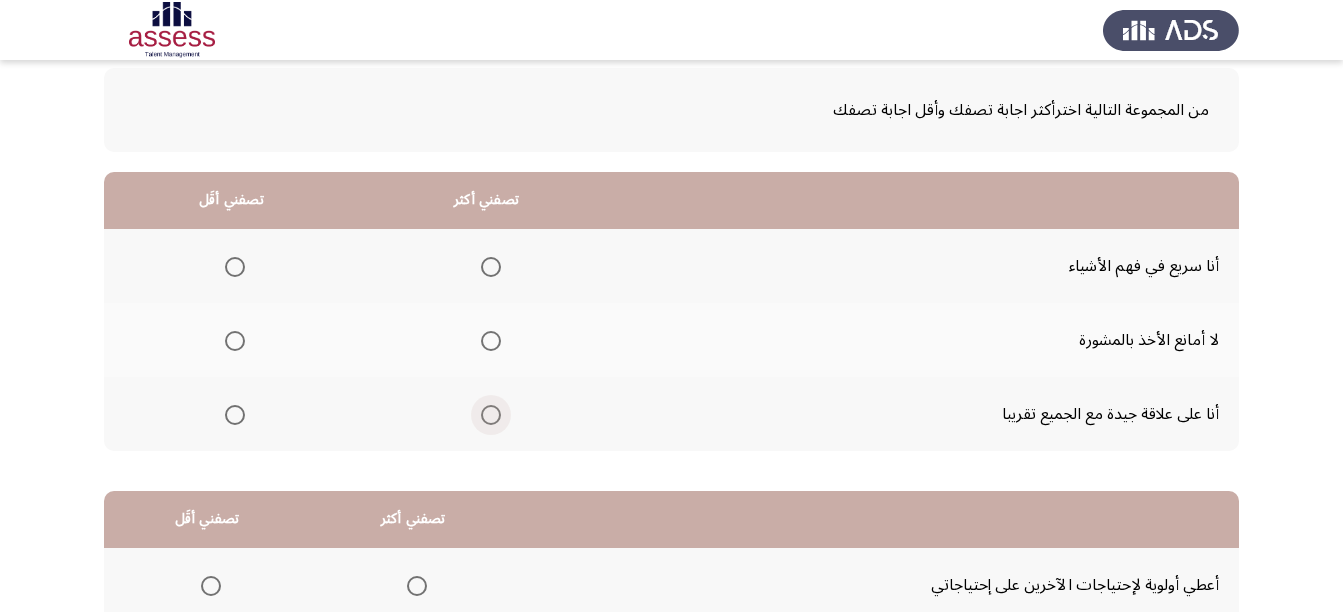 click at bounding box center (491, 415) 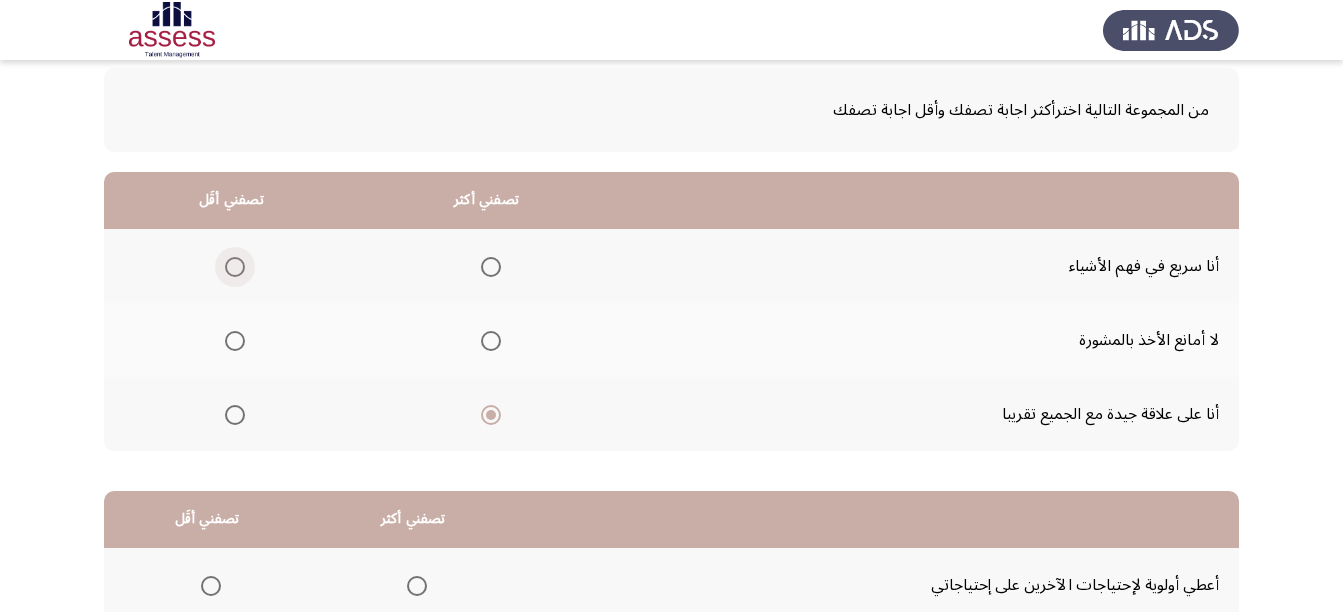 click at bounding box center [235, 267] 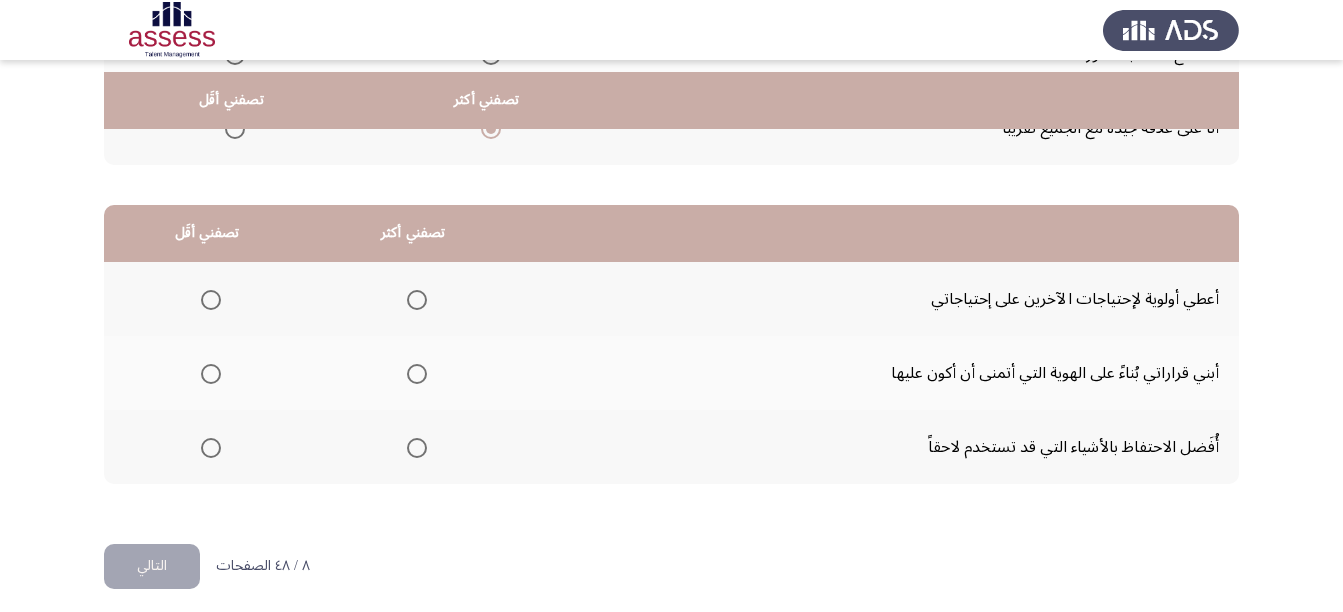 scroll, scrollTop: 398, scrollLeft: 0, axis: vertical 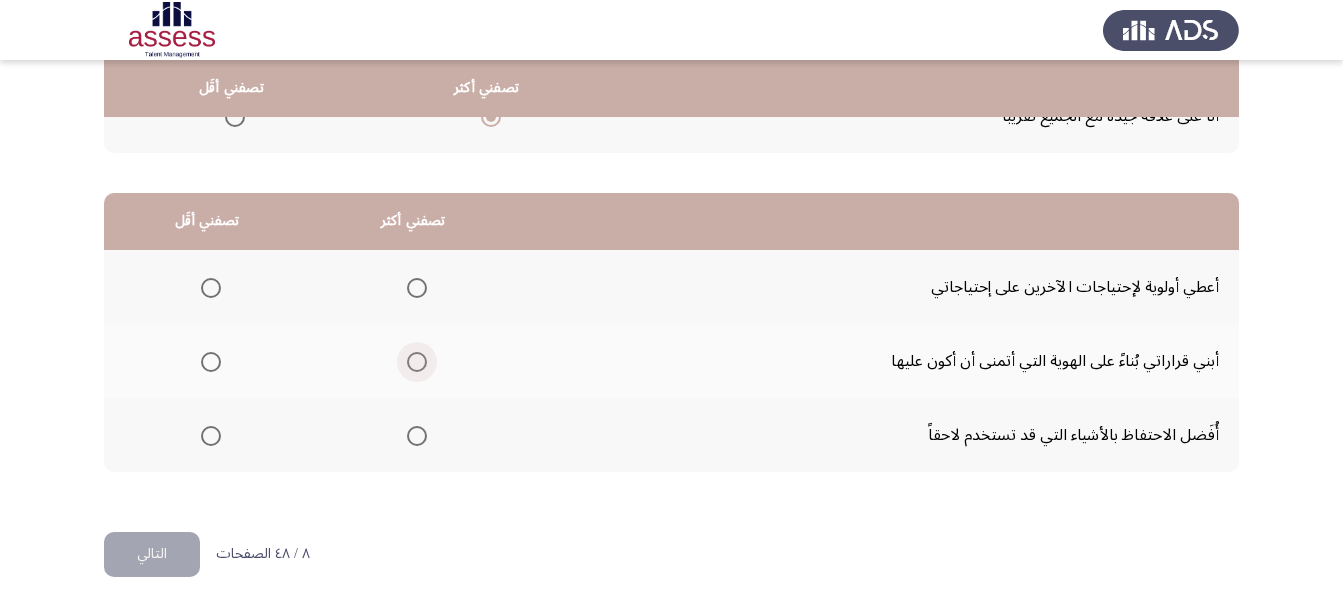 click at bounding box center [417, 362] 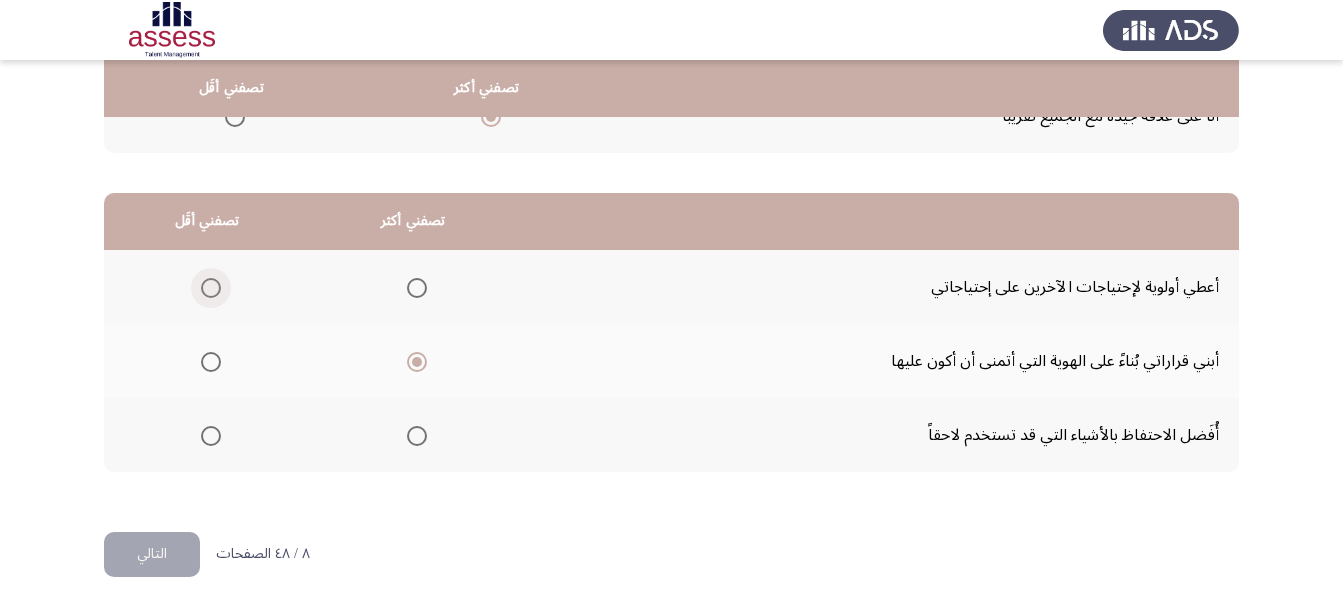 click at bounding box center [211, 288] 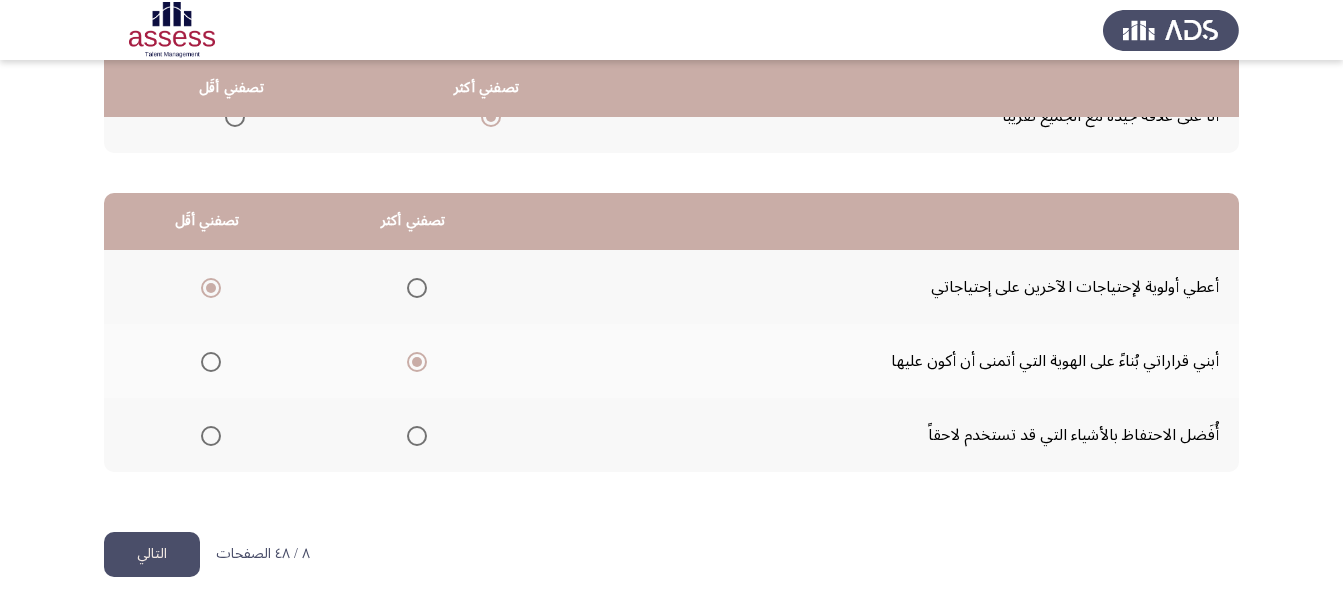 drag, startPoint x: 171, startPoint y: 544, endPoint x: 171, endPoint y: 531, distance: 13 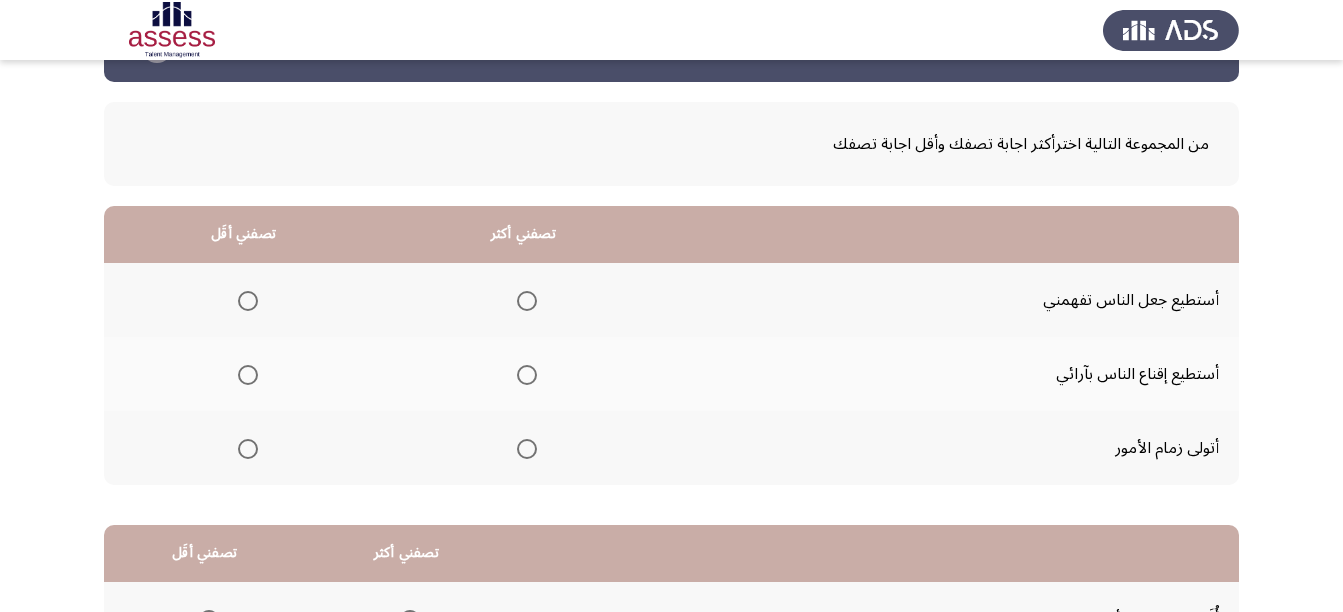 scroll, scrollTop: 100, scrollLeft: 0, axis: vertical 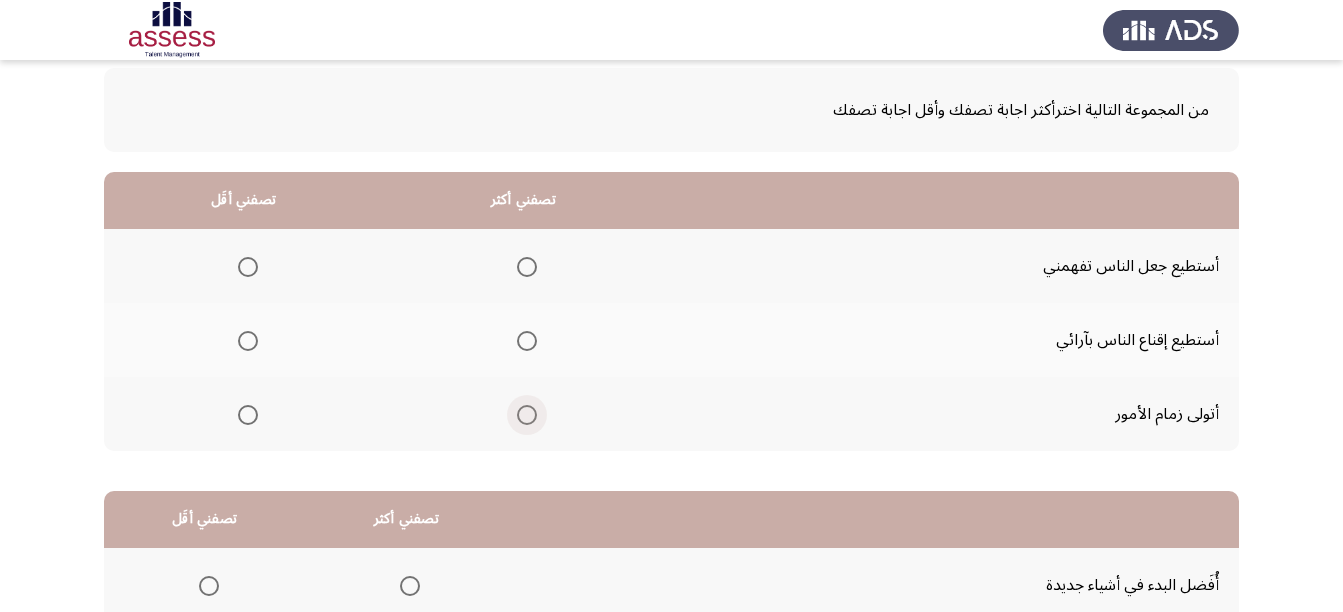 click at bounding box center [527, 415] 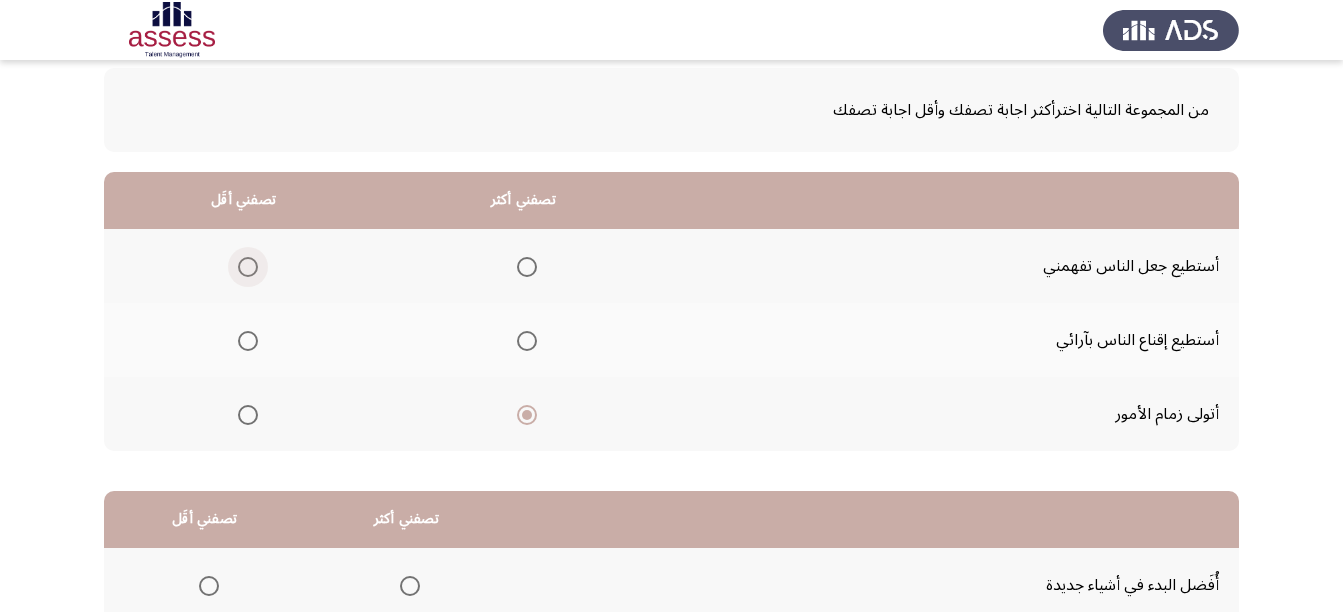 click at bounding box center [248, 267] 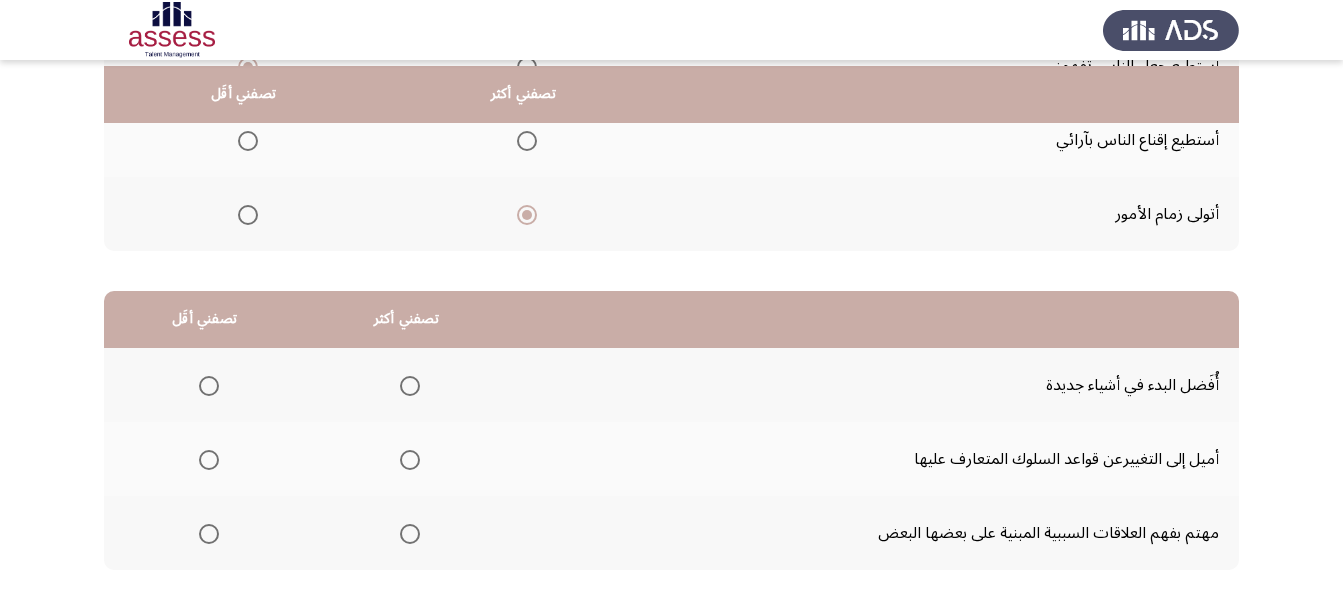 scroll, scrollTop: 398, scrollLeft: 0, axis: vertical 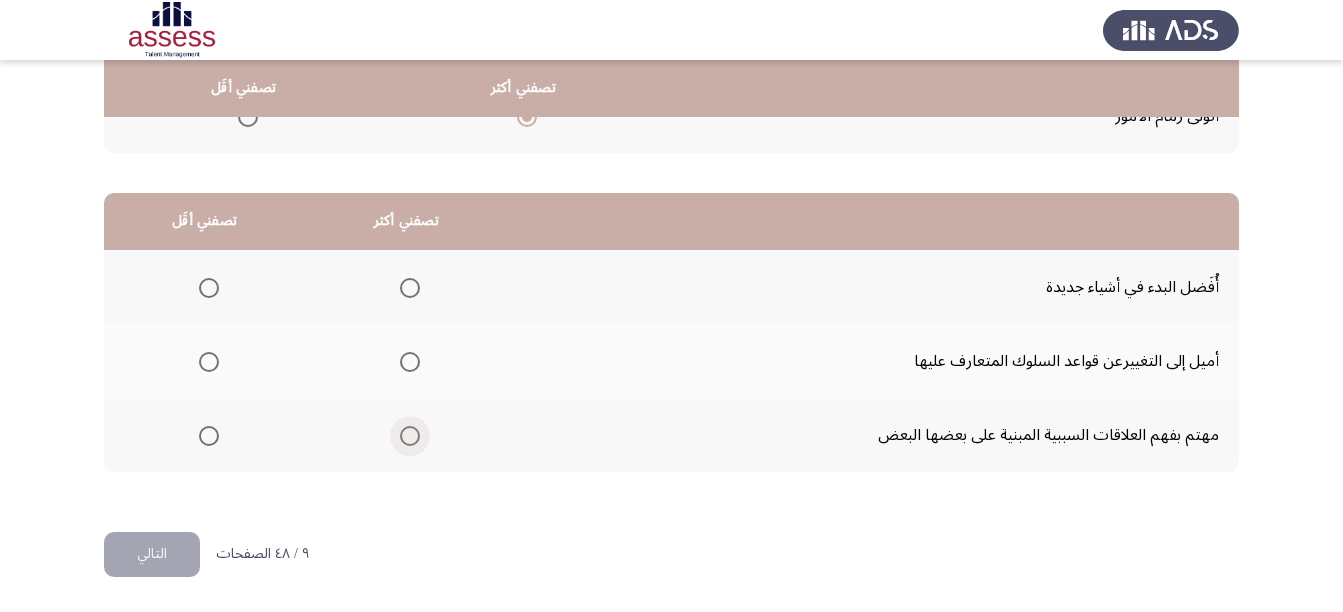click at bounding box center (410, 436) 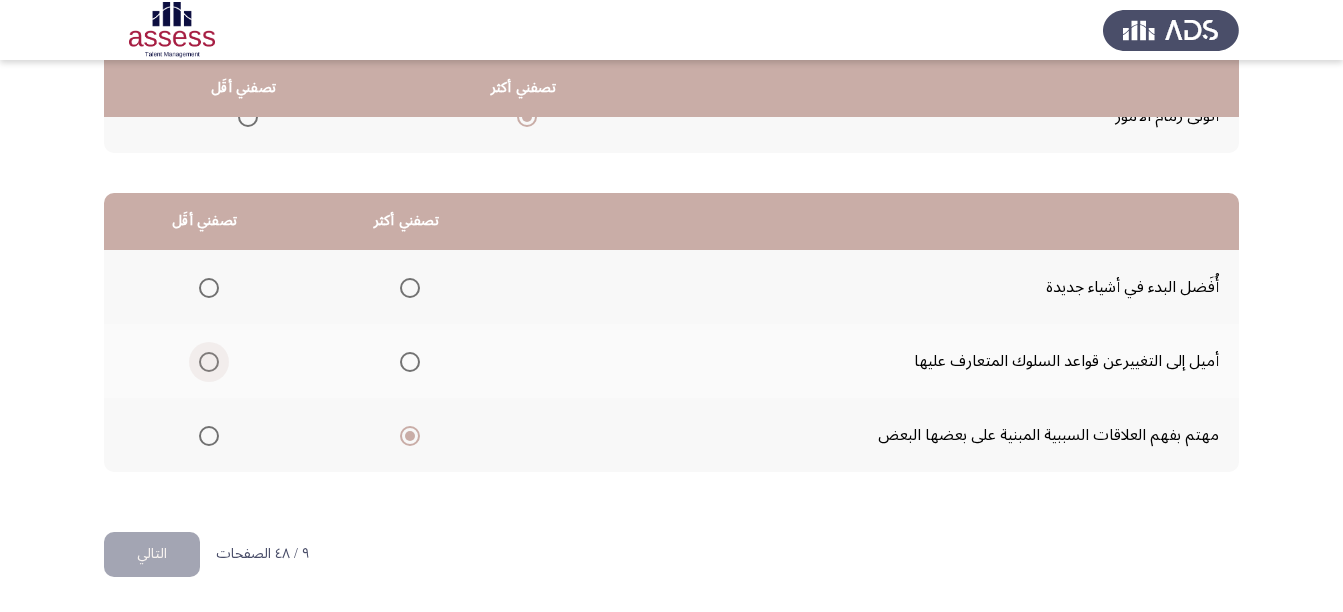 click at bounding box center (209, 362) 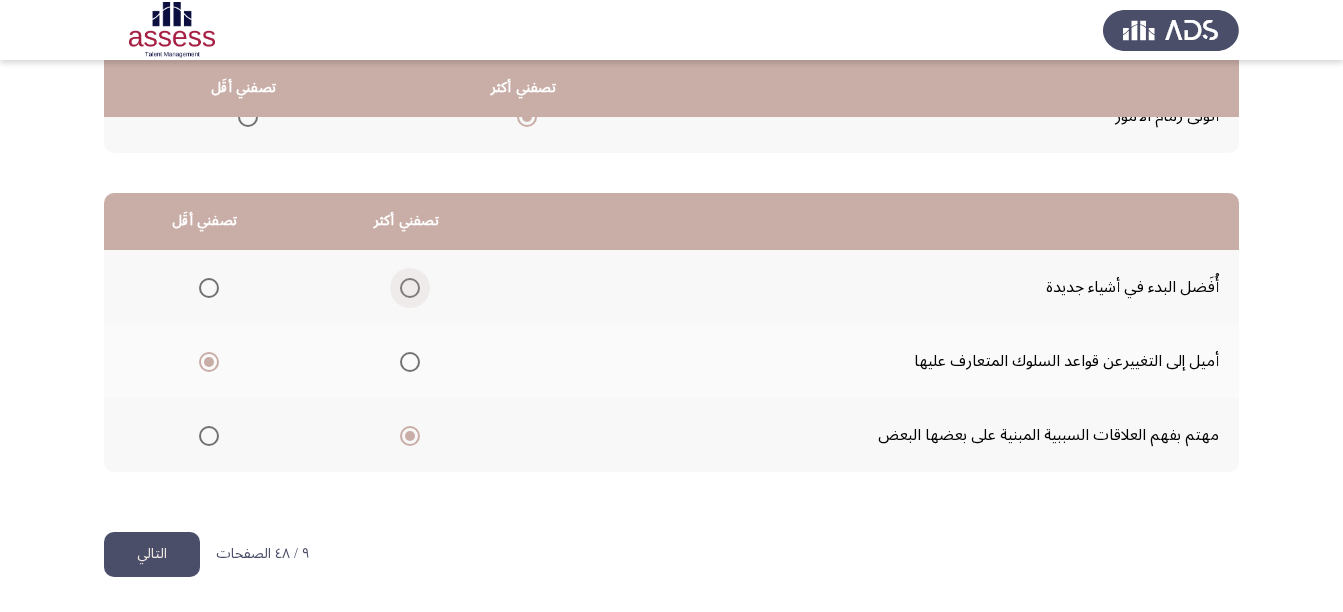 click at bounding box center (410, 288) 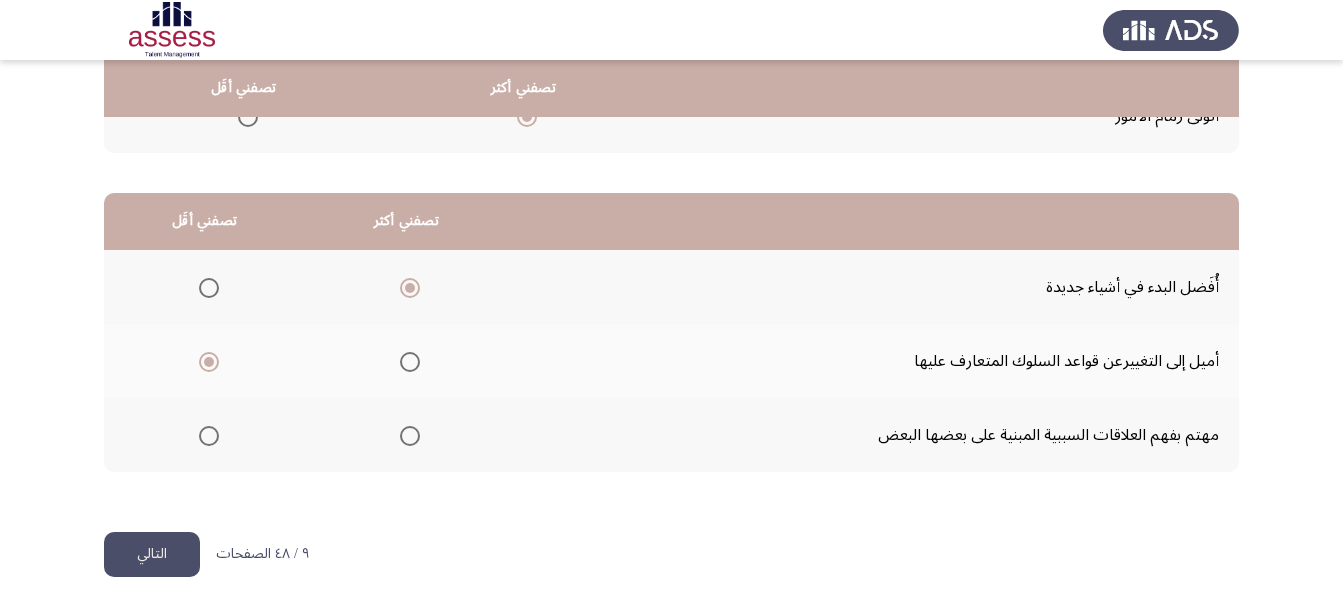 click on "التالي" 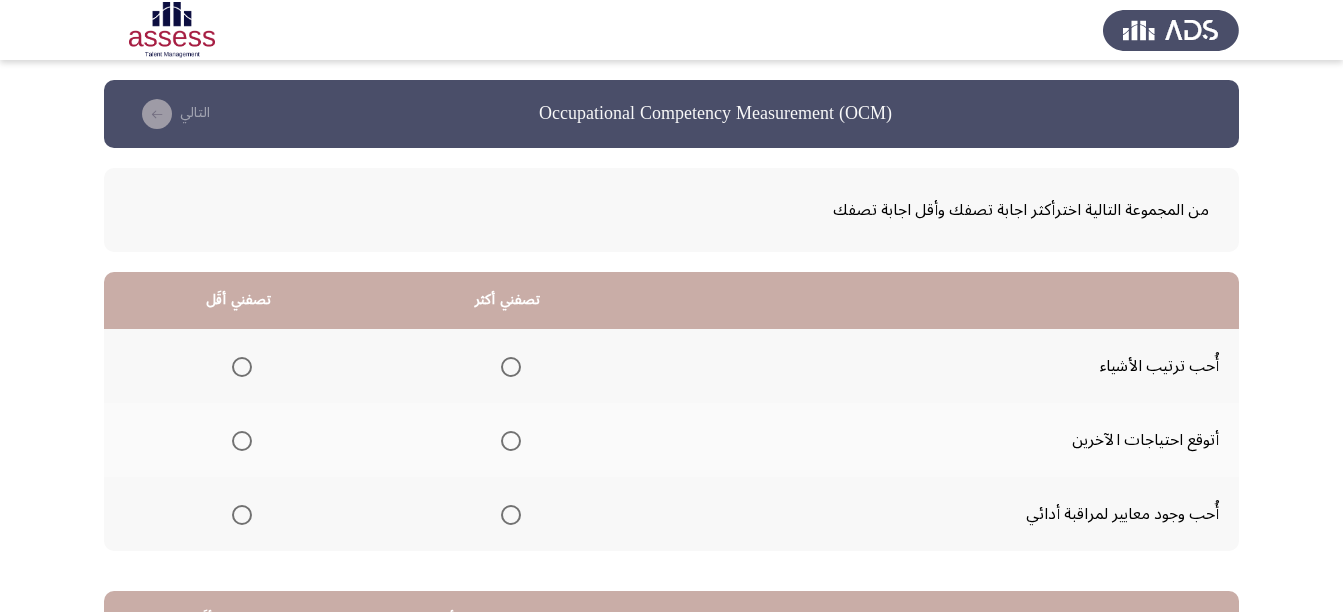 scroll, scrollTop: 100, scrollLeft: 0, axis: vertical 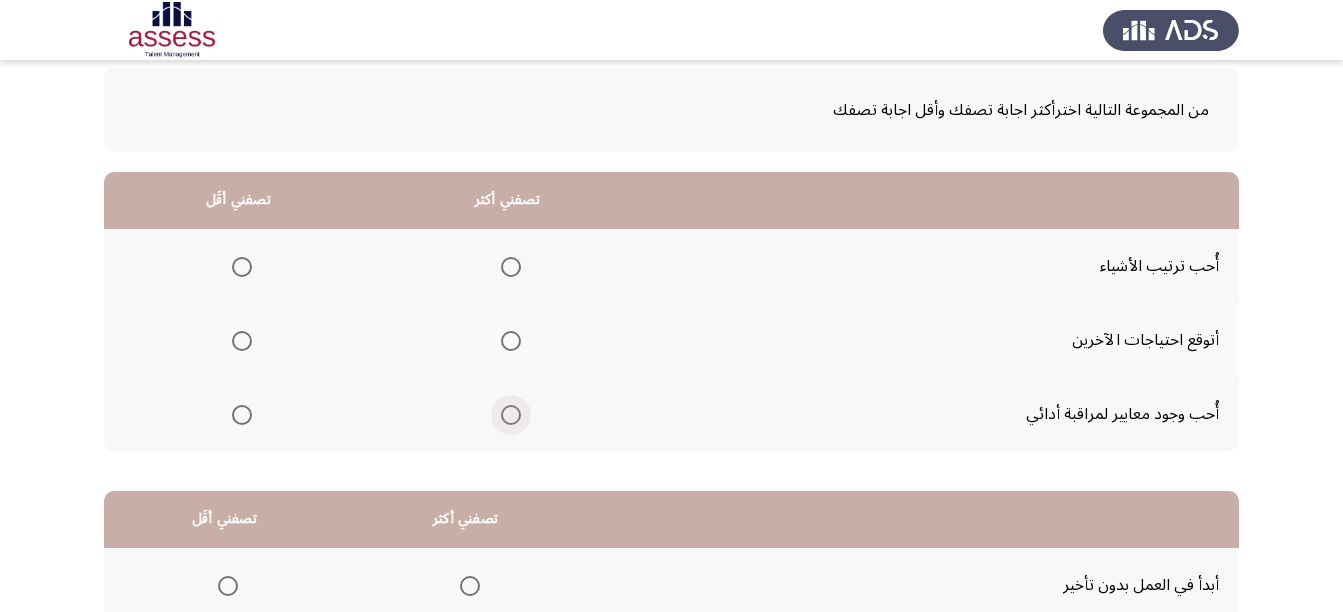 click at bounding box center [511, 415] 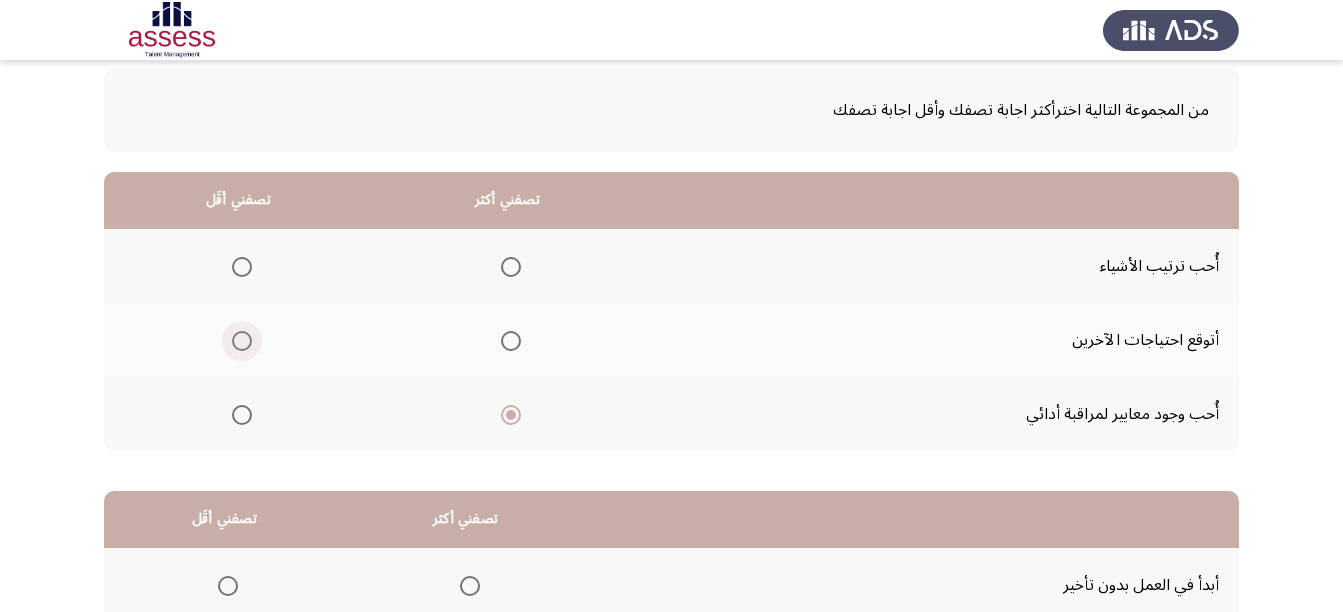 click at bounding box center [242, 341] 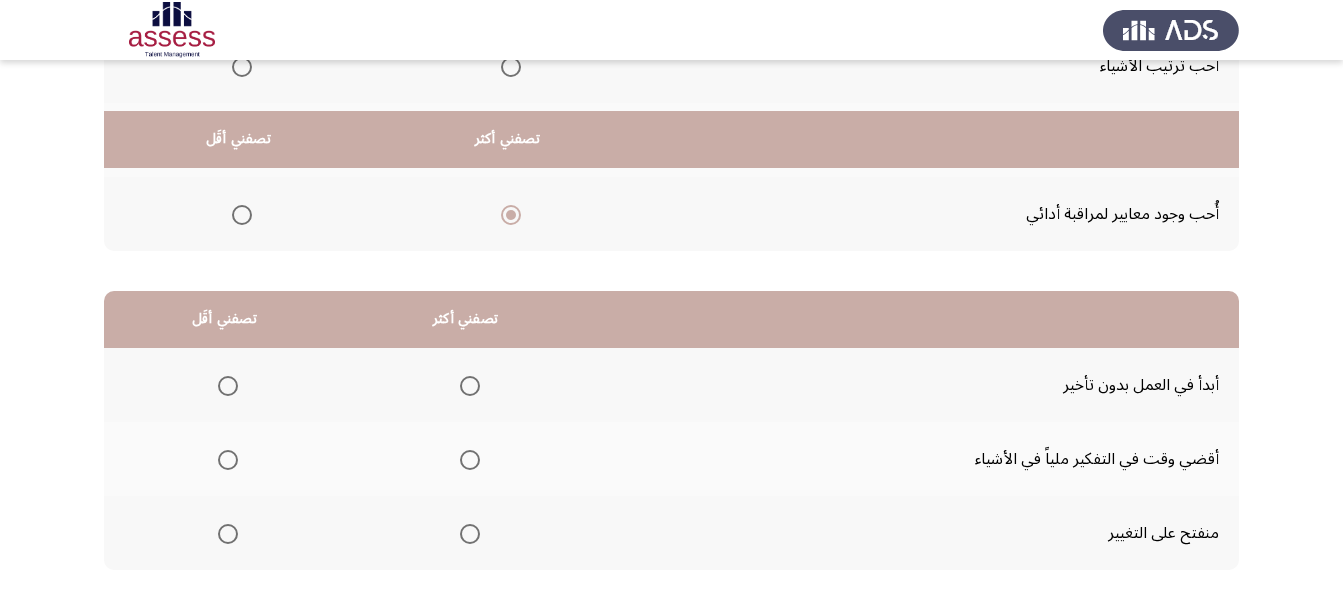 scroll, scrollTop: 398, scrollLeft: 0, axis: vertical 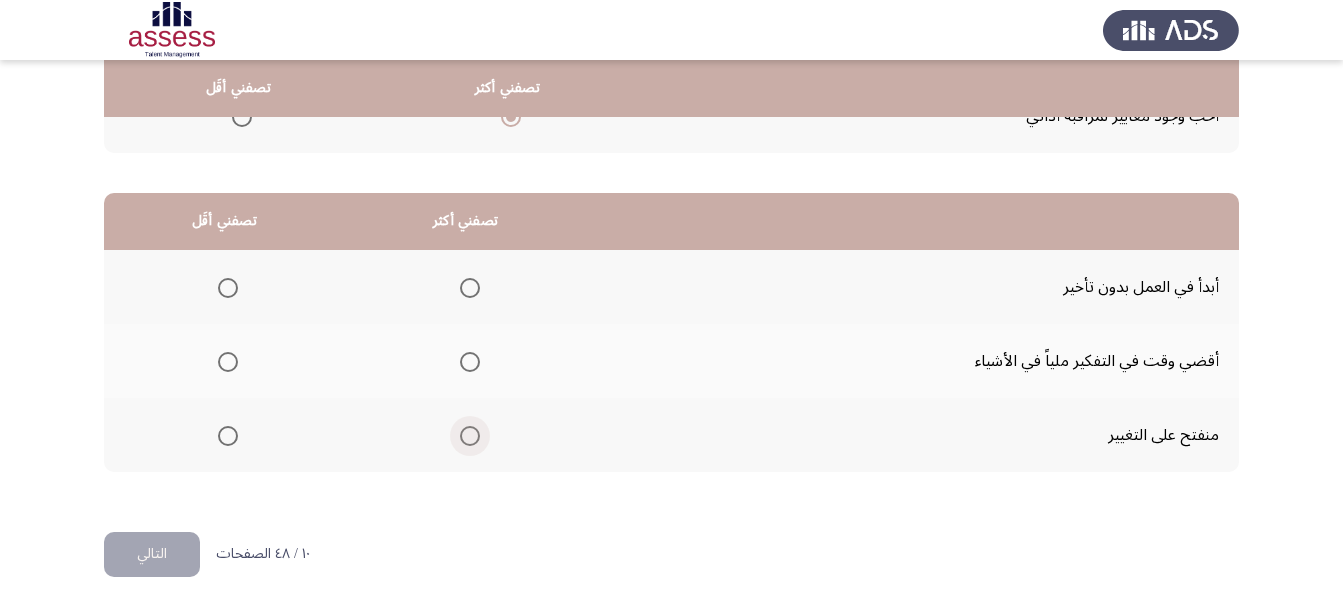 click at bounding box center [470, 436] 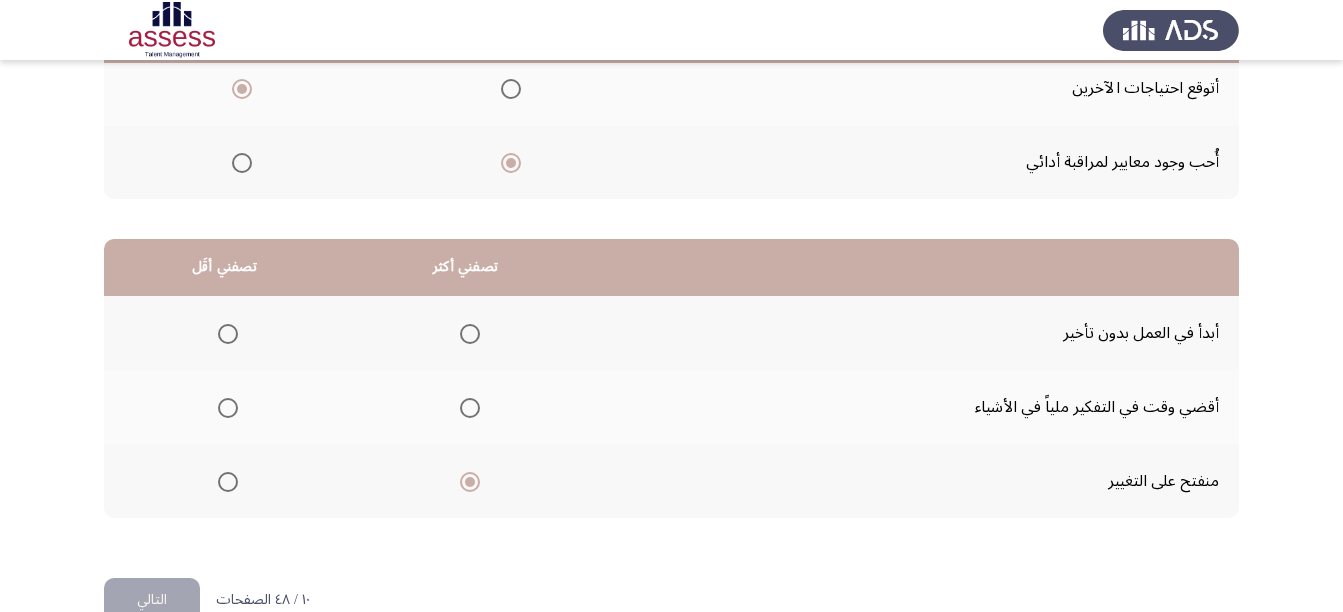 scroll, scrollTop: 398, scrollLeft: 0, axis: vertical 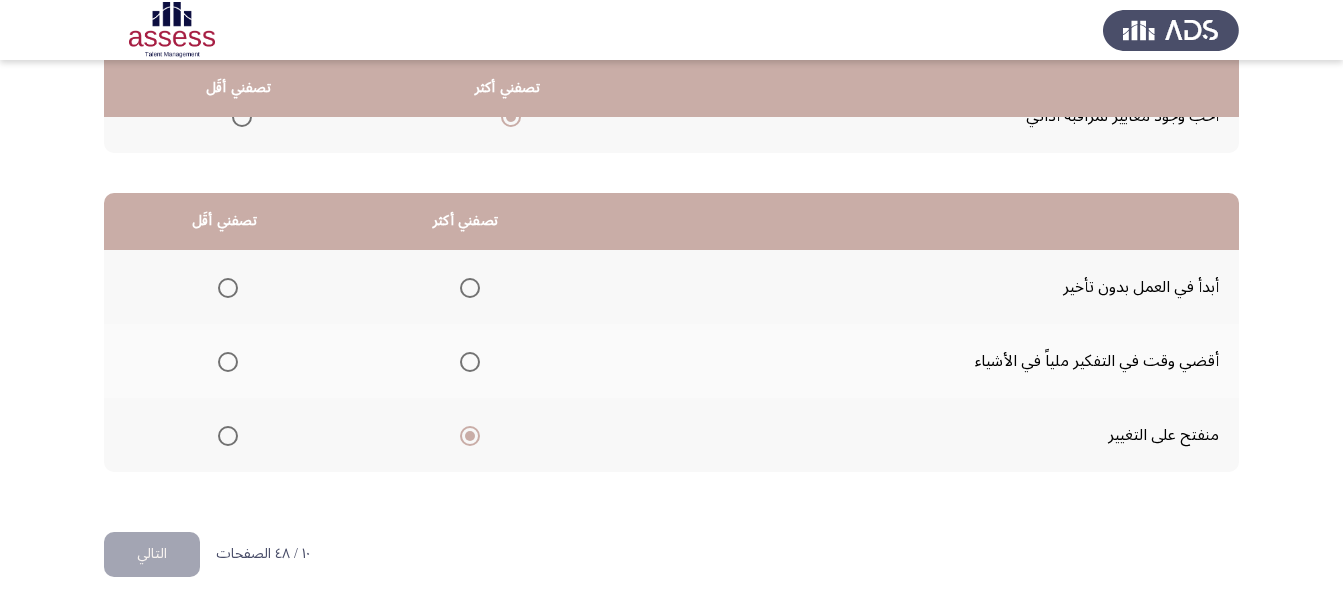 click at bounding box center [228, 362] 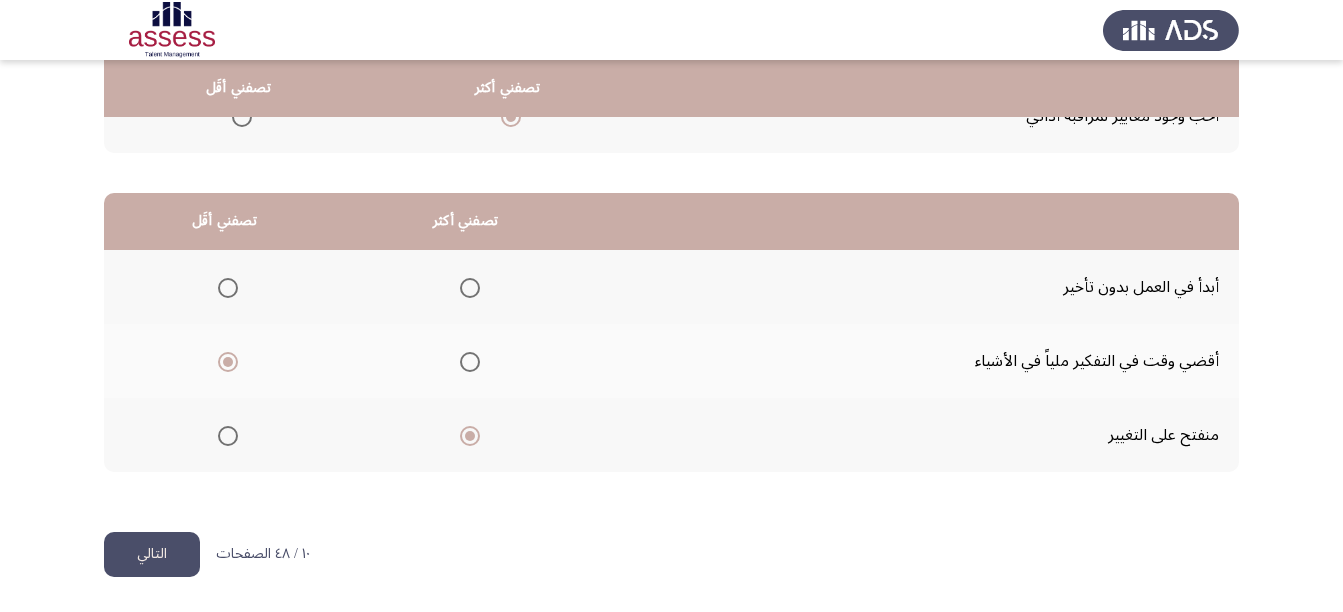 click on "التالي" 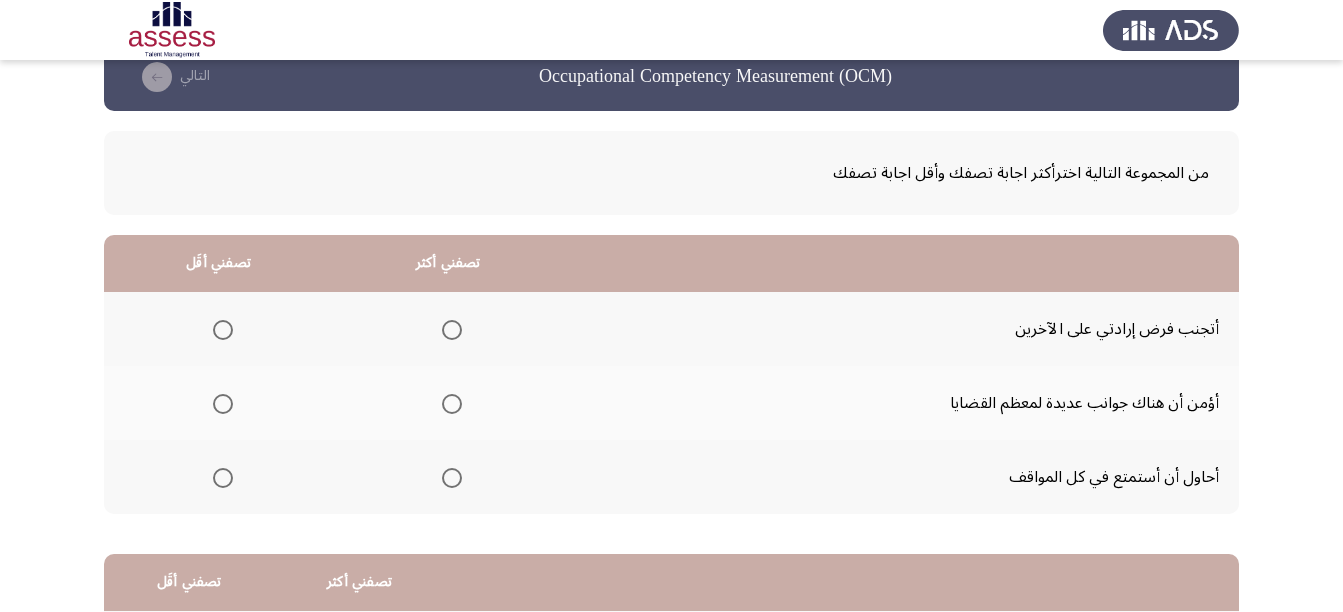 scroll, scrollTop: 100, scrollLeft: 0, axis: vertical 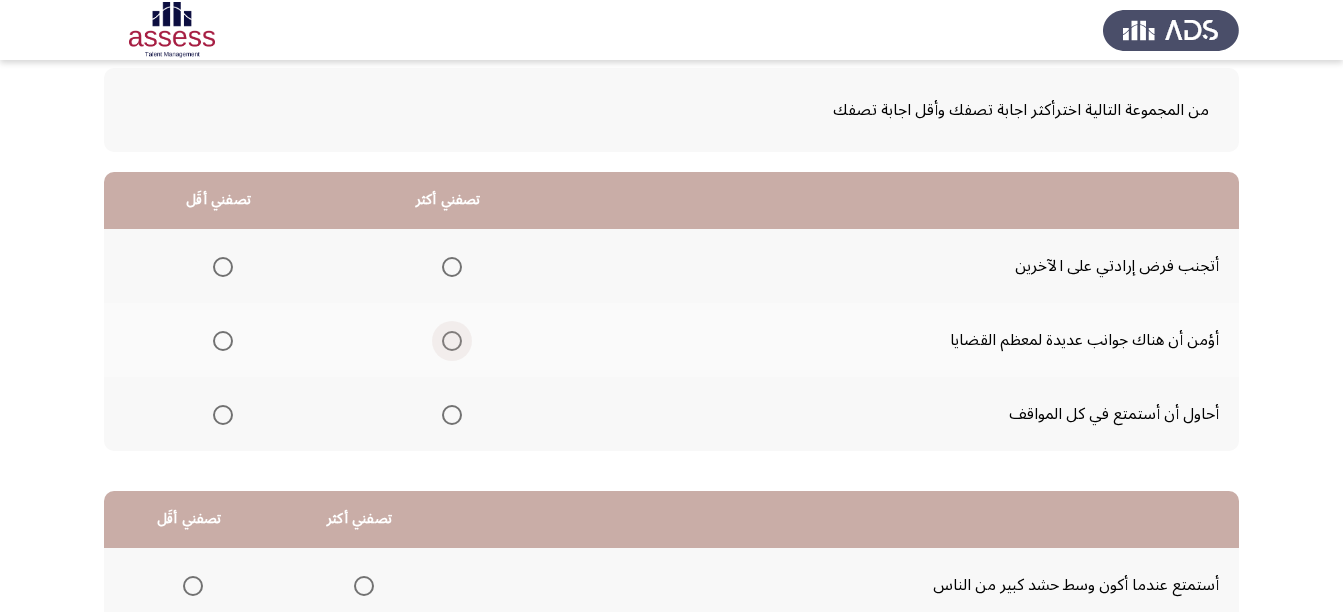 click at bounding box center (452, 341) 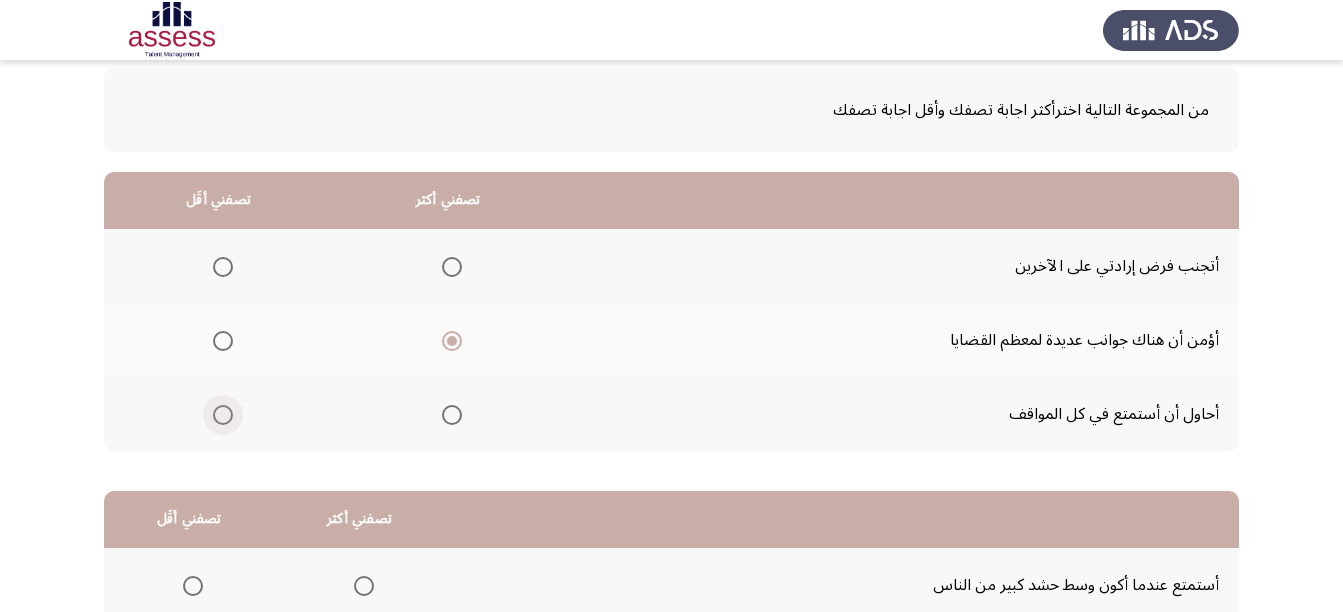 click at bounding box center [223, 415] 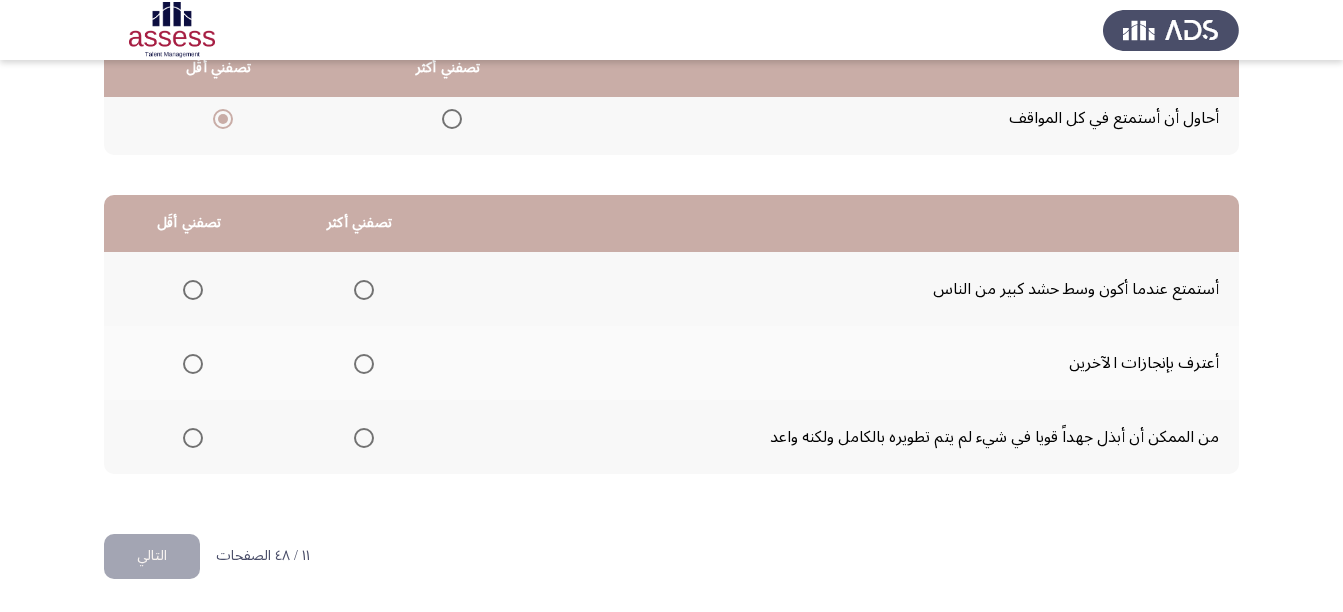 scroll, scrollTop: 398, scrollLeft: 0, axis: vertical 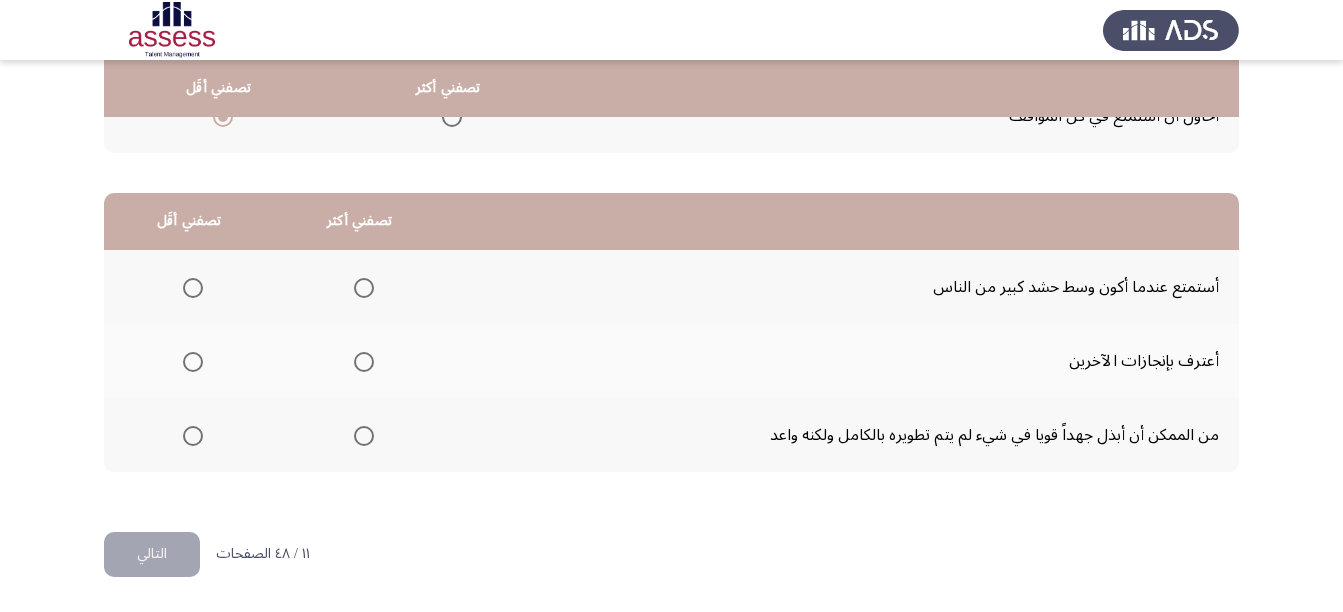 click at bounding box center [364, 436] 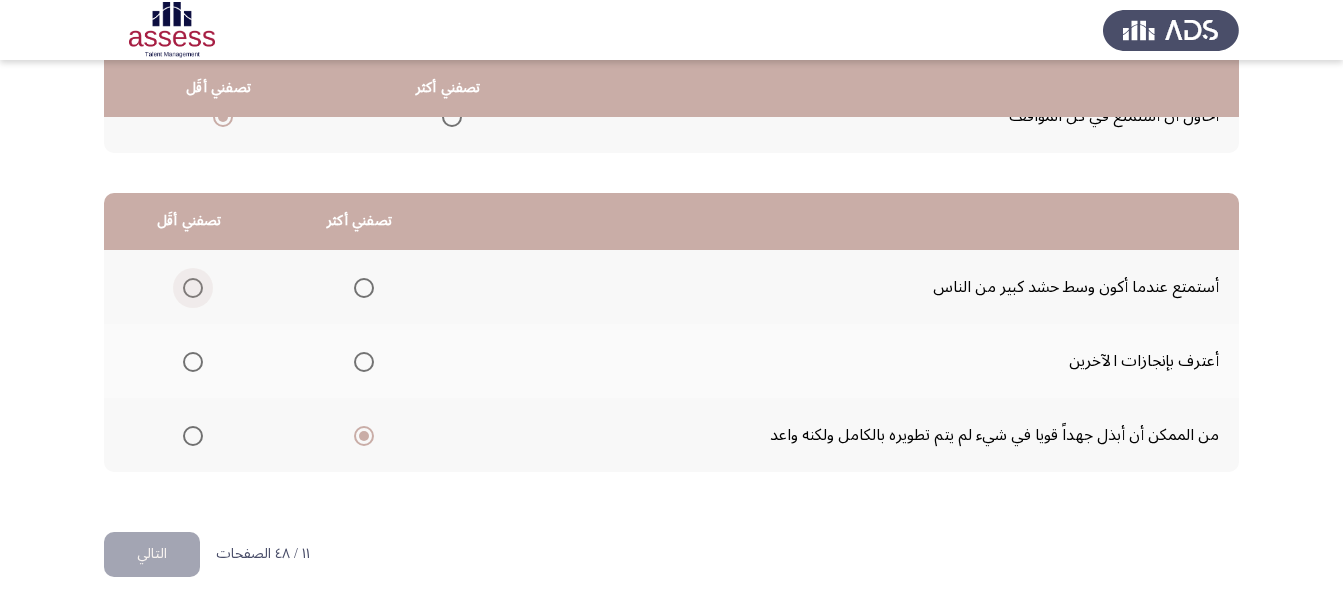 click at bounding box center [193, 288] 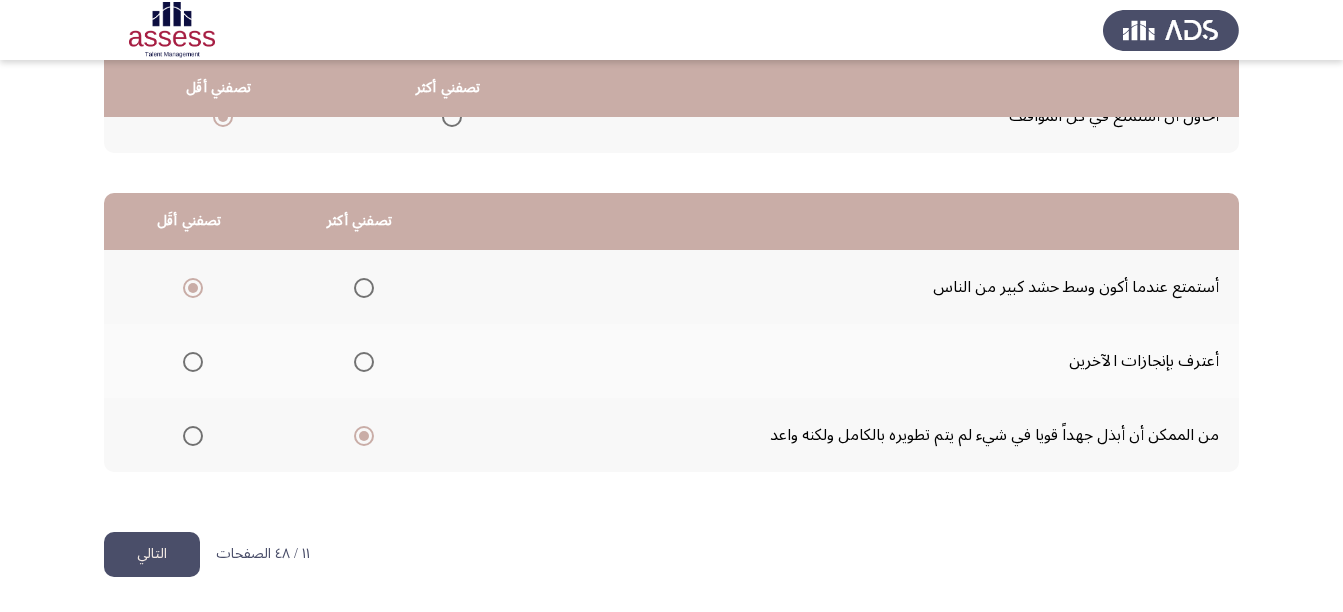click on "التالي" 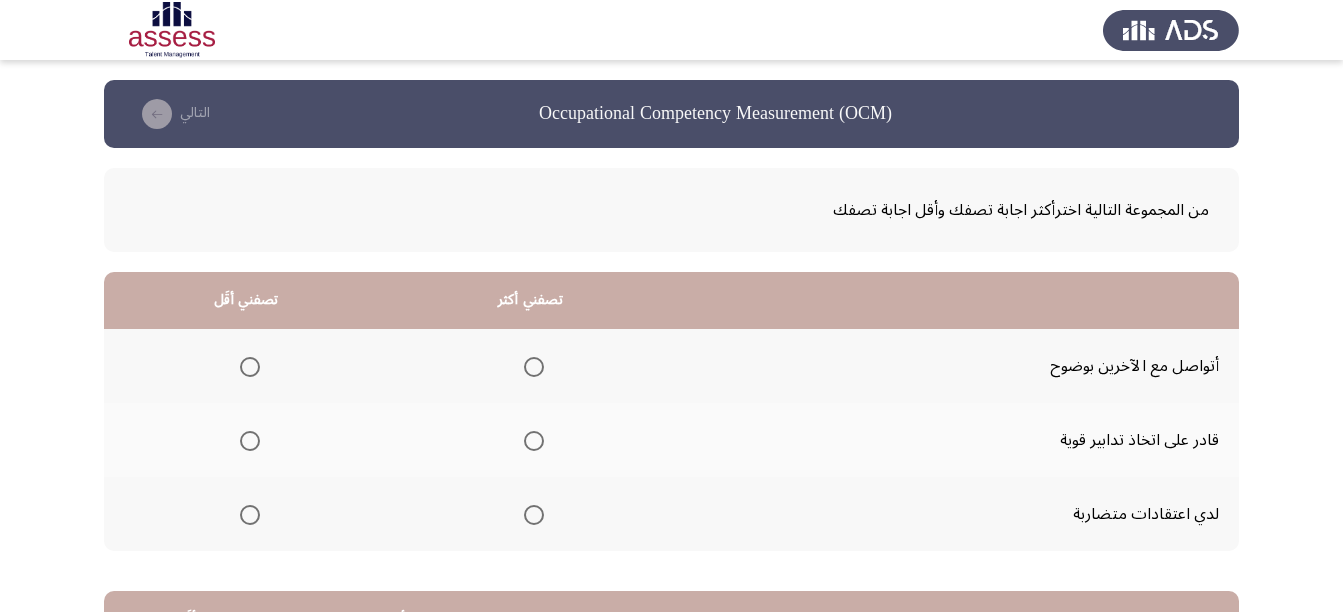 click at bounding box center [534, 367] 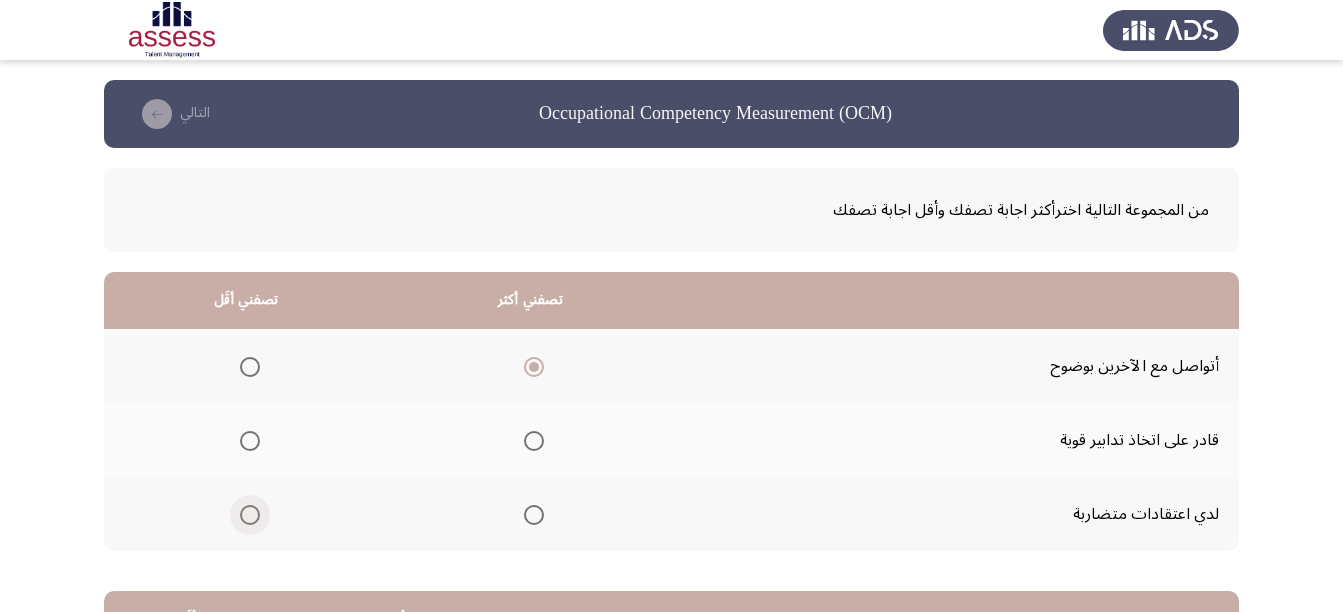click at bounding box center (246, 515) 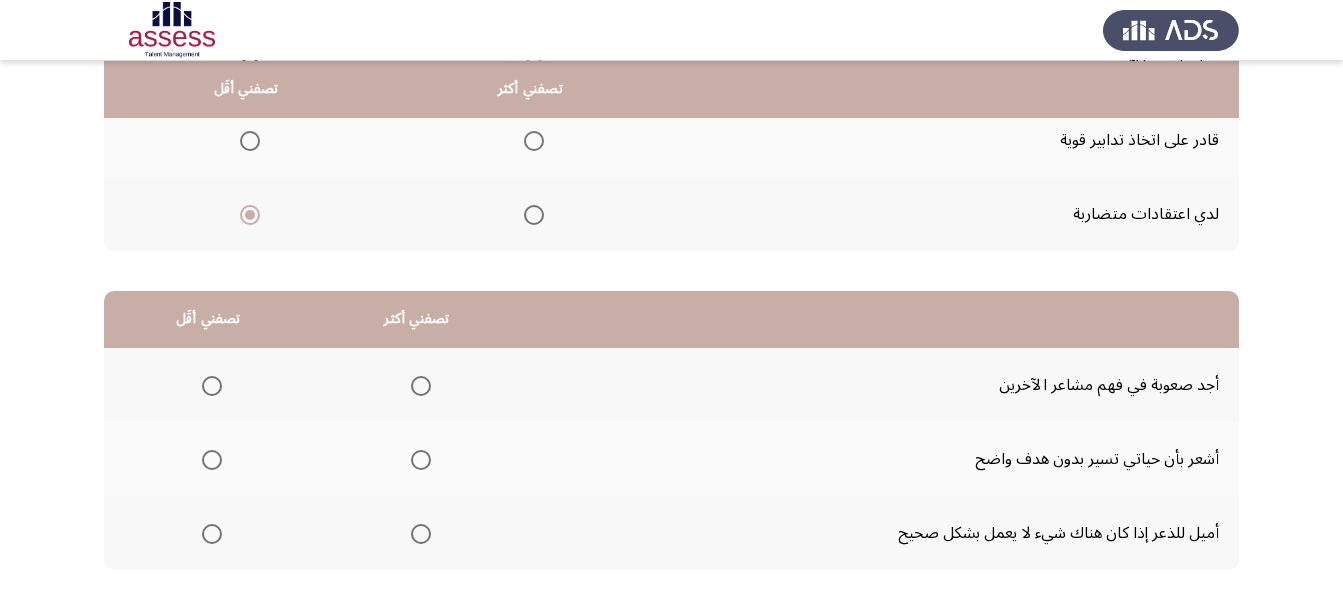 scroll, scrollTop: 398, scrollLeft: 0, axis: vertical 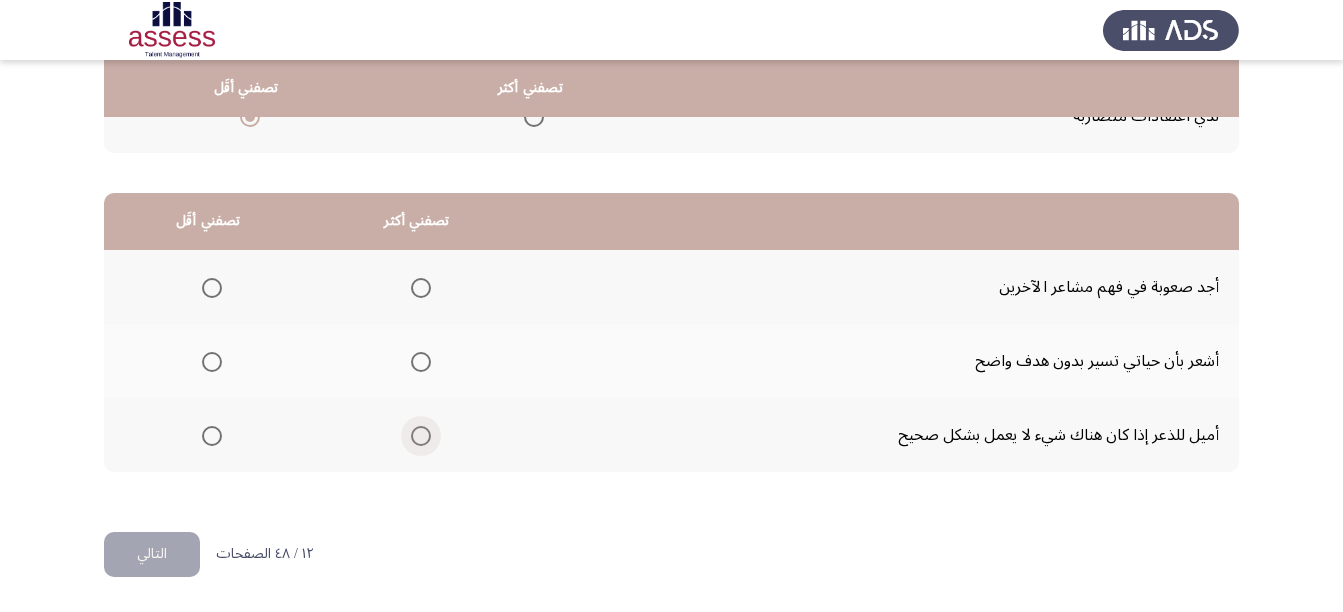 click at bounding box center (421, 436) 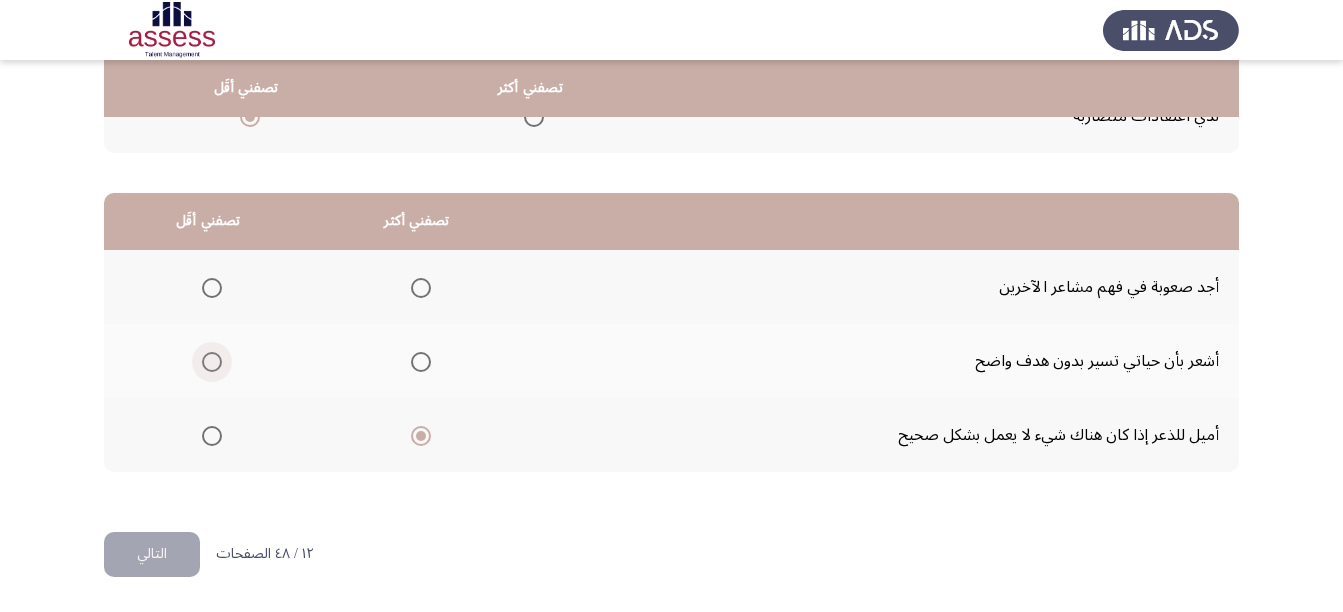 click at bounding box center [212, 362] 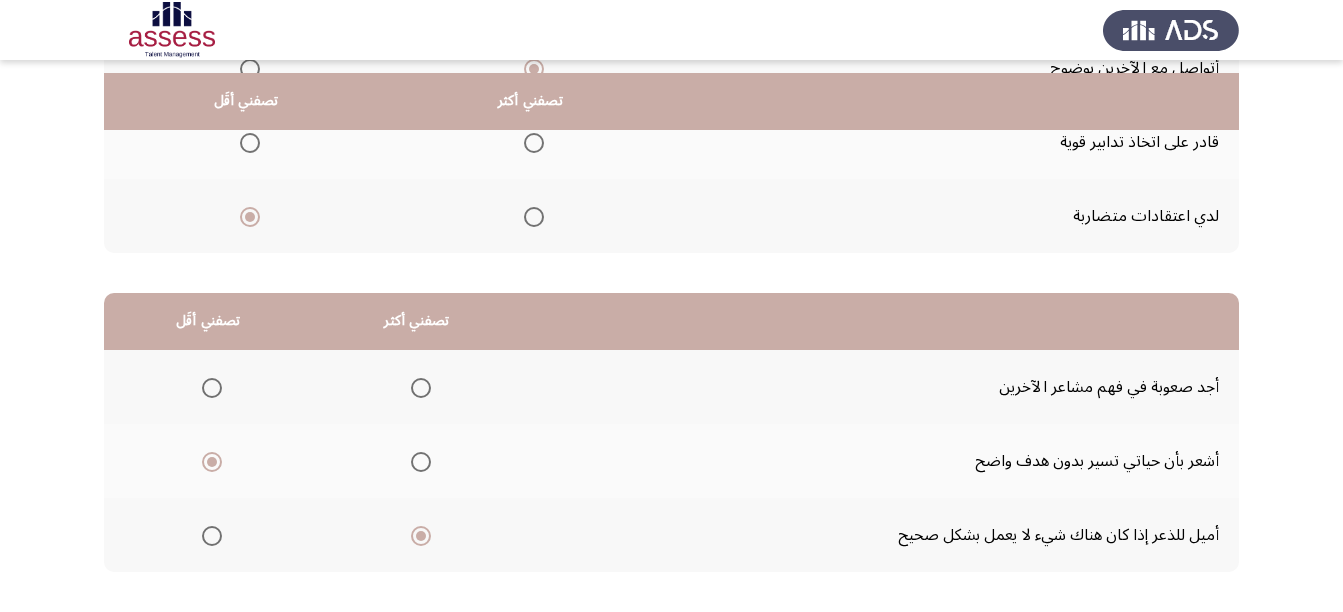 scroll, scrollTop: 398, scrollLeft: 0, axis: vertical 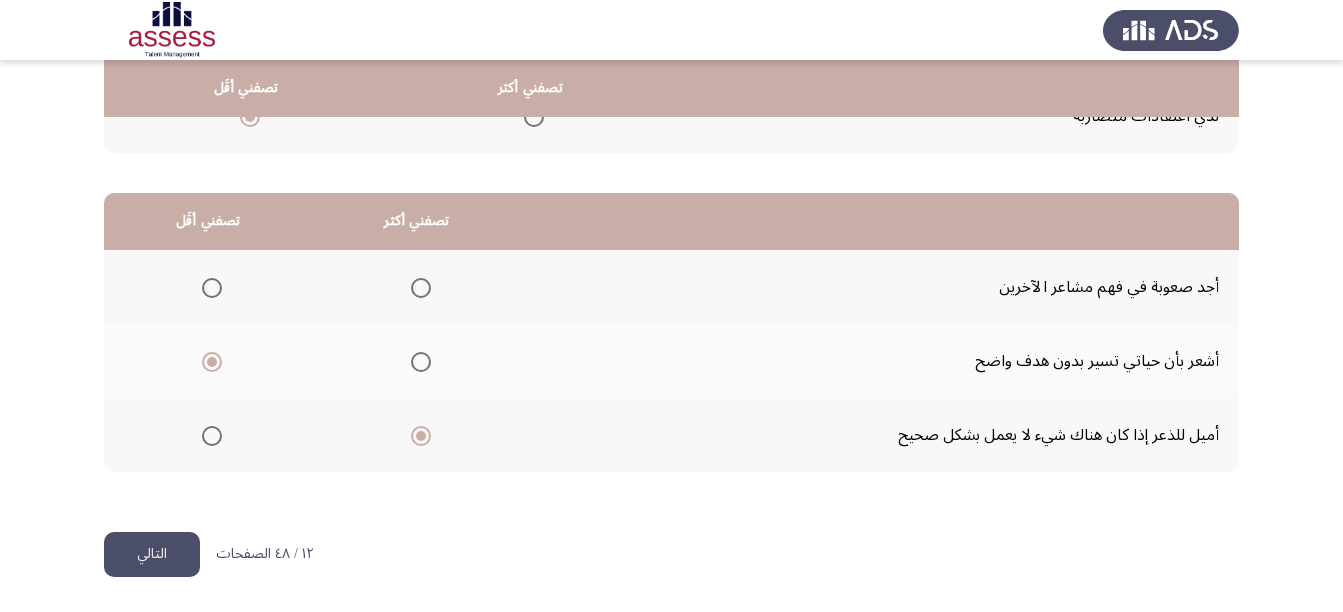click on "التالي" 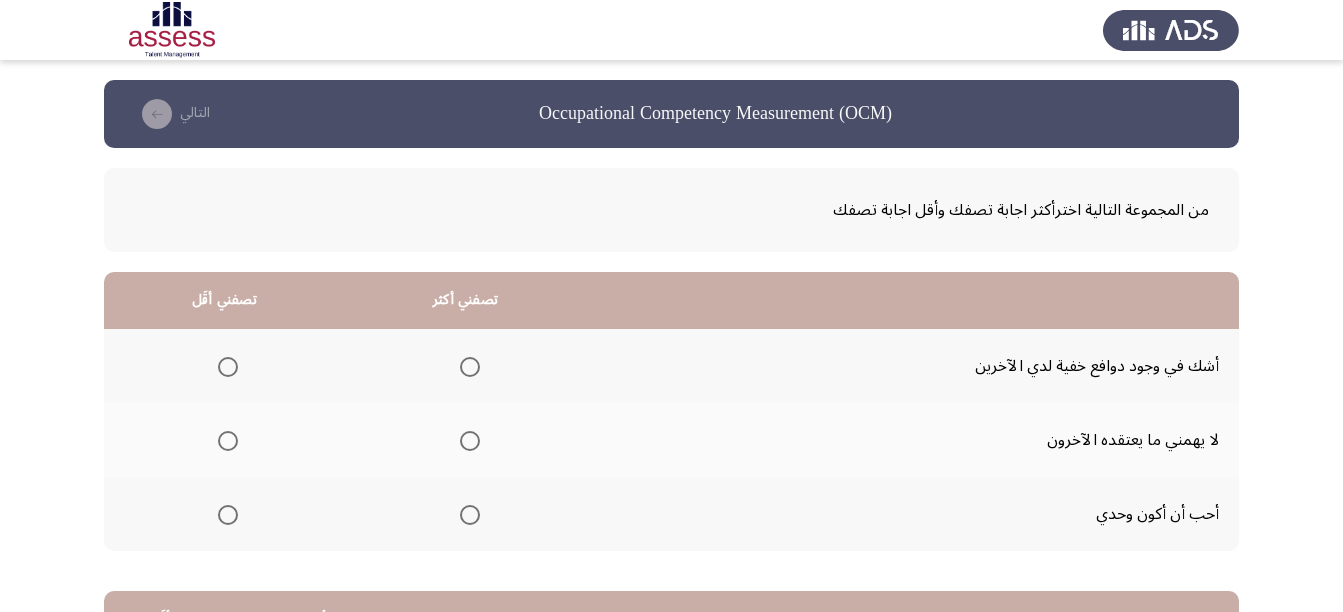 scroll, scrollTop: 100, scrollLeft: 0, axis: vertical 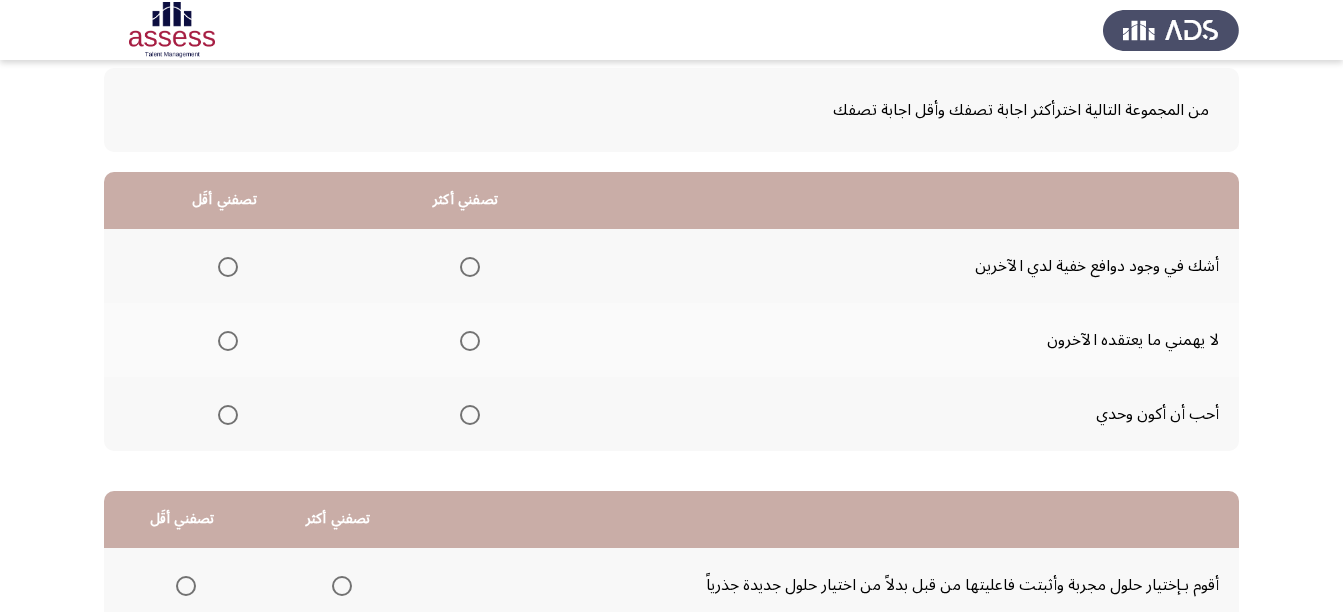 click at bounding box center [470, 341] 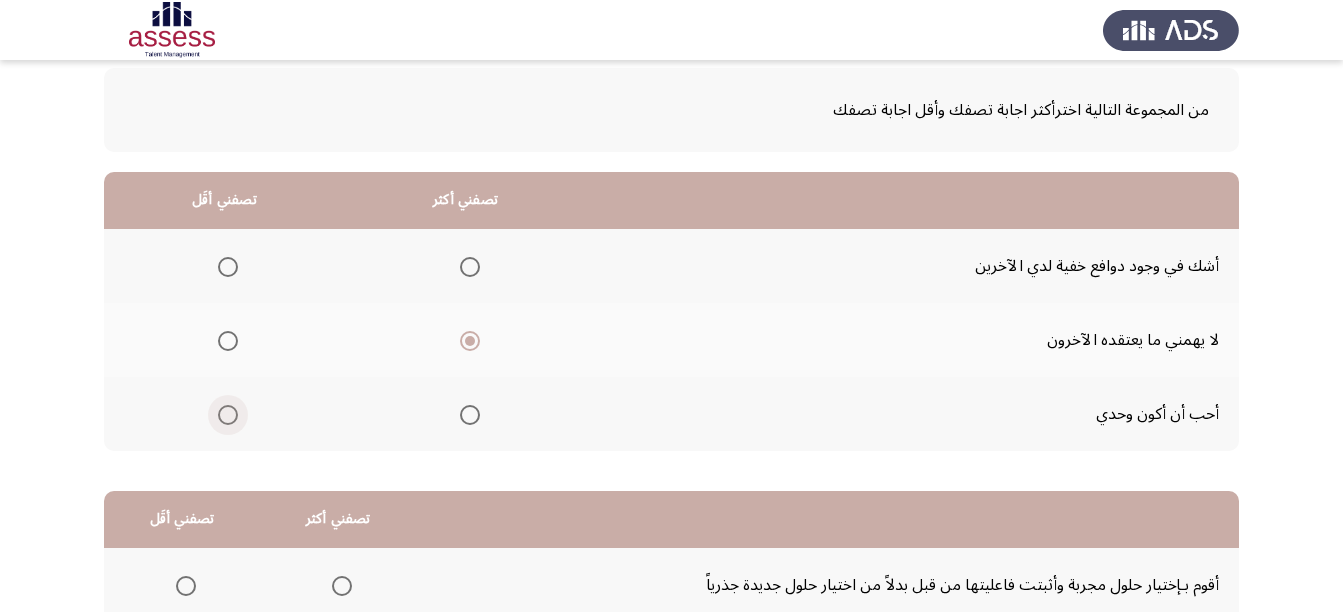 click at bounding box center [228, 415] 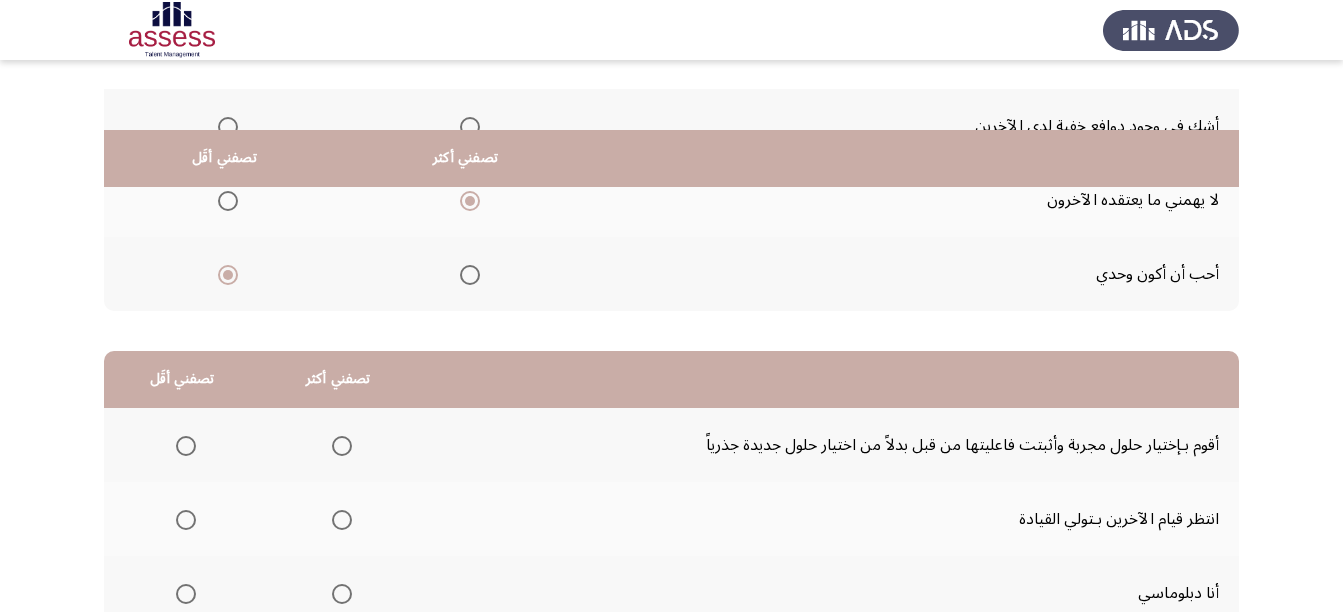 scroll, scrollTop: 398, scrollLeft: 0, axis: vertical 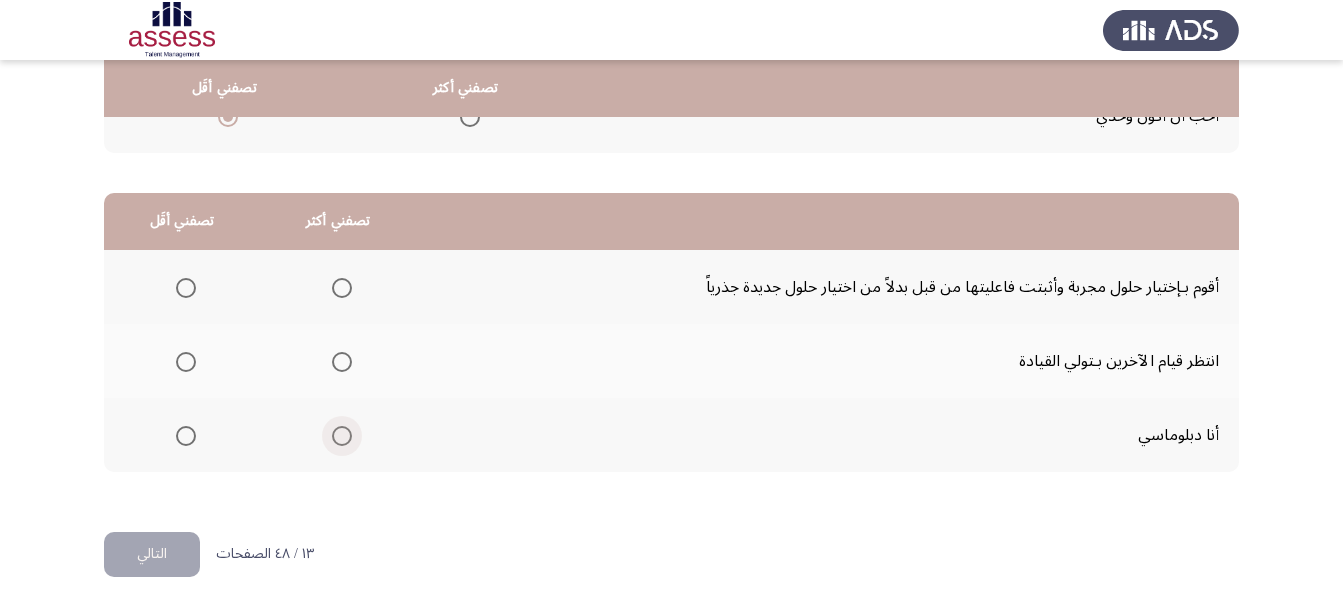 click at bounding box center (342, 436) 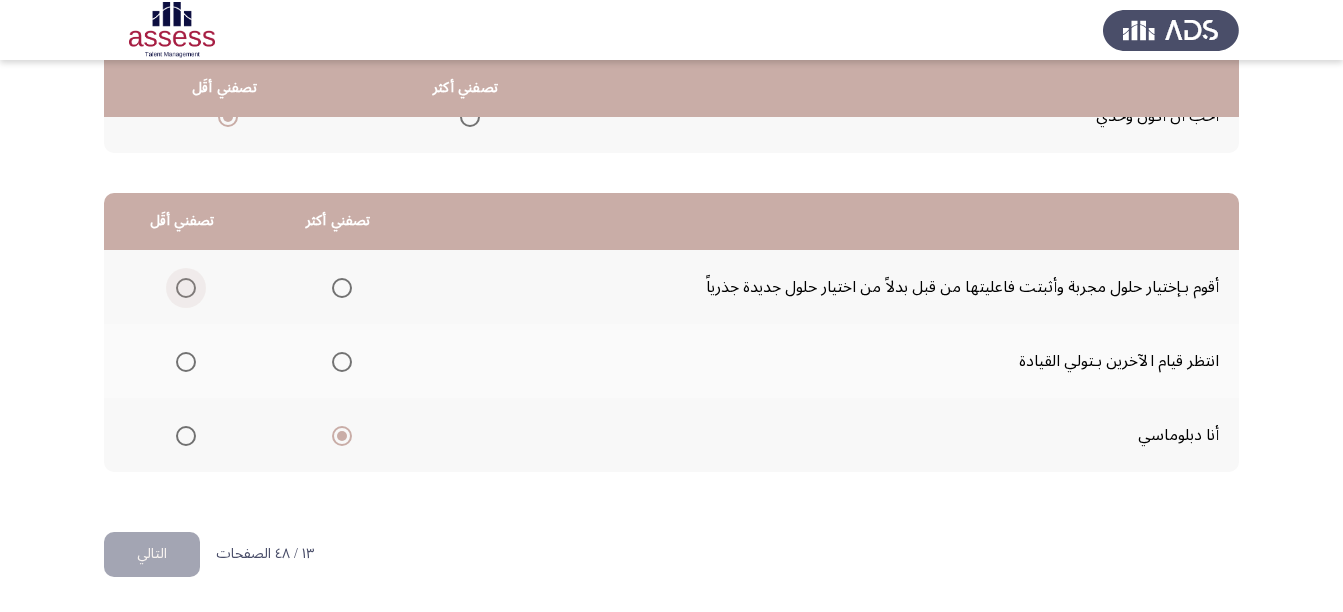 click at bounding box center [186, 288] 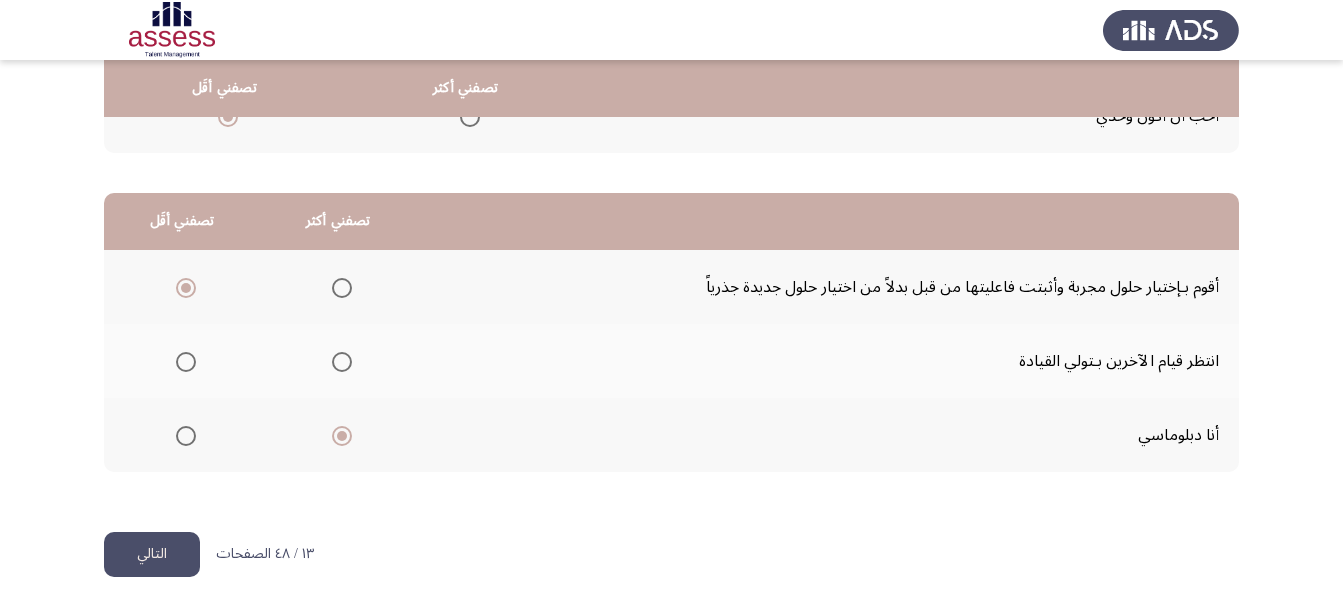 click at bounding box center (186, 362) 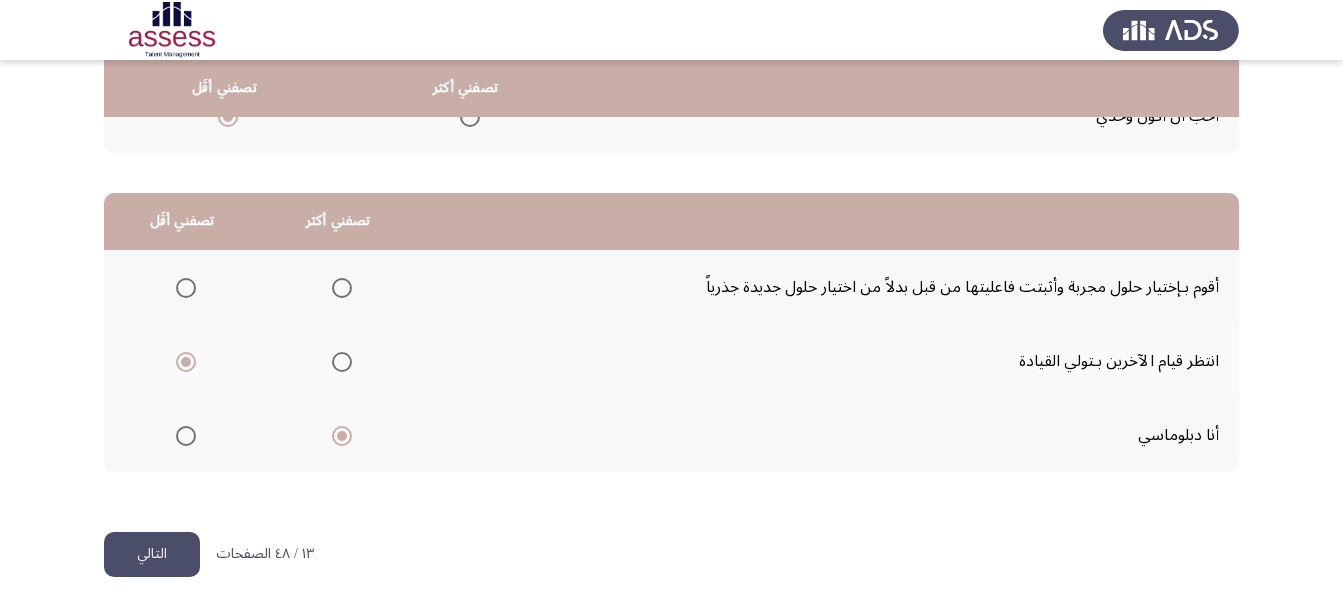 click on "التالي" 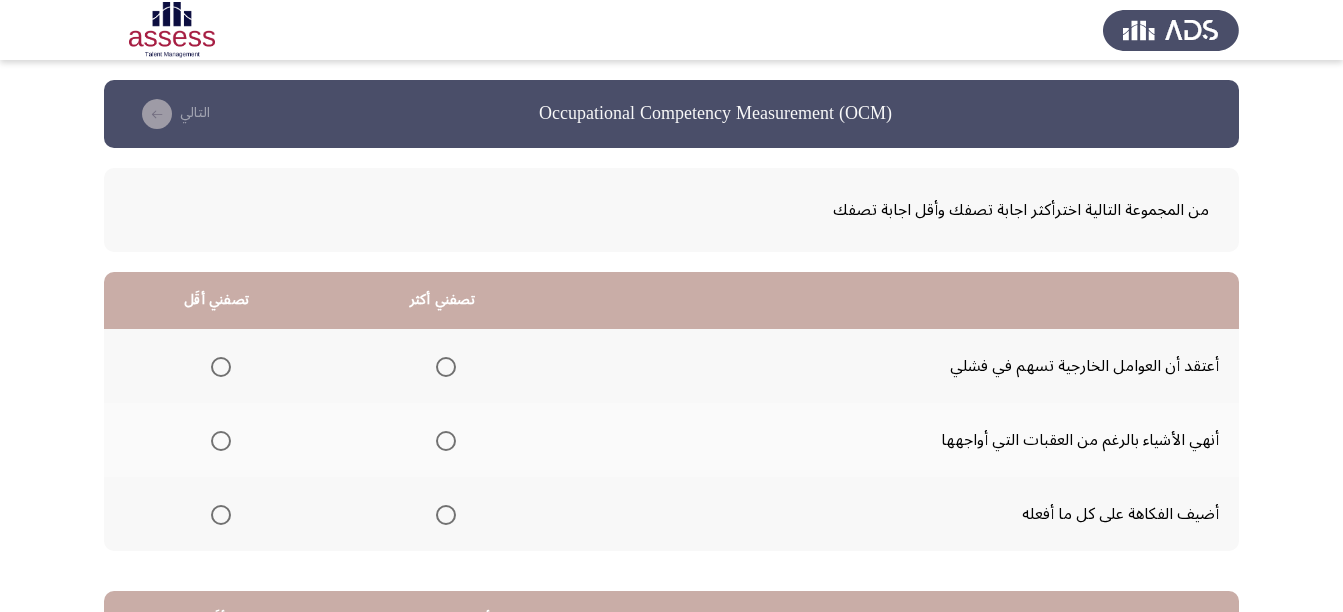 scroll, scrollTop: 100, scrollLeft: 0, axis: vertical 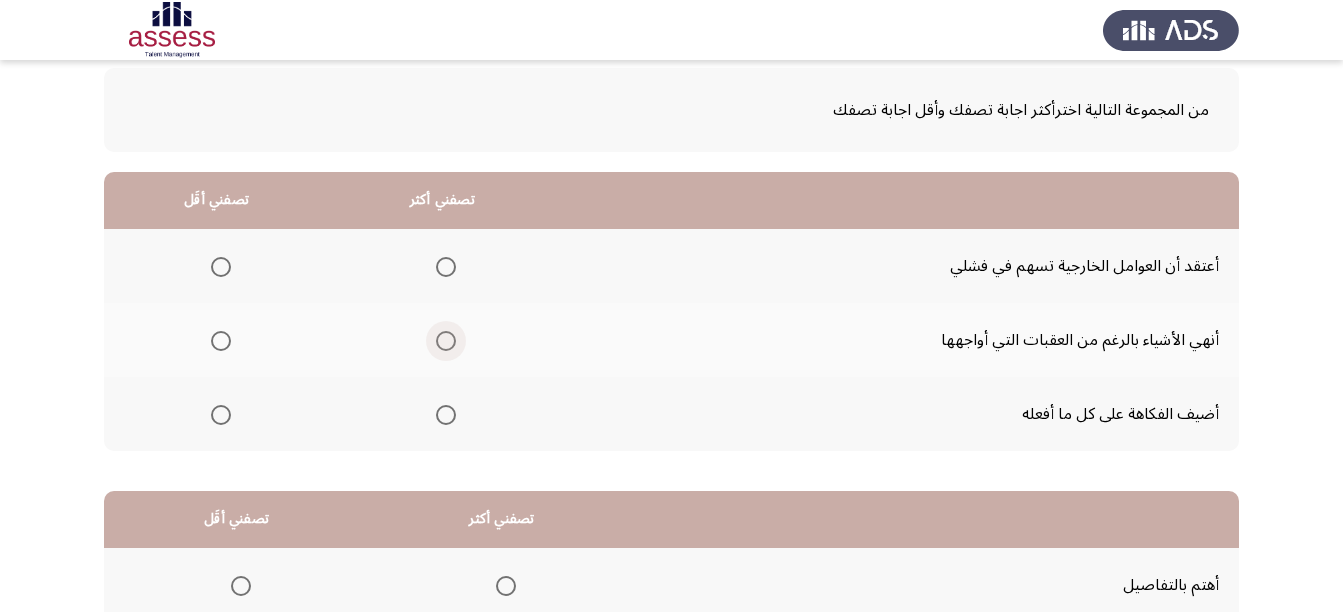 click at bounding box center (446, 341) 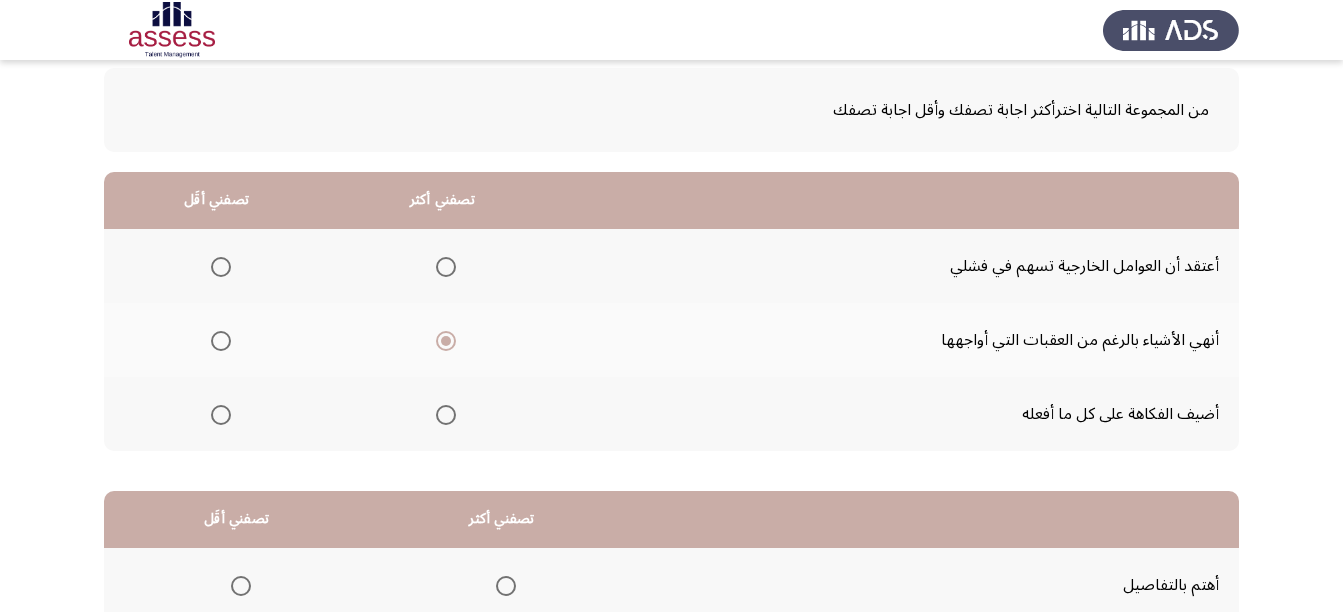 click 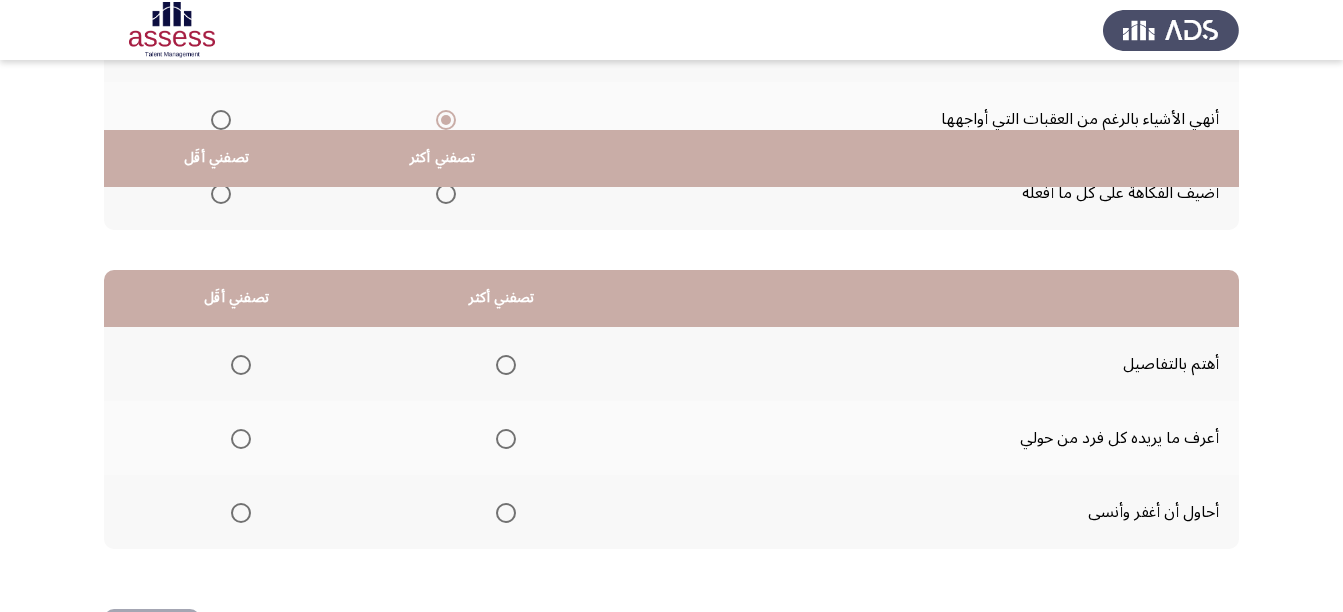 scroll, scrollTop: 398, scrollLeft: 0, axis: vertical 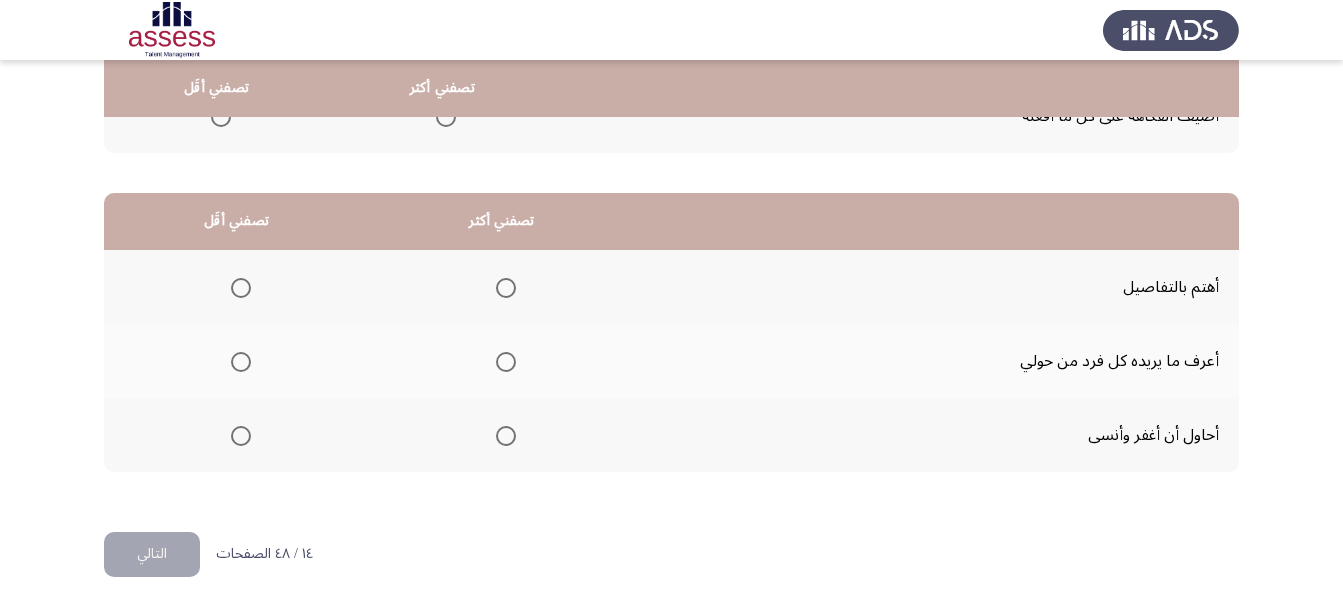 click at bounding box center [506, 288] 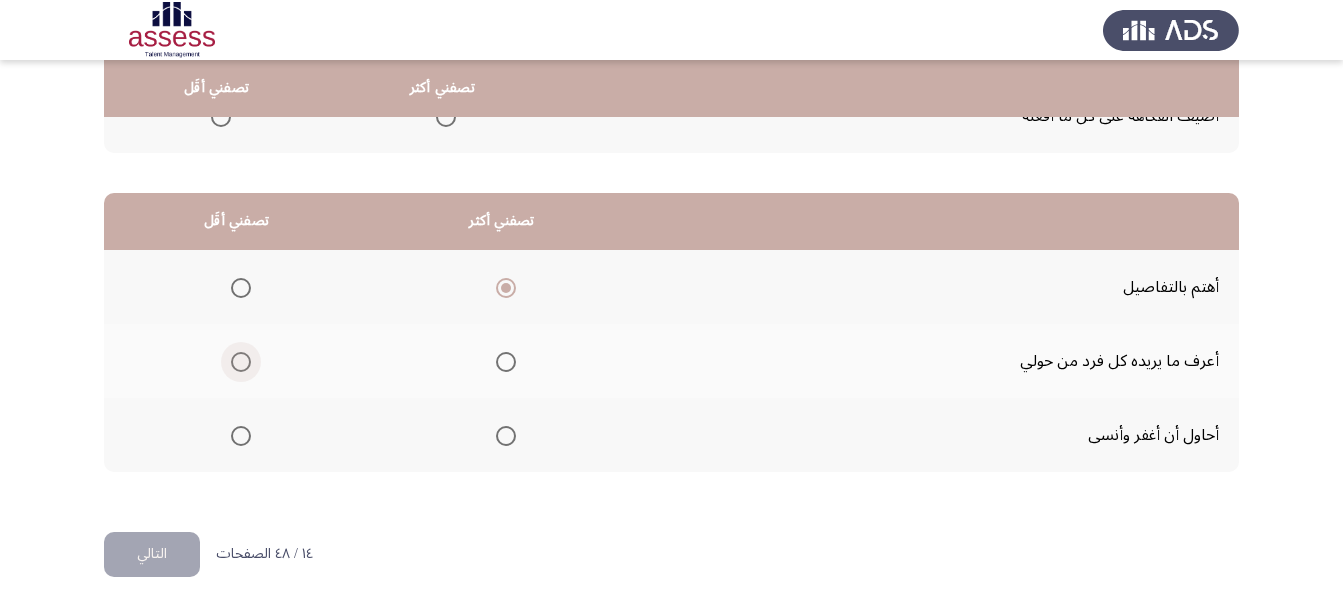 click at bounding box center (241, 362) 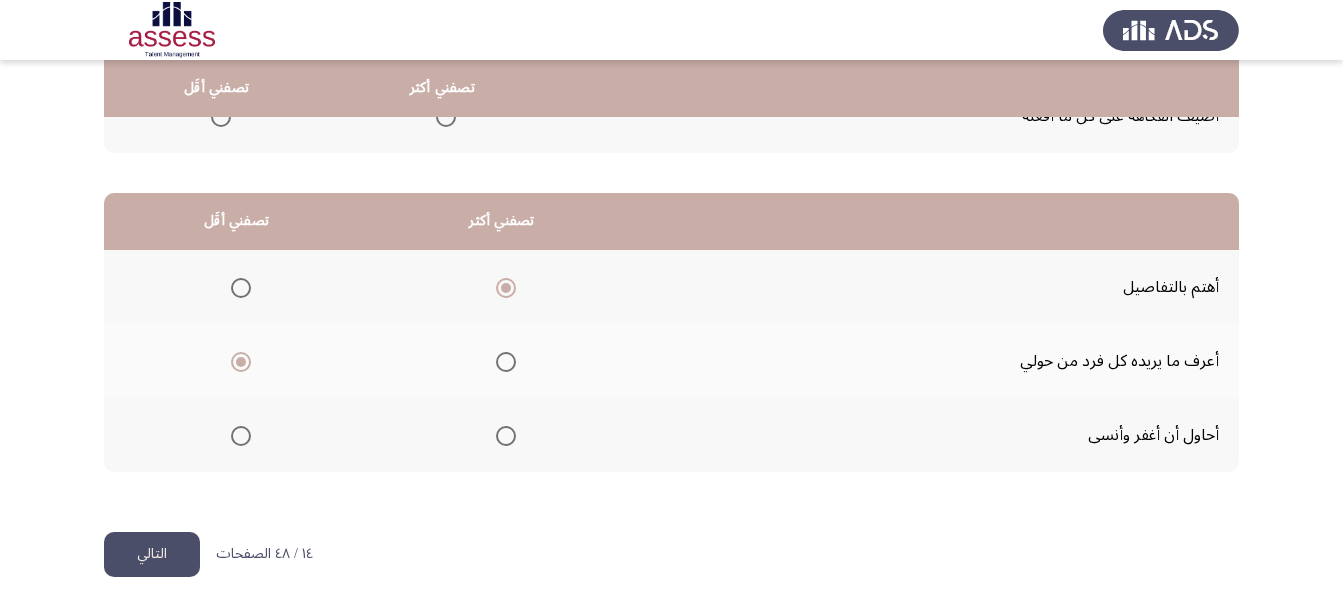 click on "التالي" 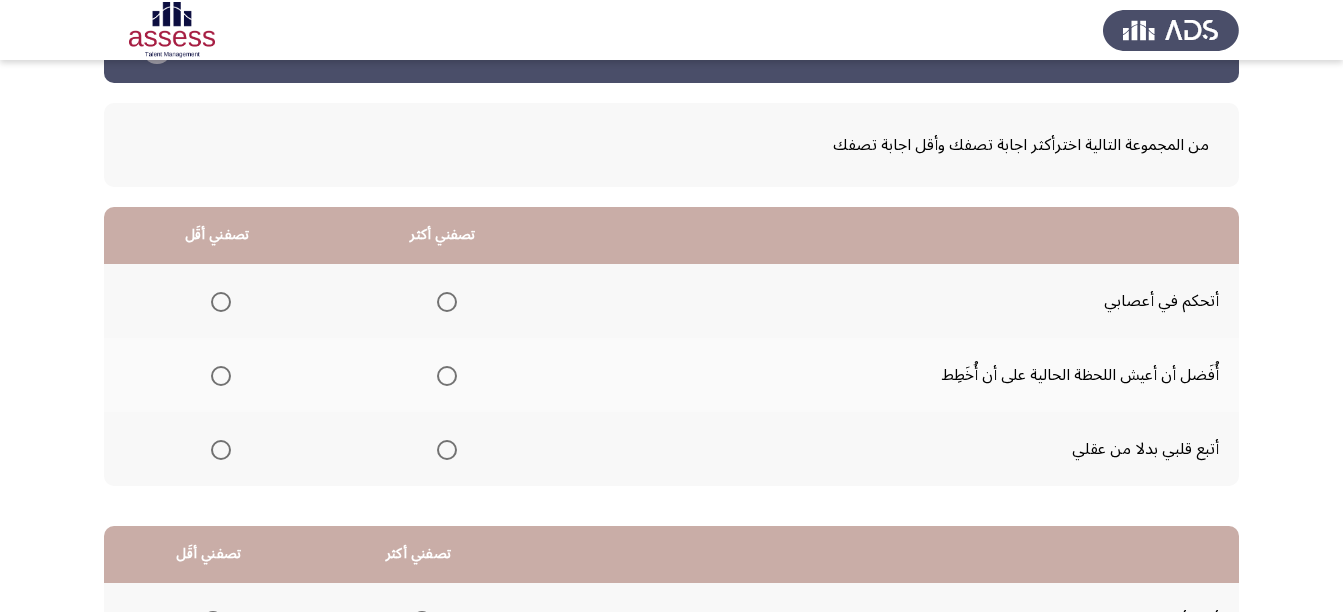 scroll, scrollTop: 100, scrollLeft: 0, axis: vertical 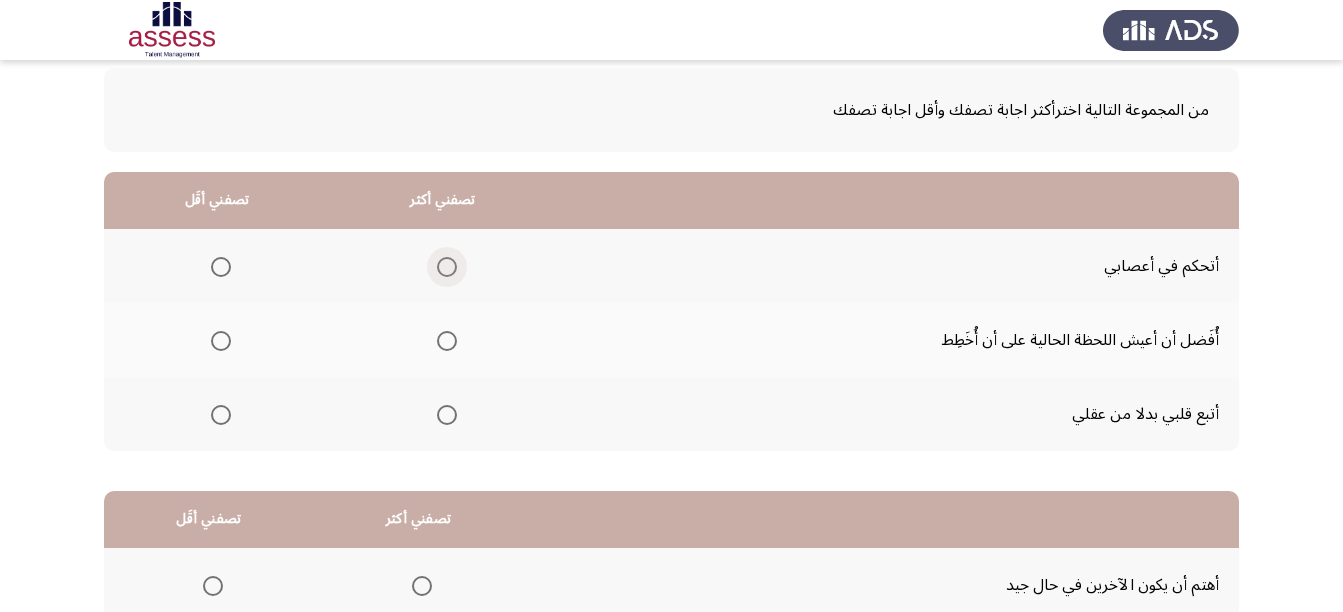 click at bounding box center [447, 267] 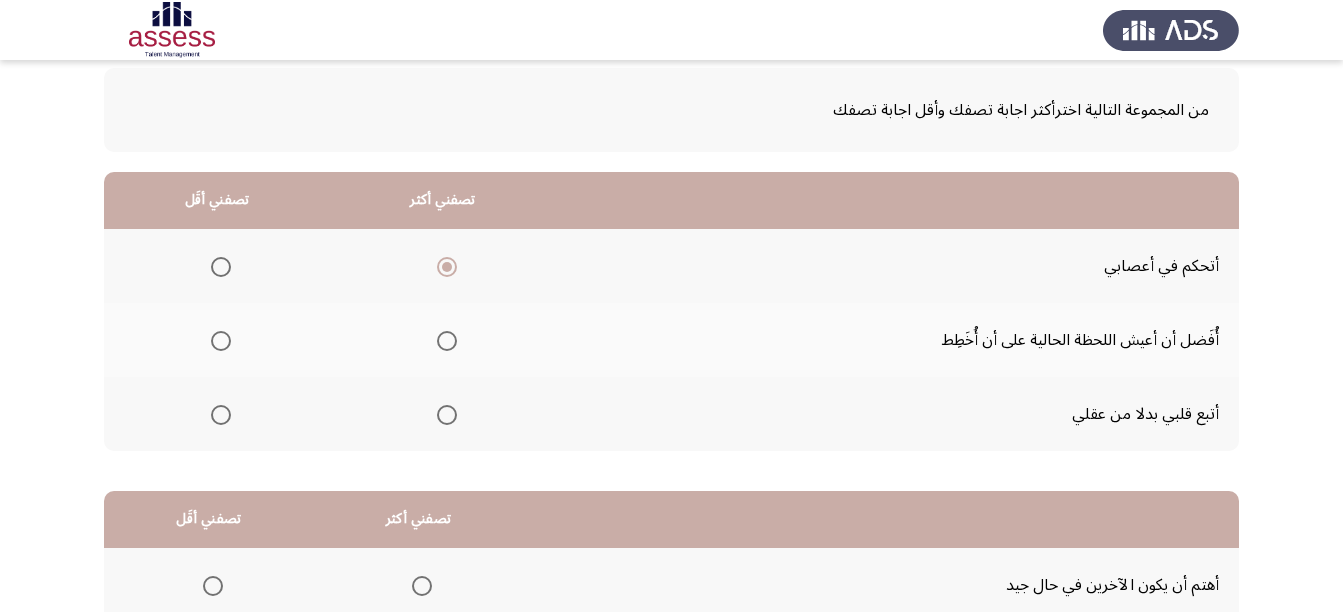 click at bounding box center [221, 415] 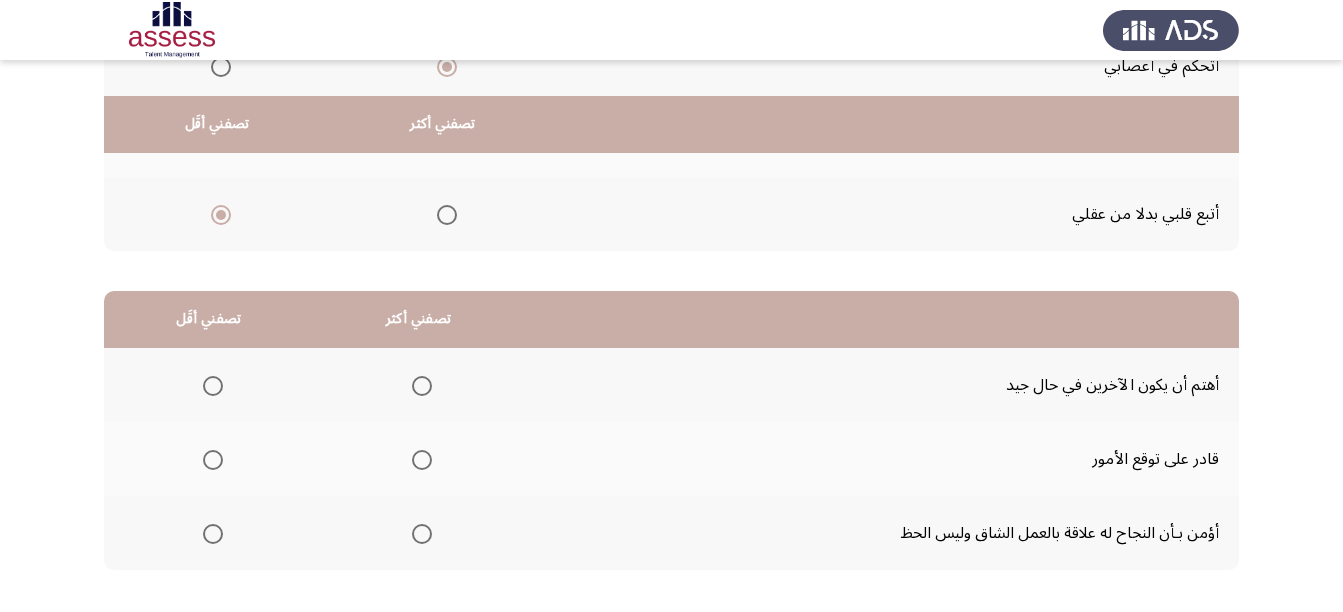 scroll, scrollTop: 398, scrollLeft: 0, axis: vertical 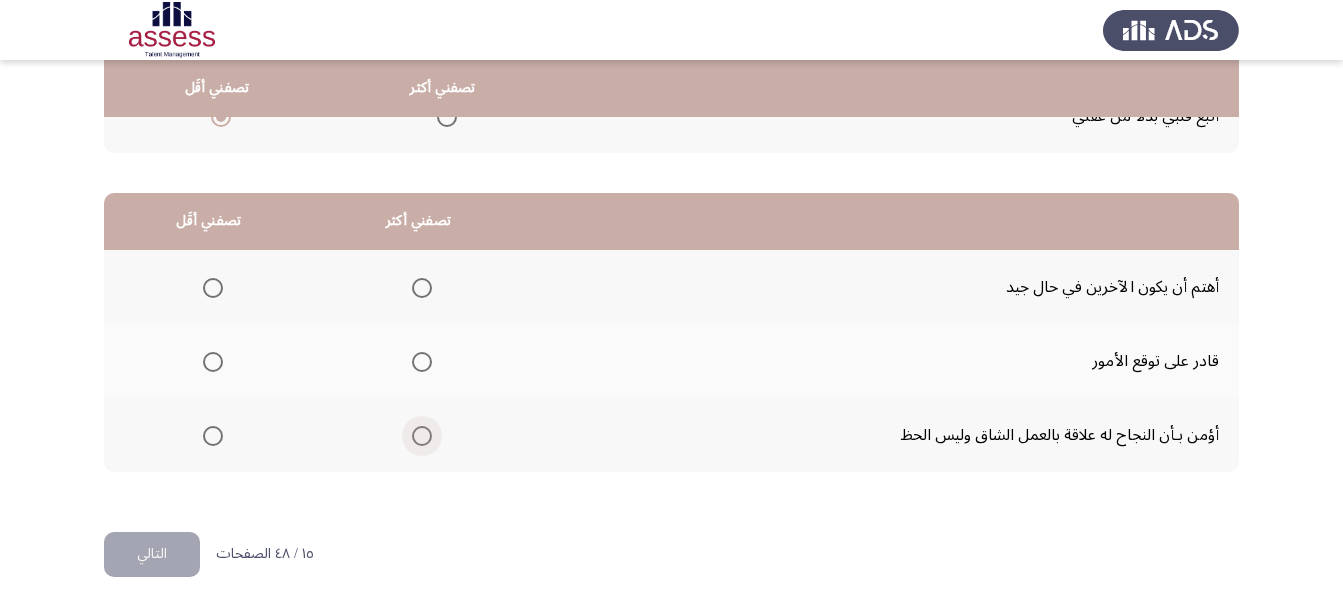 click at bounding box center (422, 436) 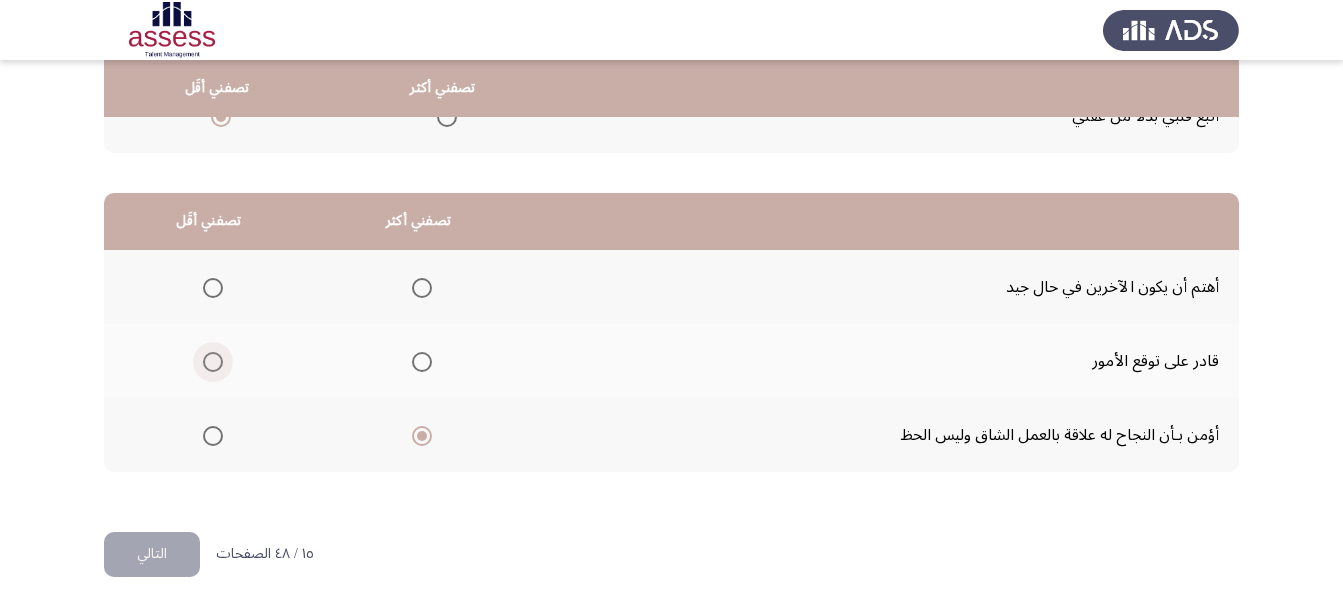 click at bounding box center (213, 362) 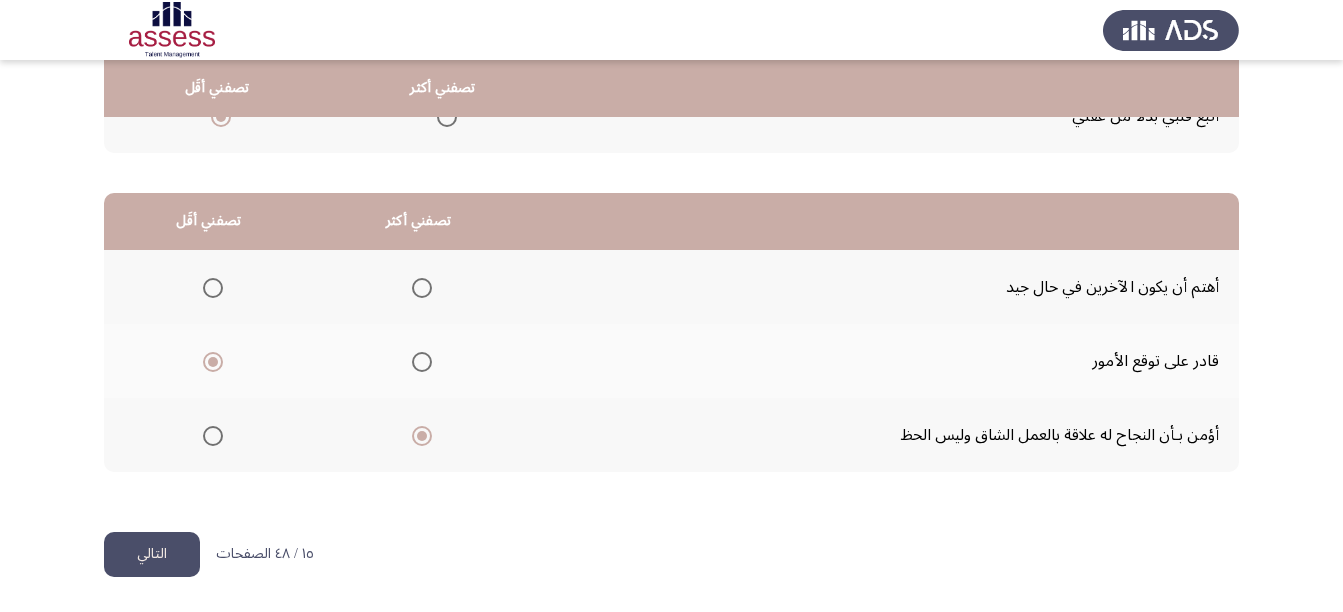 click on "التالي" 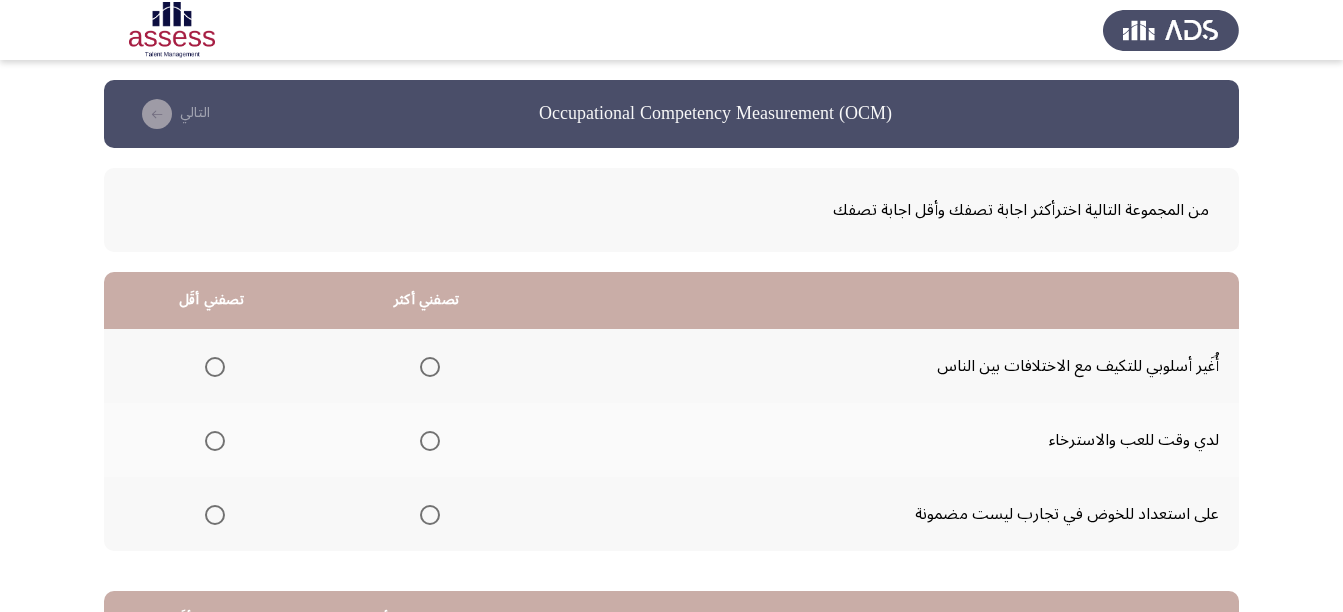 scroll, scrollTop: 100, scrollLeft: 0, axis: vertical 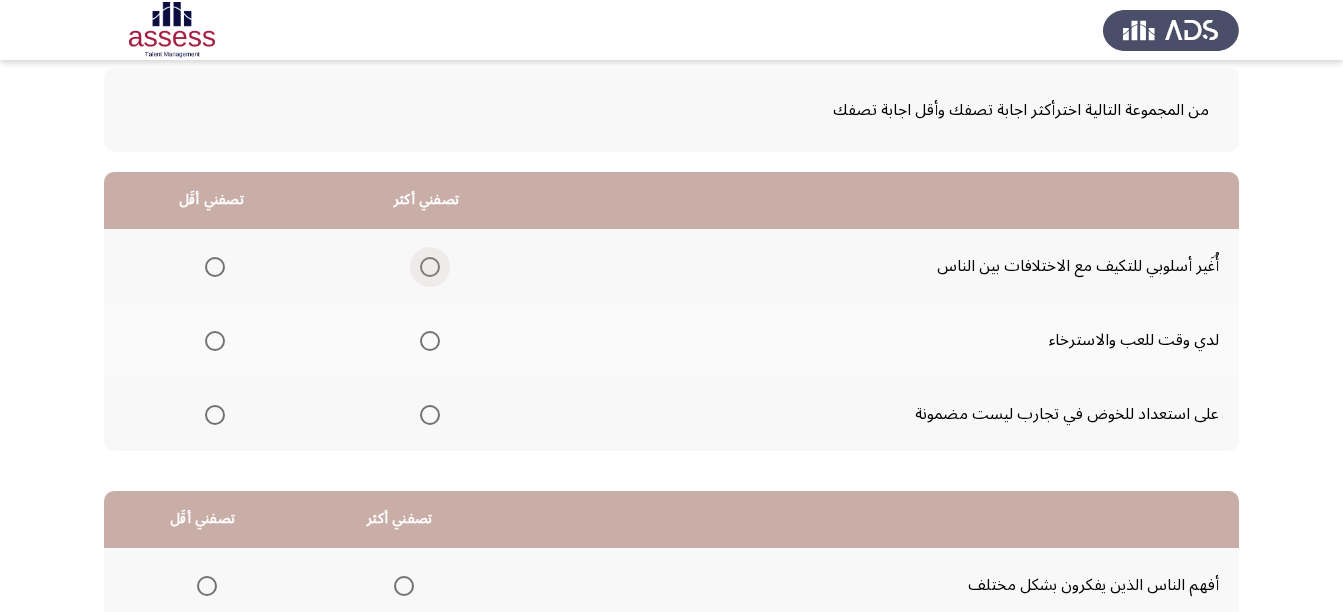 click at bounding box center [430, 267] 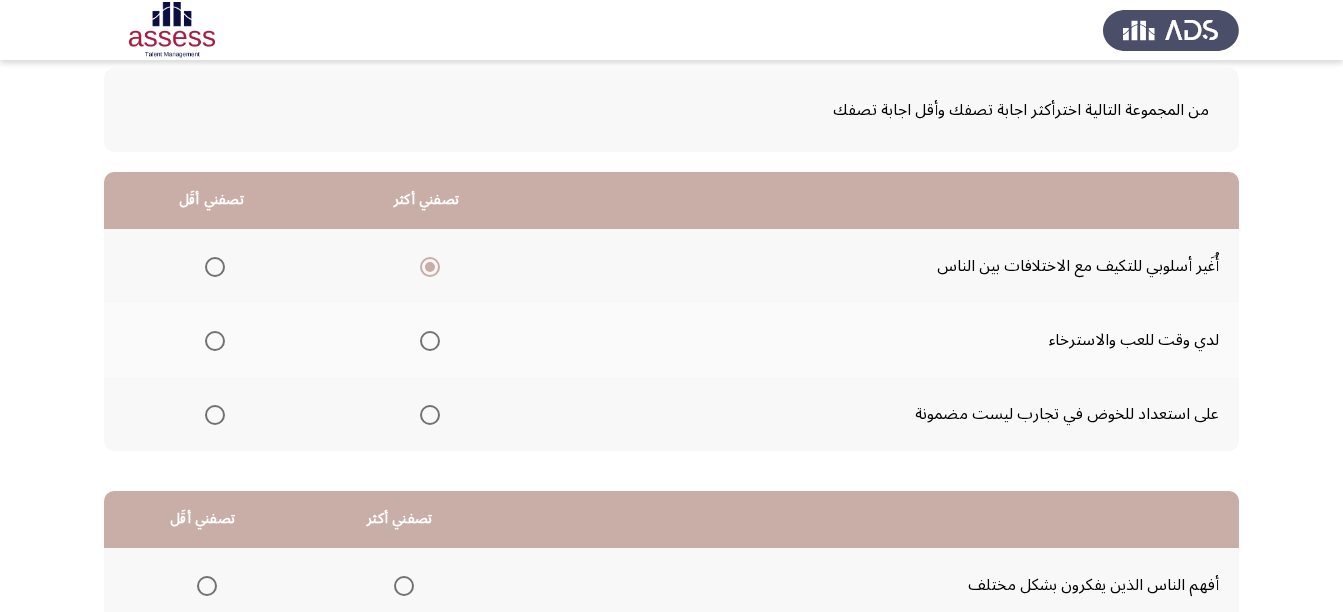 click at bounding box center (215, 415) 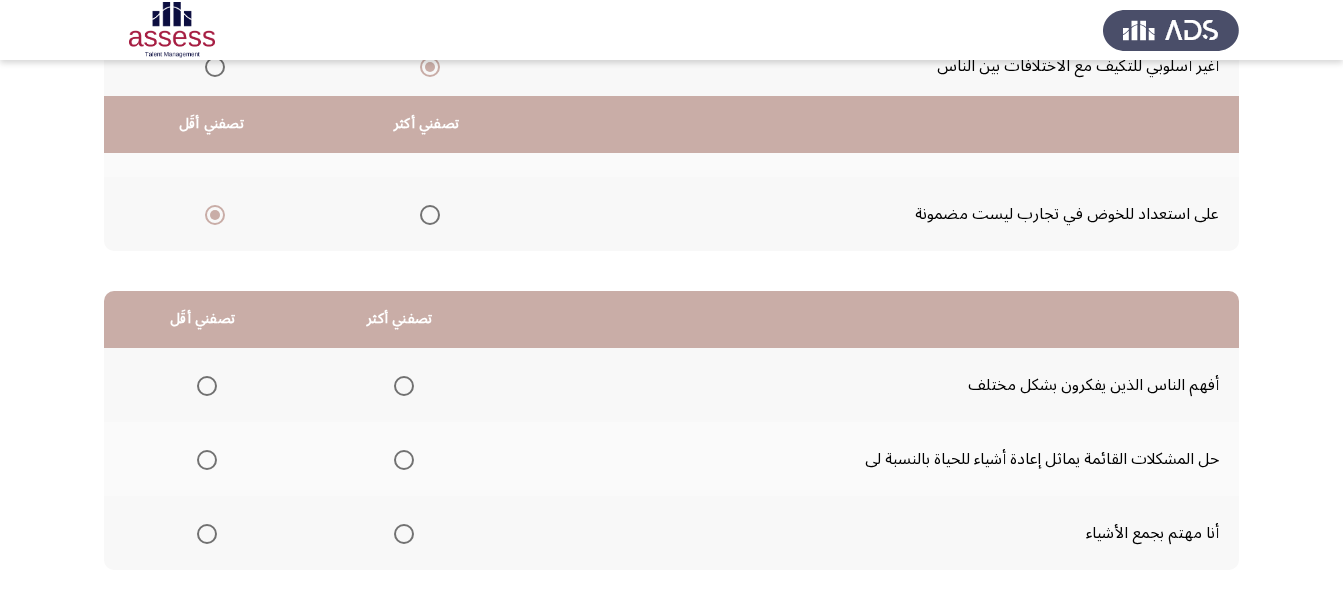 scroll, scrollTop: 398, scrollLeft: 0, axis: vertical 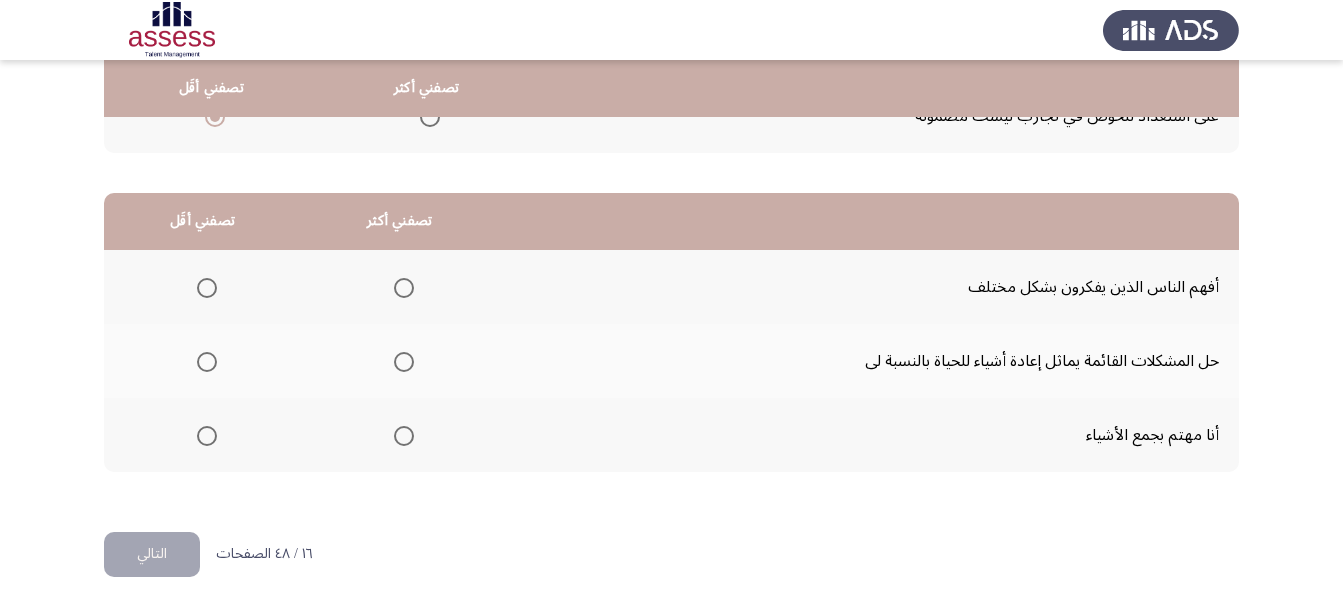 click at bounding box center [404, 288] 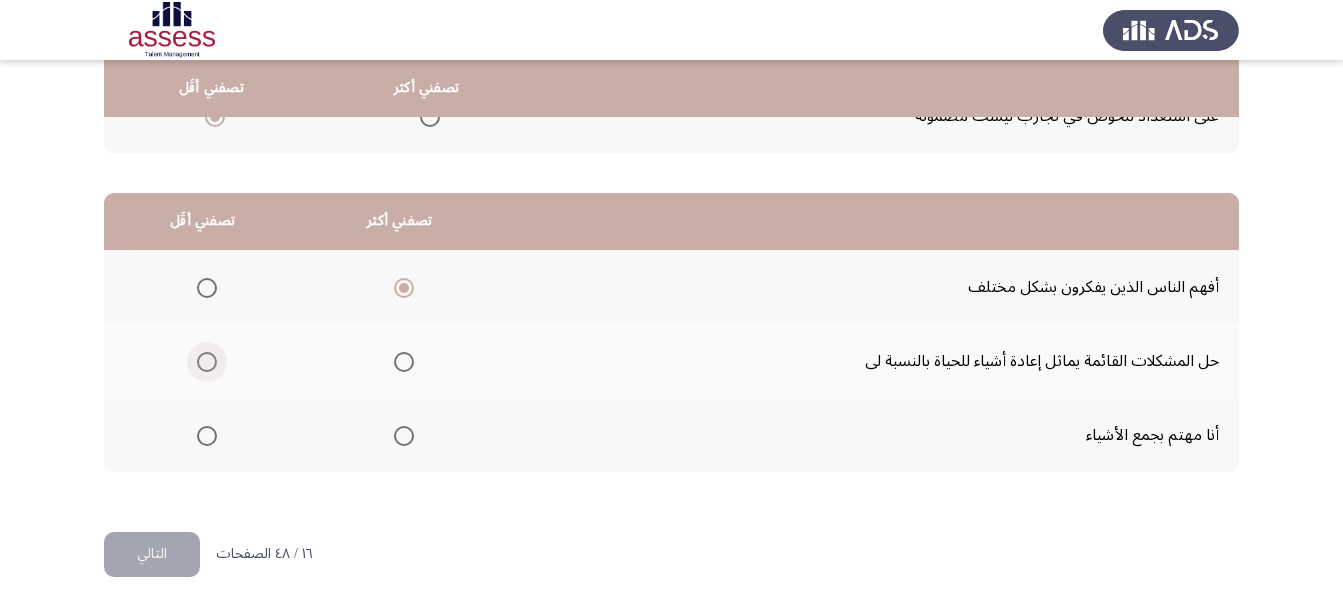 click at bounding box center (207, 362) 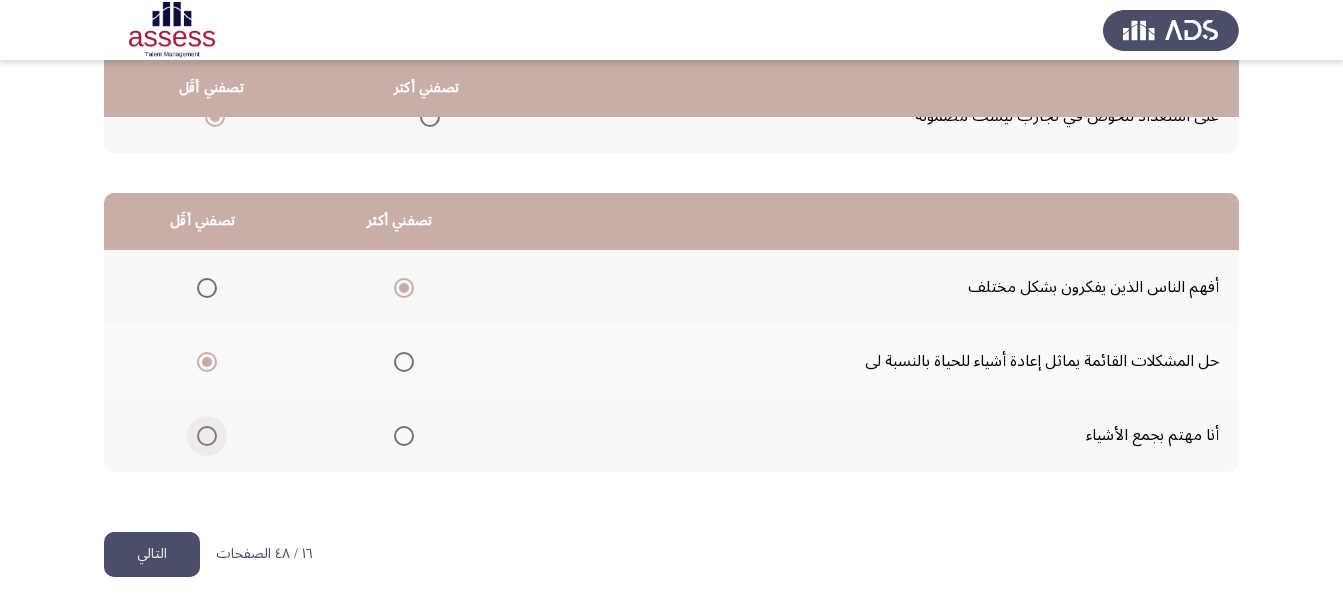 click at bounding box center (207, 436) 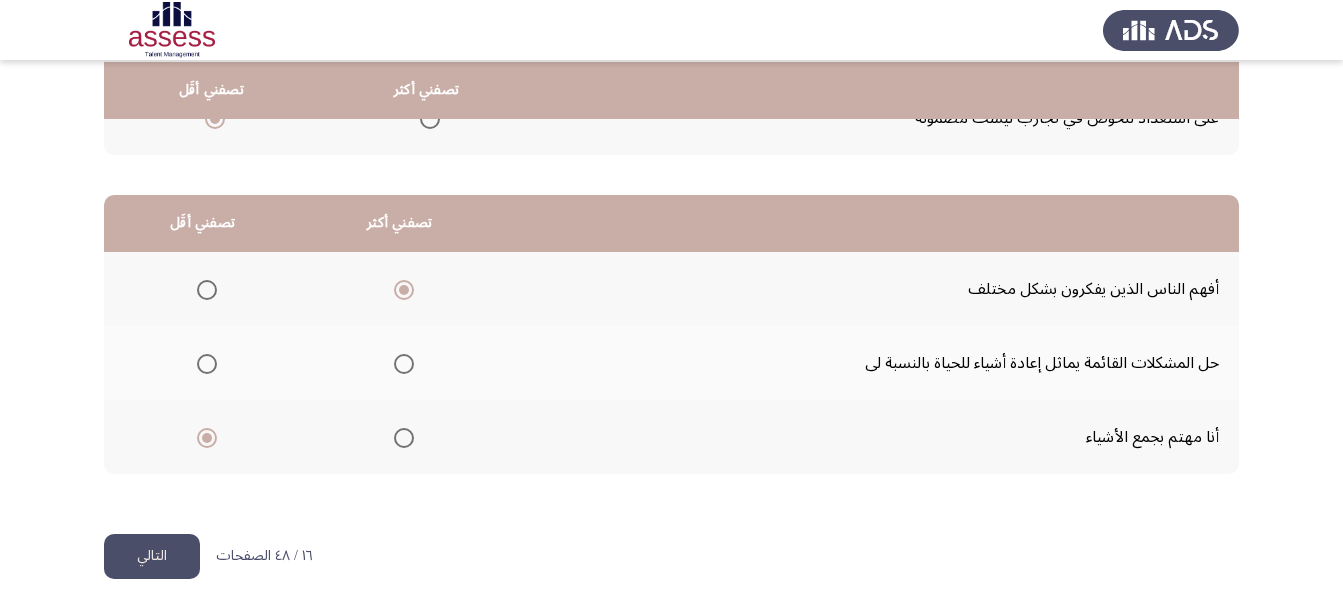 scroll, scrollTop: 398, scrollLeft: 0, axis: vertical 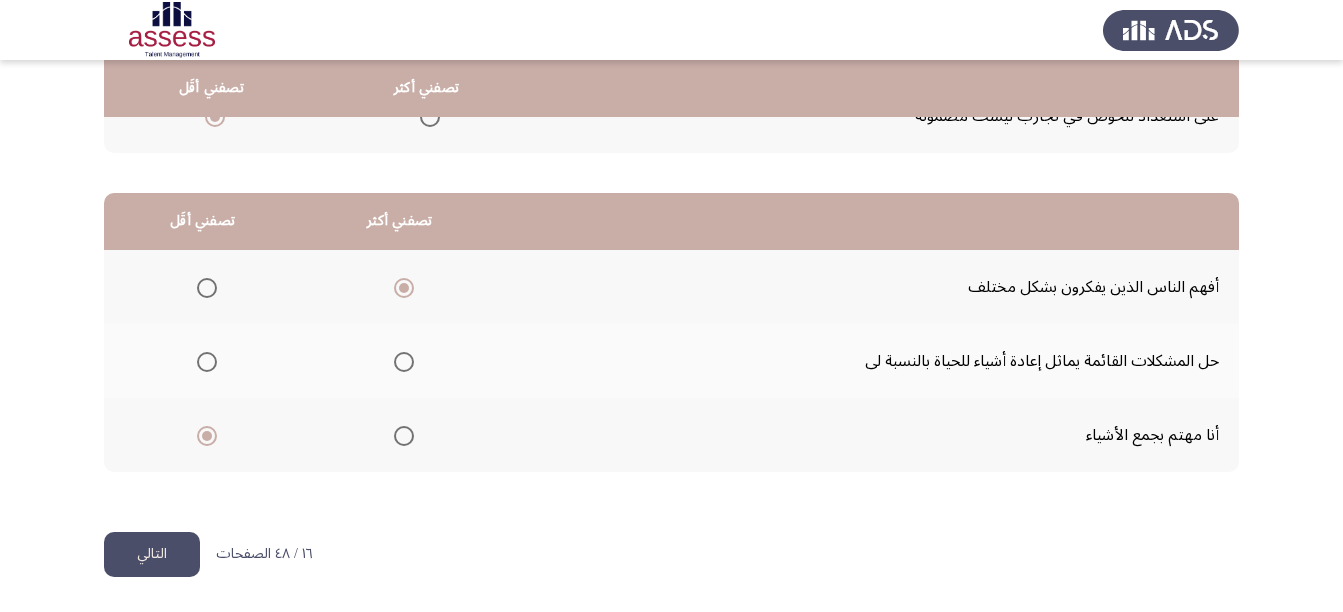 click on "التالي" 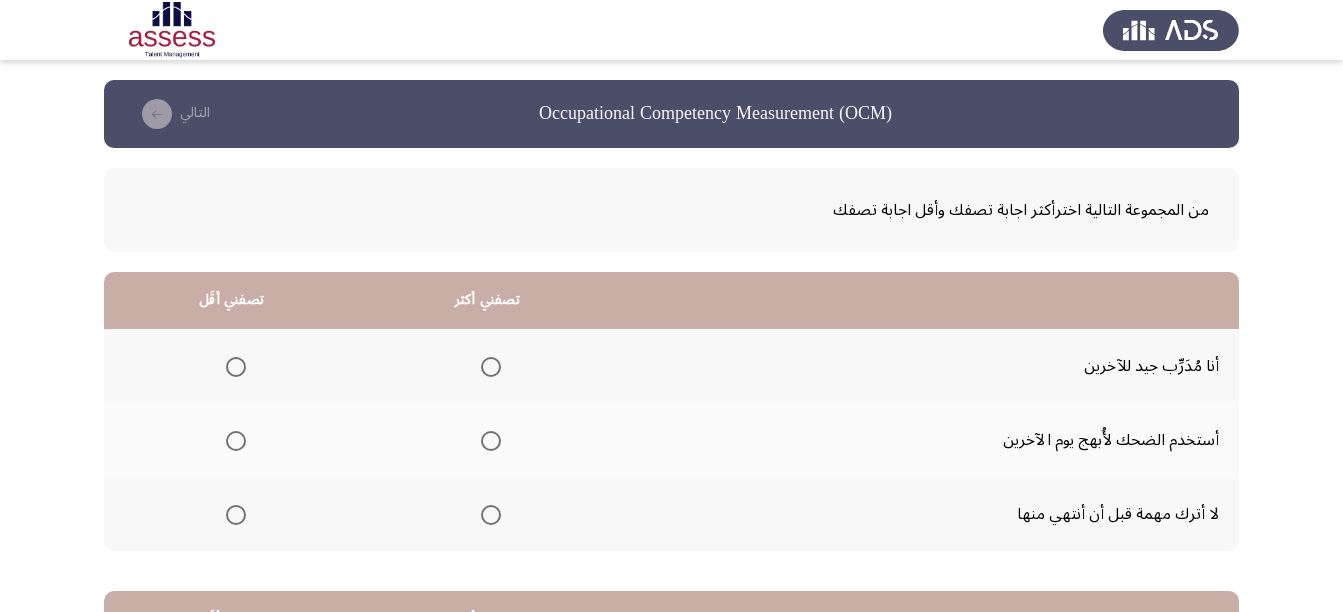 scroll, scrollTop: 100, scrollLeft: 0, axis: vertical 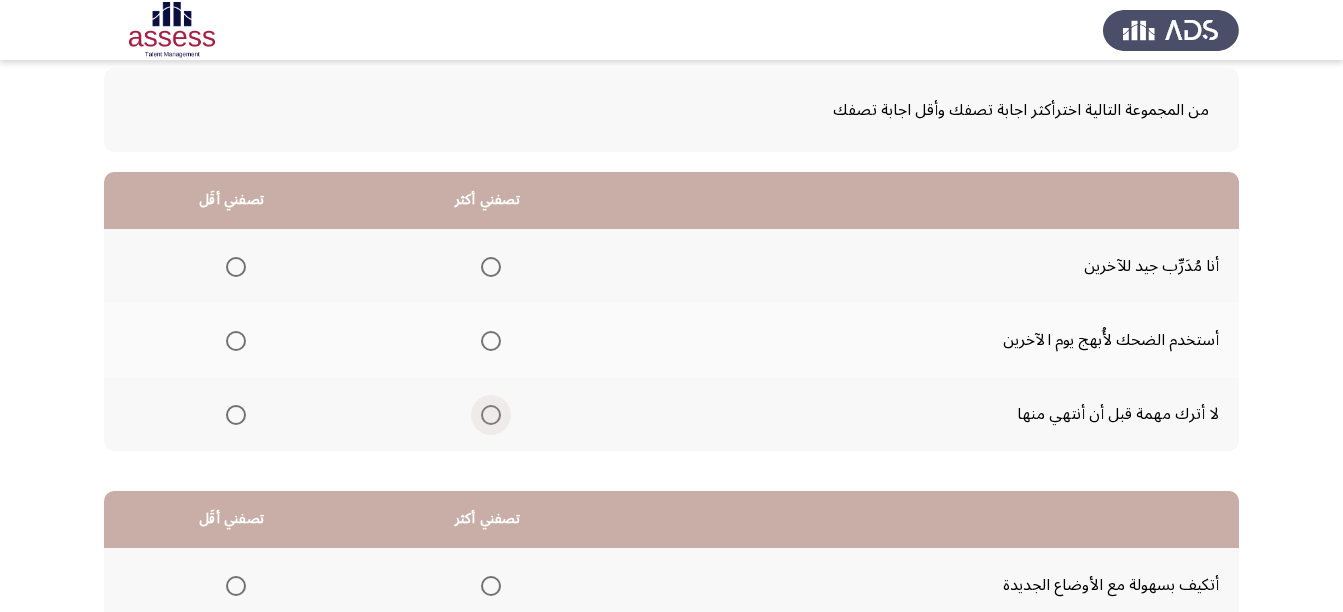 click at bounding box center (491, 415) 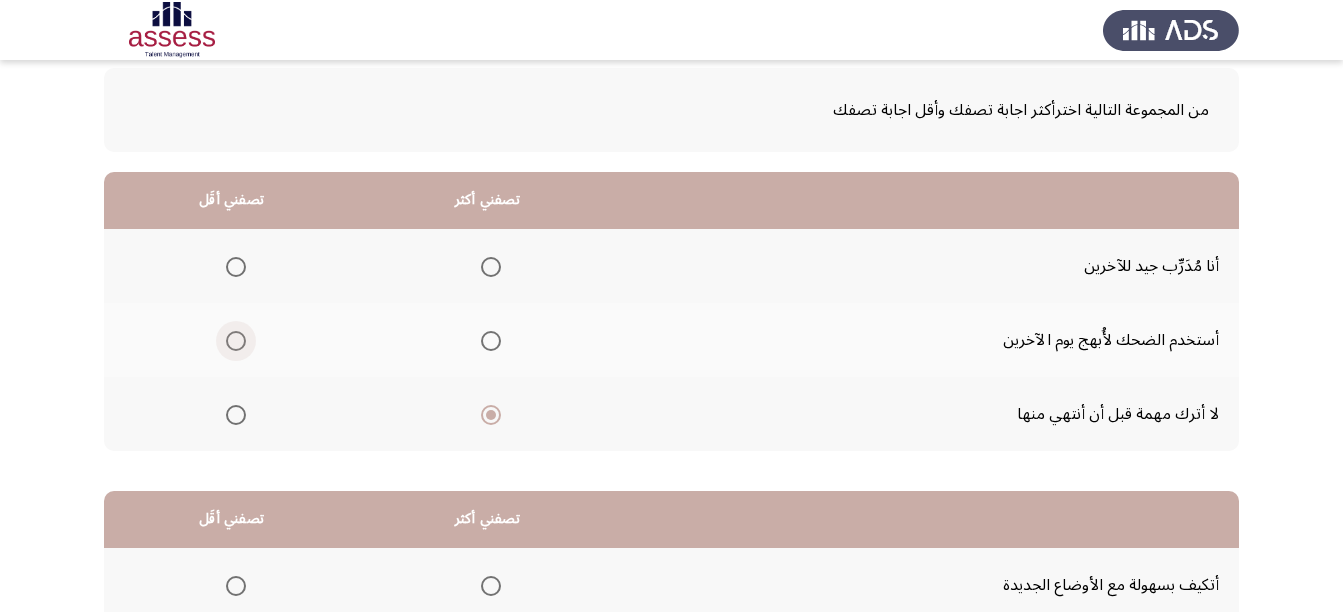 click at bounding box center [236, 341] 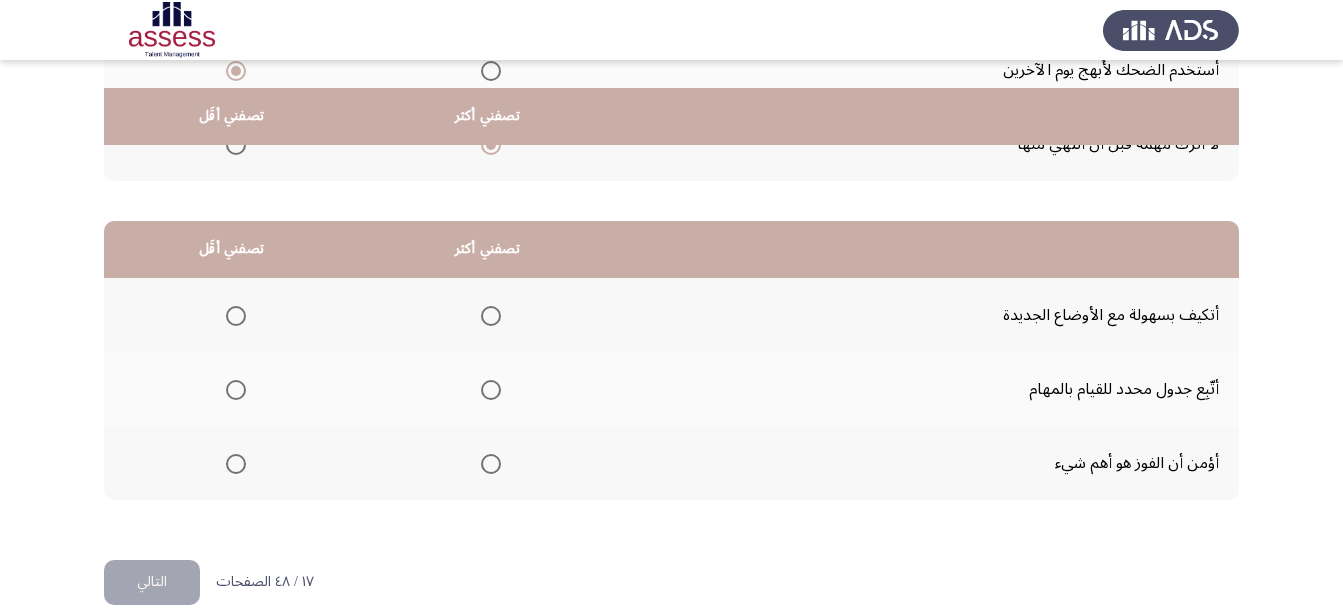 scroll, scrollTop: 398, scrollLeft: 0, axis: vertical 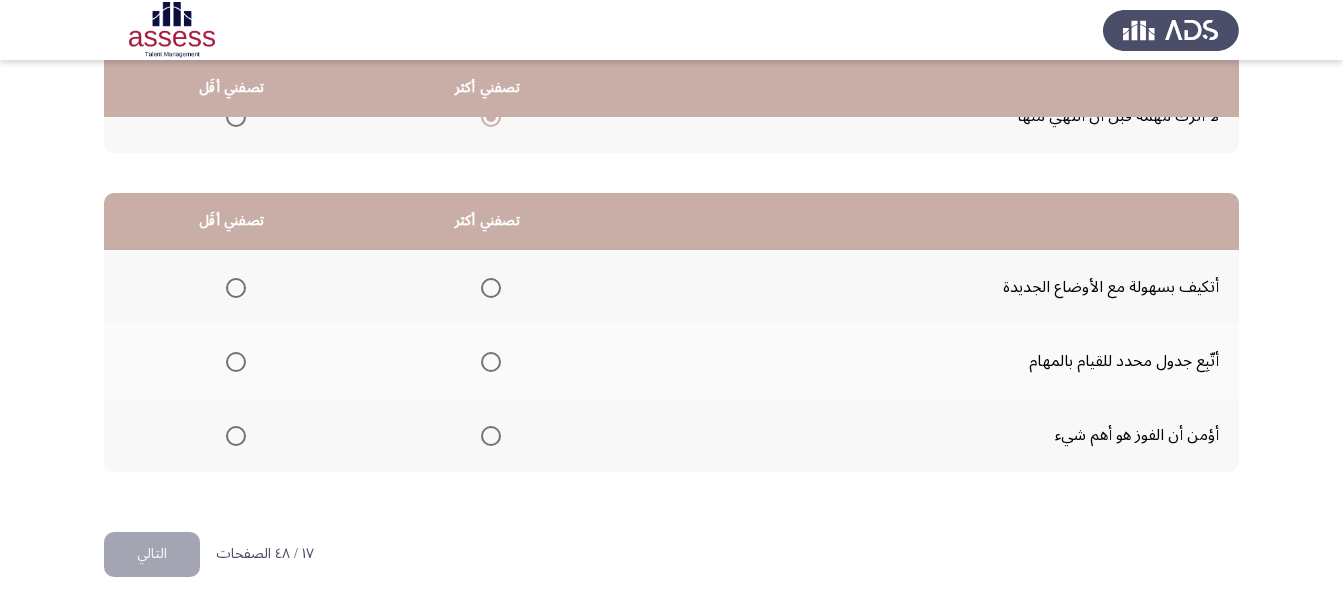 click at bounding box center [491, 362] 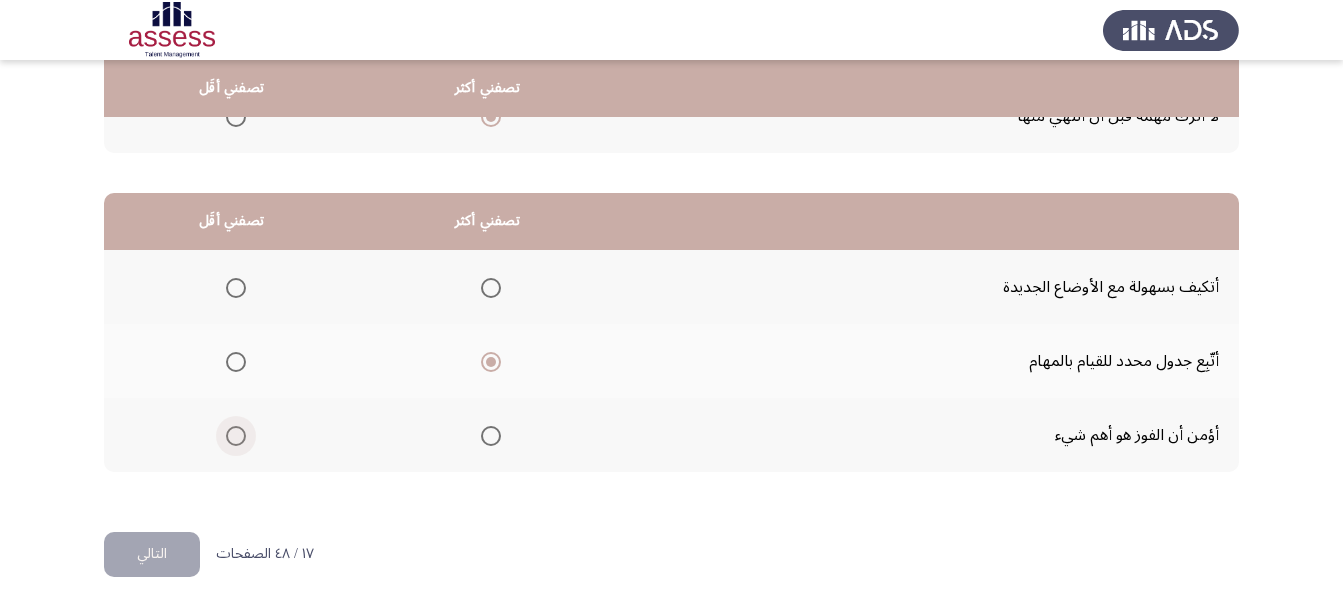 click at bounding box center [236, 436] 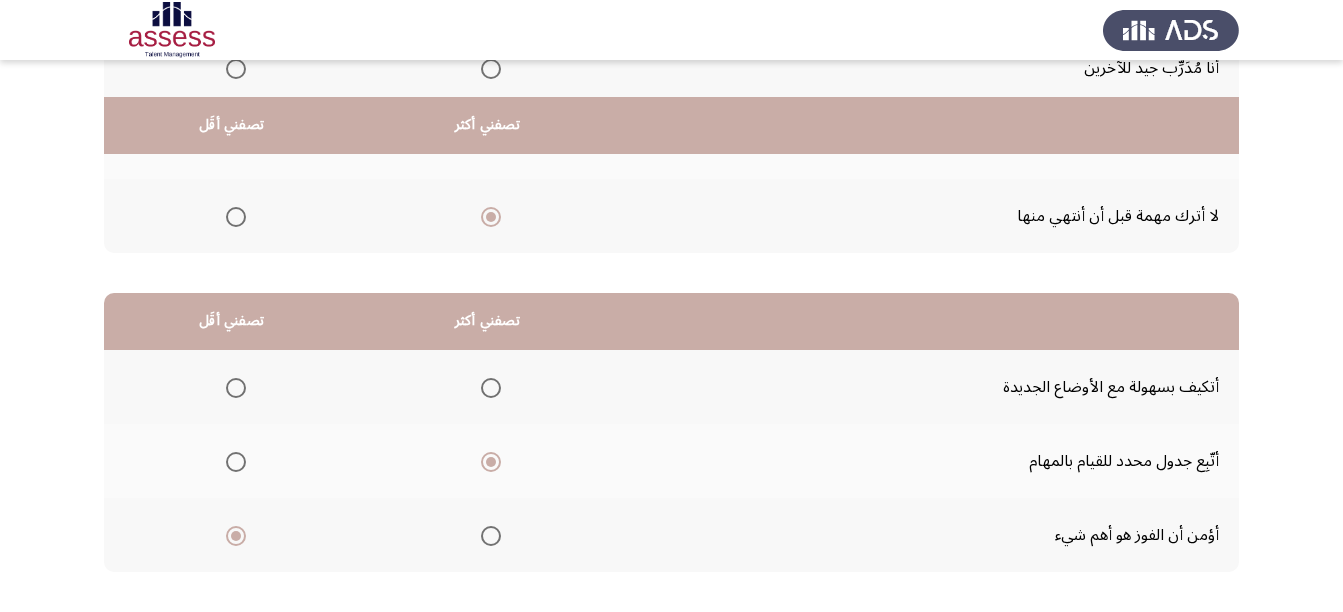 scroll, scrollTop: 398, scrollLeft: 0, axis: vertical 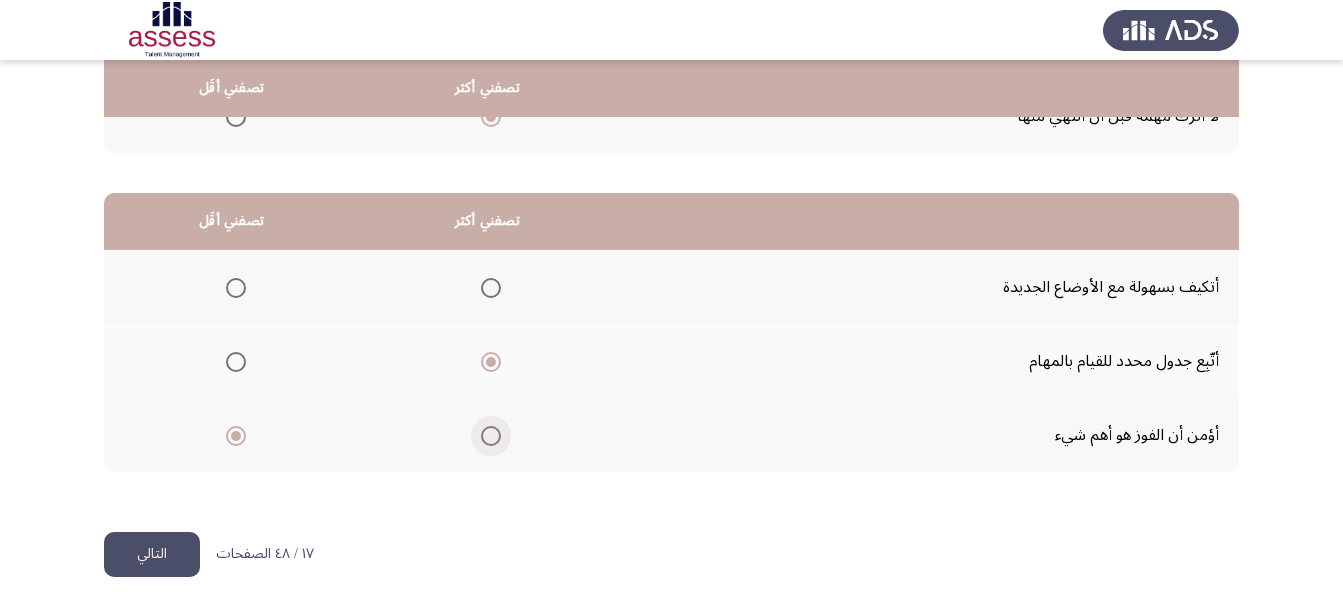 click at bounding box center (491, 436) 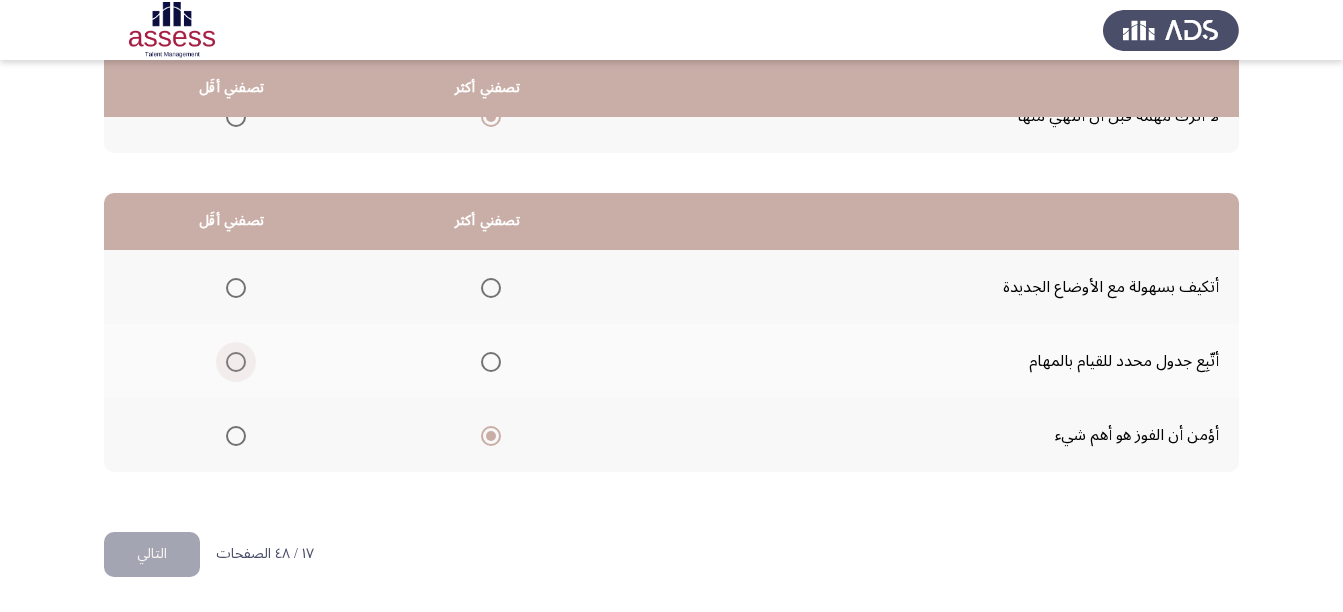 click at bounding box center [236, 362] 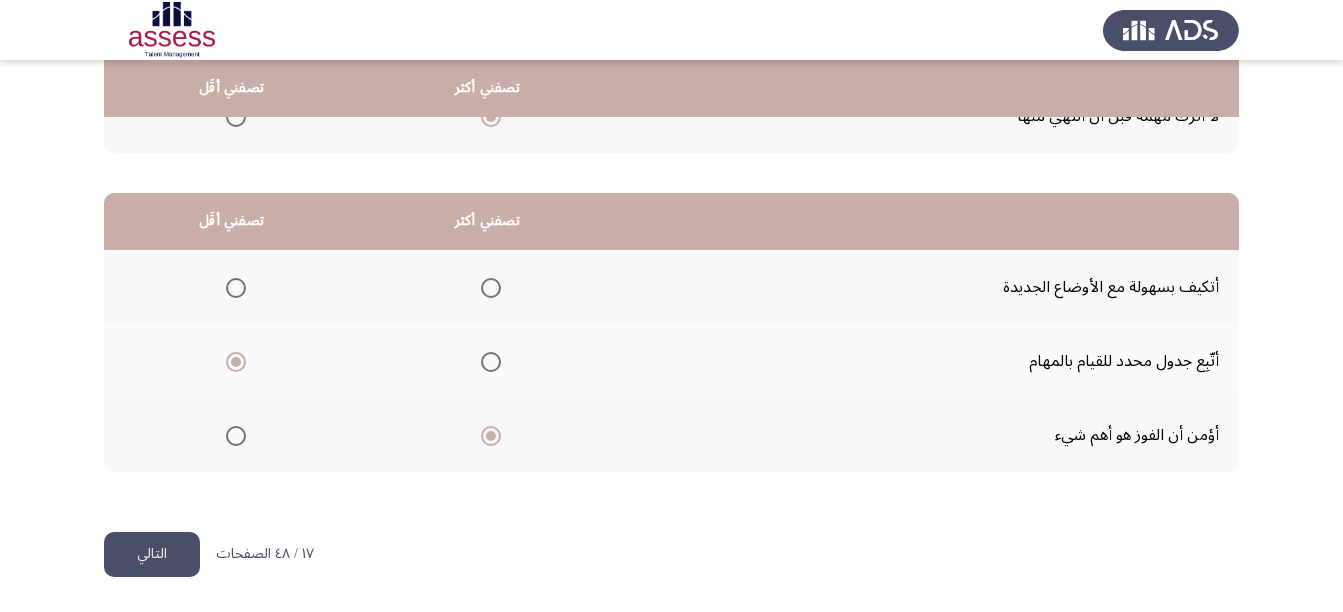 click on "التالي" 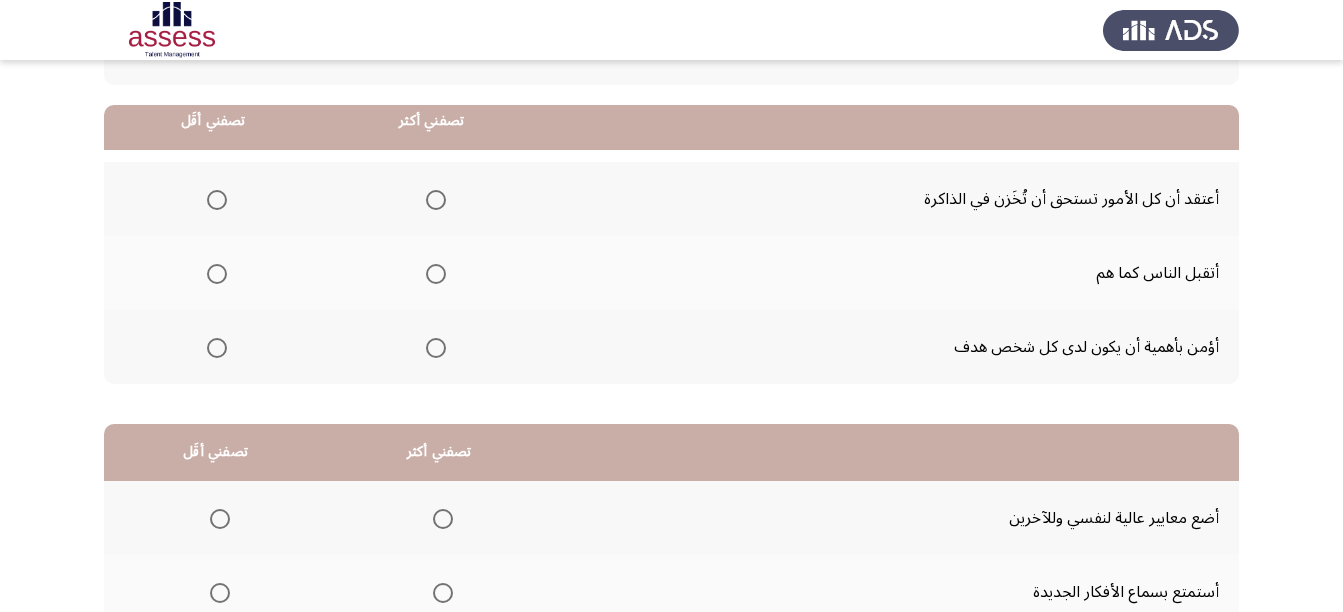 scroll, scrollTop: 200, scrollLeft: 0, axis: vertical 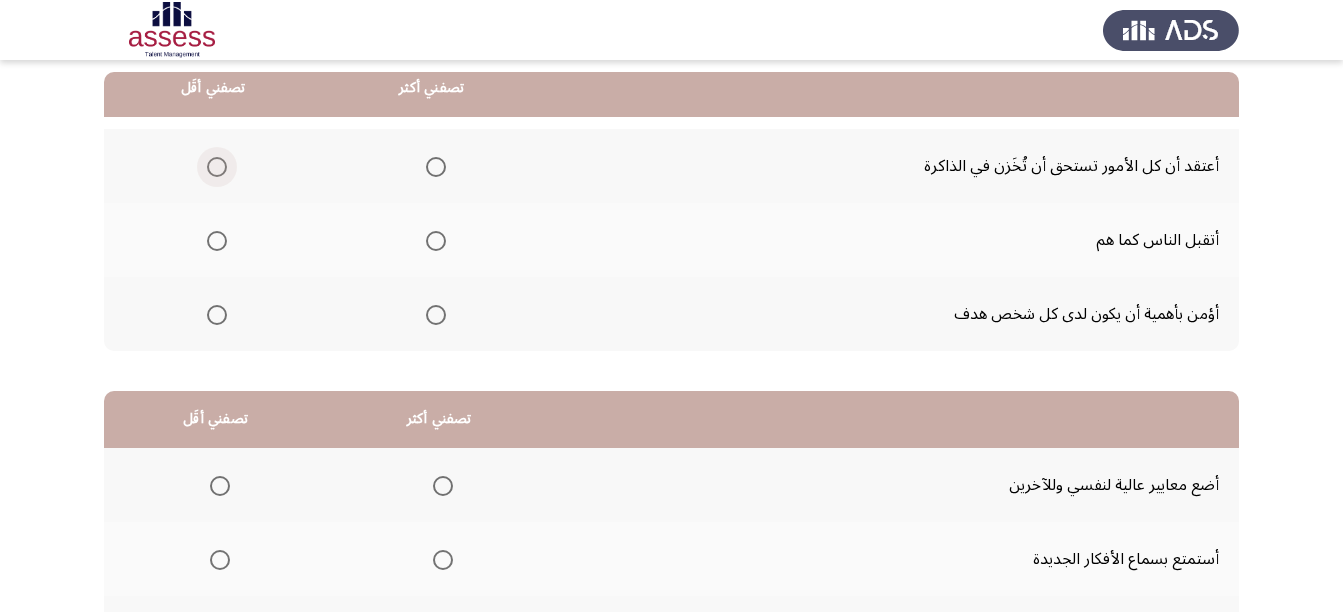 click at bounding box center [217, 167] 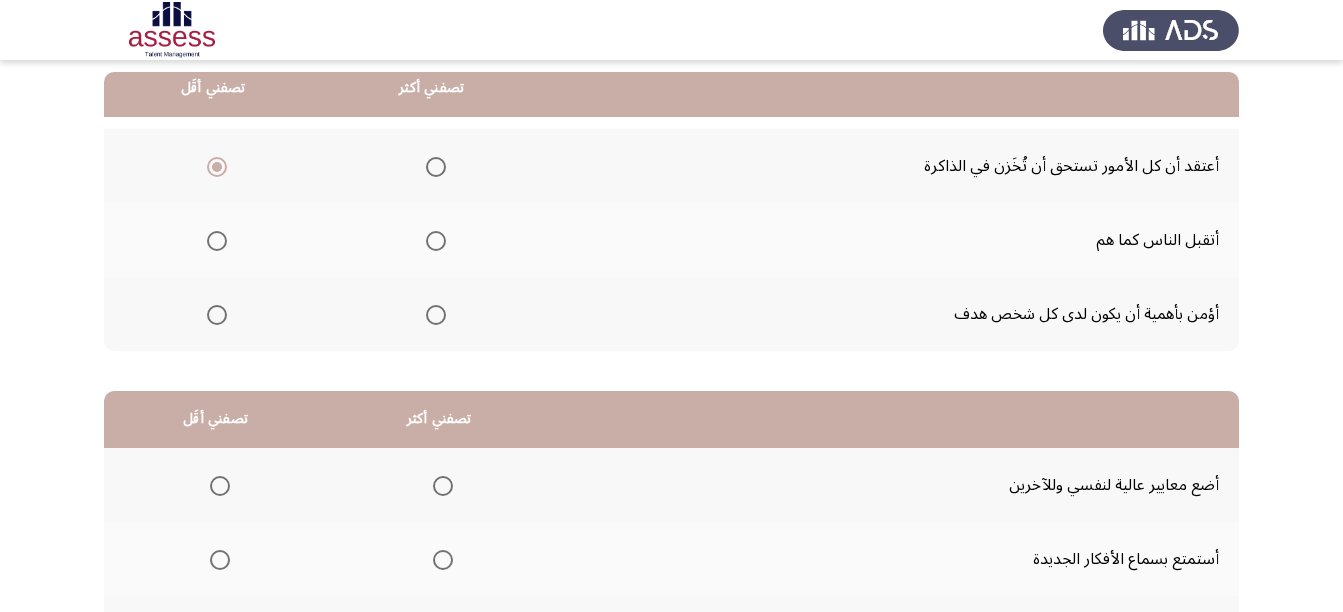 click at bounding box center (436, 315) 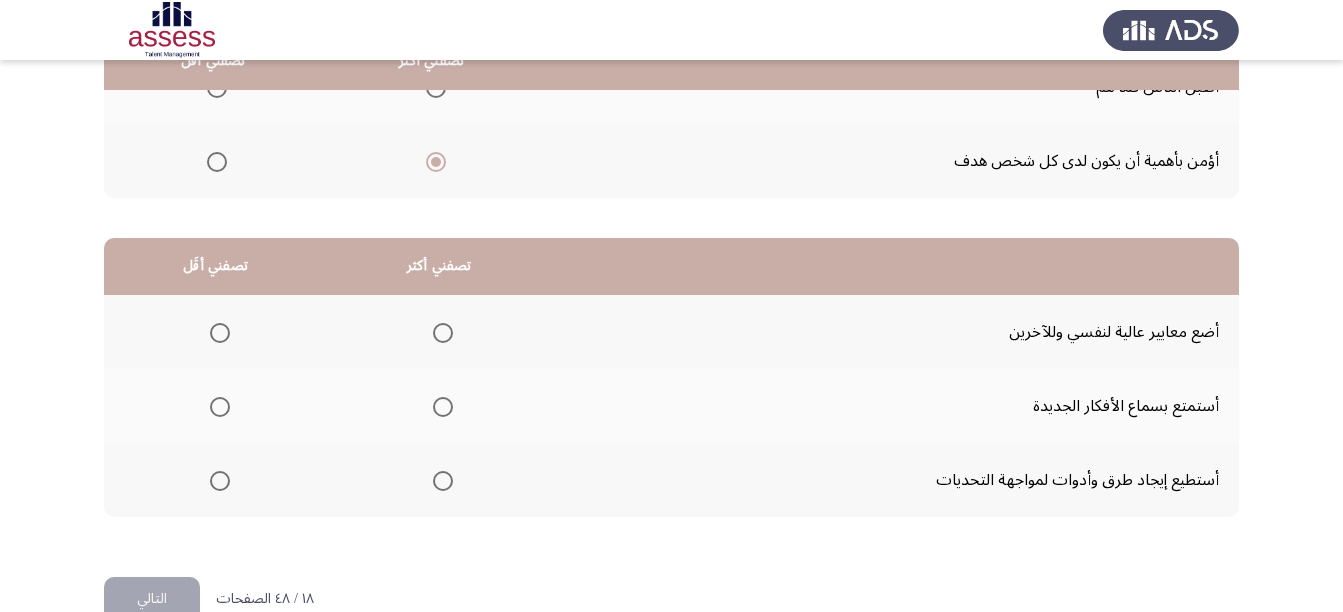 scroll, scrollTop: 398, scrollLeft: 0, axis: vertical 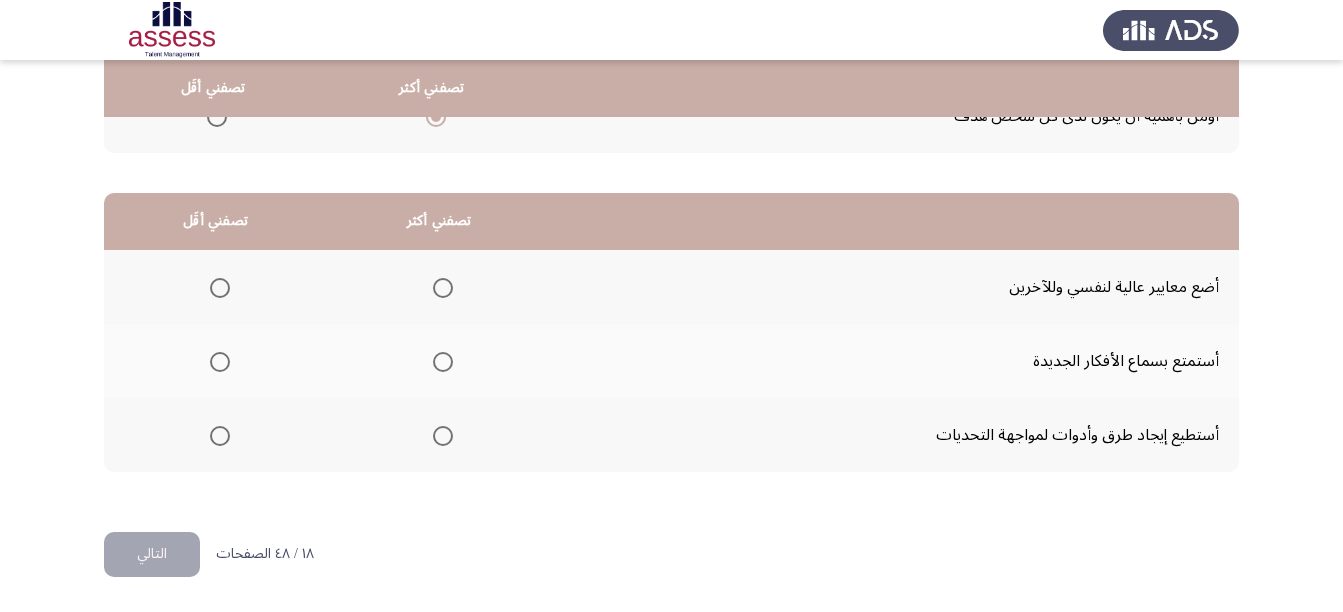 click at bounding box center (443, 362) 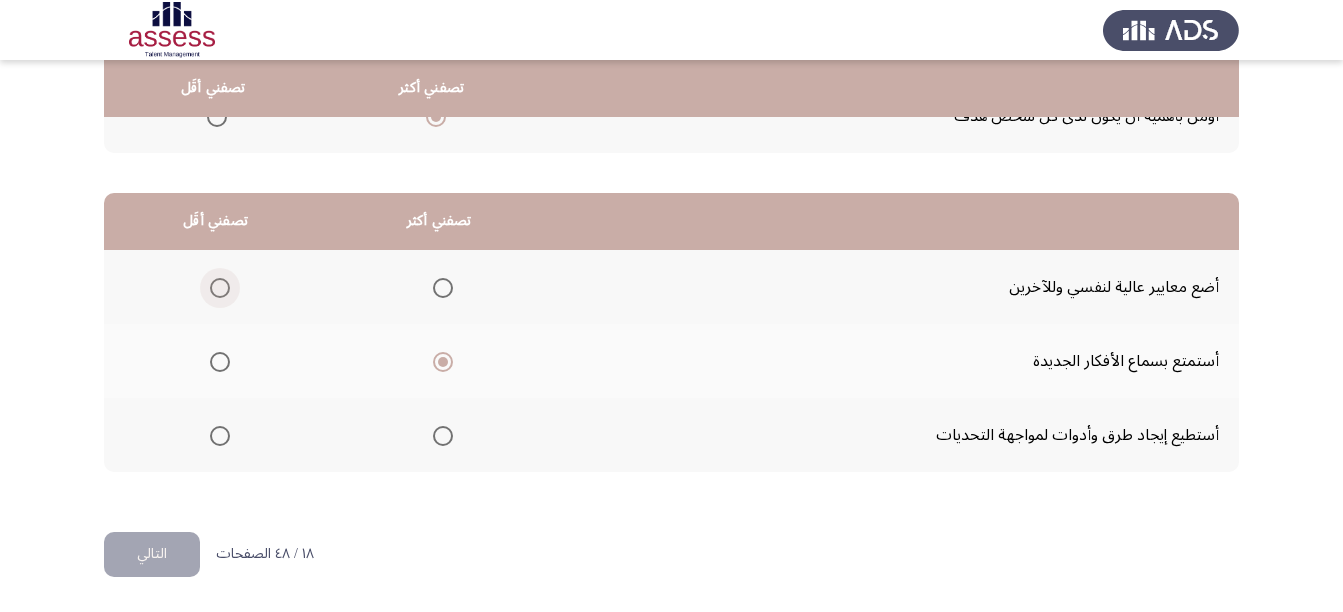 click at bounding box center [220, 288] 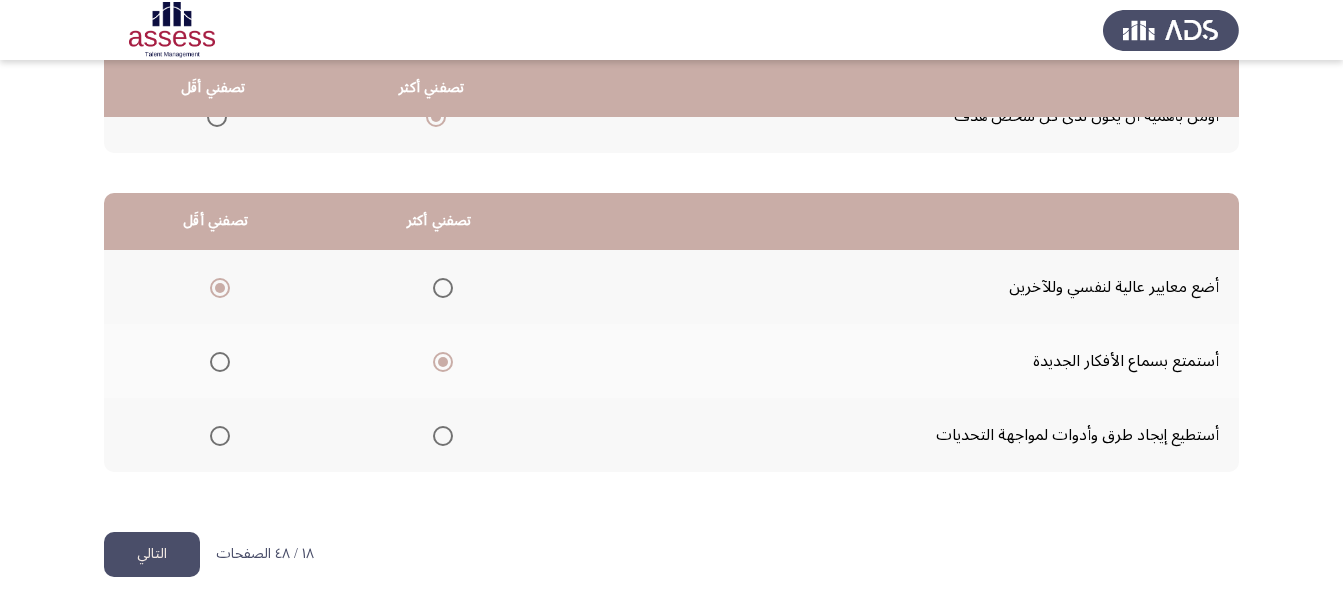 click on "التالي" 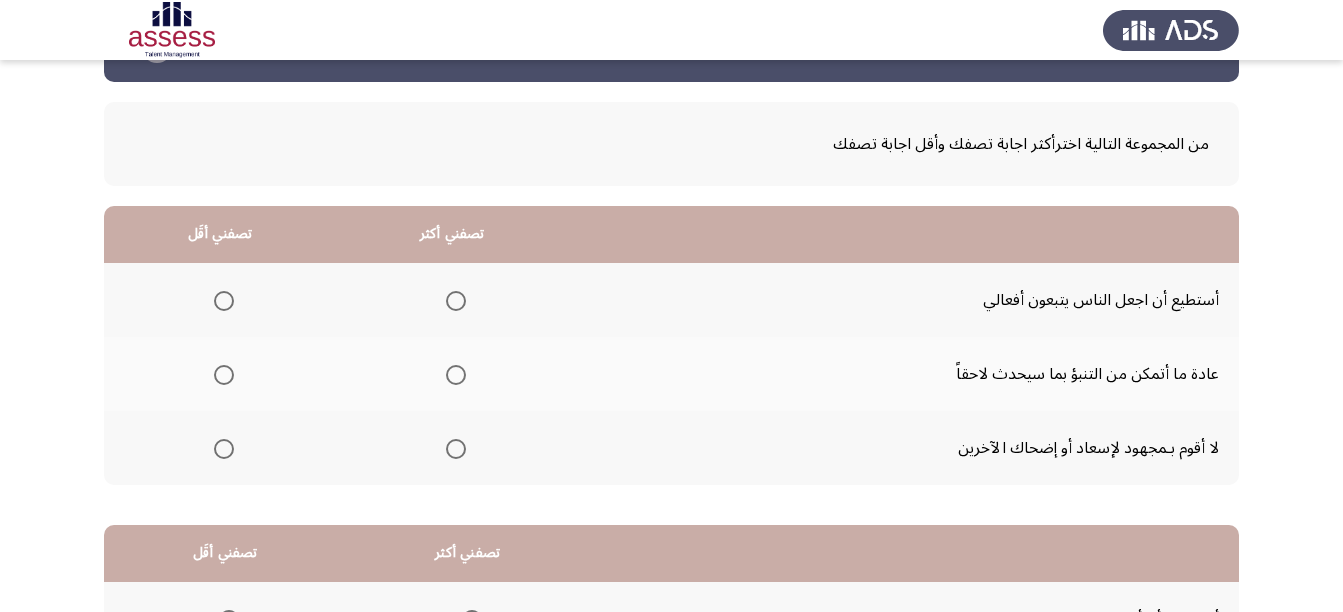 scroll, scrollTop: 100, scrollLeft: 0, axis: vertical 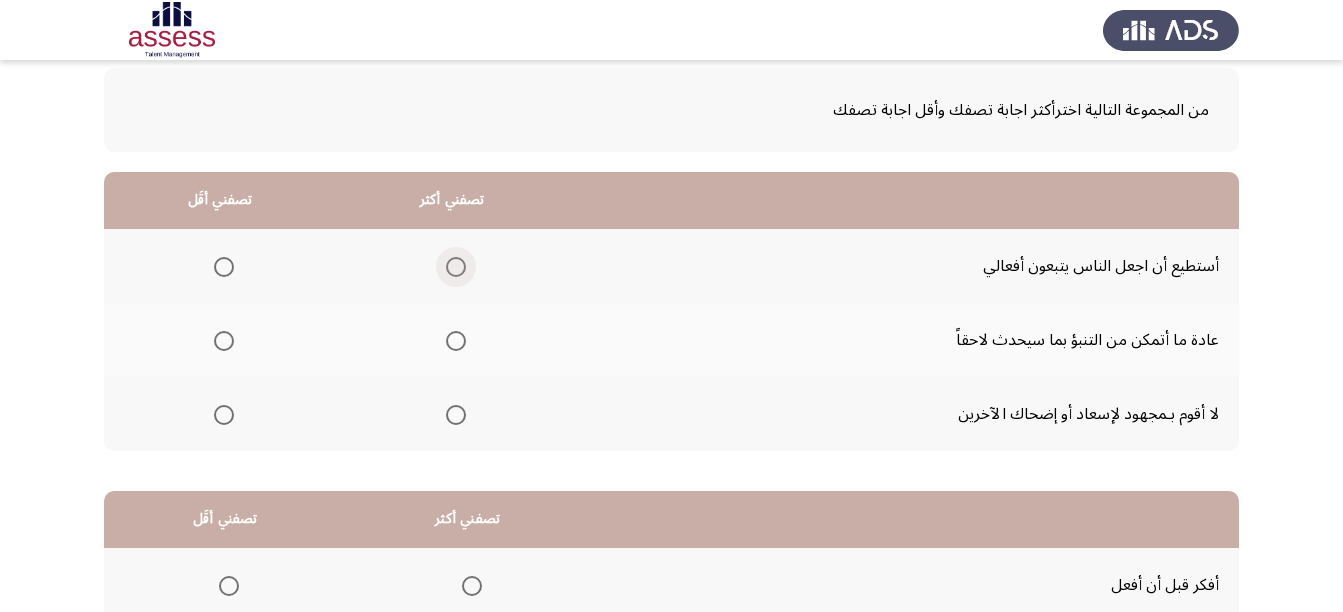 click at bounding box center [456, 267] 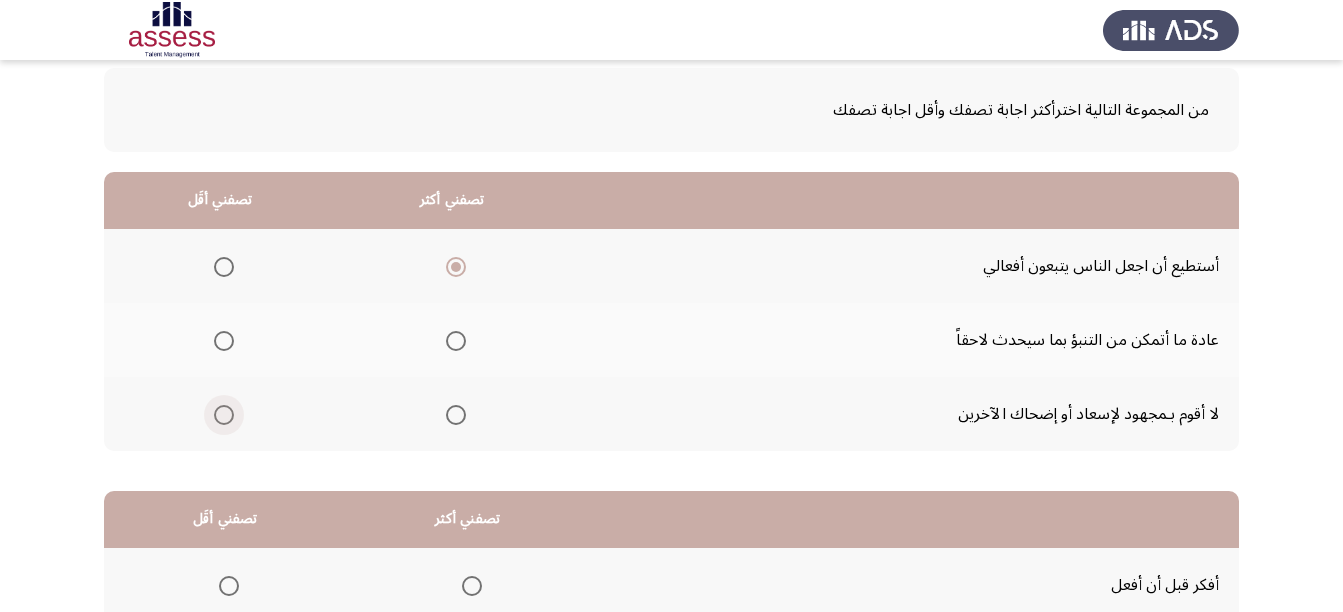 click at bounding box center [224, 415] 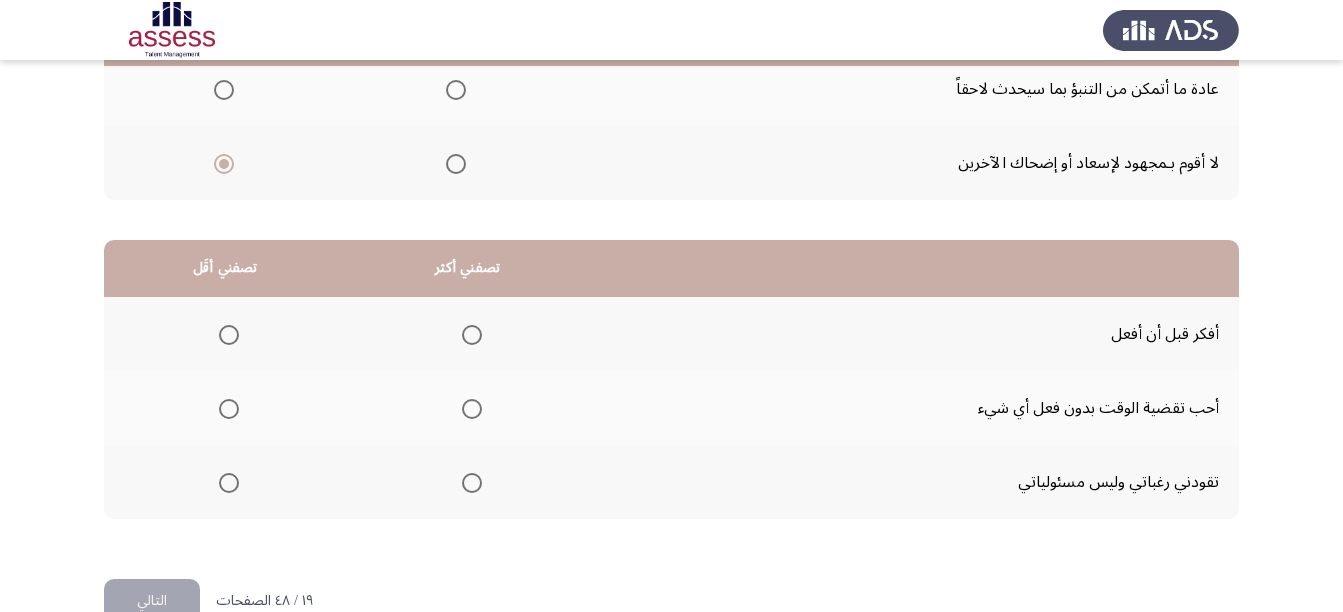 scroll, scrollTop: 398, scrollLeft: 0, axis: vertical 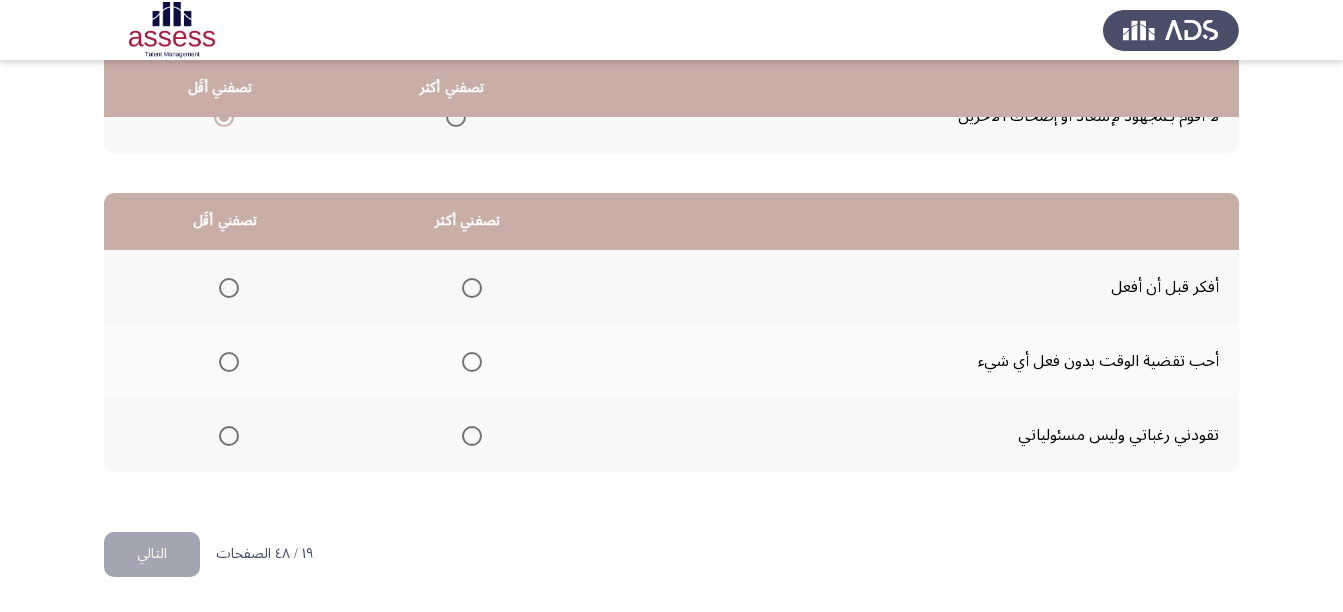 click 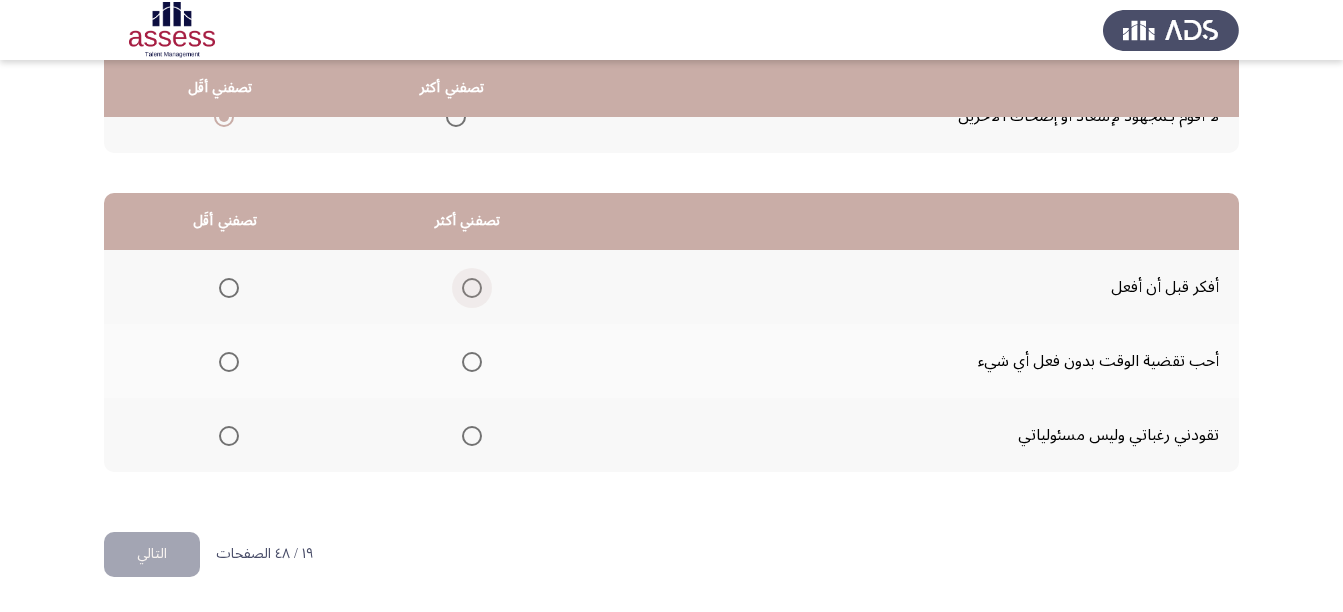 click at bounding box center (472, 288) 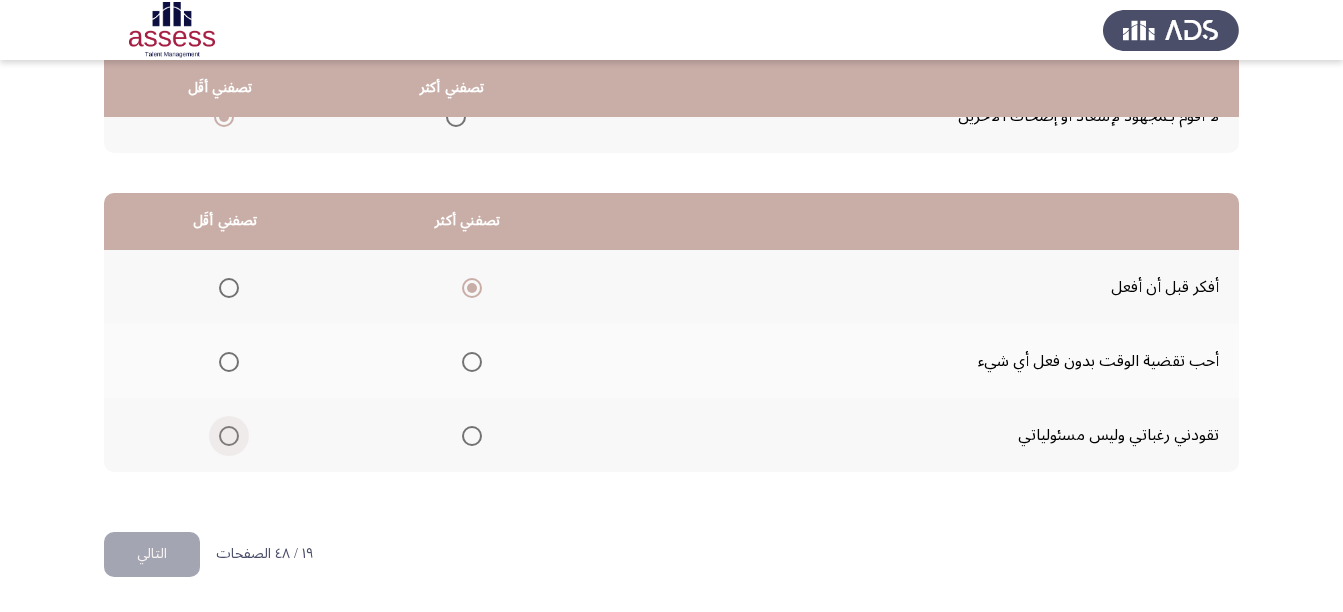 click at bounding box center [229, 436] 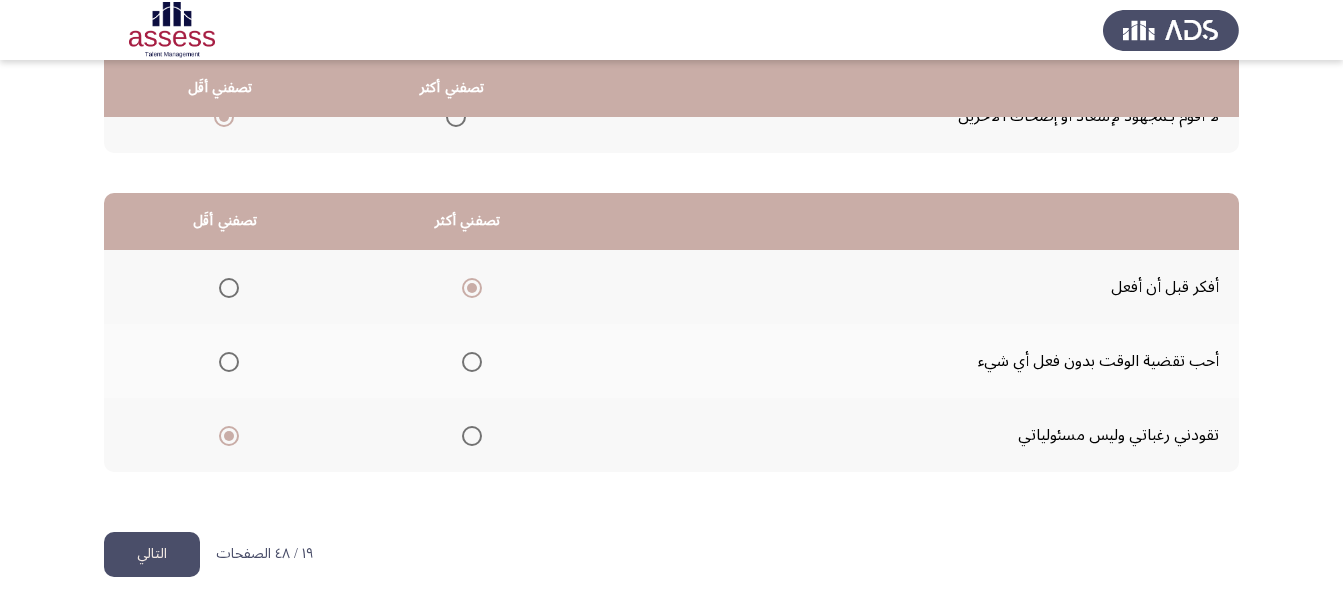click on "التالي" 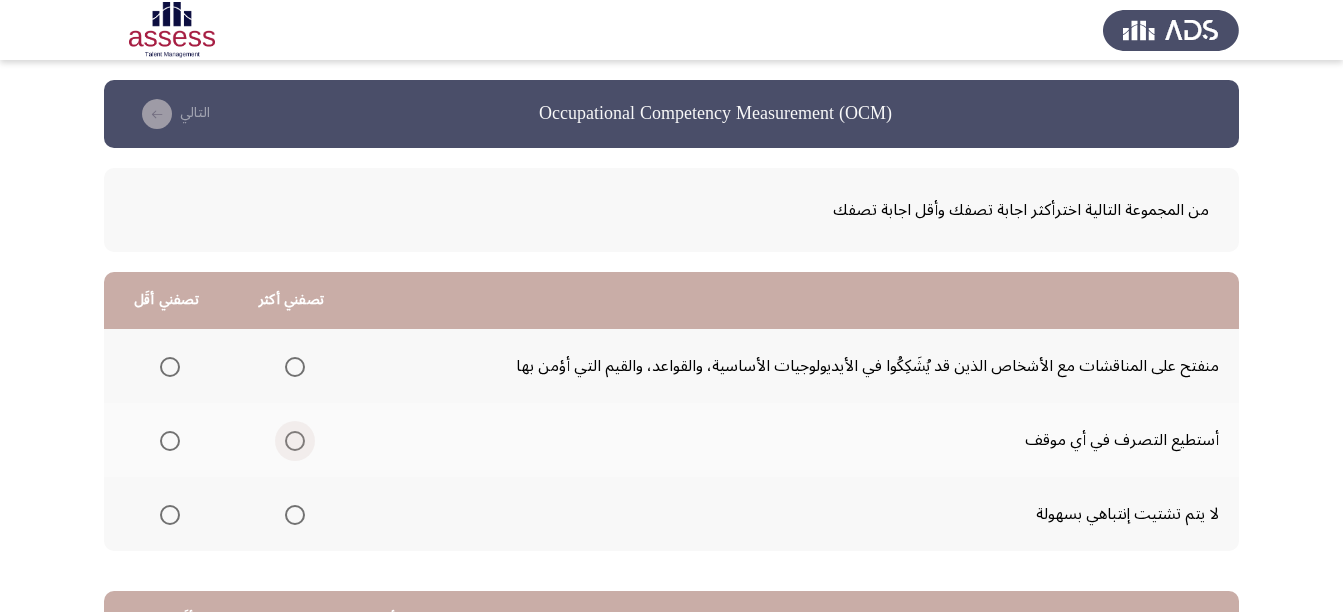 click at bounding box center [295, 441] 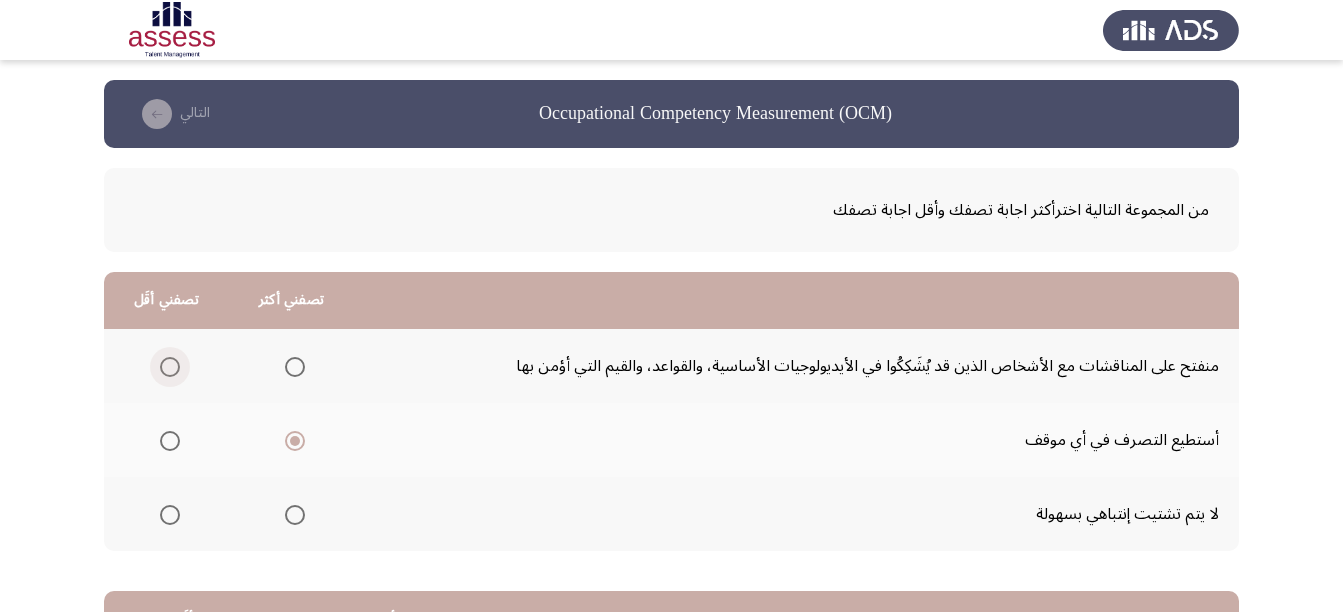 click at bounding box center [170, 367] 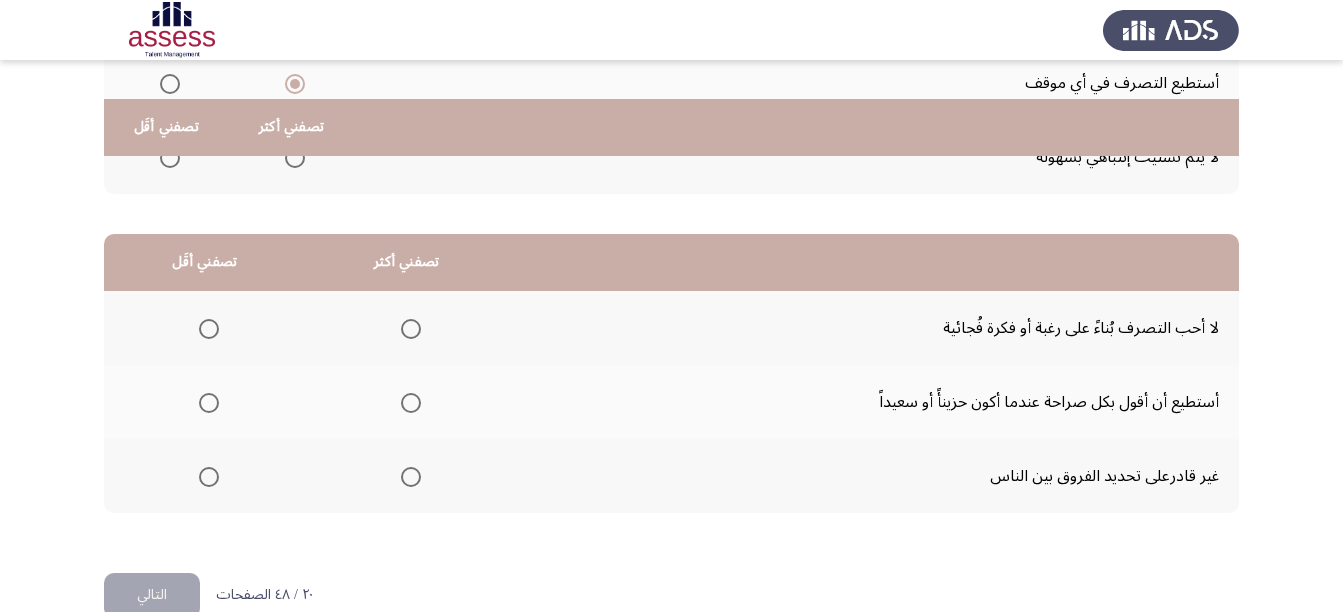 scroll, scrollTop: 398, scrollLeft: 0, axis: vertical 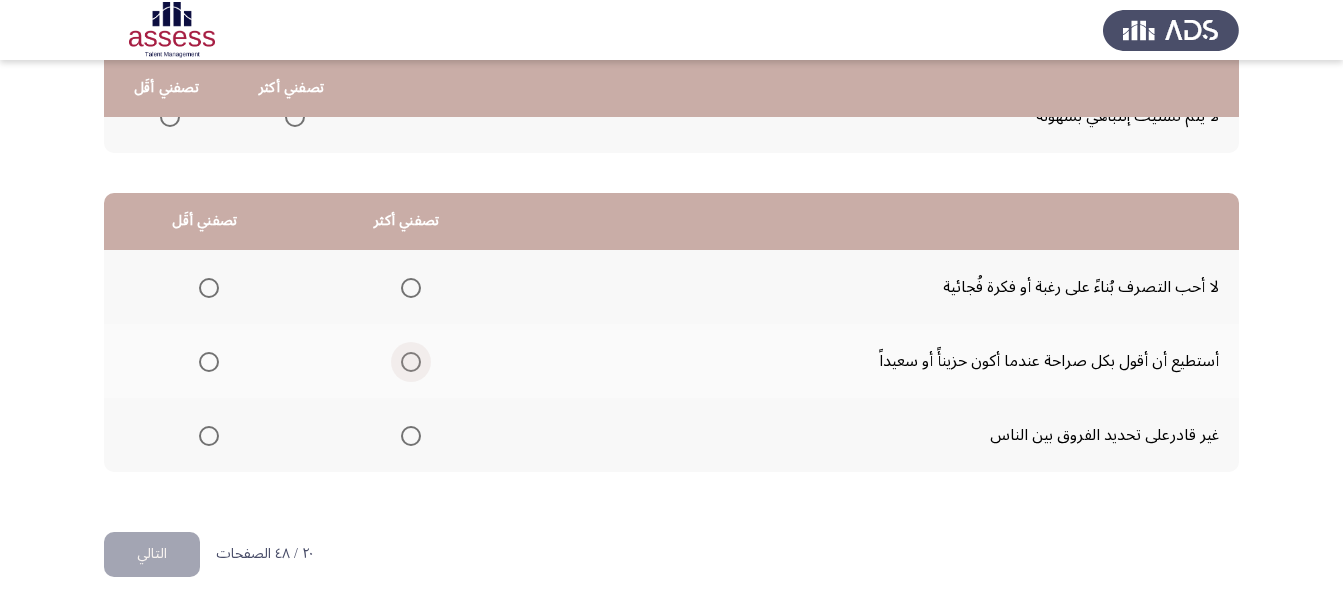 click at bounding box center (411, 362) 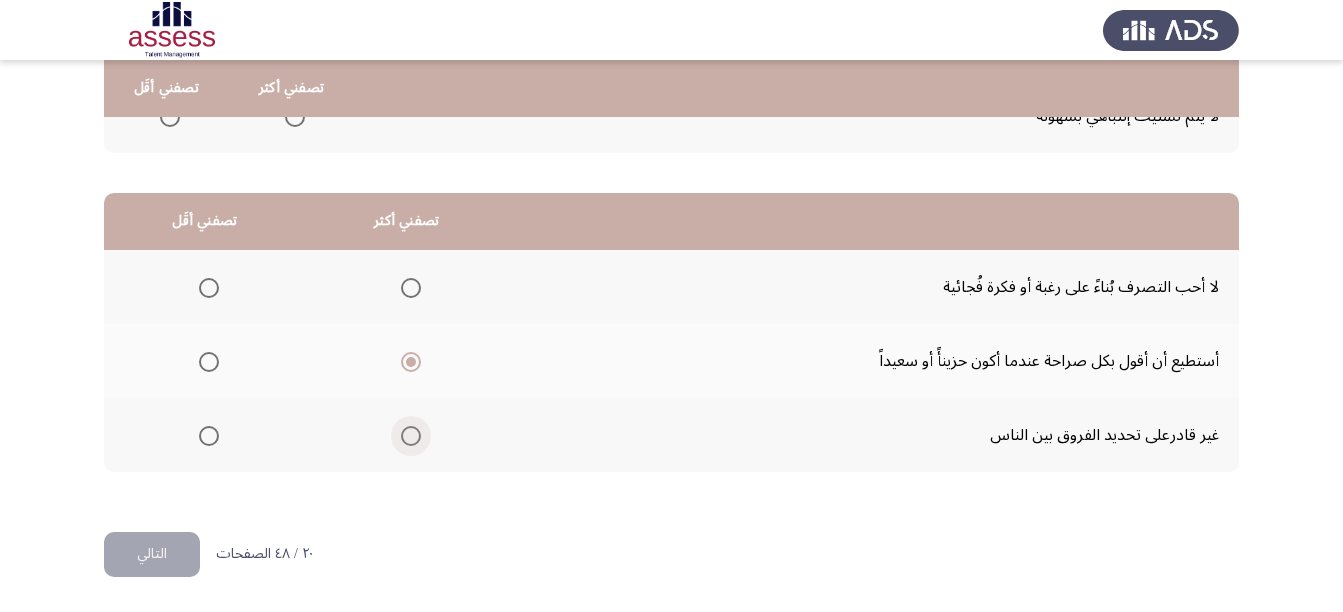 click at bounding box center [411, 436] 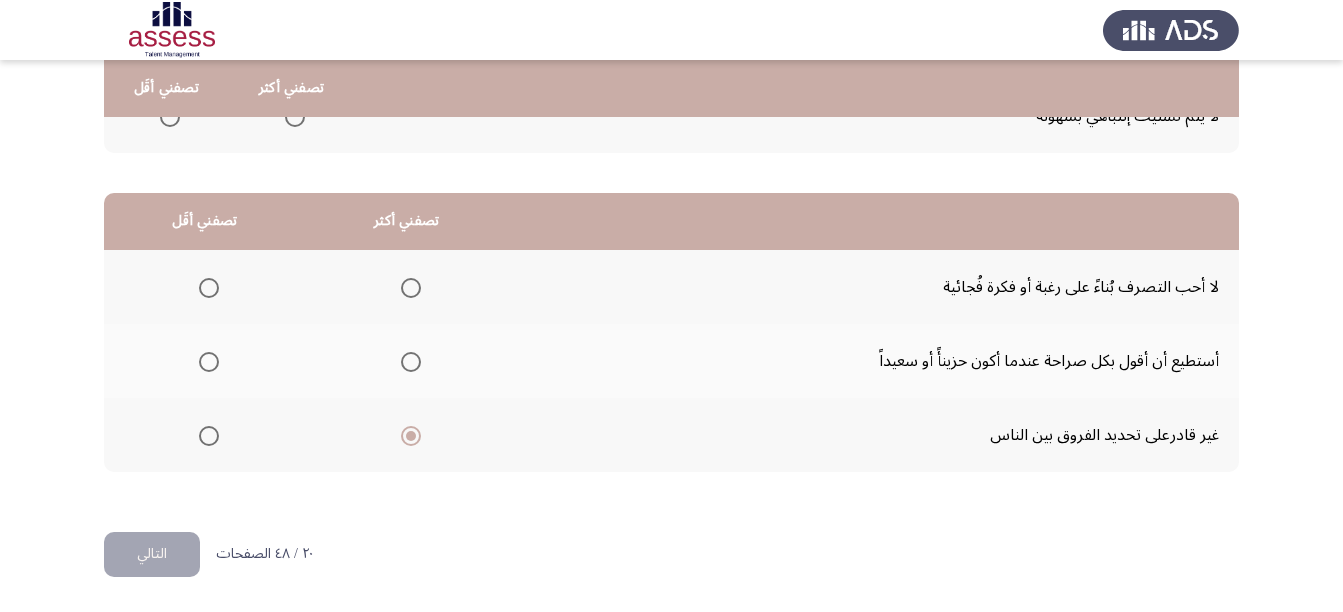 click at bounding box center (209, 362) 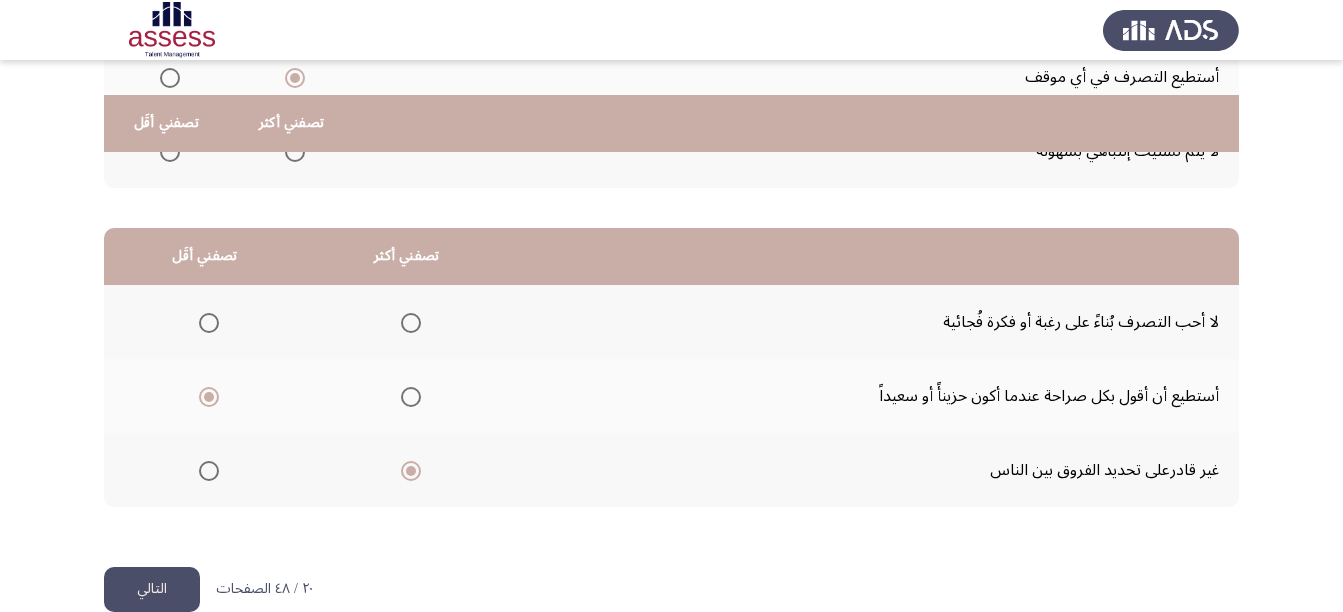 scroll, scrollTop: 398, scrollLeft: 0, axis: vertical 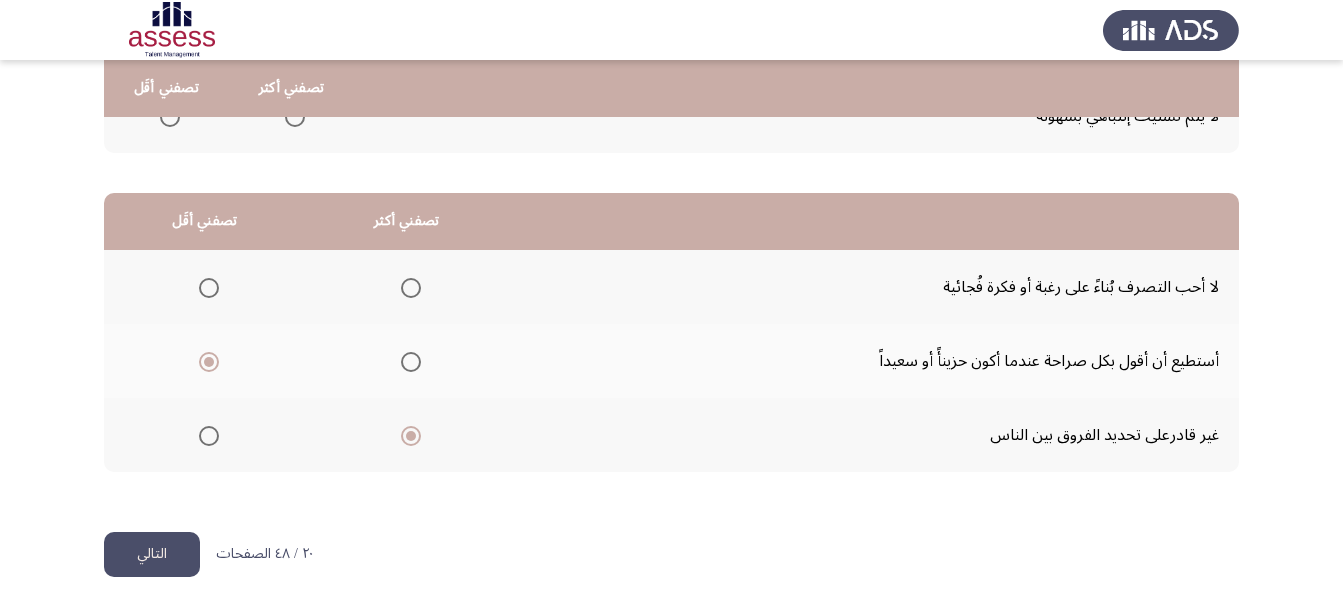 click on "التالي" 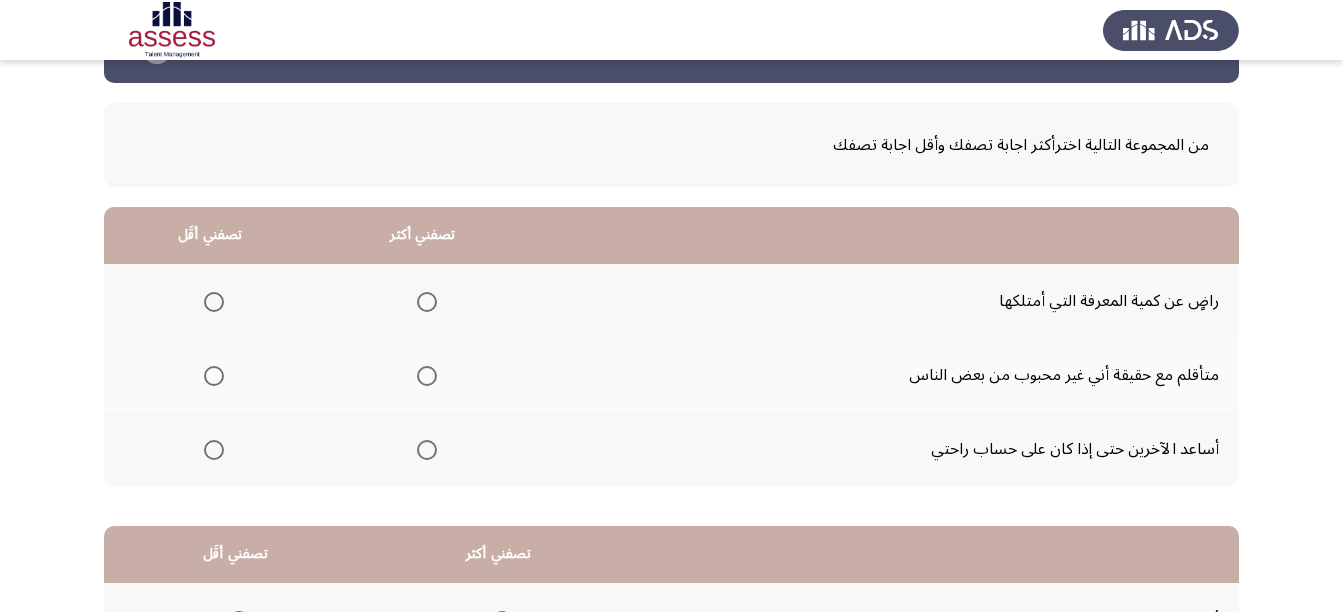 scroll, scrollTop: 100, scrollLeft: 0, axis: vertical 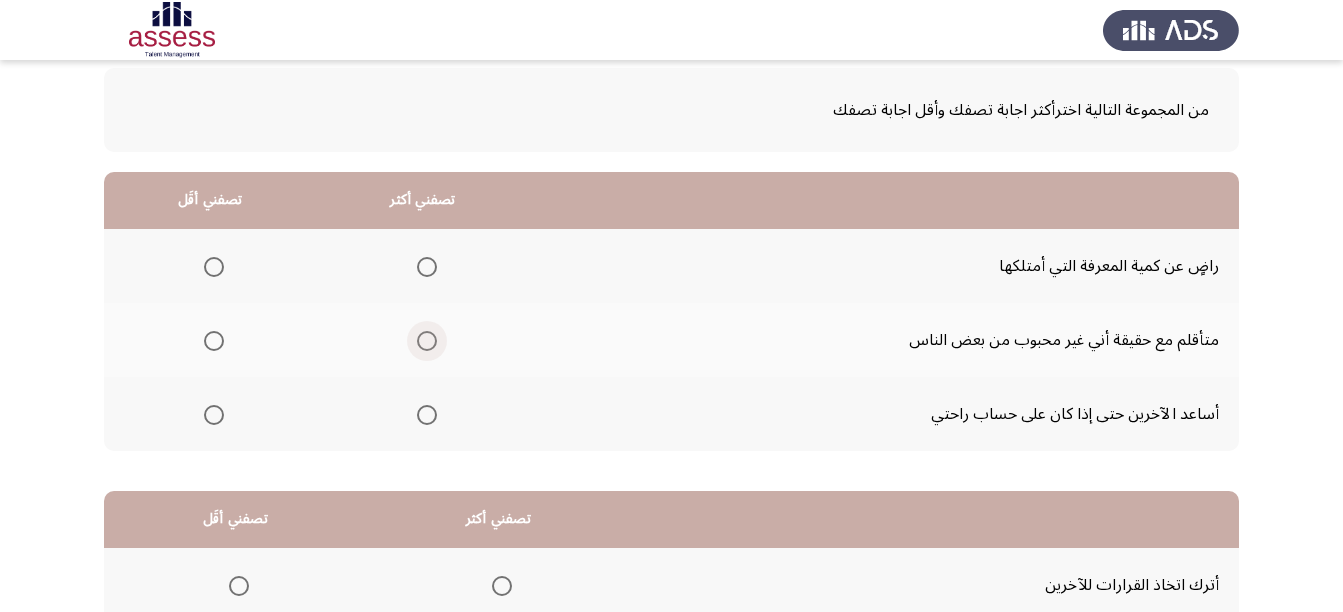 click at bounding box center [427, 341] 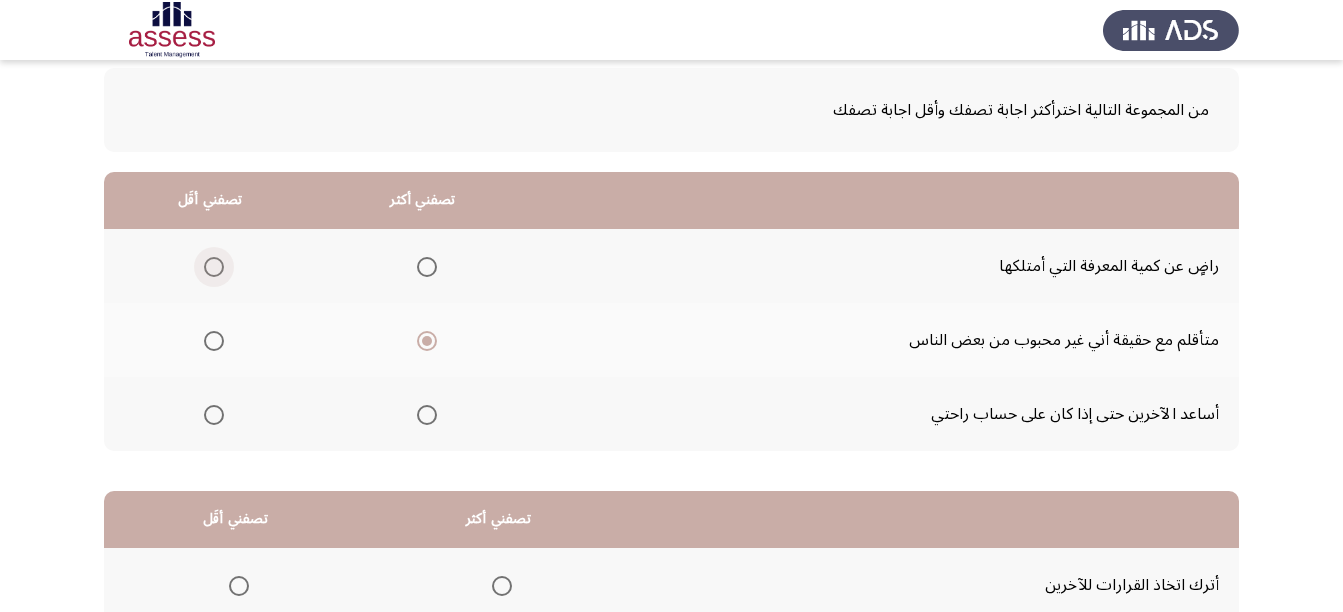 click at bounding box center [214, 267] 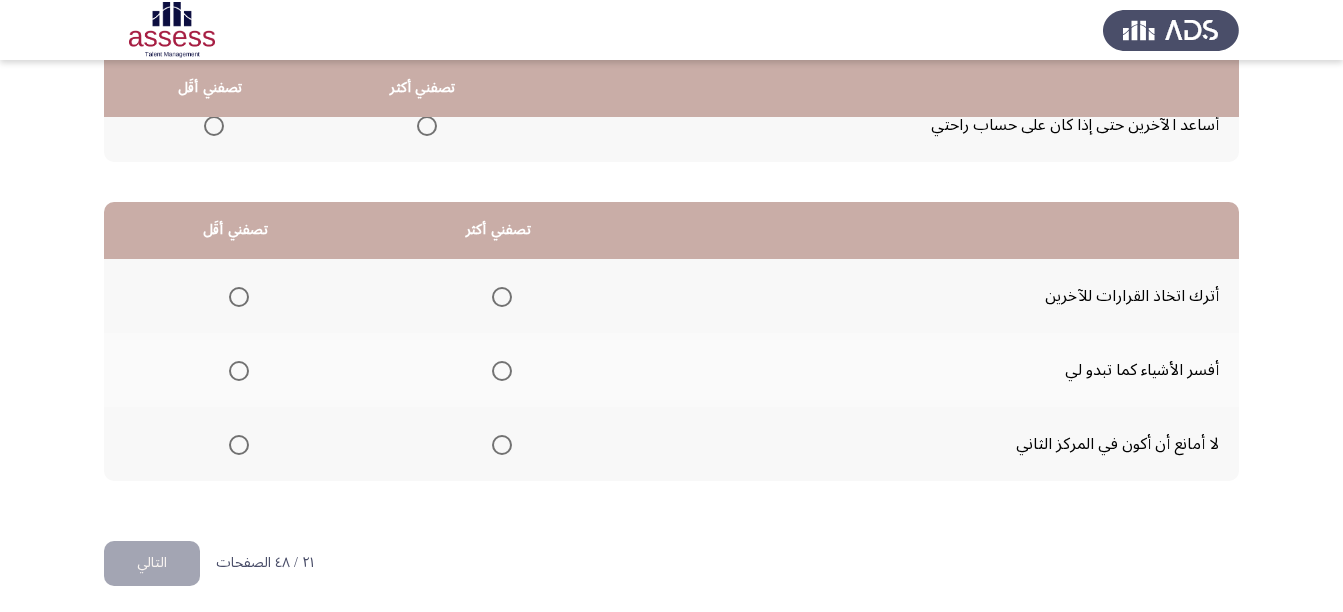 scroll, scrollTop: 398, scrollLeft: 0, axis: vertical 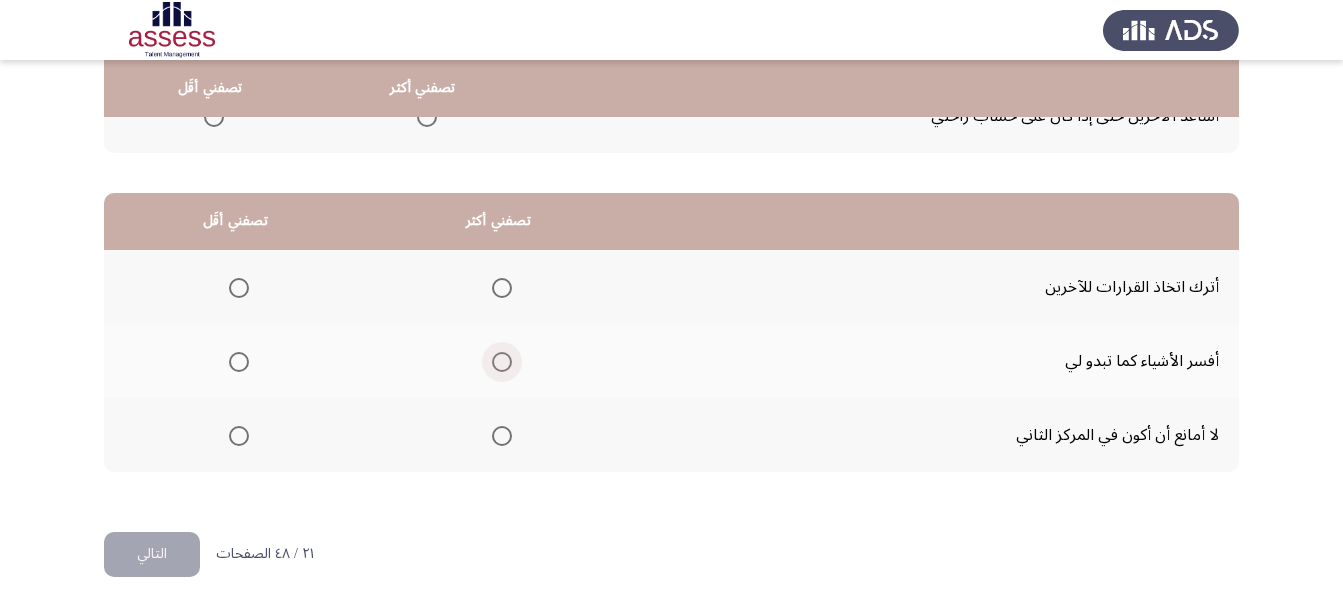 click at bounding box center [502, 362] 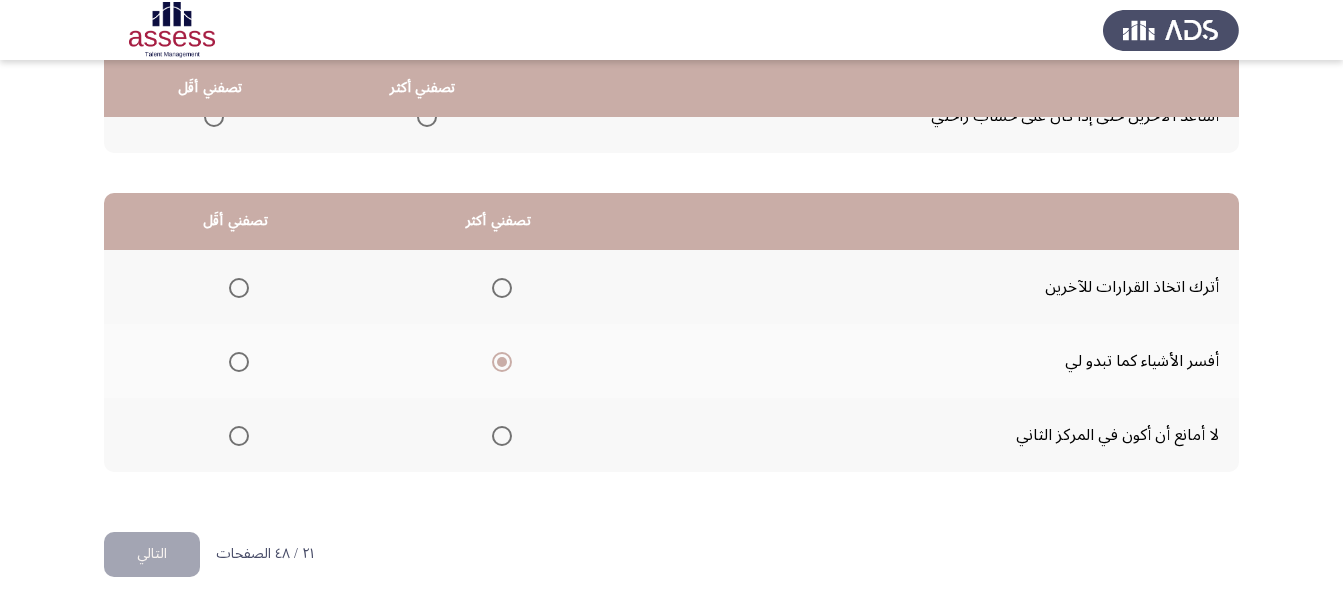 click at bounding box center [239, 436] 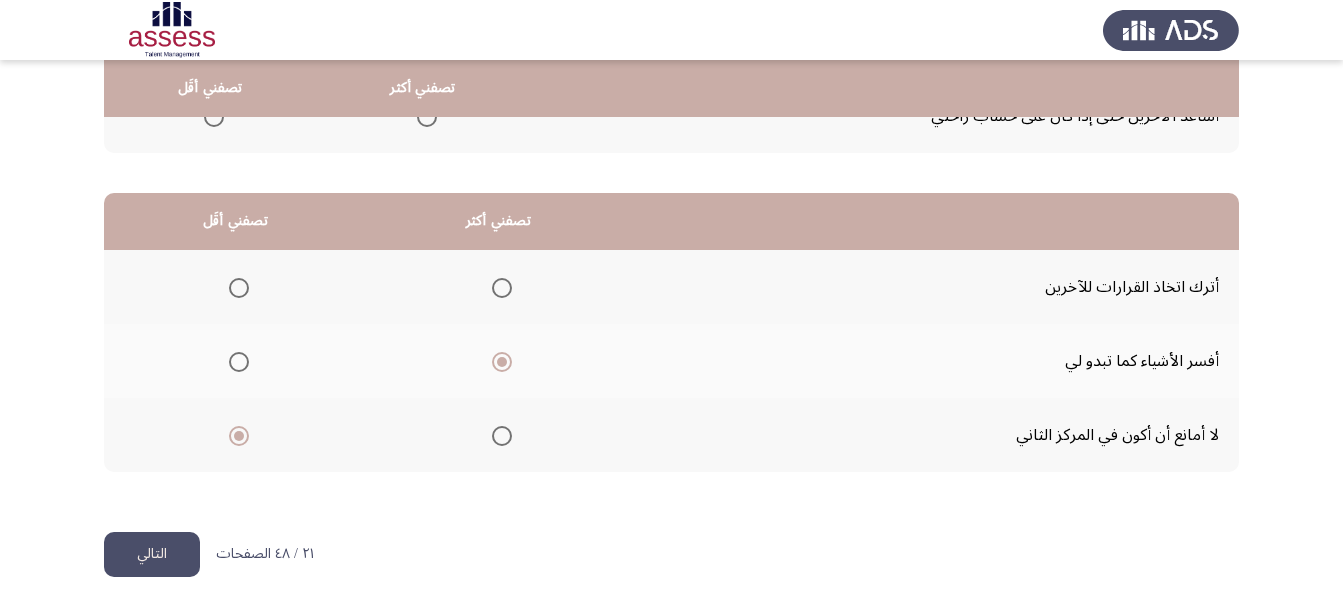 click on "التالي" 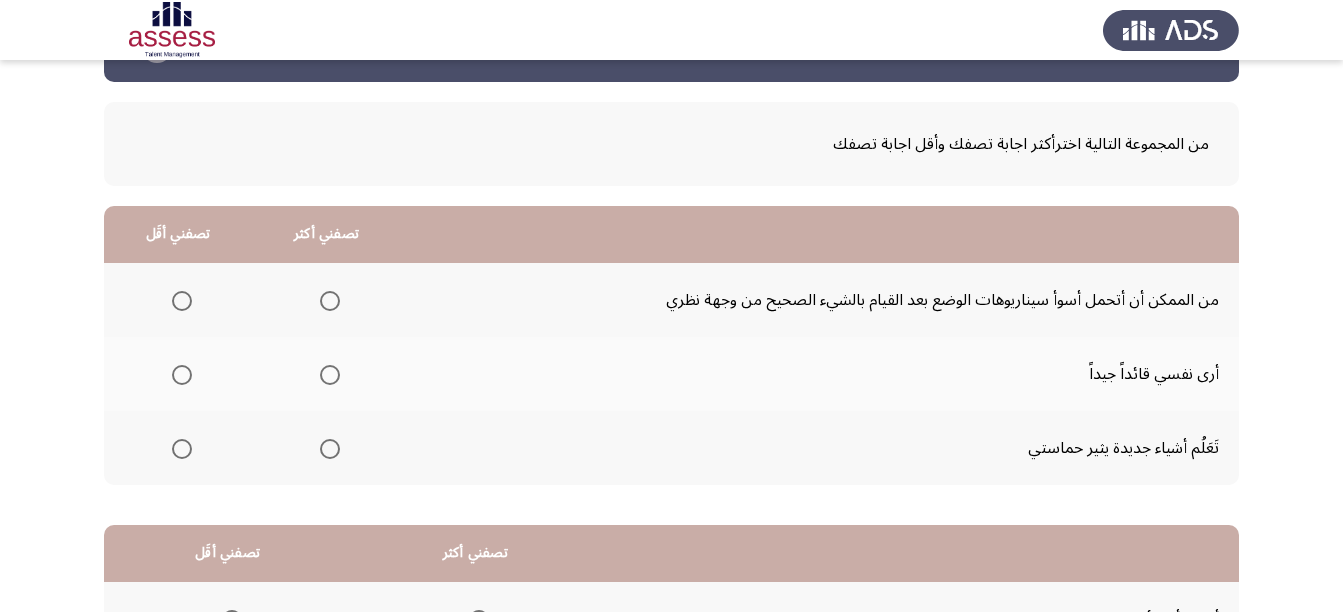 scroll, scrollTop: 100, scrollLeft: 0, axis: vertical 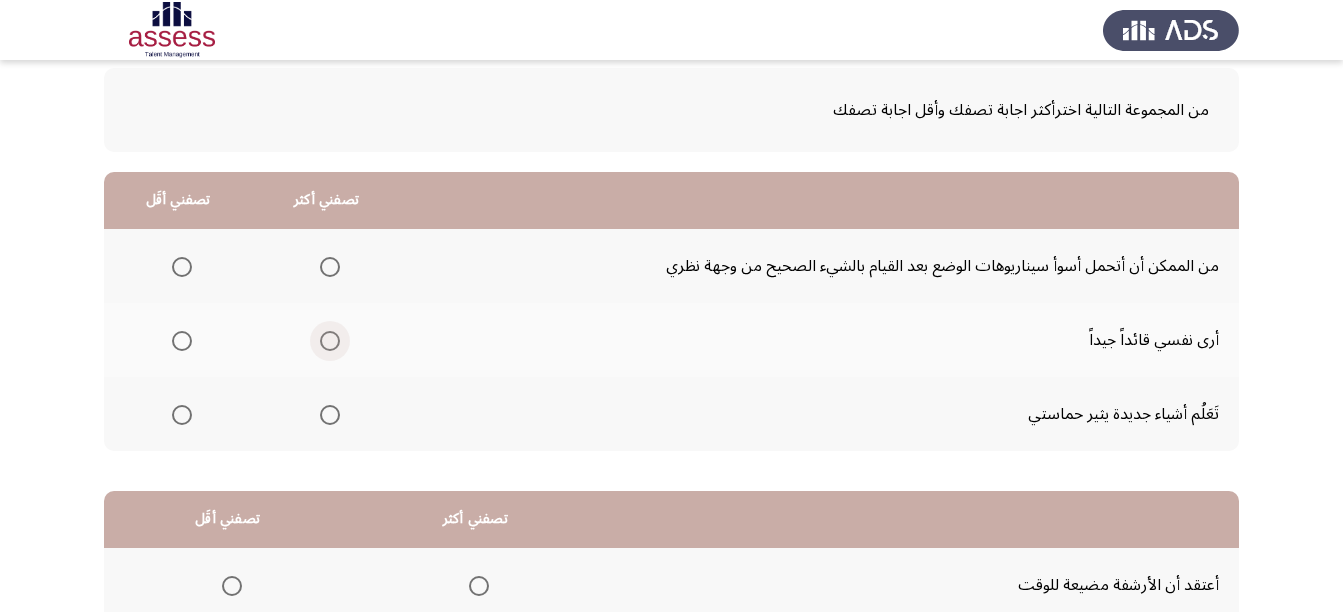 click at bounding box center [330, 341] 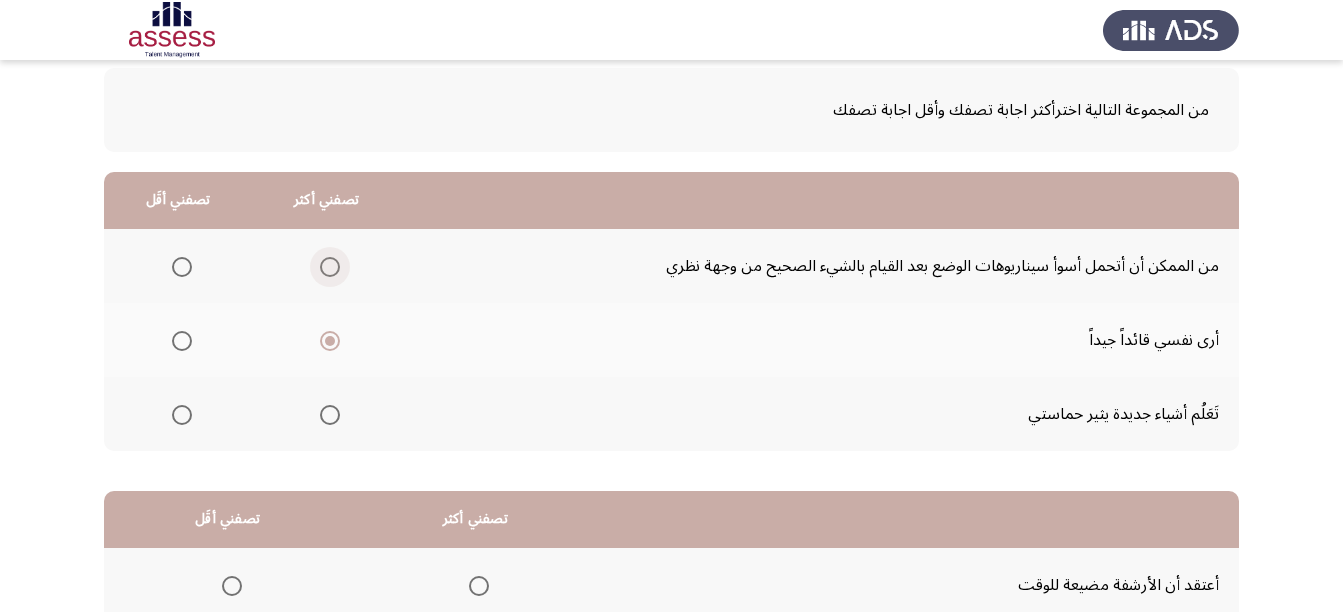 click at bounding box center (330, 267) 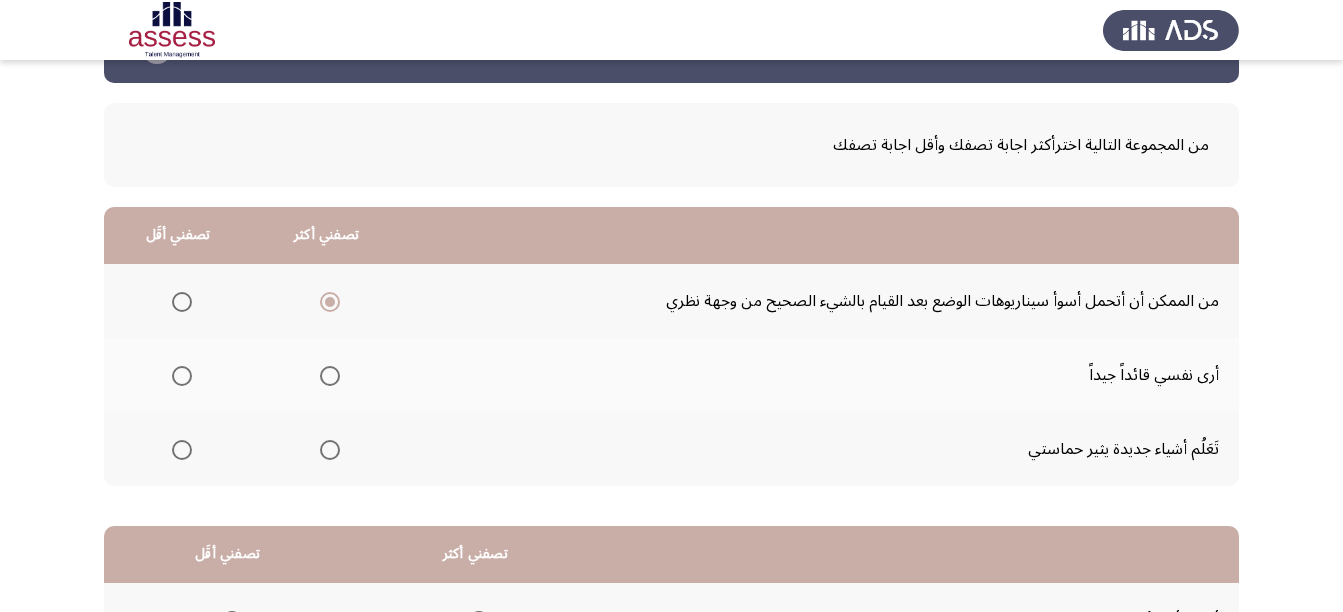 scroll, scrollTop: 100, scrollLeft: 0, axis: vertical 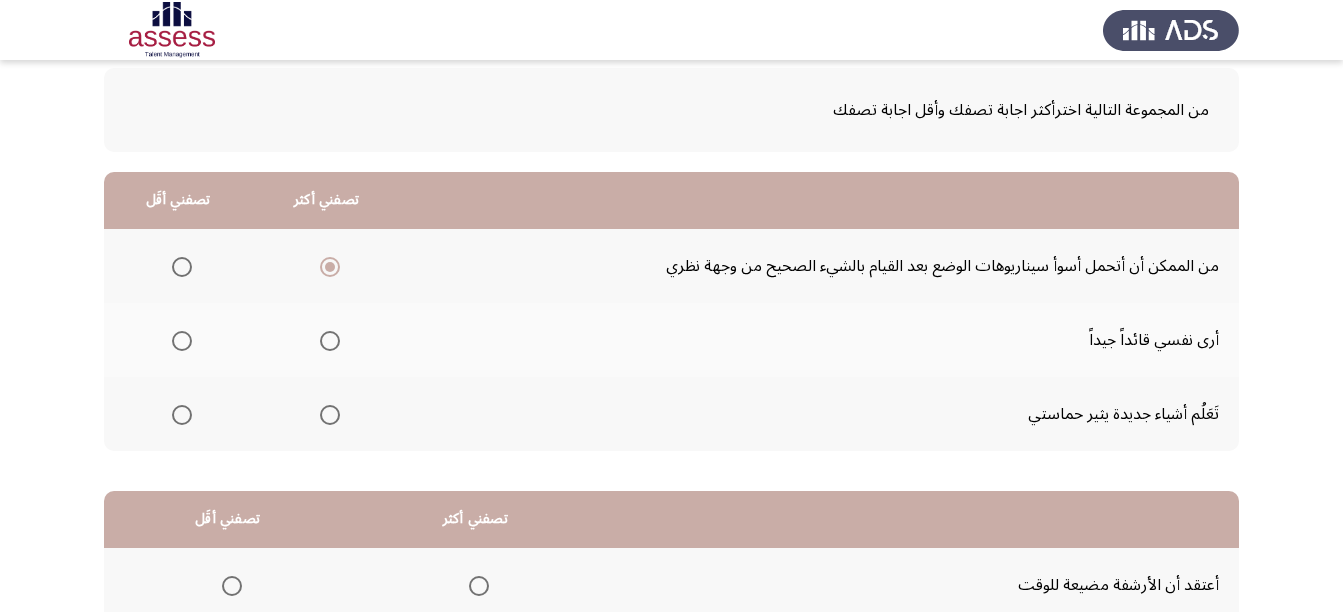 click at bounding box center (330, 415) 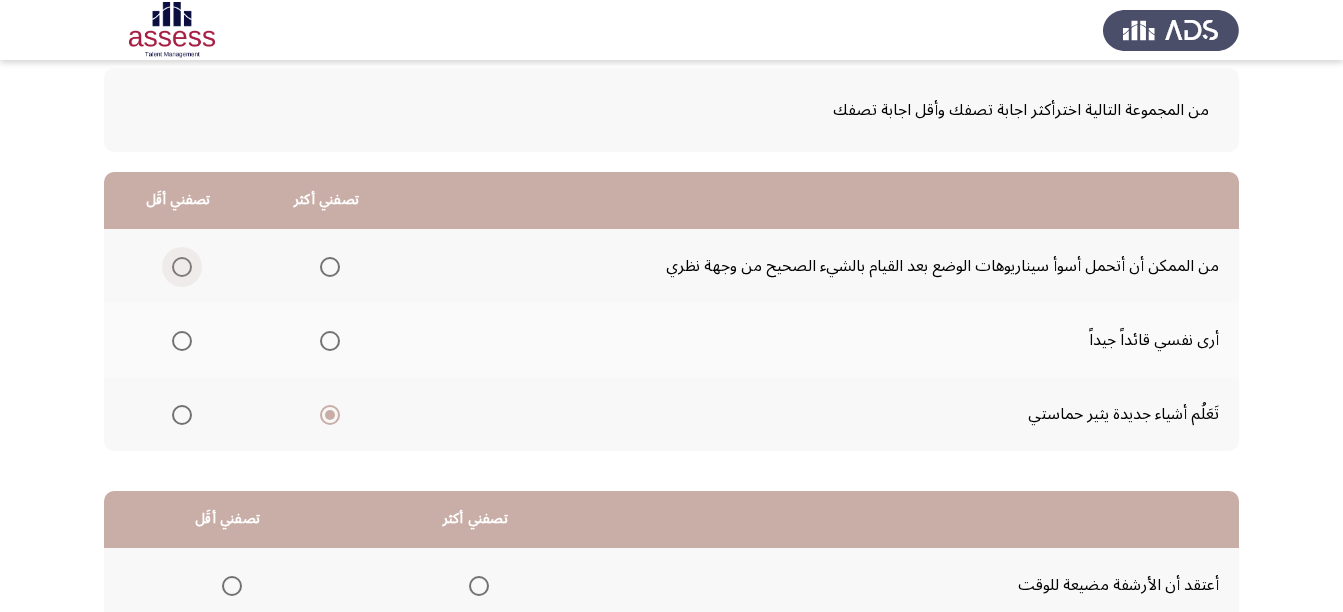 click at bounding box center (182, 267) 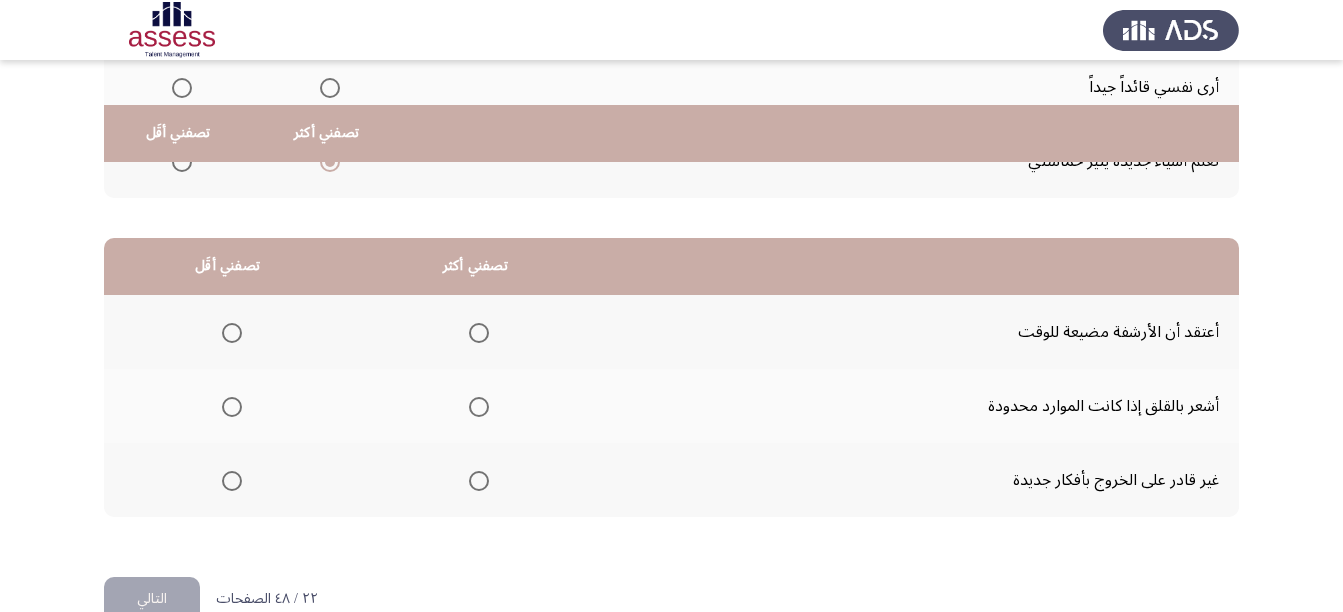 scroll, scrollTop: 398, scrollLeft: 0, axis: vertical 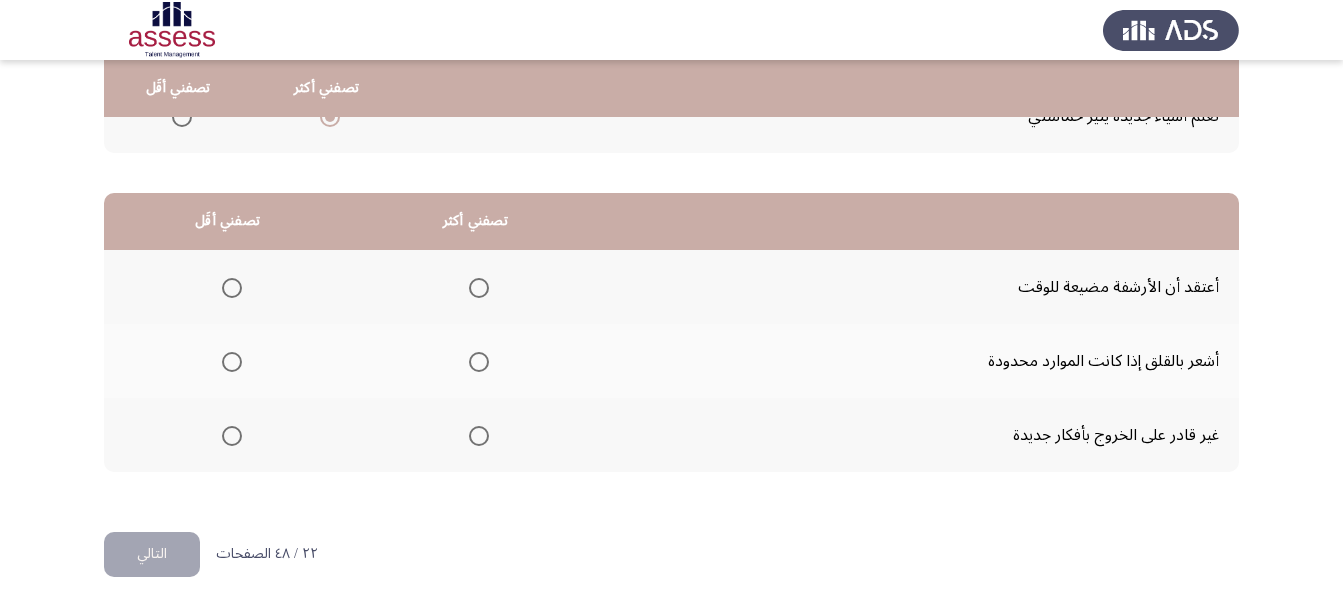 click 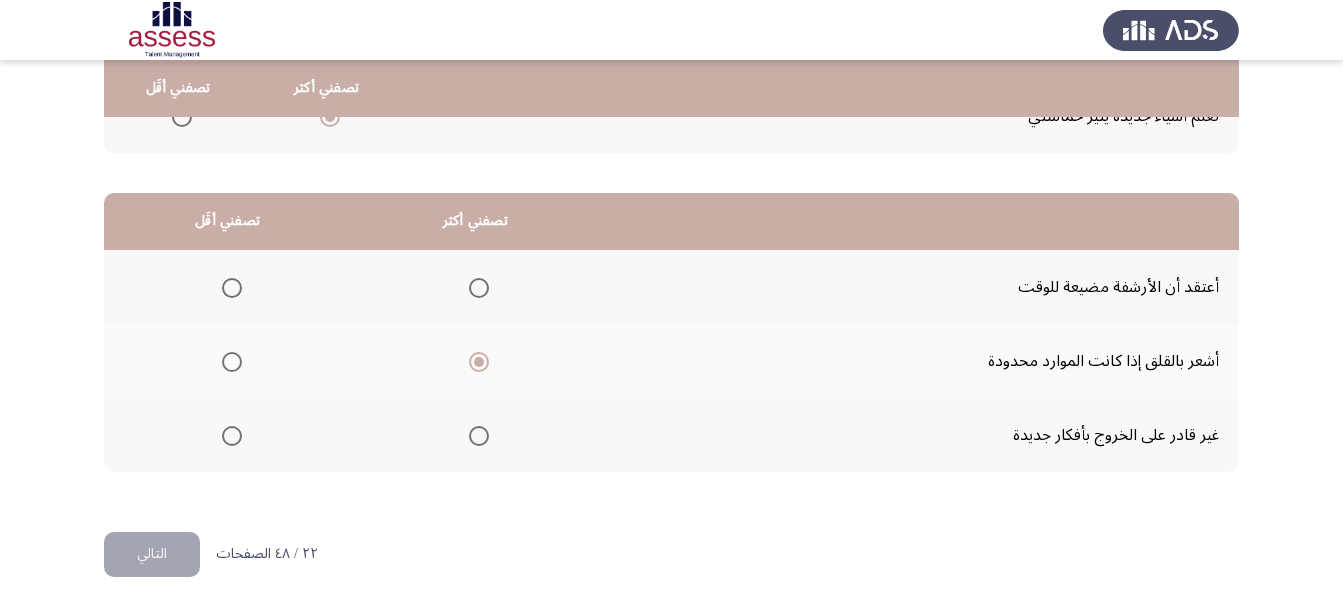click at bounding box center (232, 288) 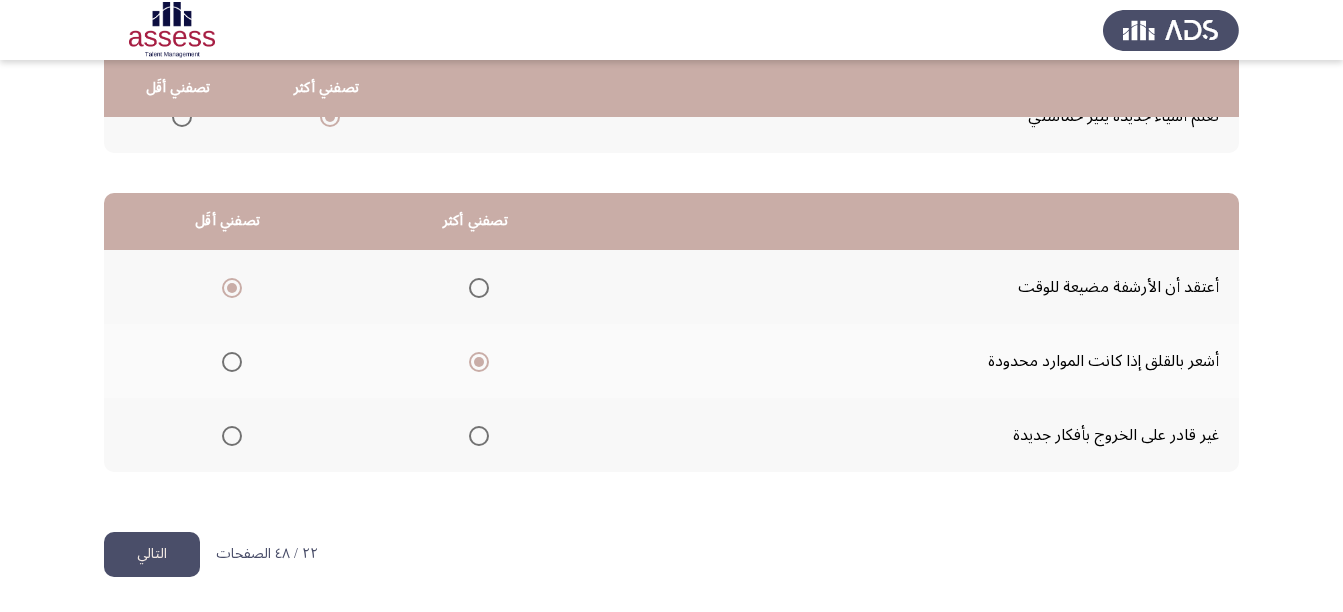 click on "التالي" 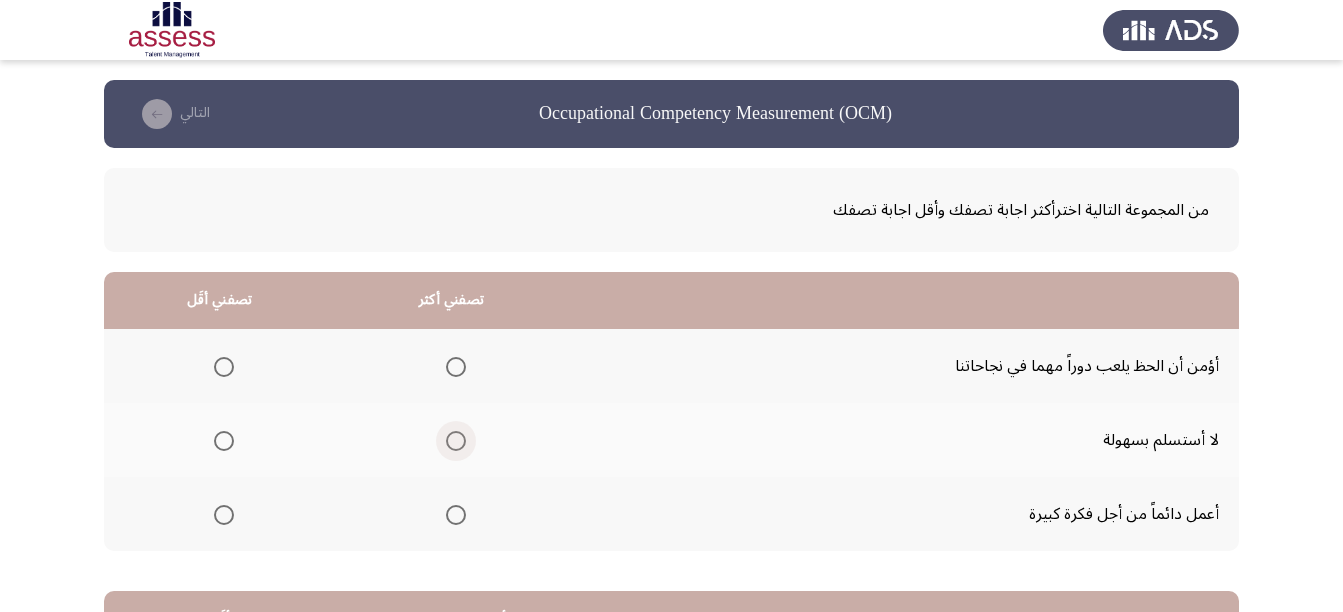 click at bounding box center (456, 441) 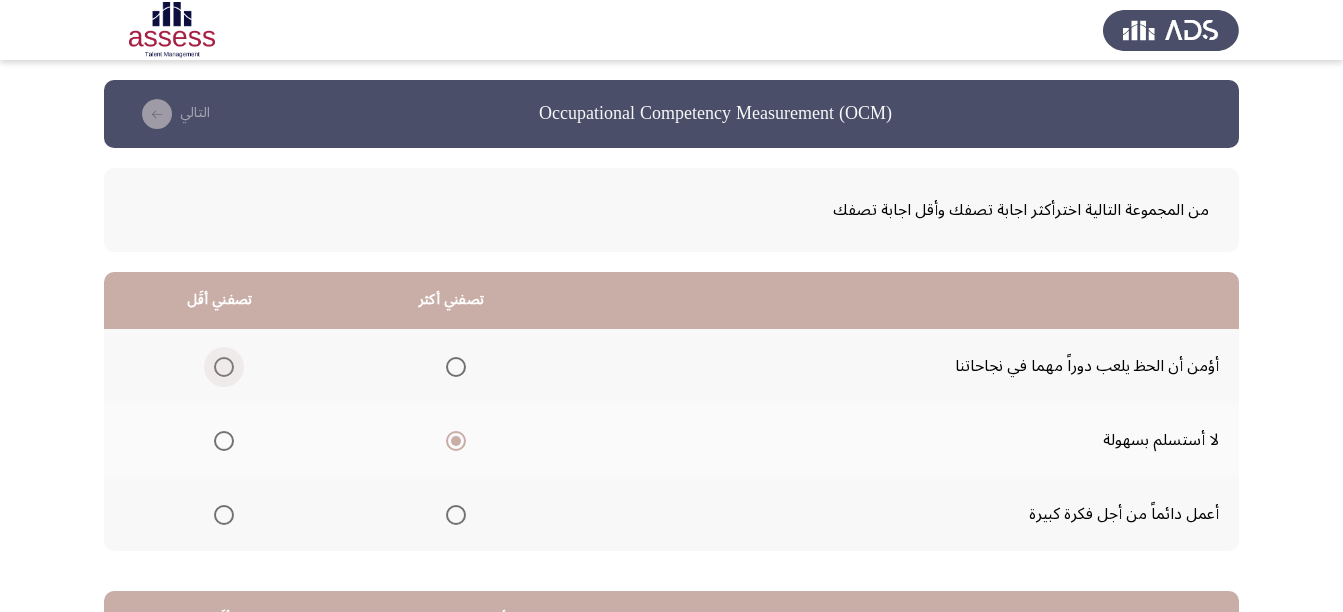 click at bounding box center (224, 367) 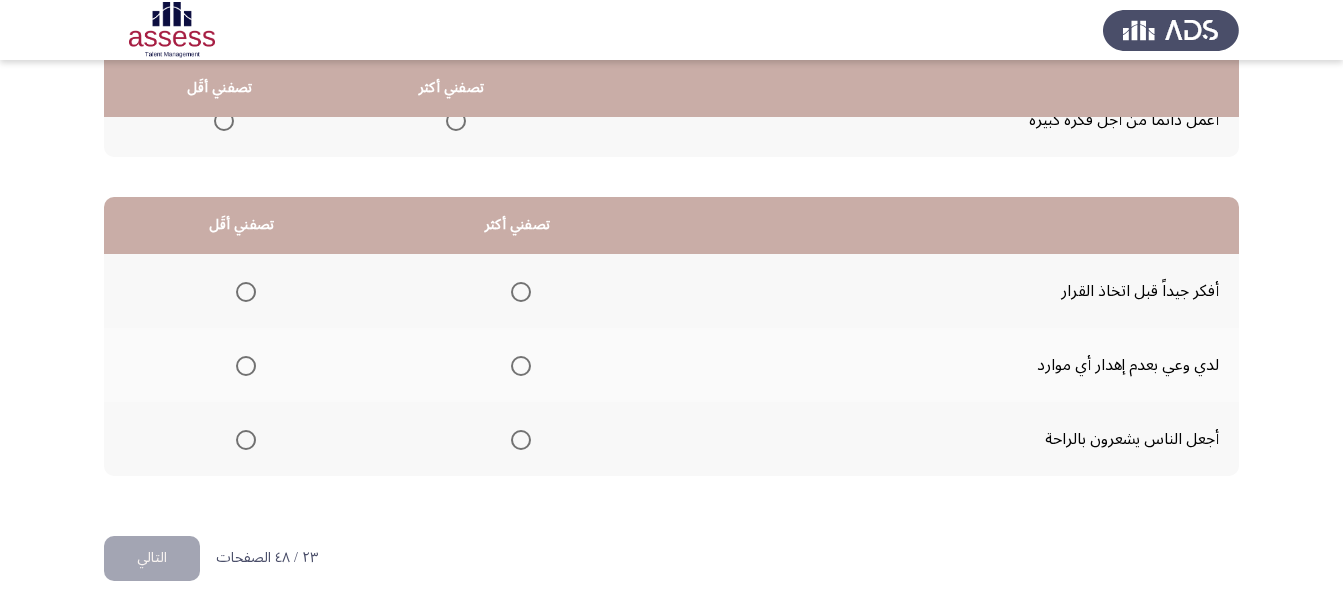 scroll, scrollTop: 398, scrollLeft: 0, axis: vertical 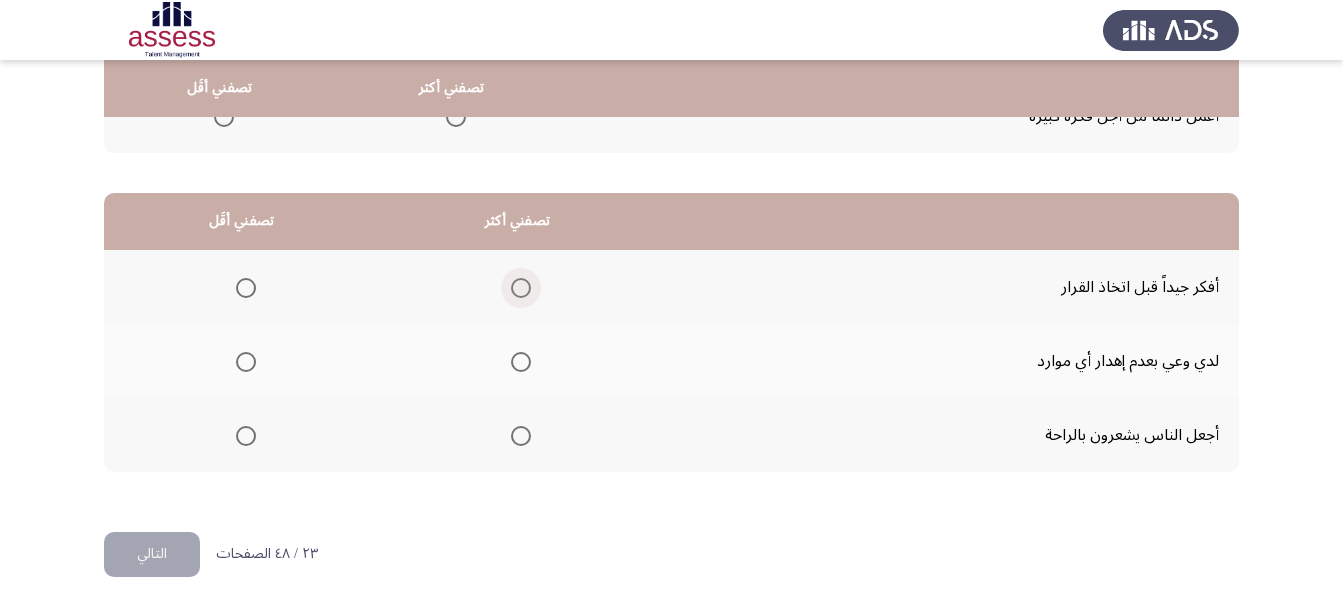click at bounding box center [521, 288] 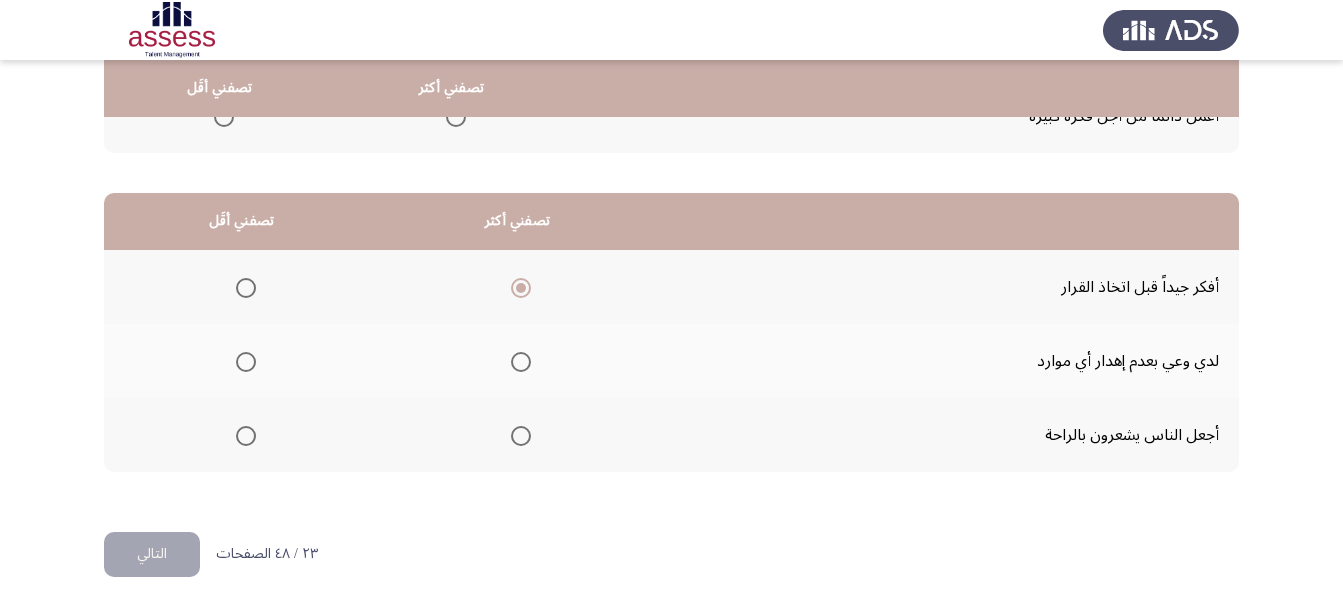 click at bounding box center [246, 362] 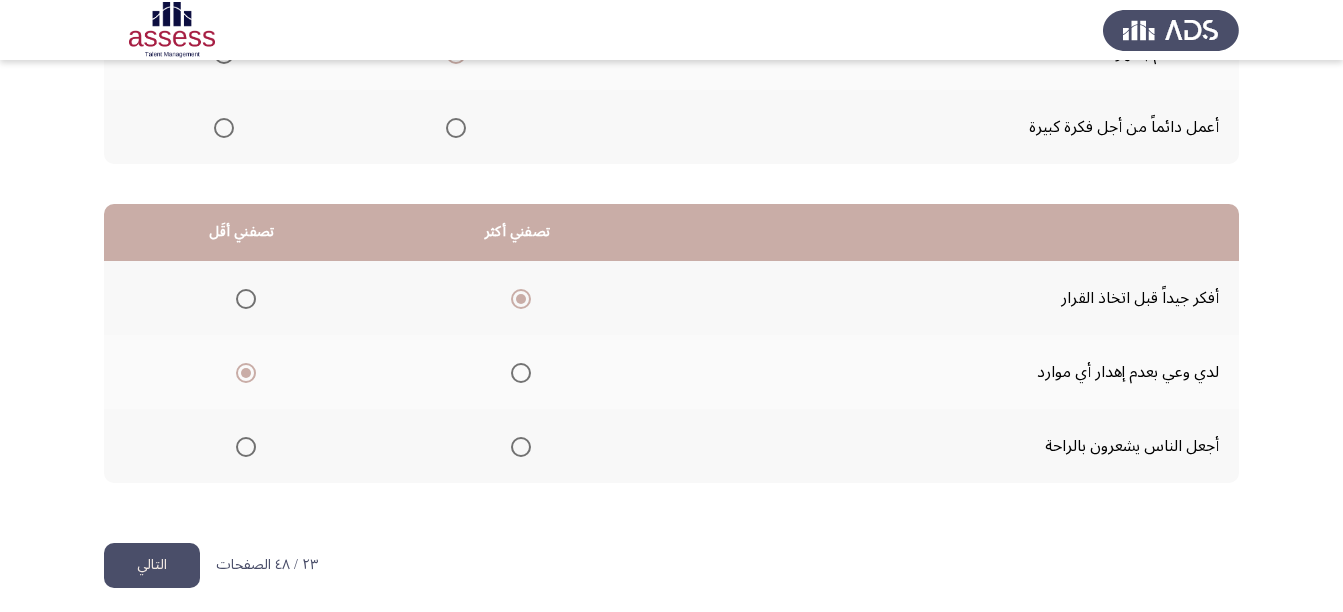 scroll, scrollTop: 398, scrollLeft: 0, axis: vertical 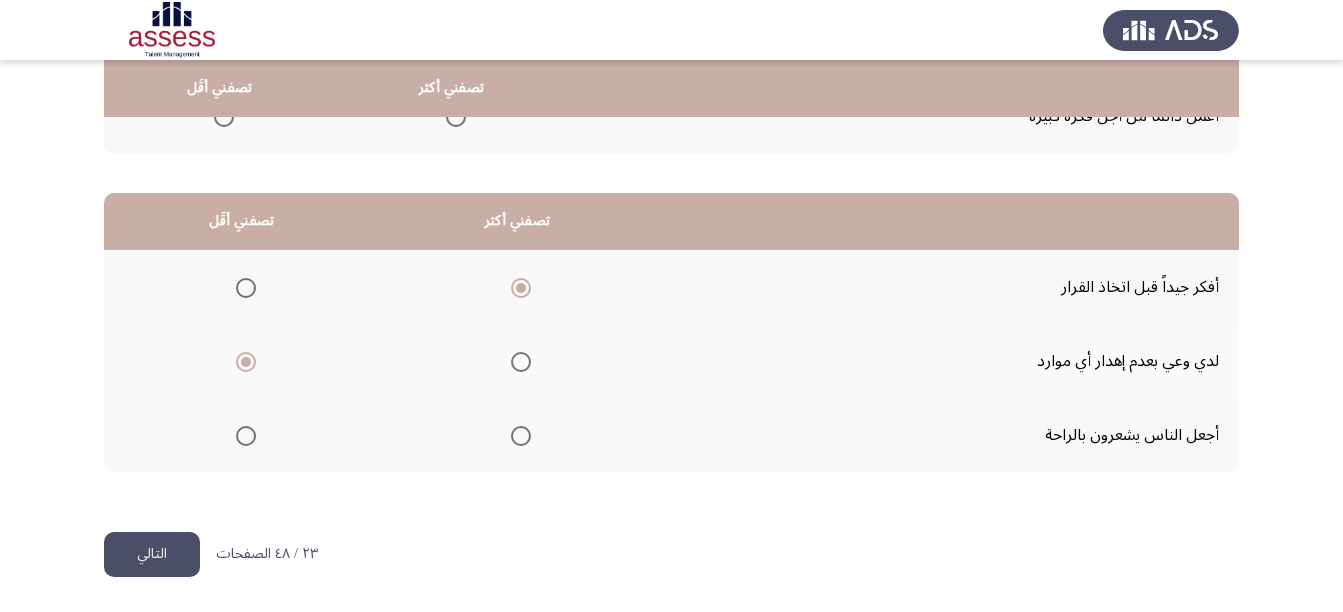 click on "التالي" 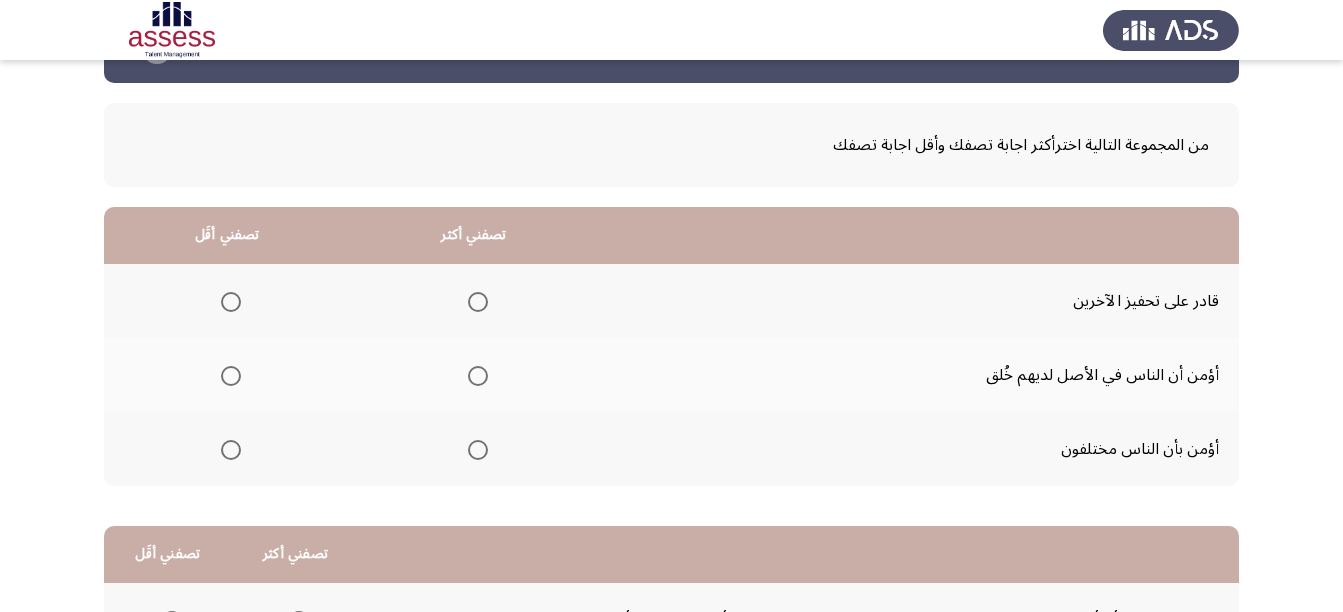 scroll, scrollTop: 100, scrollLeft: 0, axis: vertical 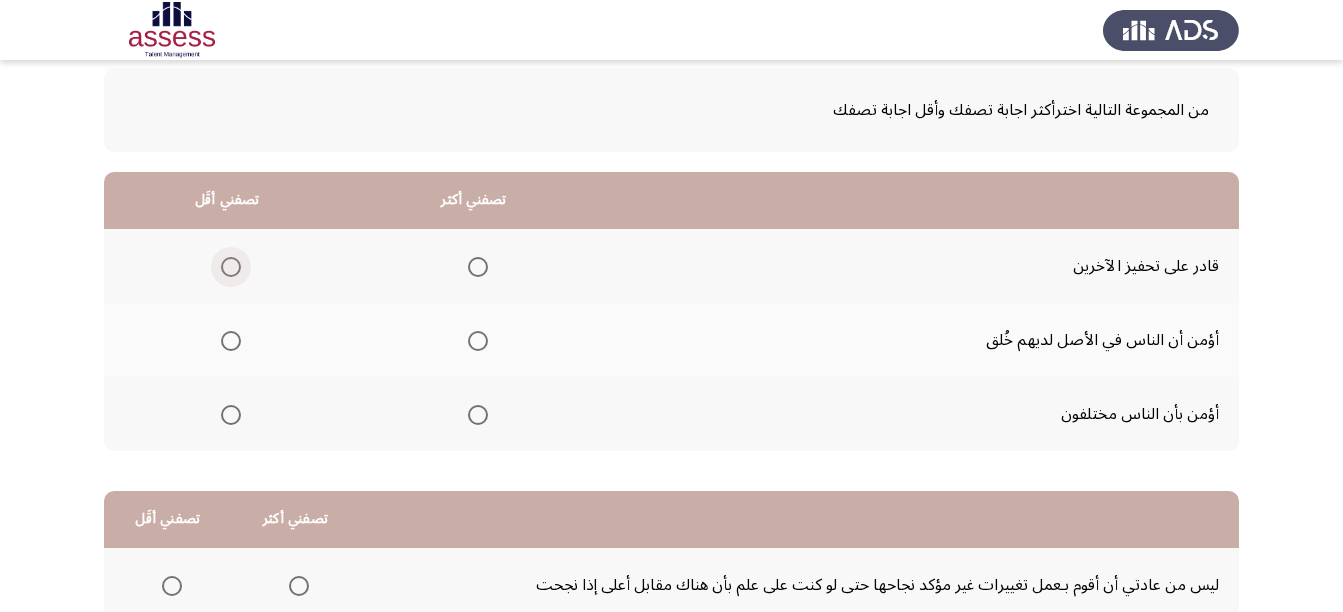 click at bounding box center [231, 267] 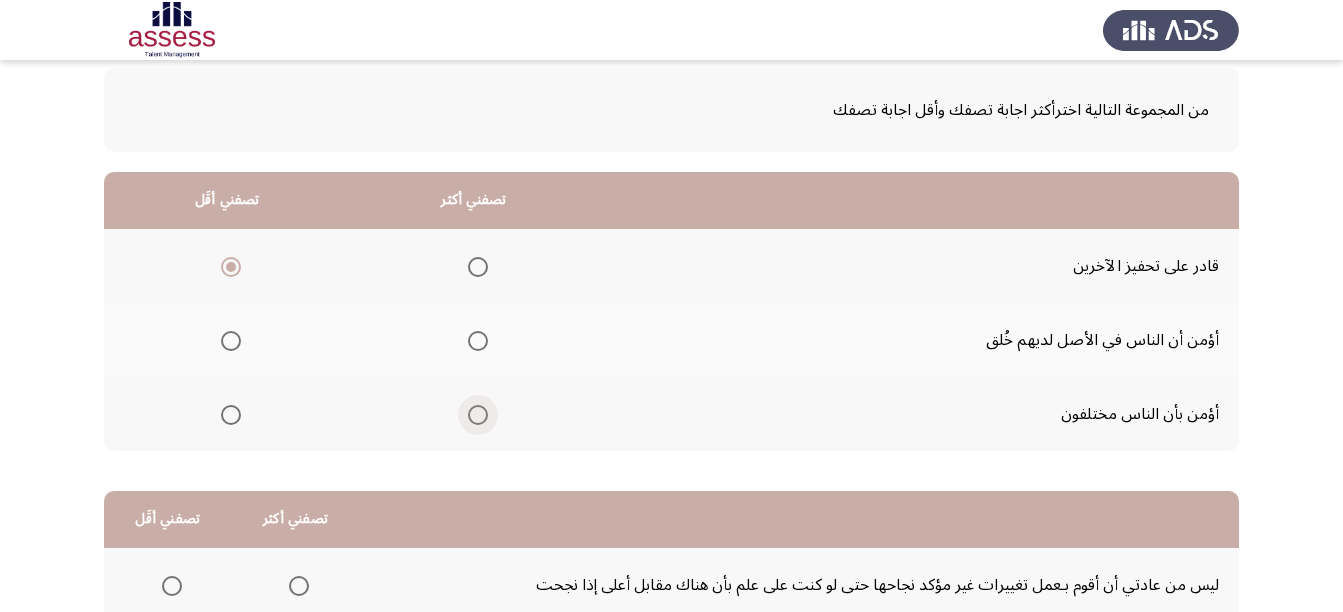 click at bounding box center [478, 415] 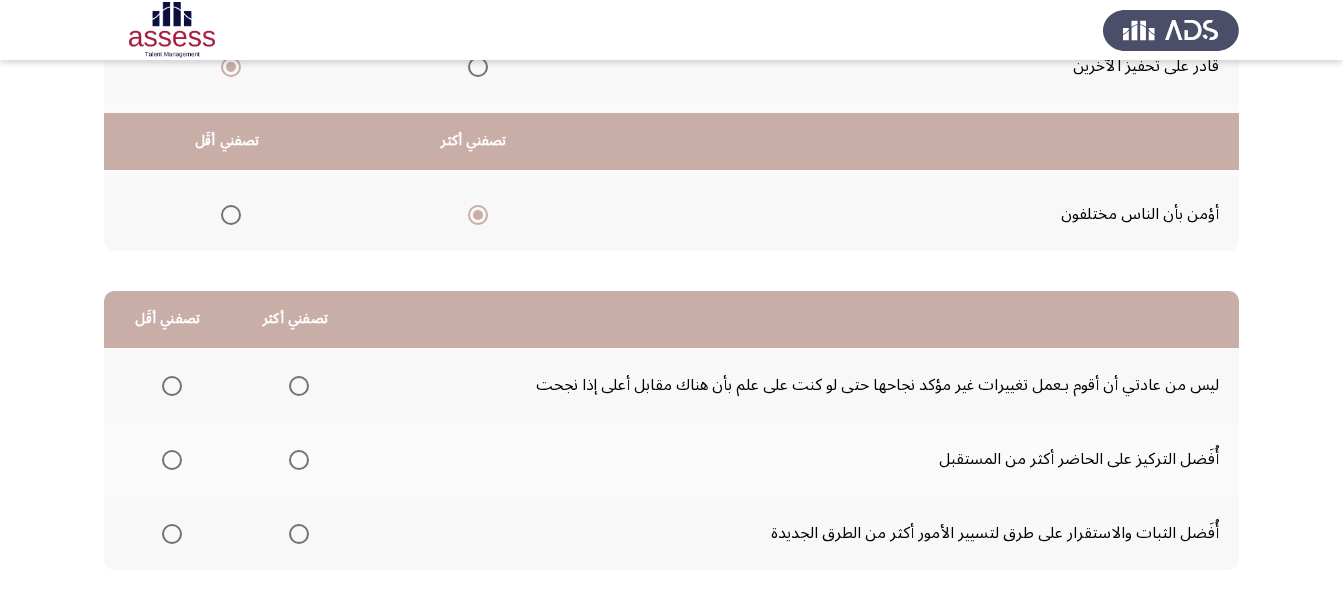 scroll, scrollTop: 398, scrollLeft: 0, axis: vertical 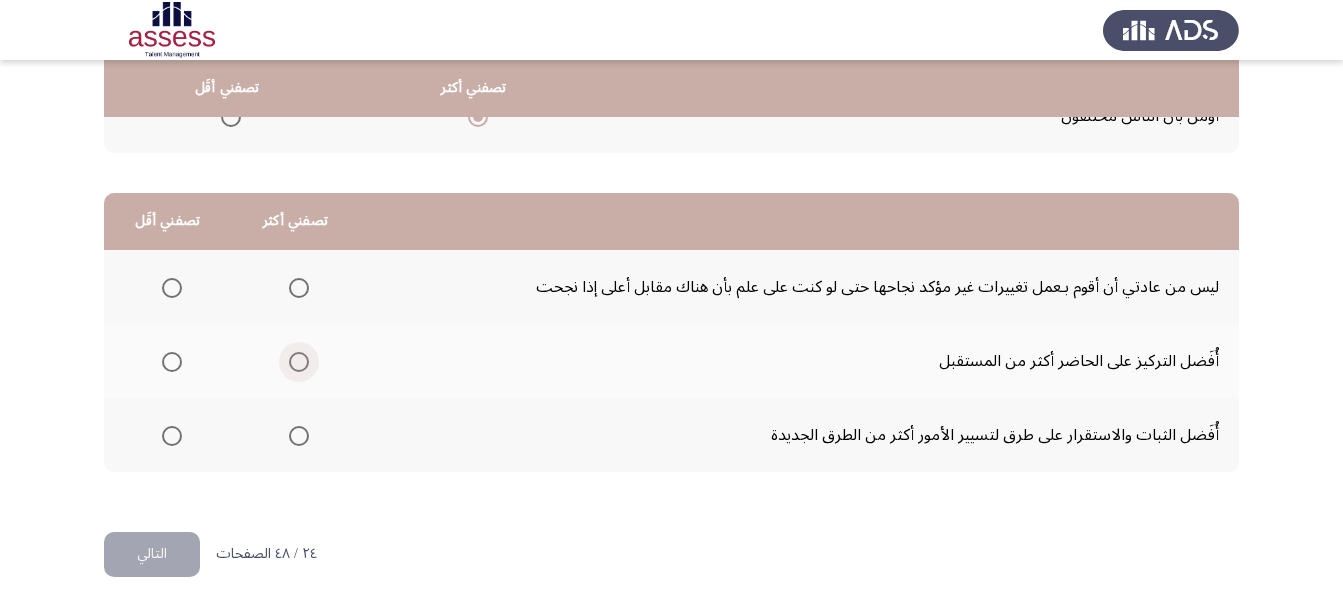 click at bounding box center [299, 362] 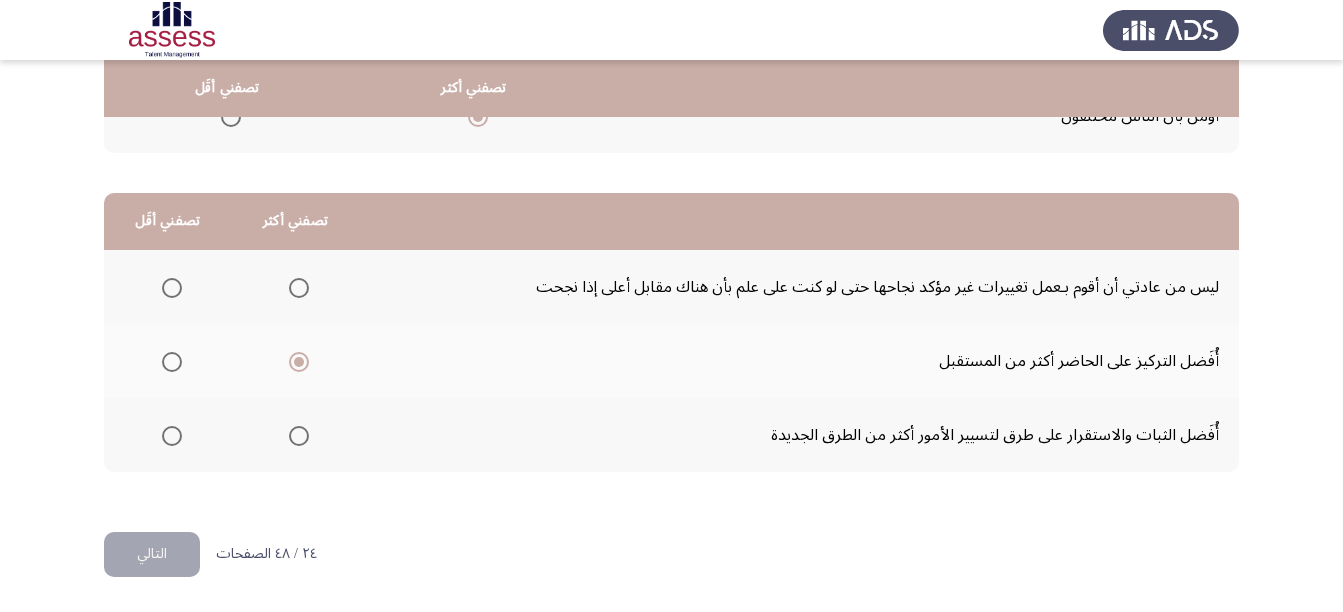 click at bounding box center [172, 436] 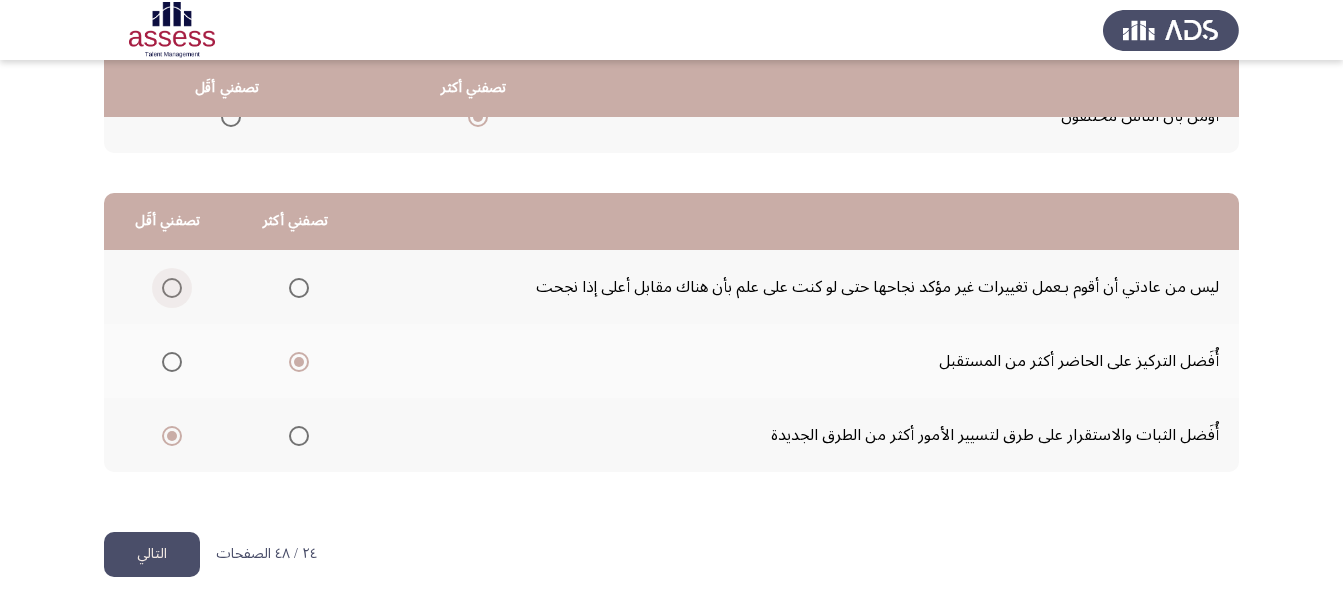 click at bounding box center [172, 288] 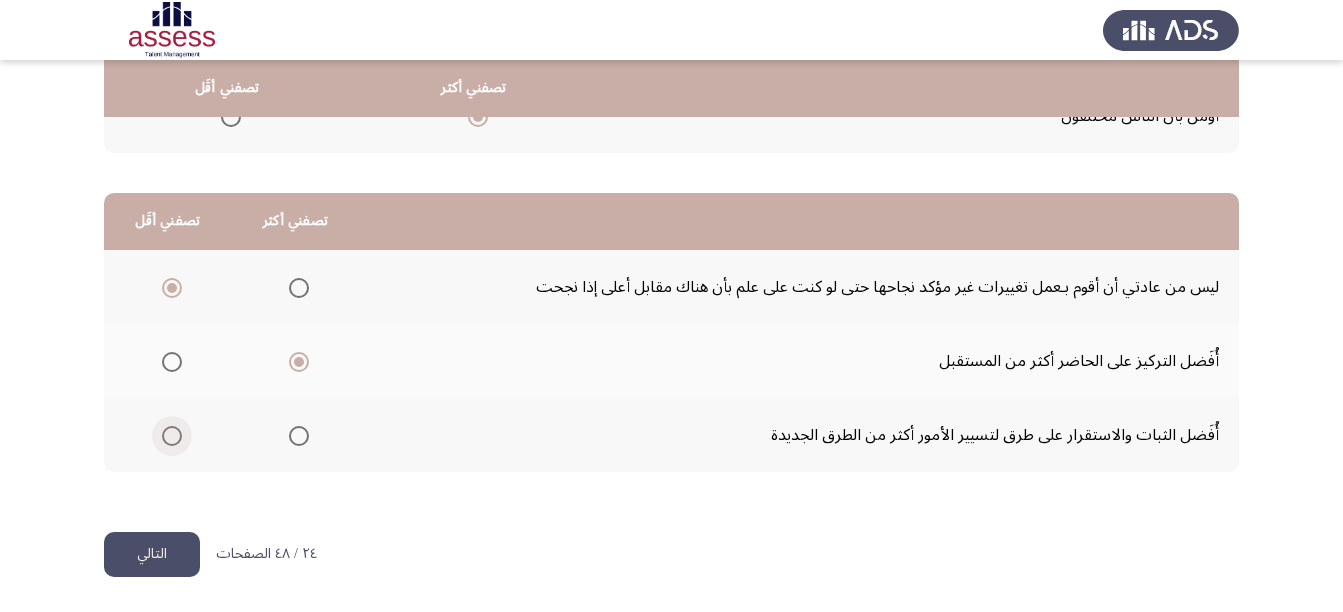click at bounding box center [172, 436] 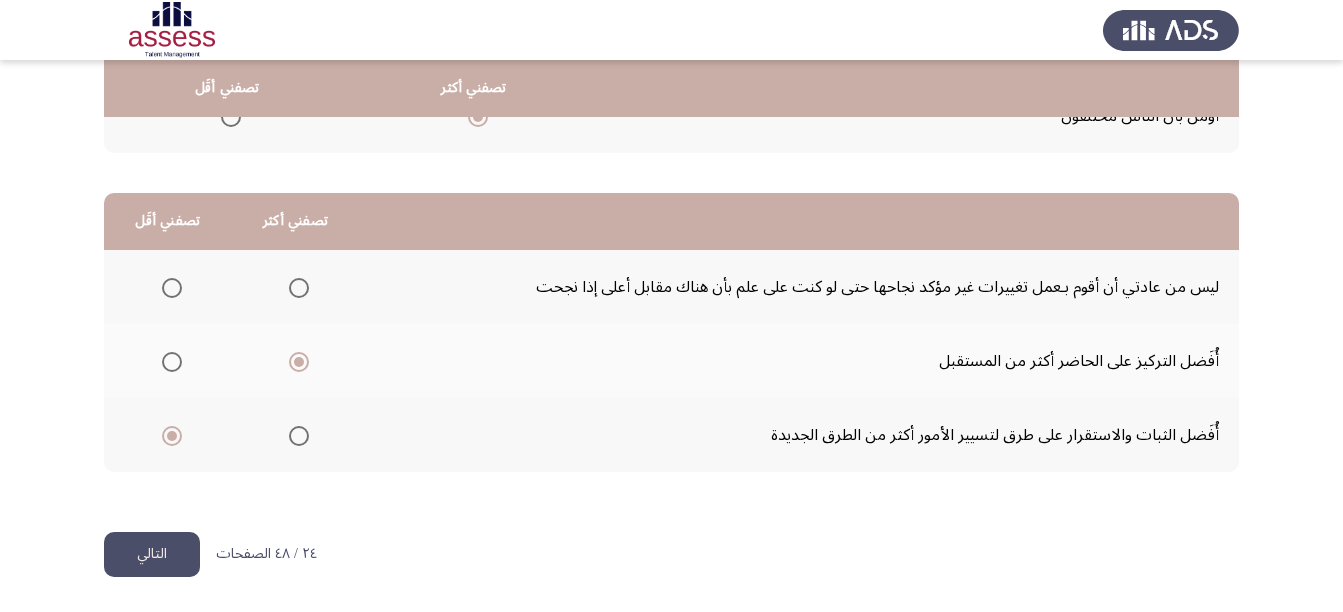 click on "التالي" 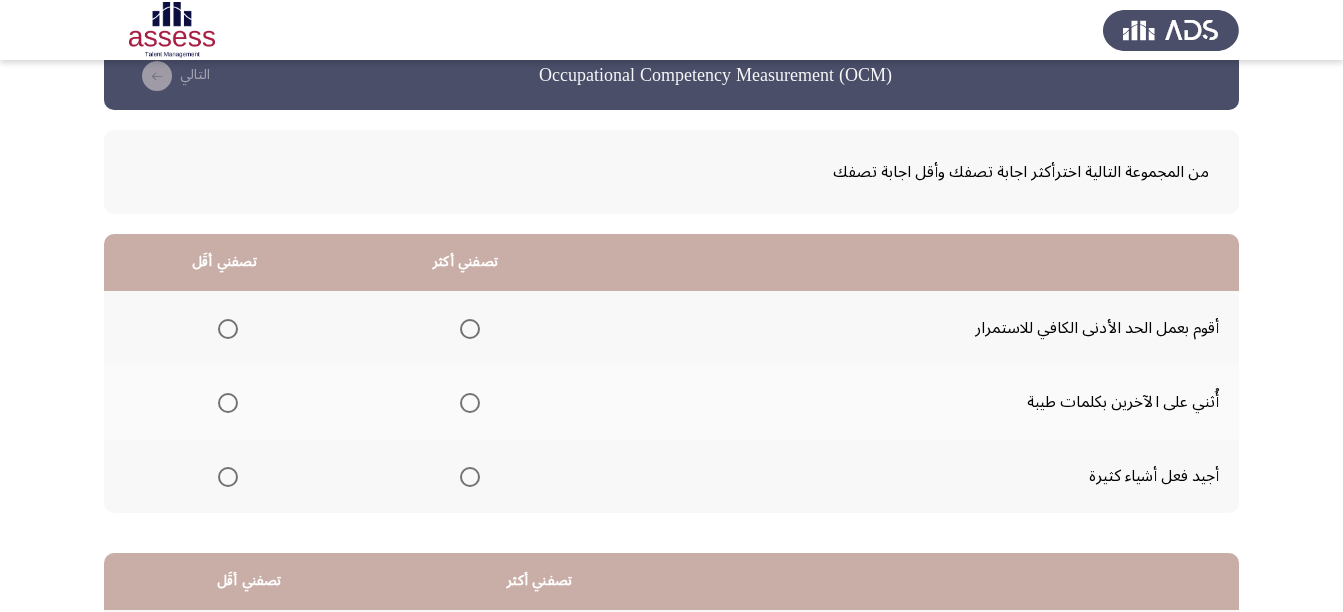 scroll, scrollTop: 100, scrollLeft: 0, axis: vertical 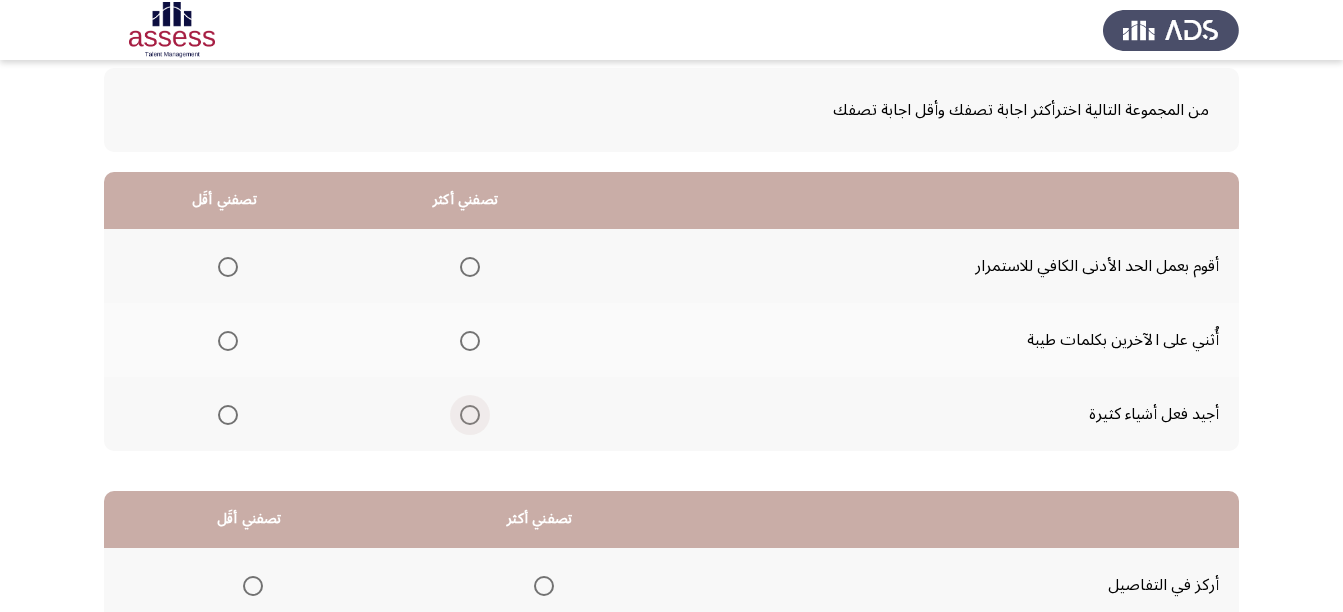 click at bounding box center [470, 415] 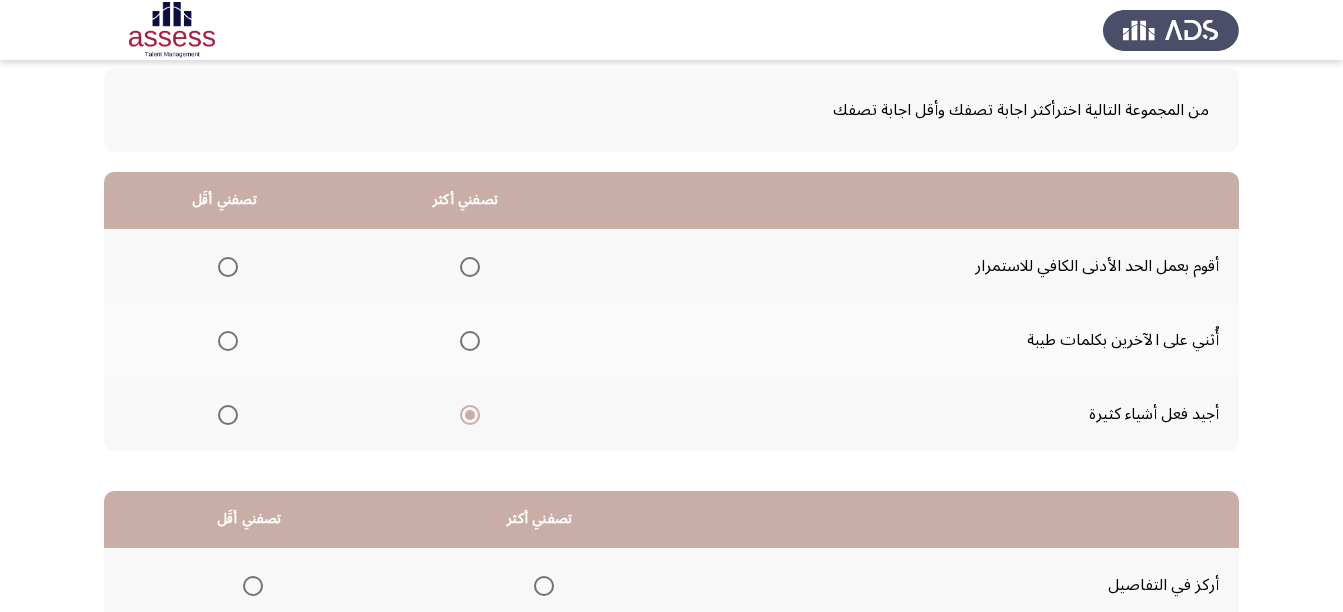 click 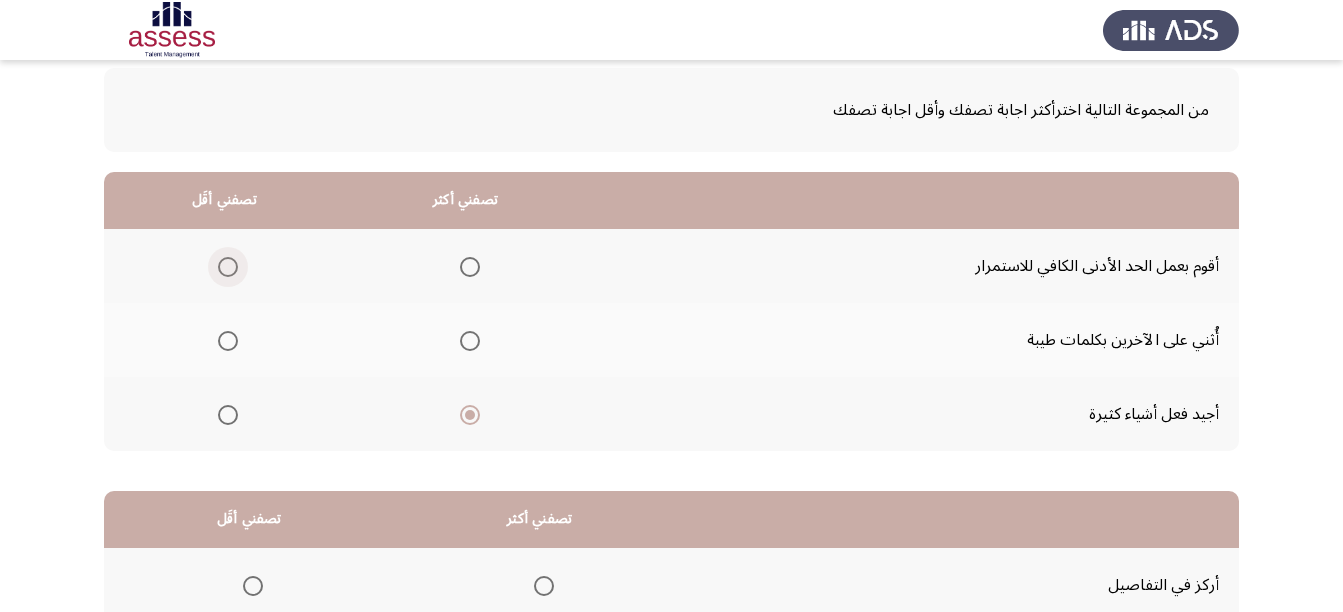 click at bounding box center (228, 267) 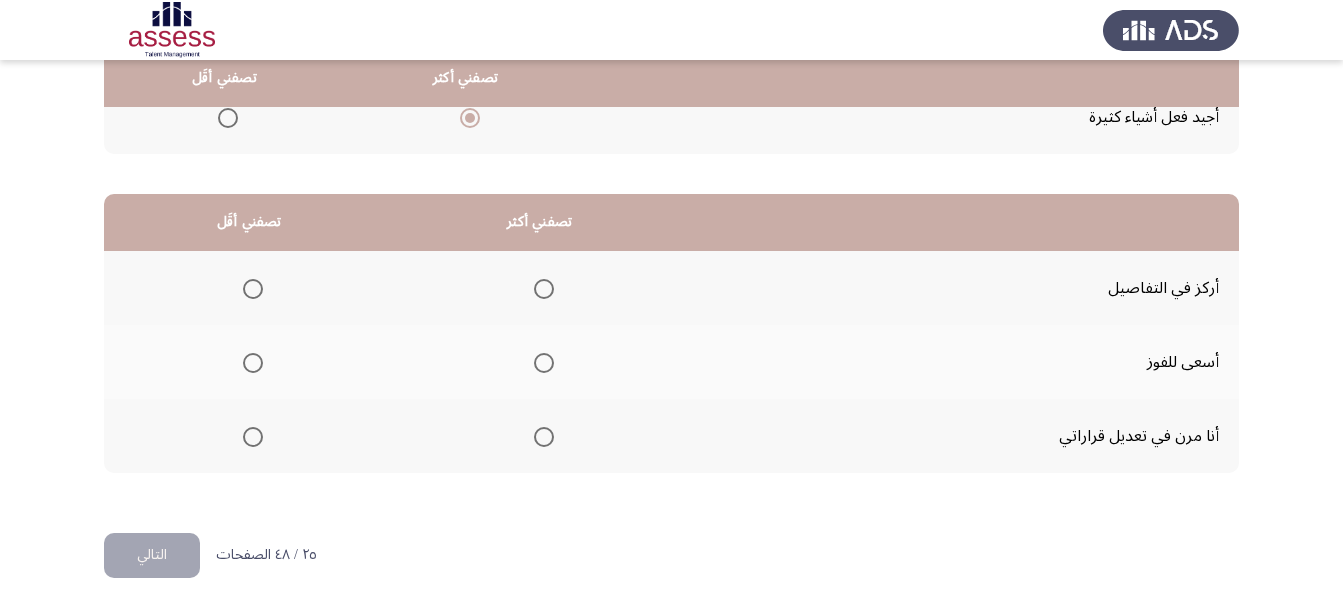scroll, scrollTop: 398, scrollLeft: 0, axis: vertical 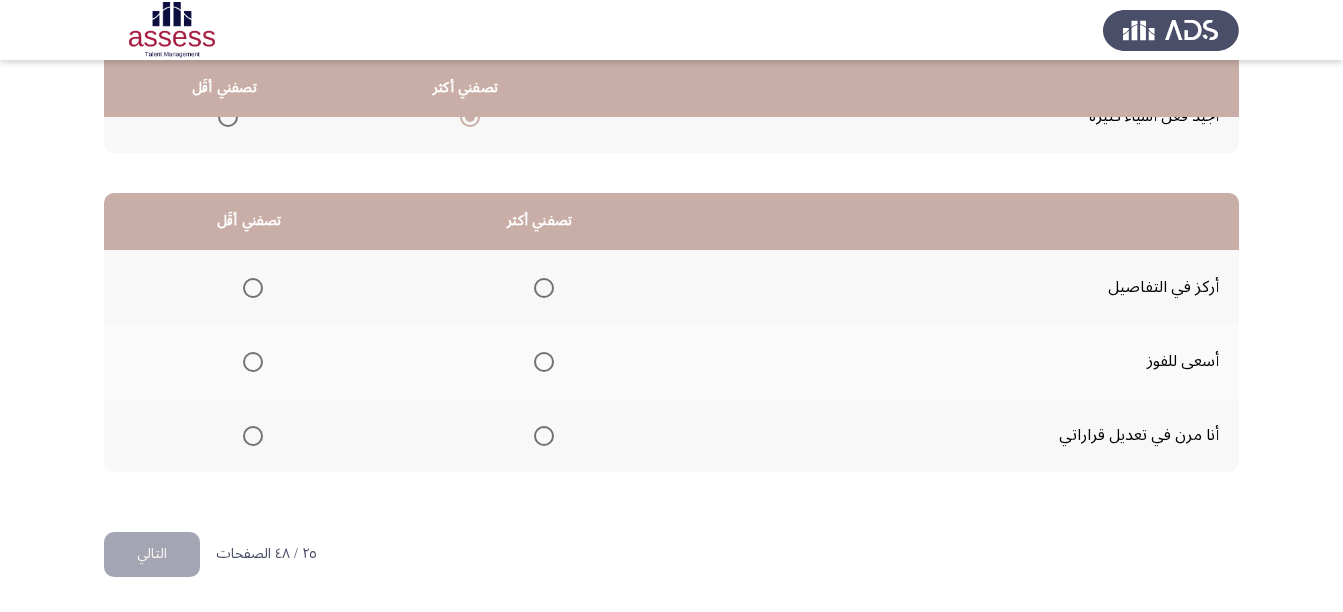 click 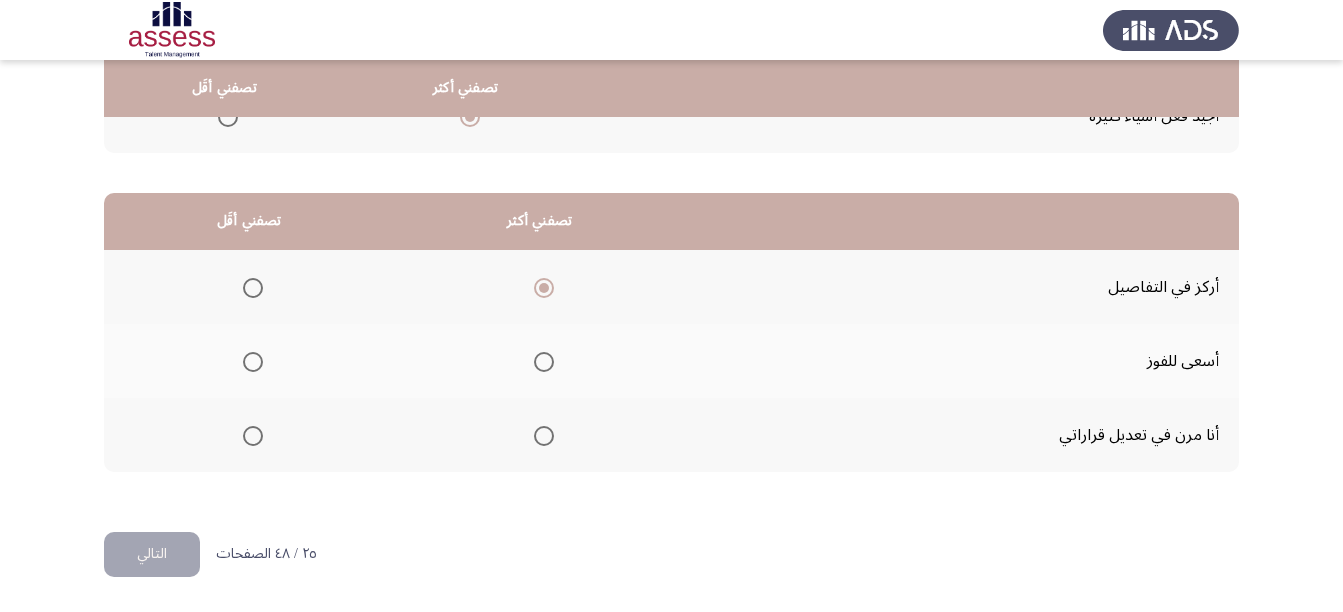 click at bounding box center (253, 436) 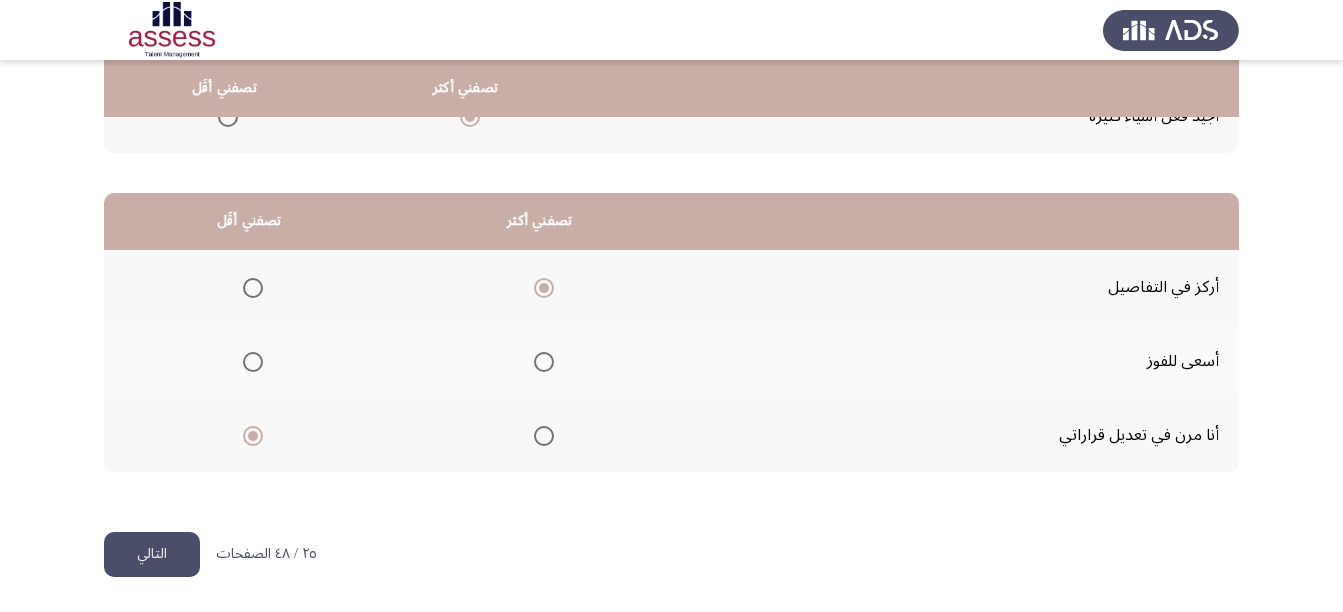 click on "التالي" 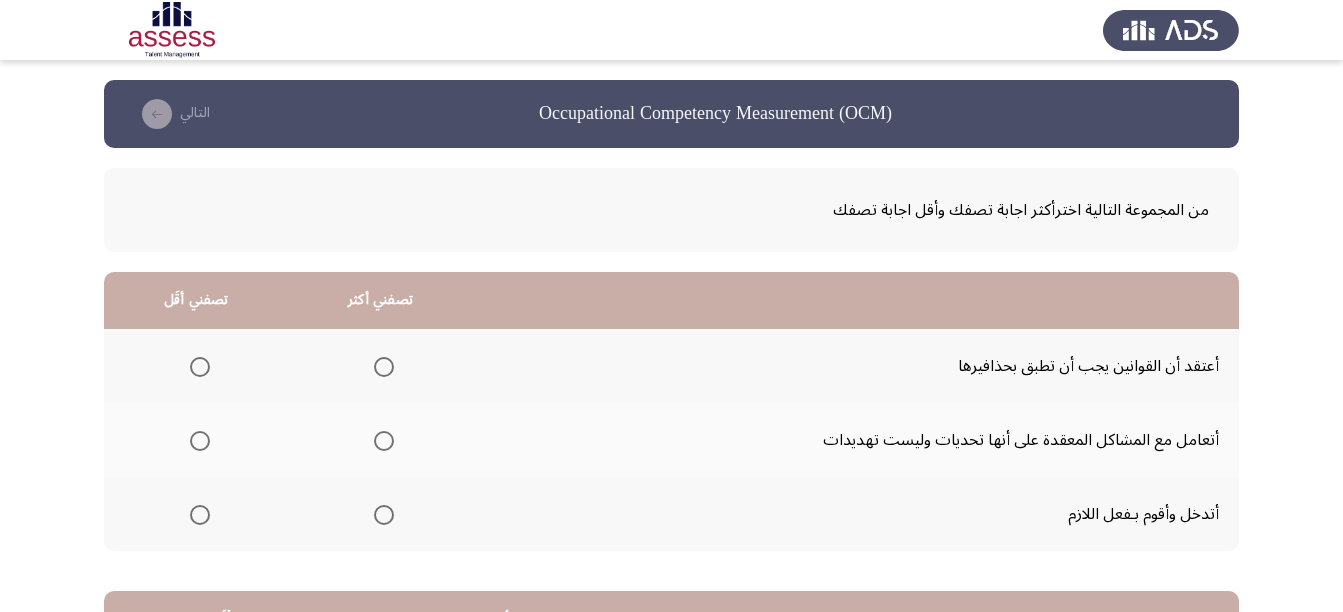 scroll, scrollTop: 100, scrollLeft: 0, axis: vertical 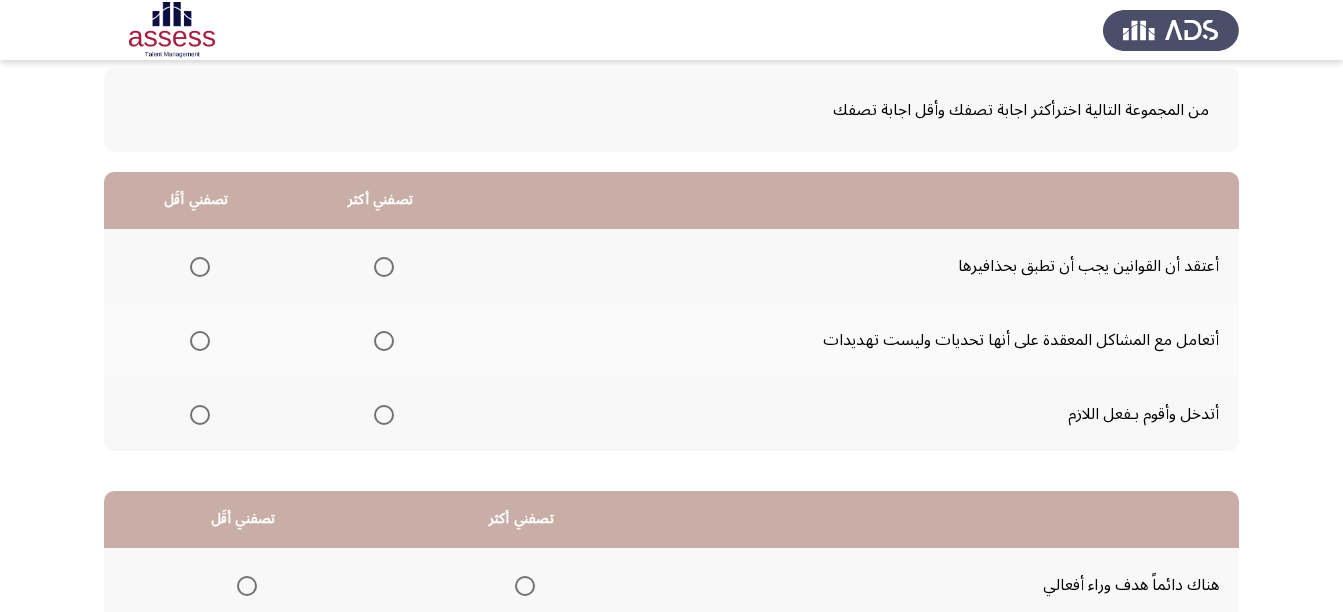 click 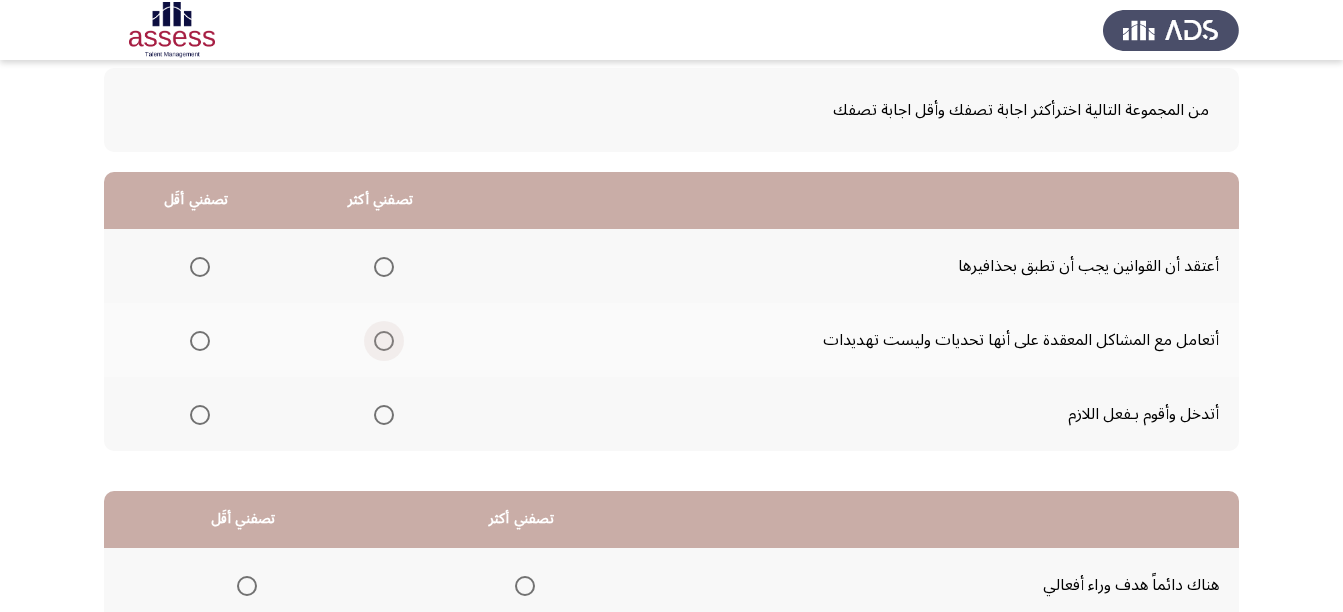 click at bounding box center (384, 341) 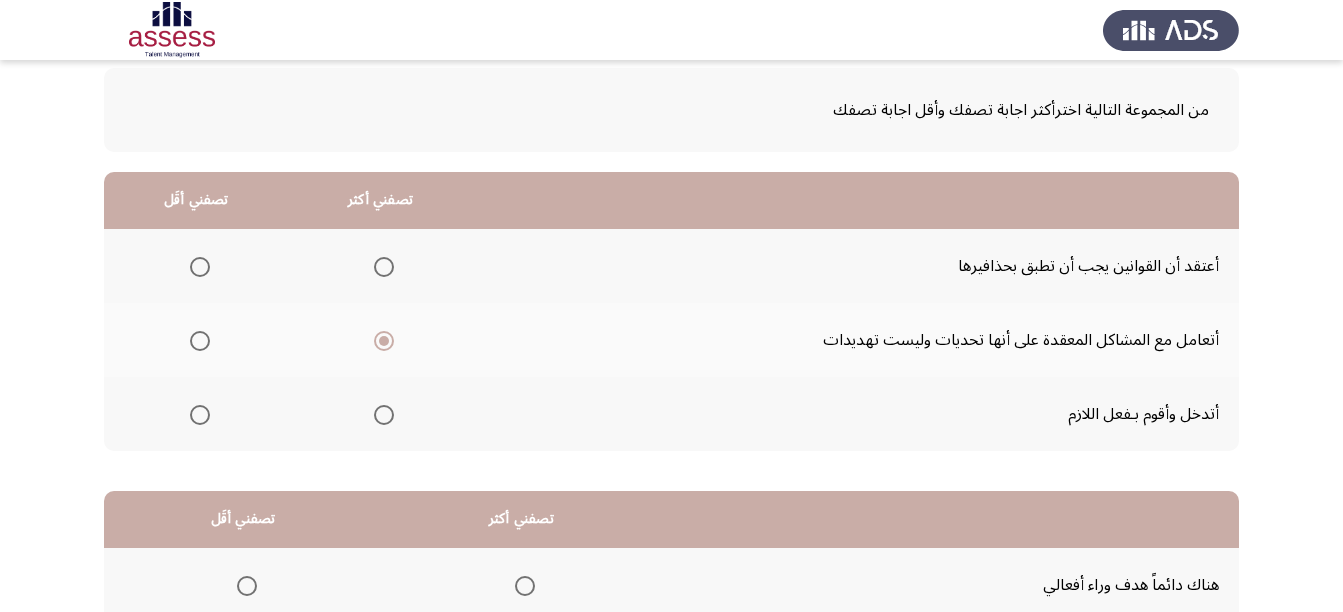 click 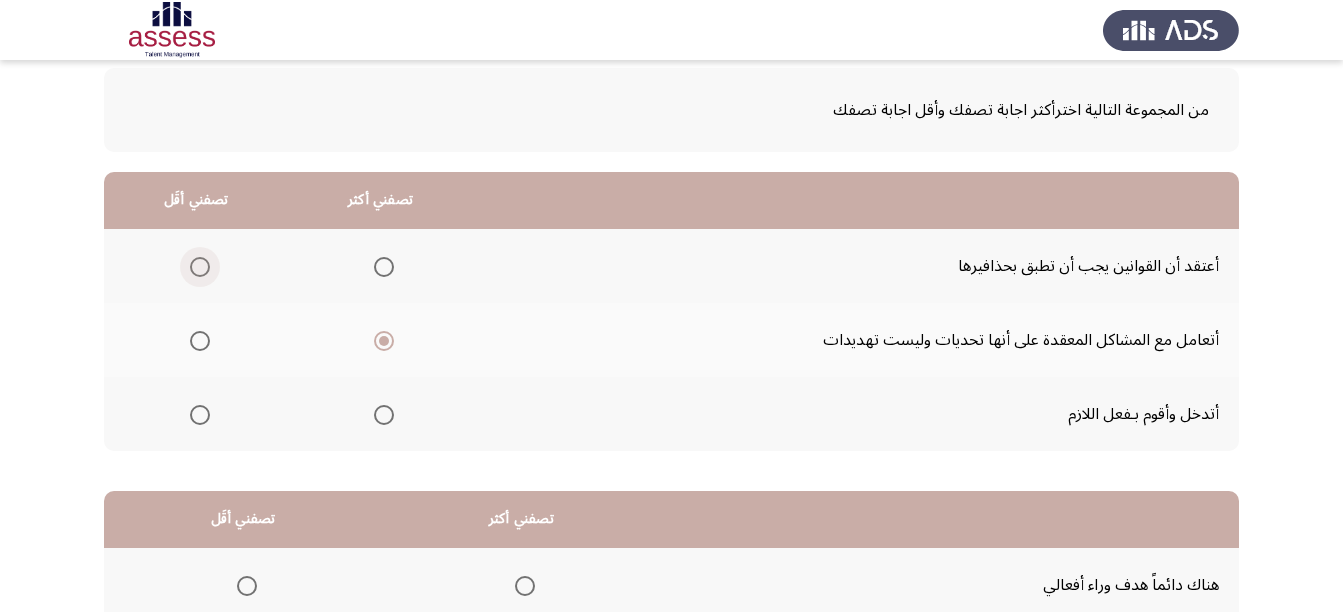 click at bounding box center [200, 267] 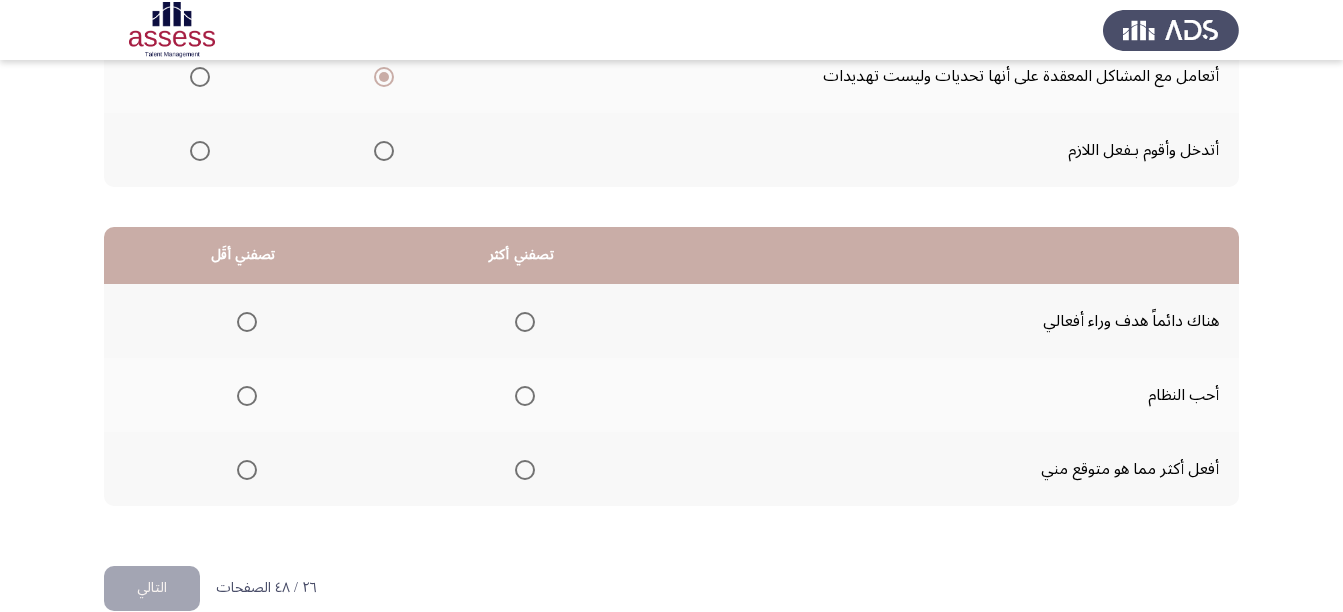 scroll, scrollTop: 398, scrollLeft: 0, axis: vertical 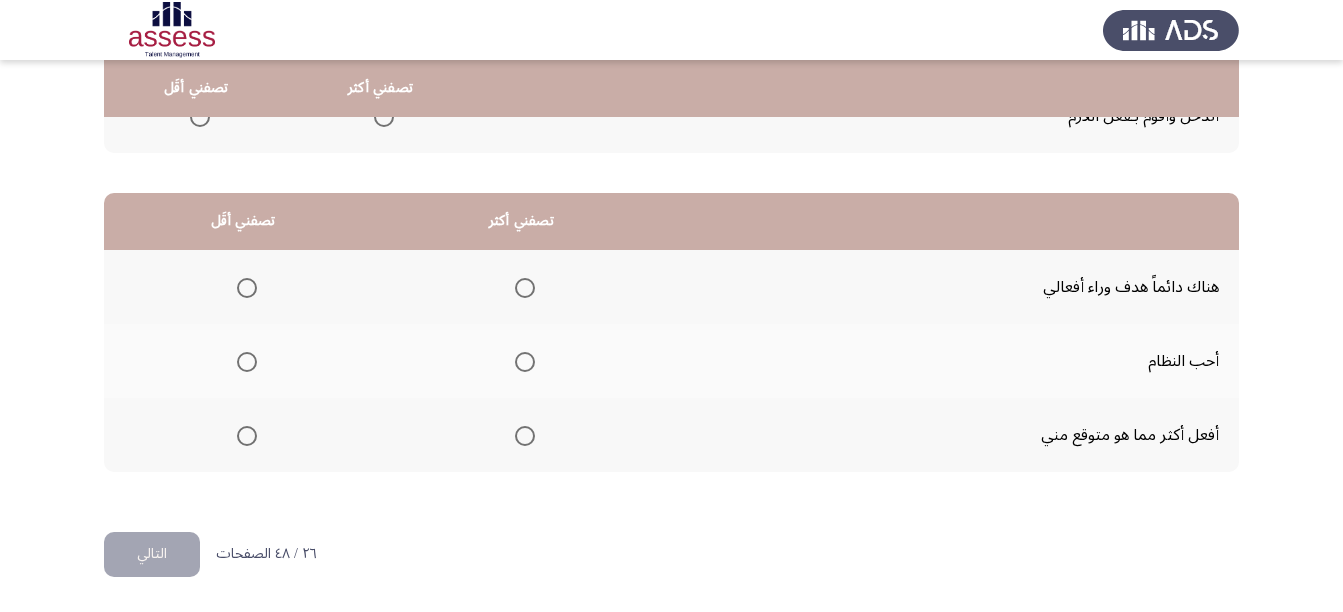 click at bounding box center [525, 362] 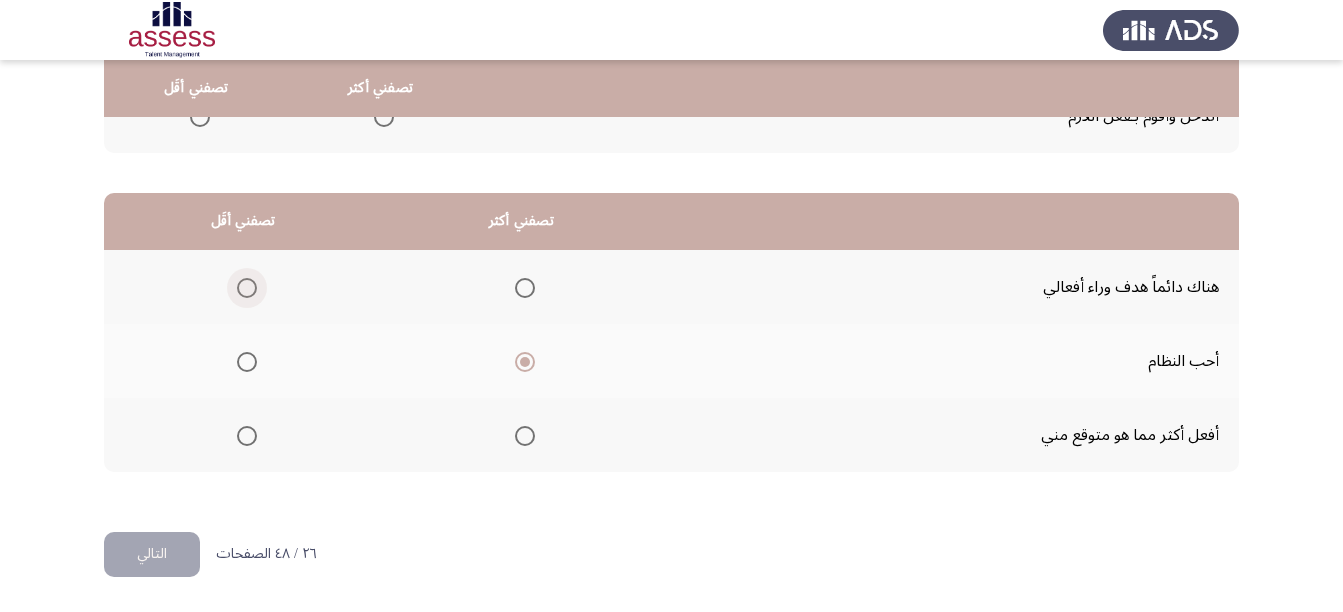 click at bounding box center (247, 288) 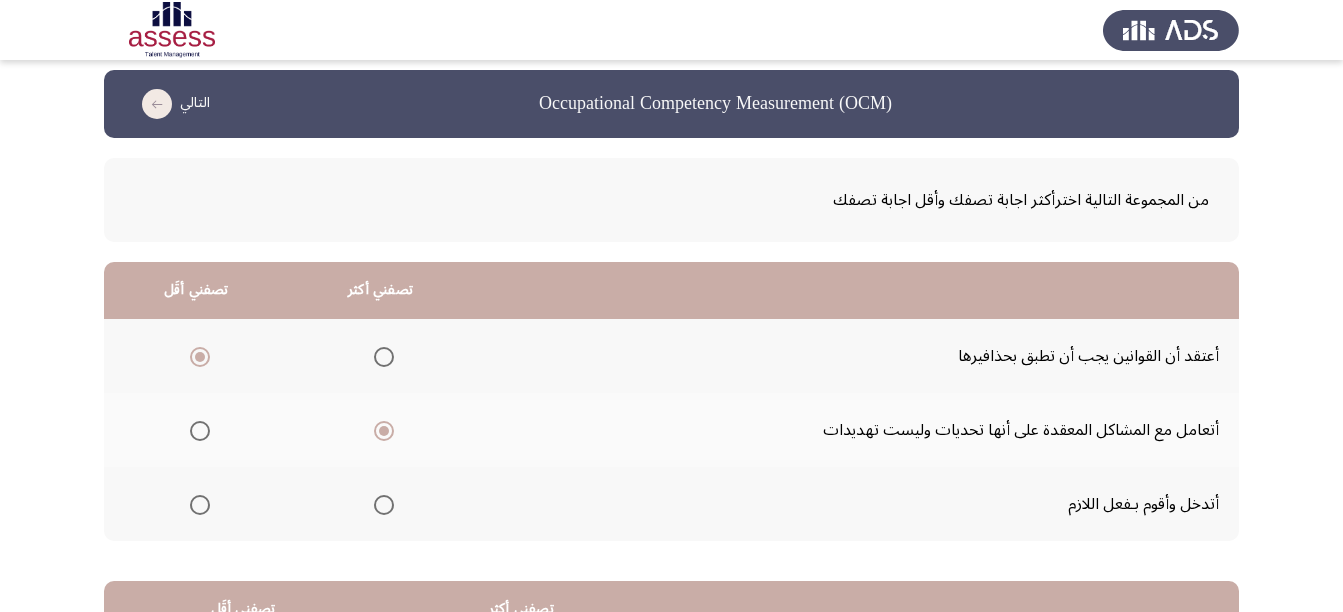 scroll, scrollTop: 0, scrollLeft: 0, axis: both 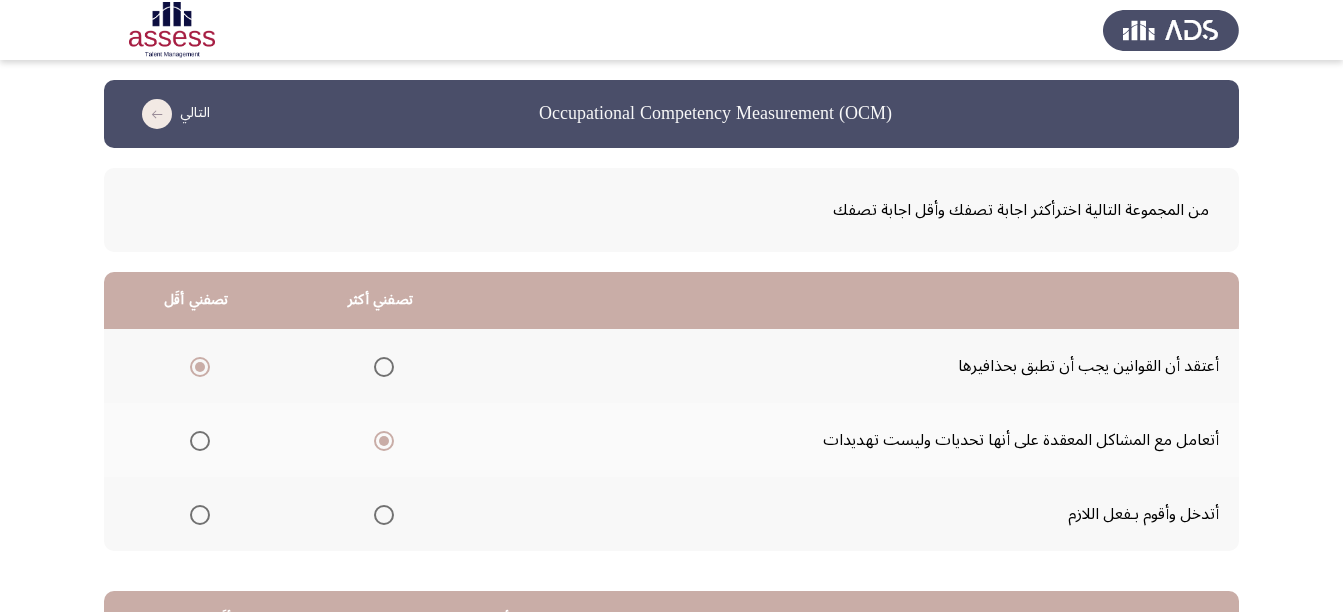 click at bounding box center [200, 515] 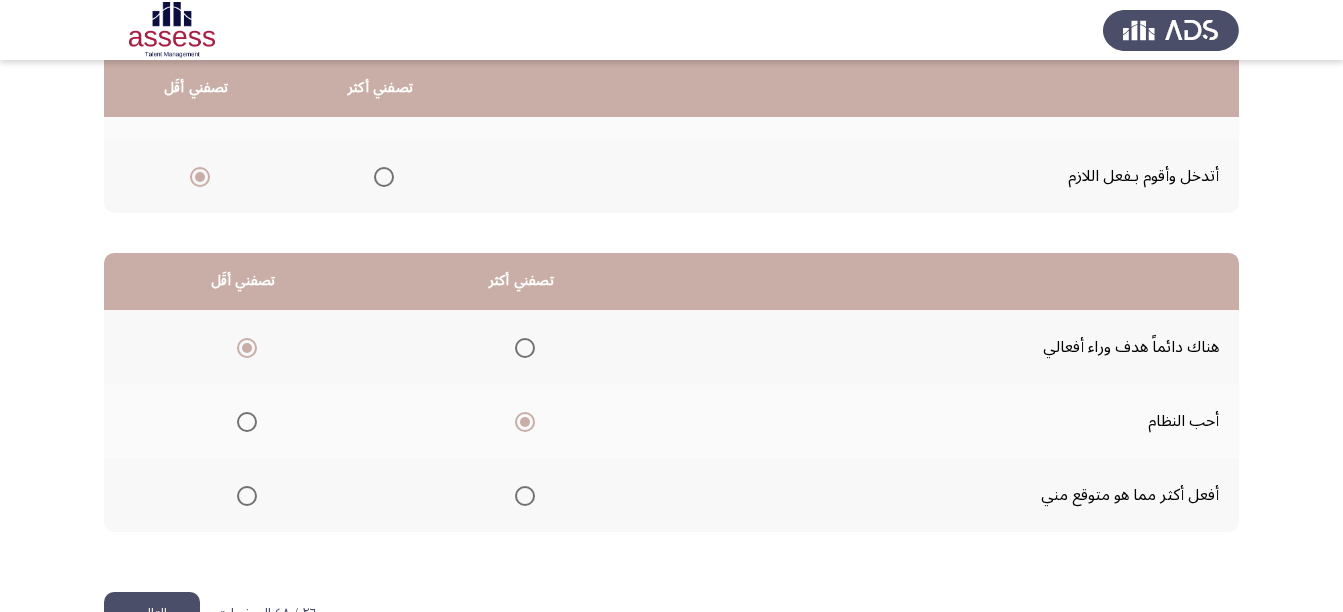 scroll, scrollTop: 398, scrollLeft: 0, axis: vertical 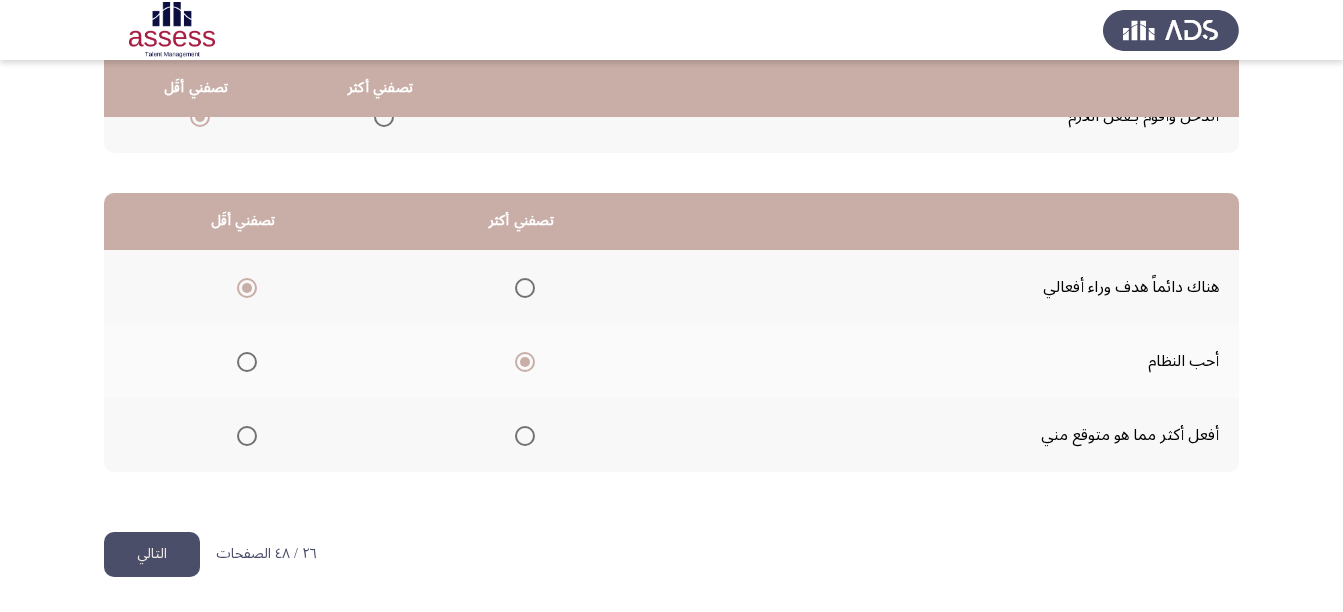 click on "التالي" 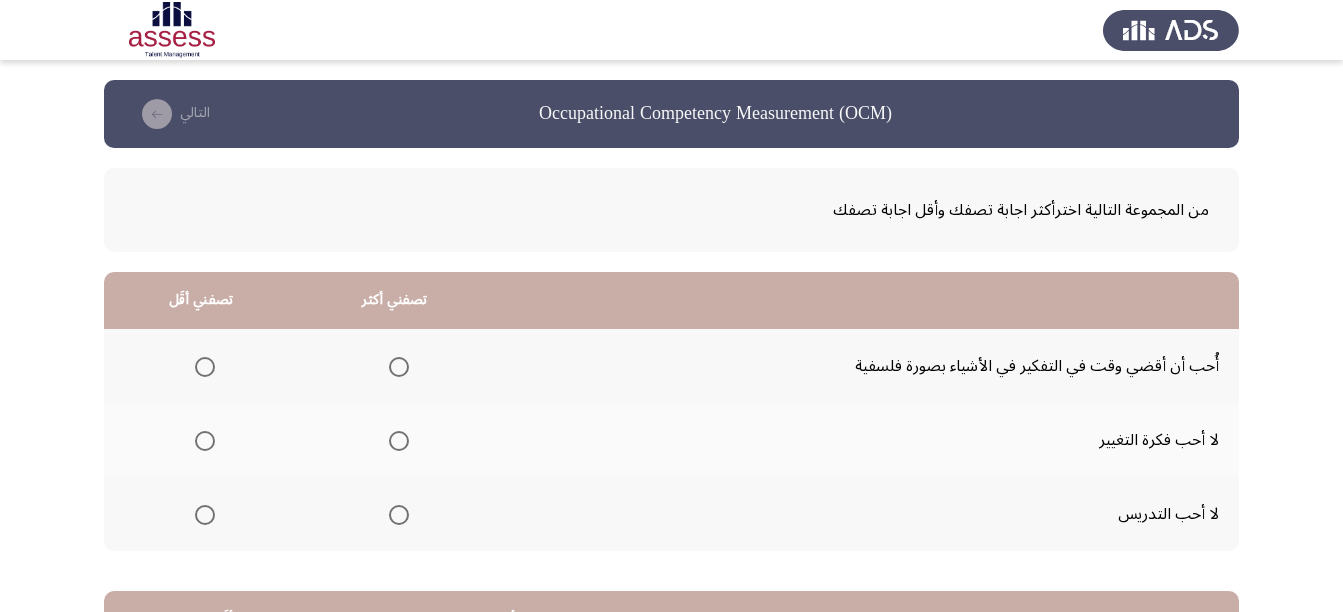 scroll, scrollTop: 100, scrollLeft: 0, axis: vertical 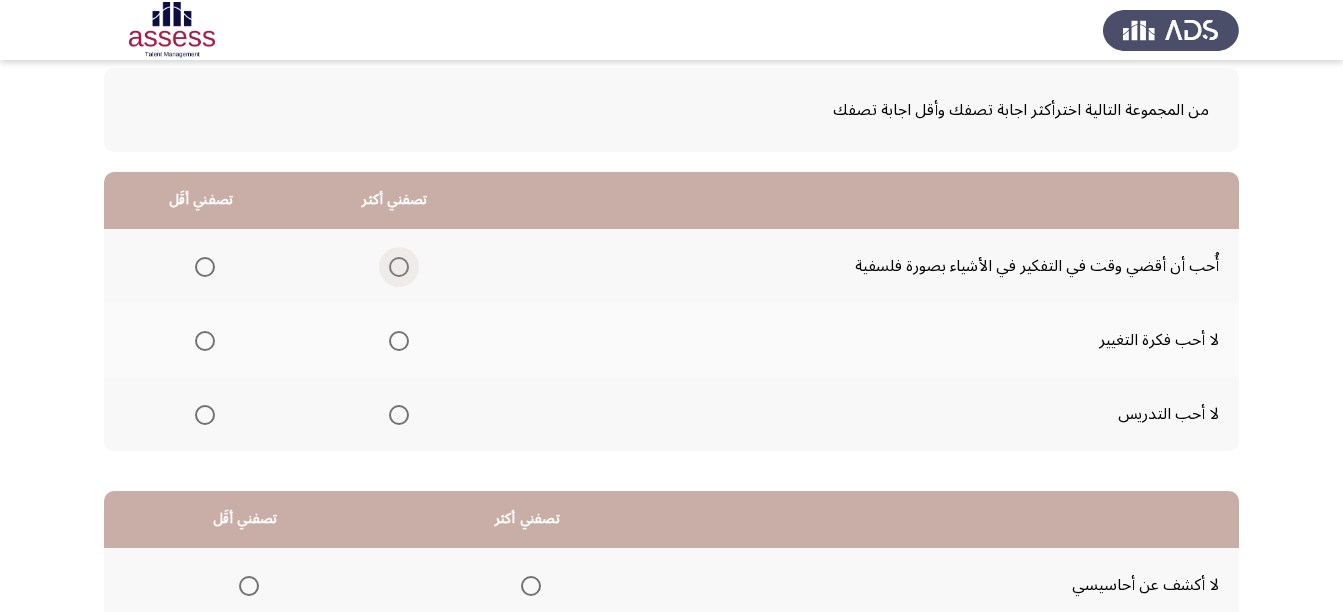 click at bounding box center [399, 267] 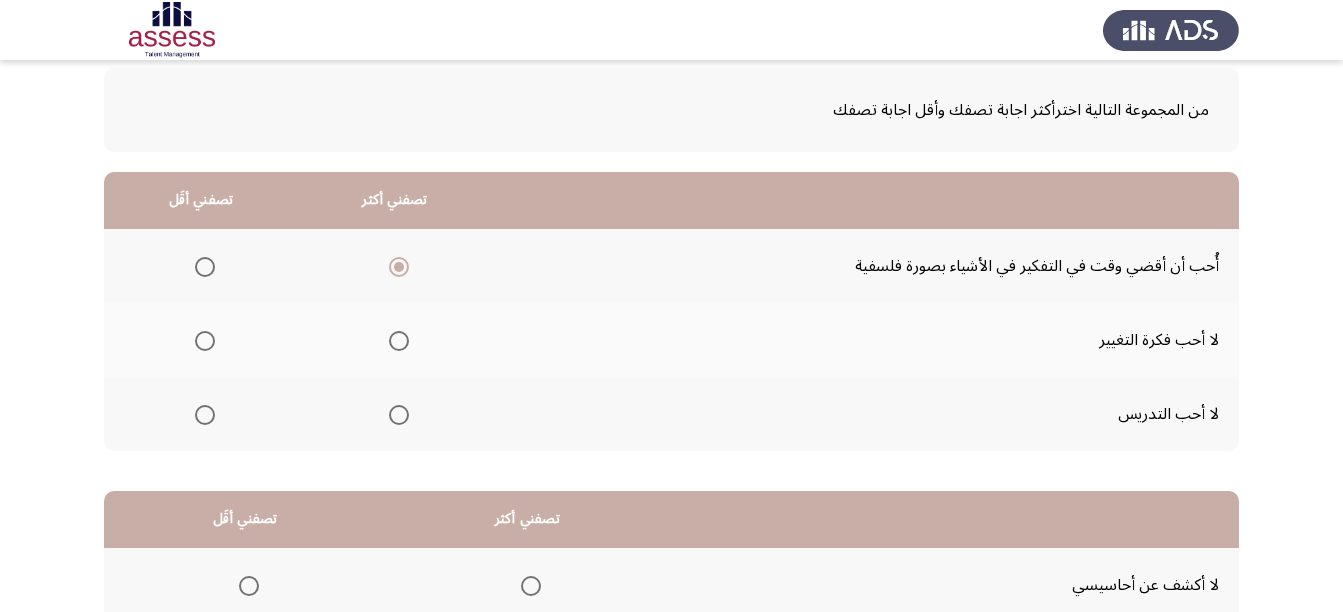 click at bounding box center [205, 341] 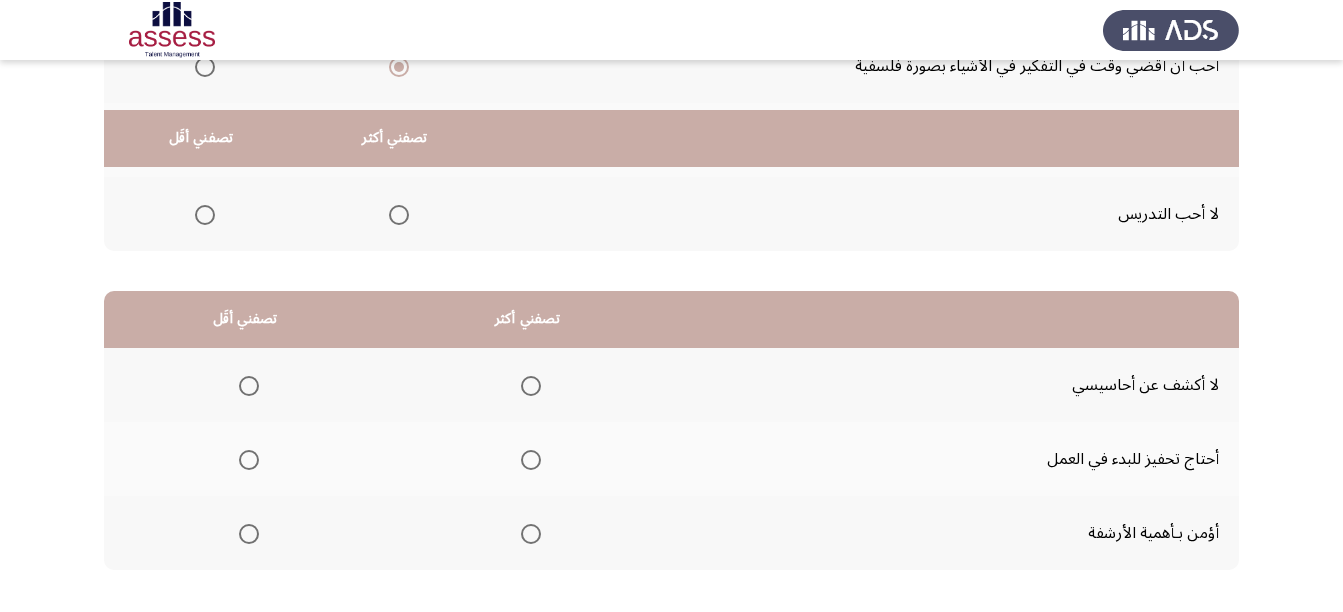 scroll, scrollTop: 398, scrollLeft: 0, axis: vertical 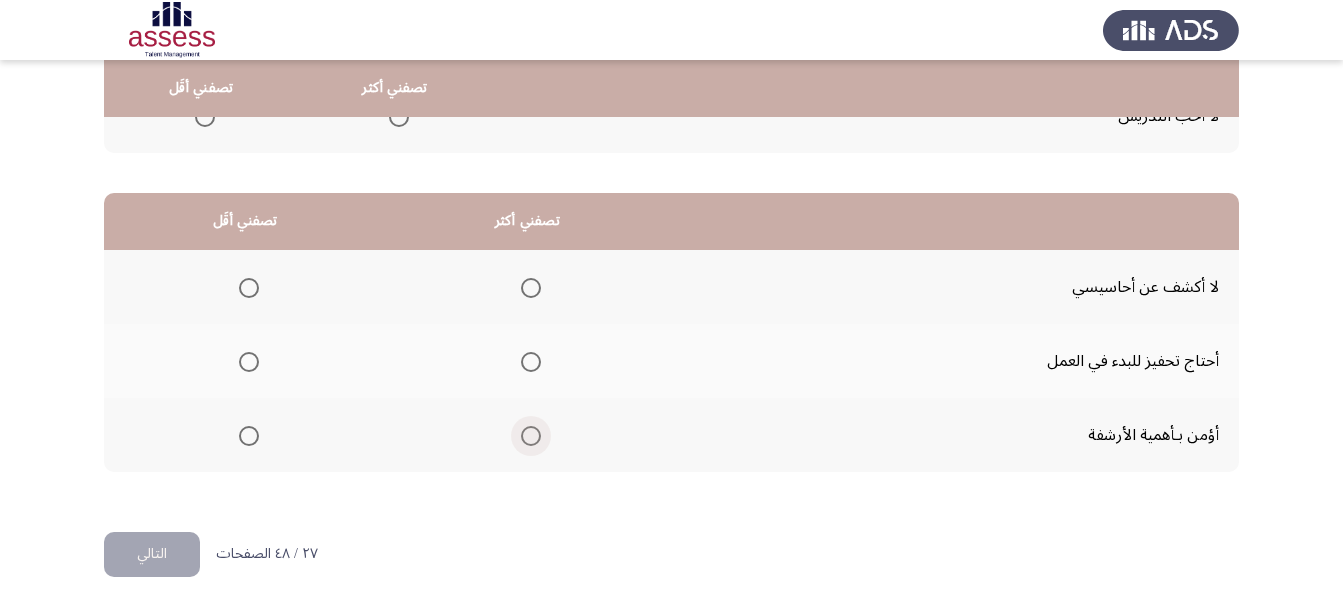 click at bounding box center (531, 436) 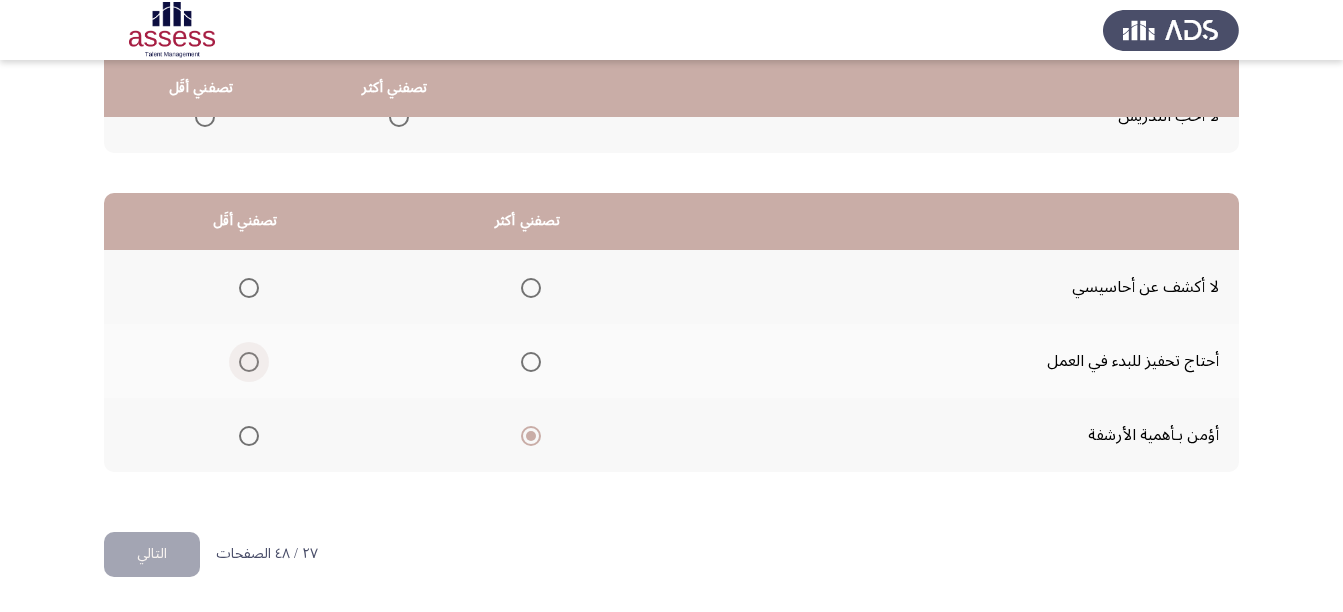 click at bounding box center (249, 362) 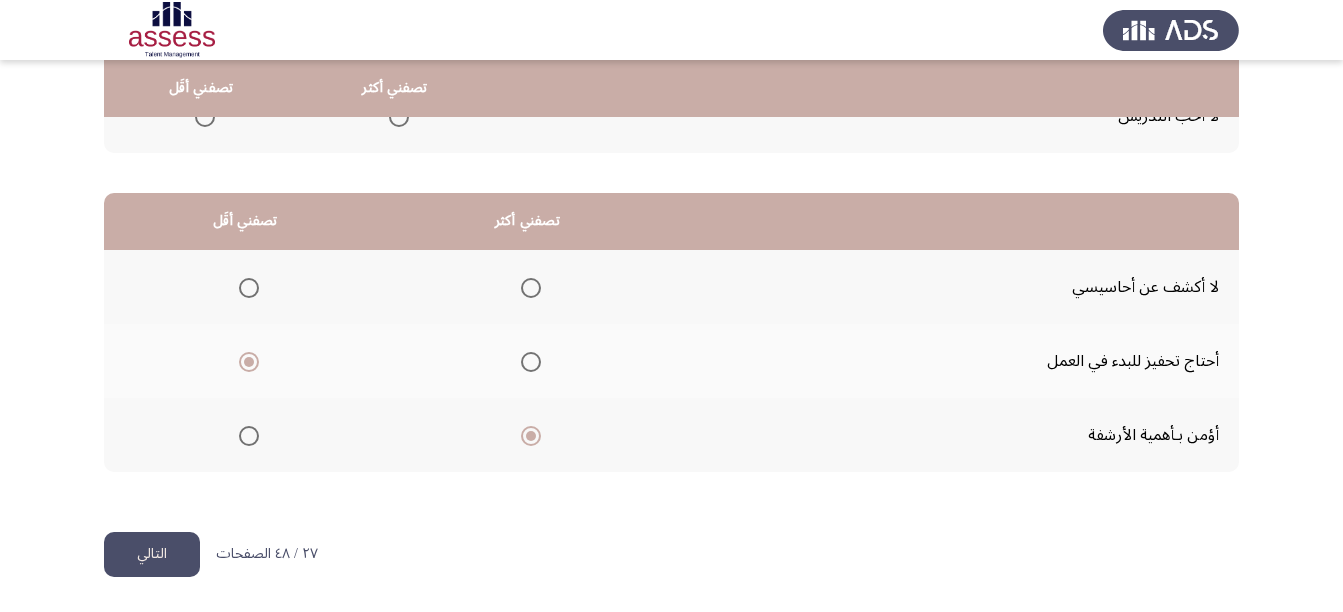 click on "التالي" 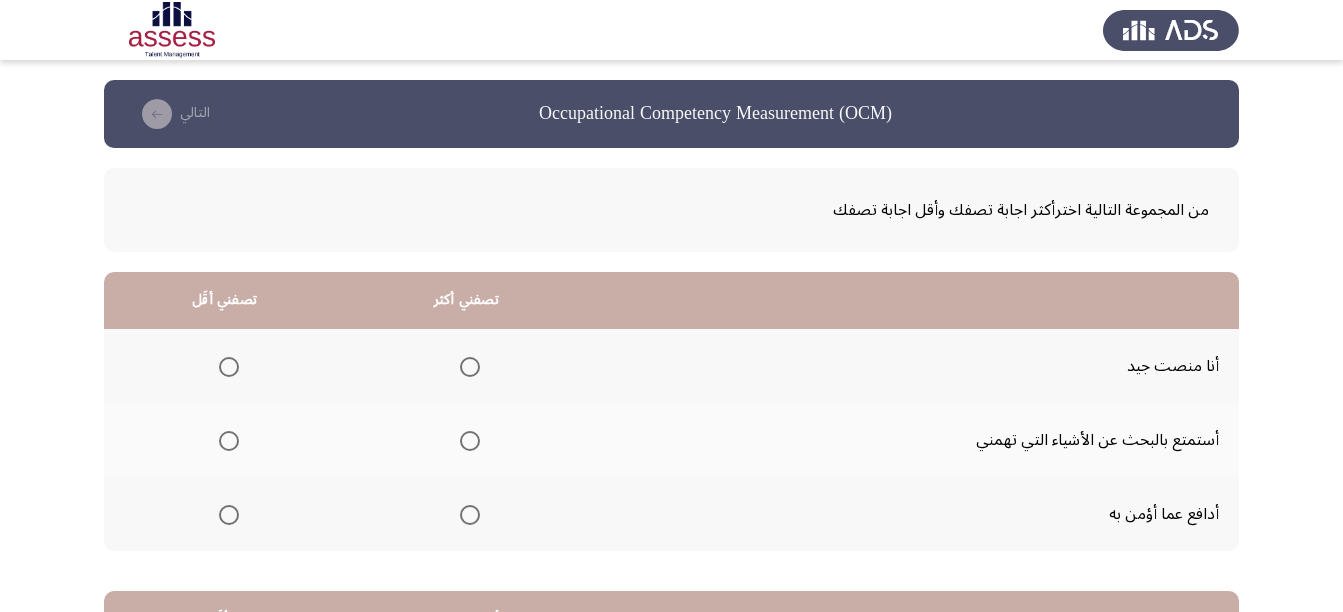 scroll, scrollTop: 100, scrollLeft: 0, axis: vertical 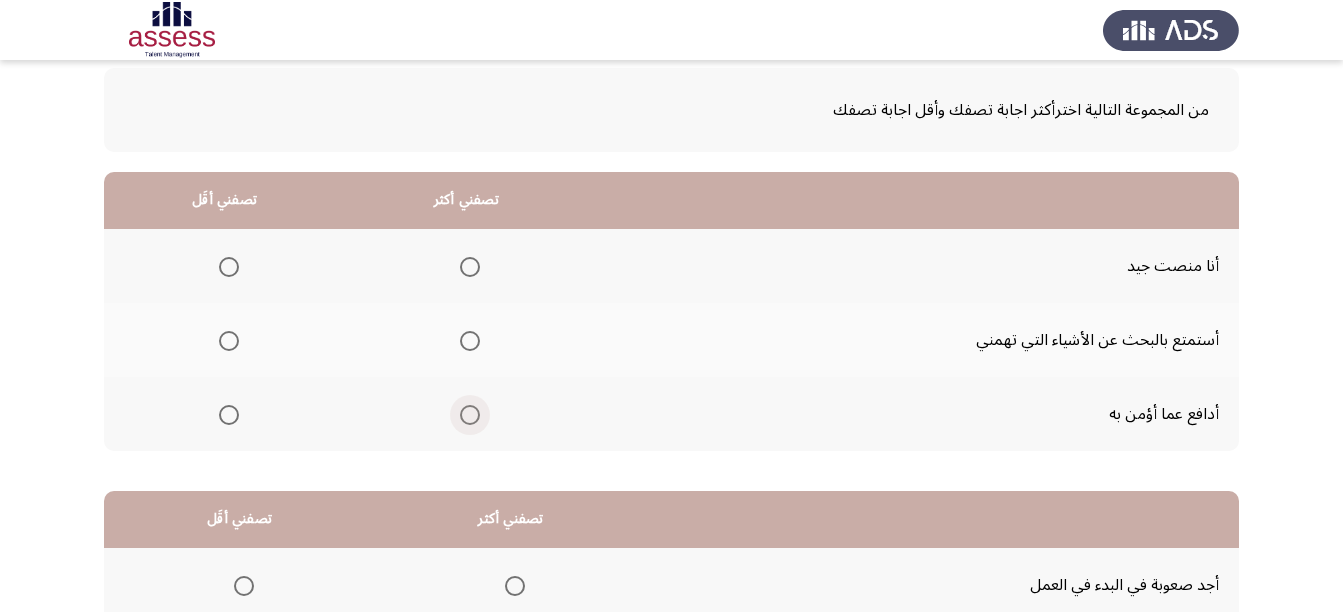 click at bounding box center (470, 415) 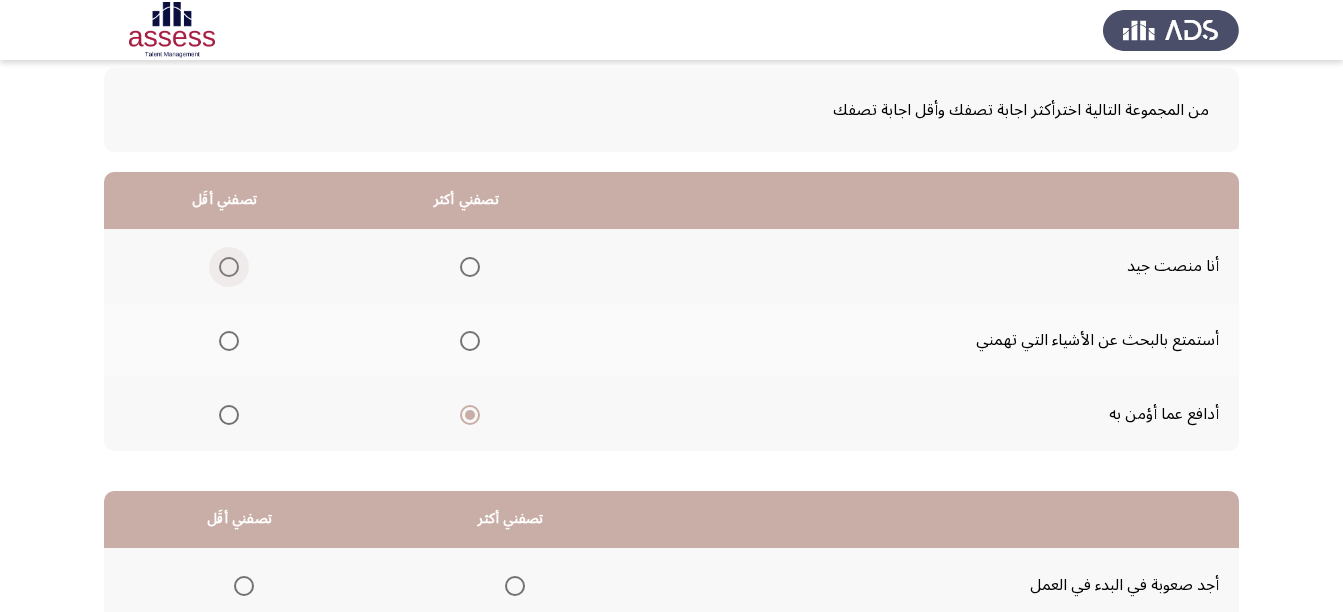 click at bounding box center (229, 267) 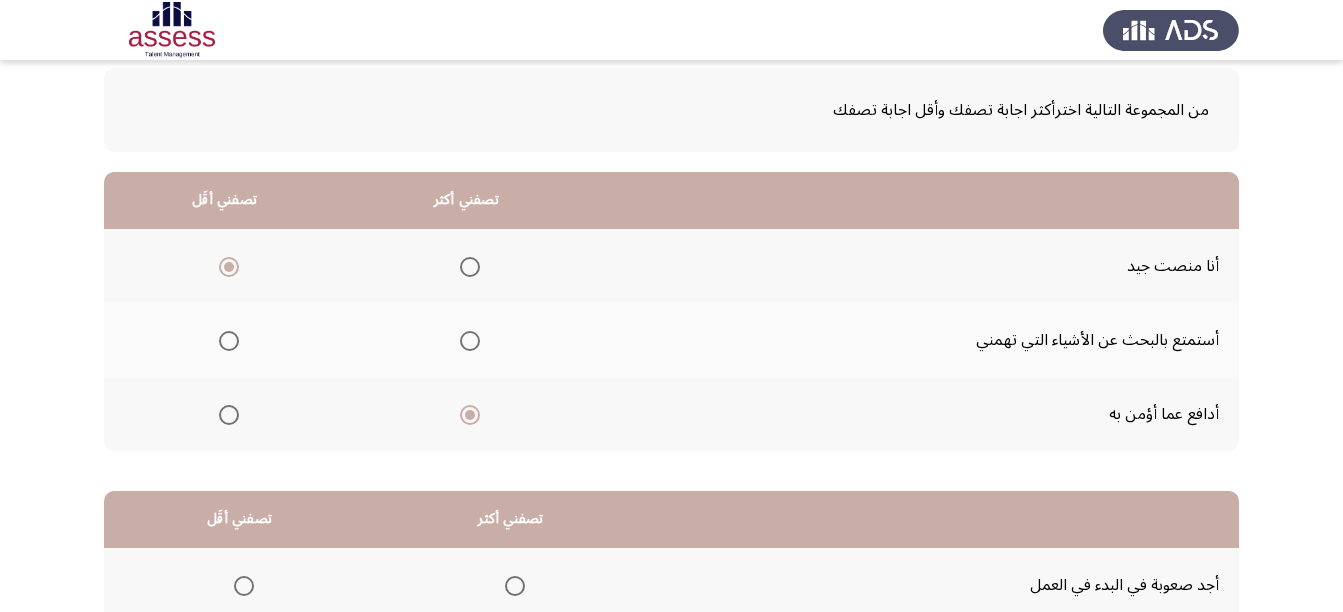 scroll, scrollTop: 200, scrollLeft: 0, axis: vertical 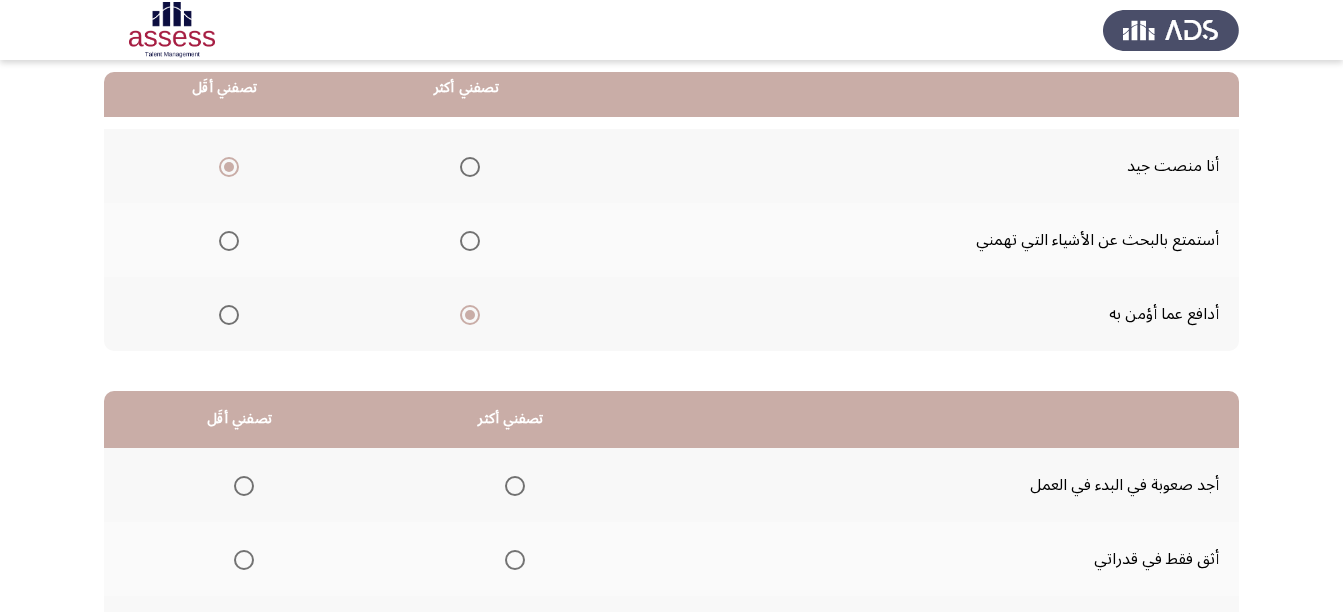 click at bounding box center (470, 241) 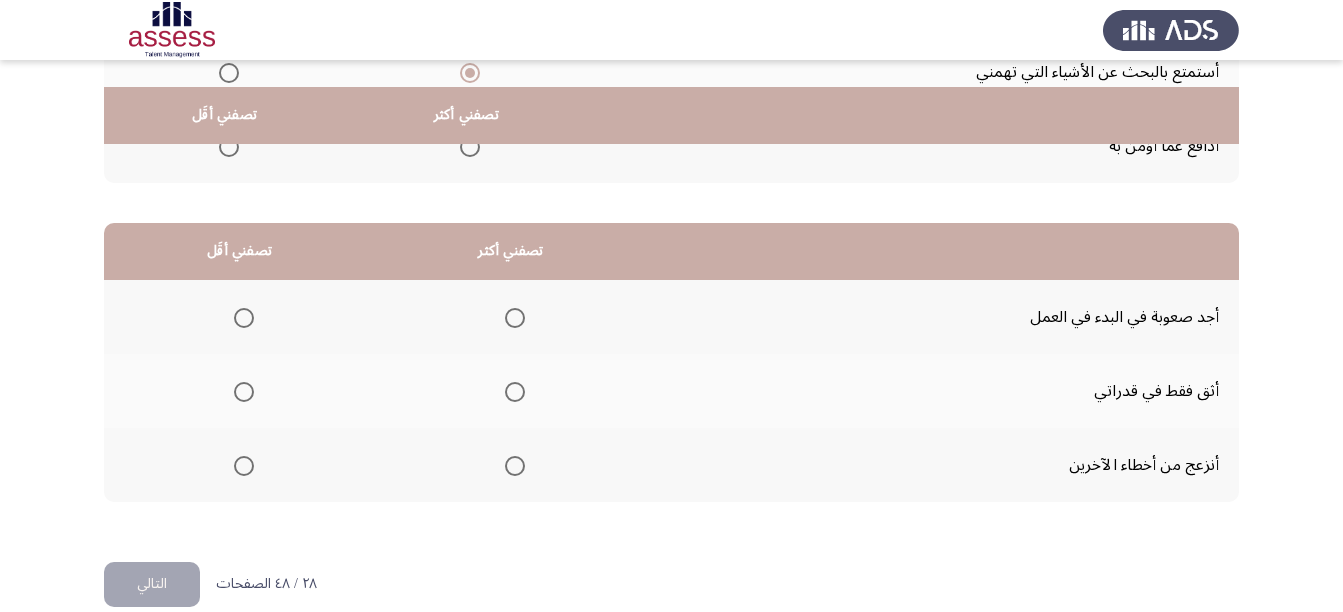 scroll, scrollTop: 398, scrollLeft: 0, axis: vertical 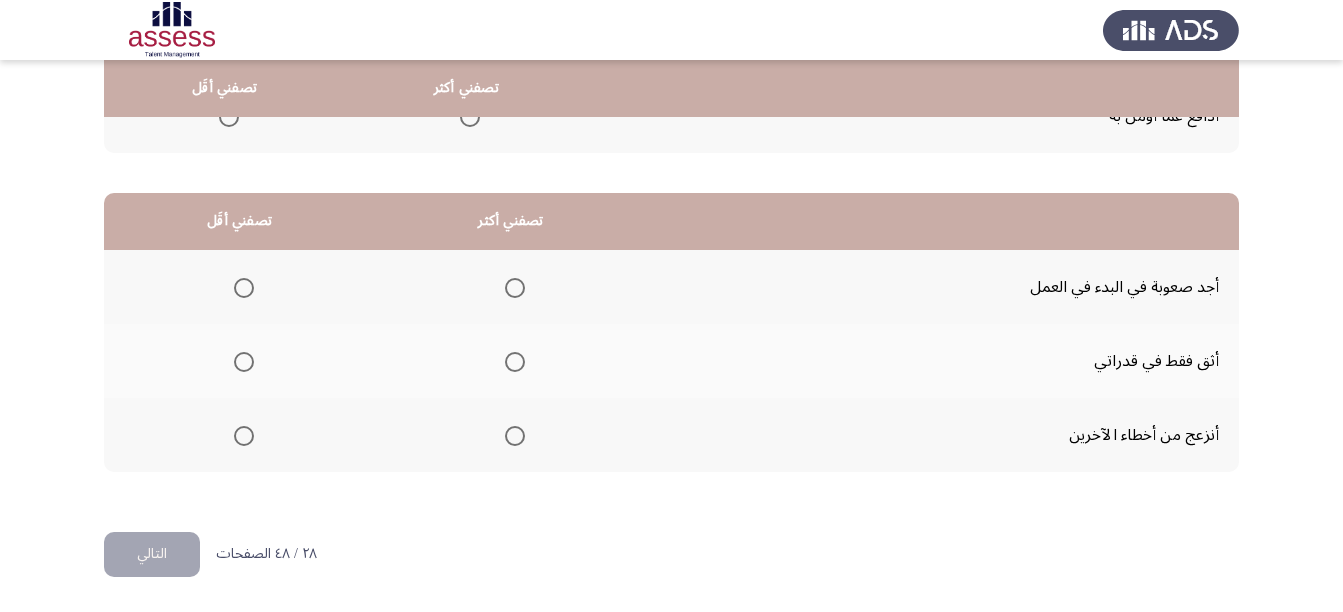 click at bounding box center (515, 362) 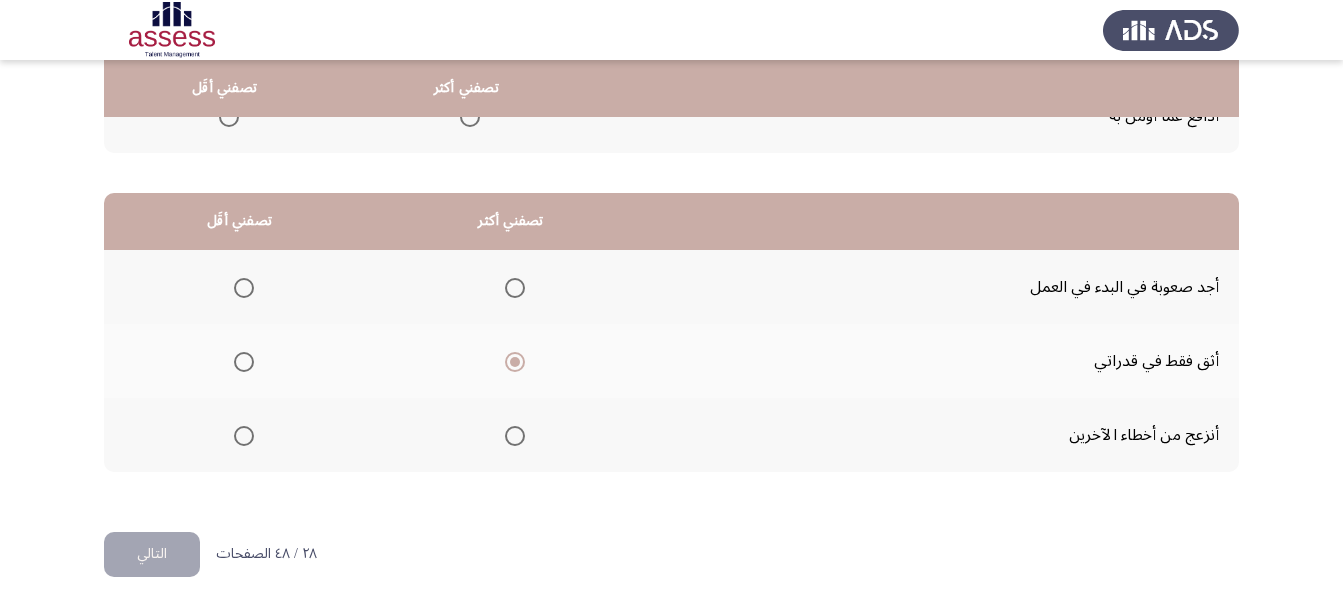 click at bounding box center (244, 436) 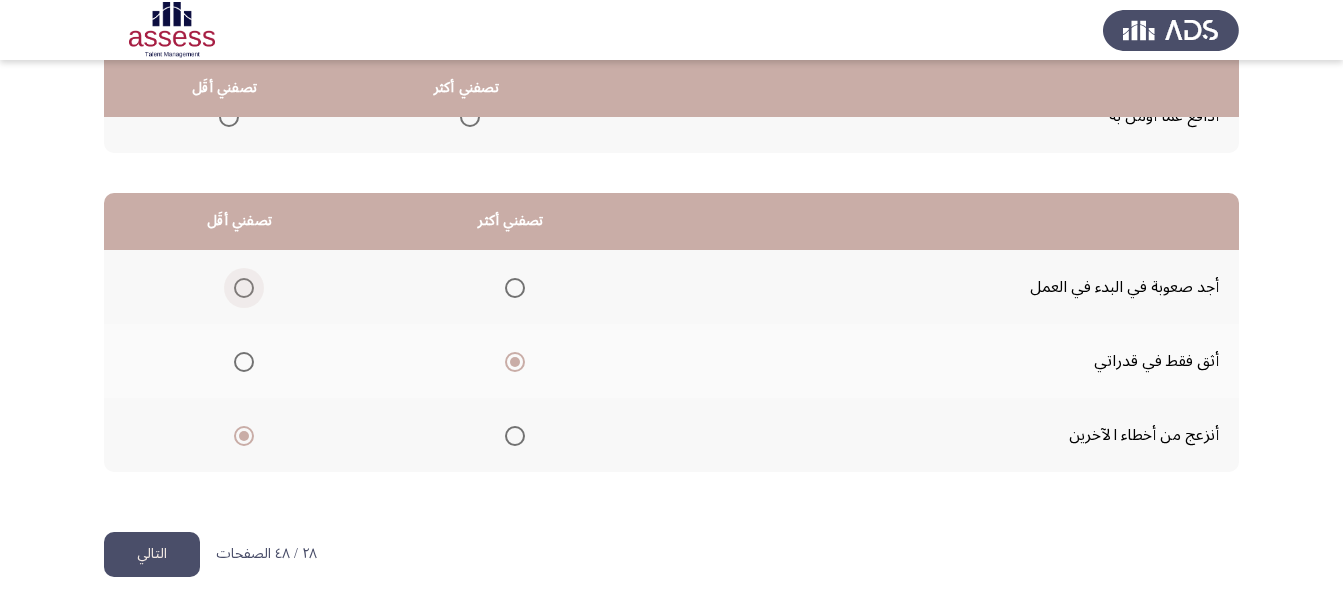 click at bounding box center (244, 288) 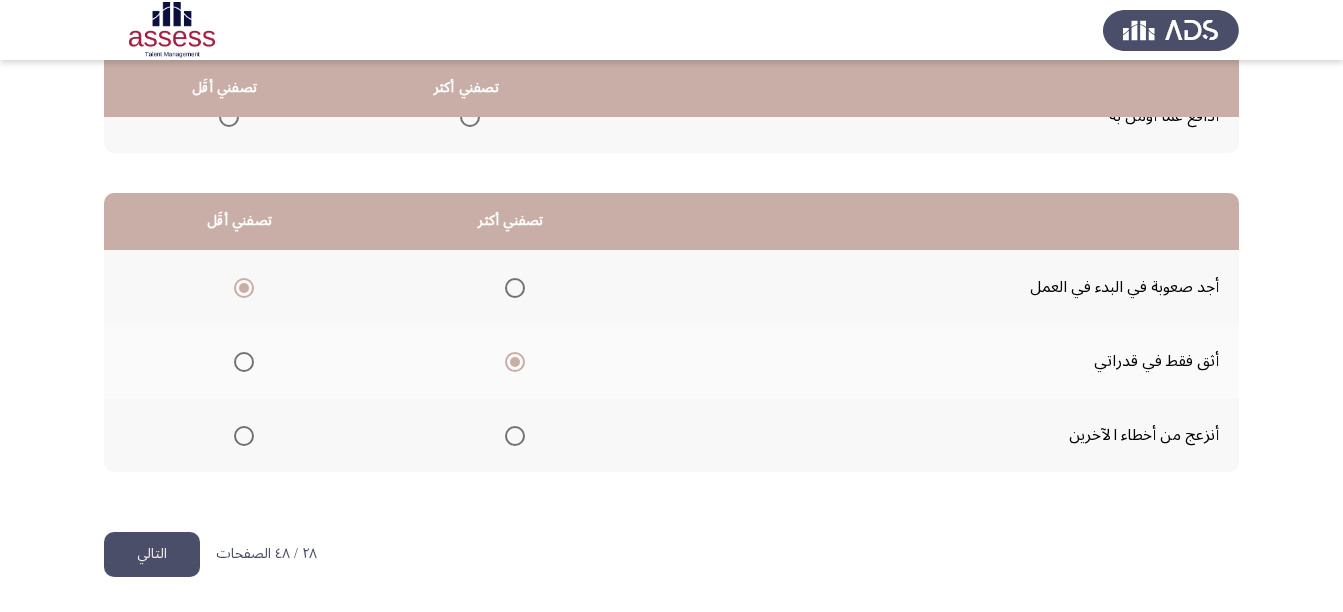 click on "التالي" 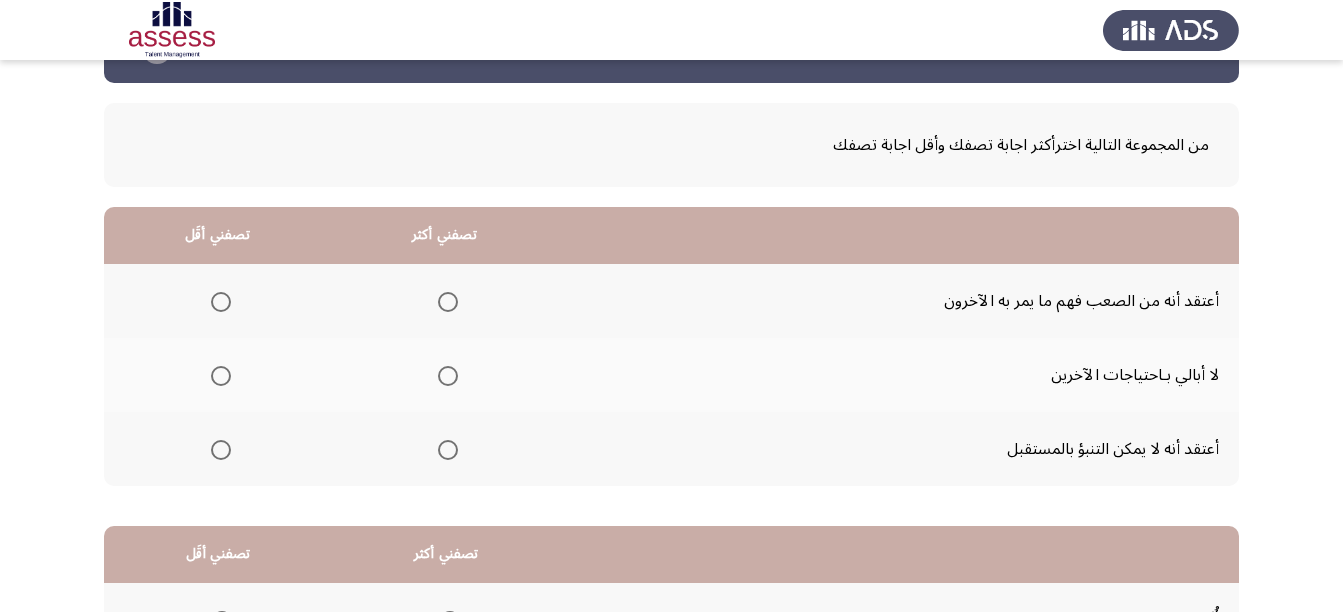 scroll, scrollTop: 100, scrollLeft: 0, axis: vertical 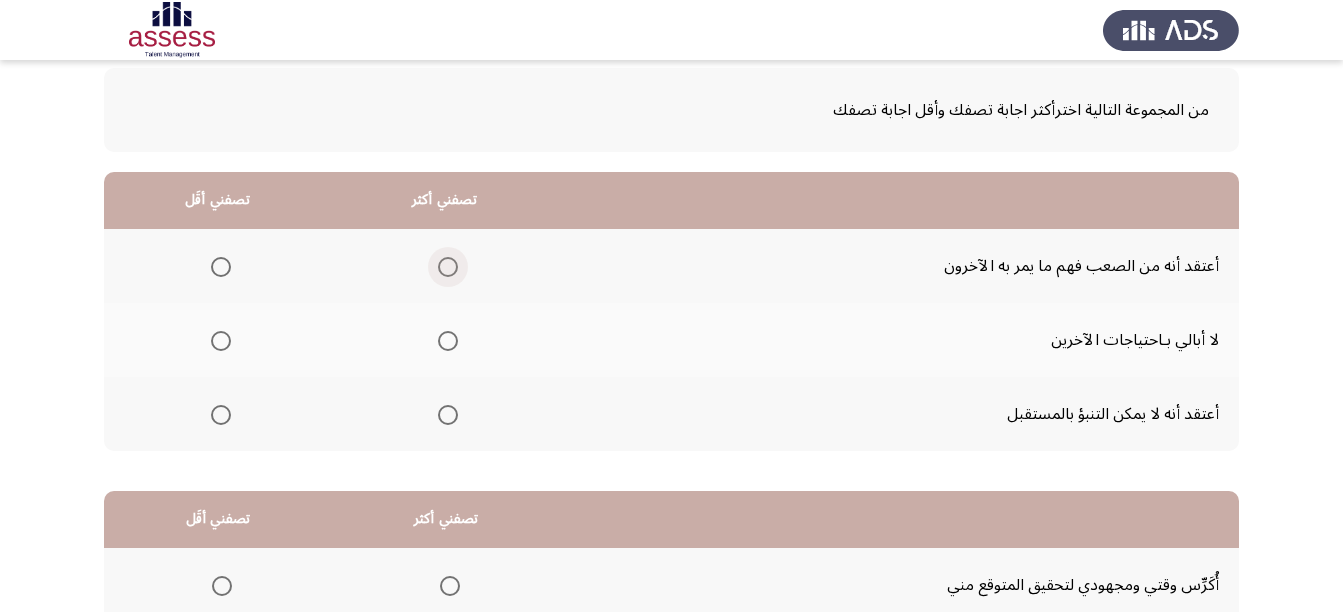 click at bounding box center (448, 267) 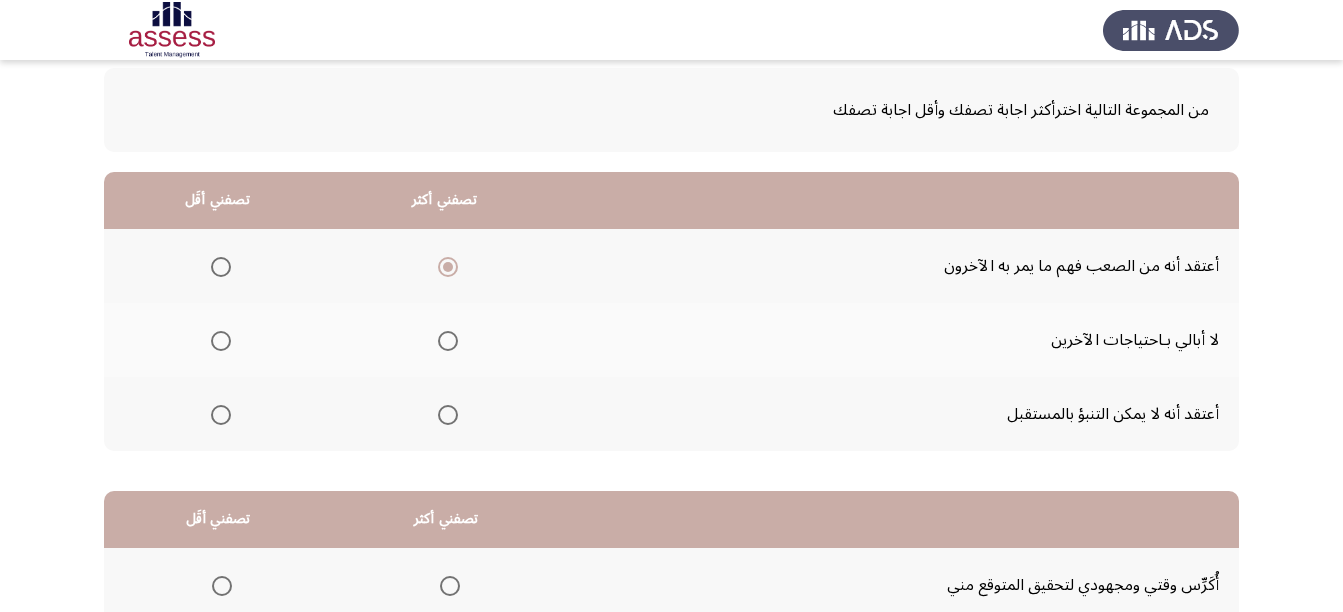 click at bounding box center [221, 415] 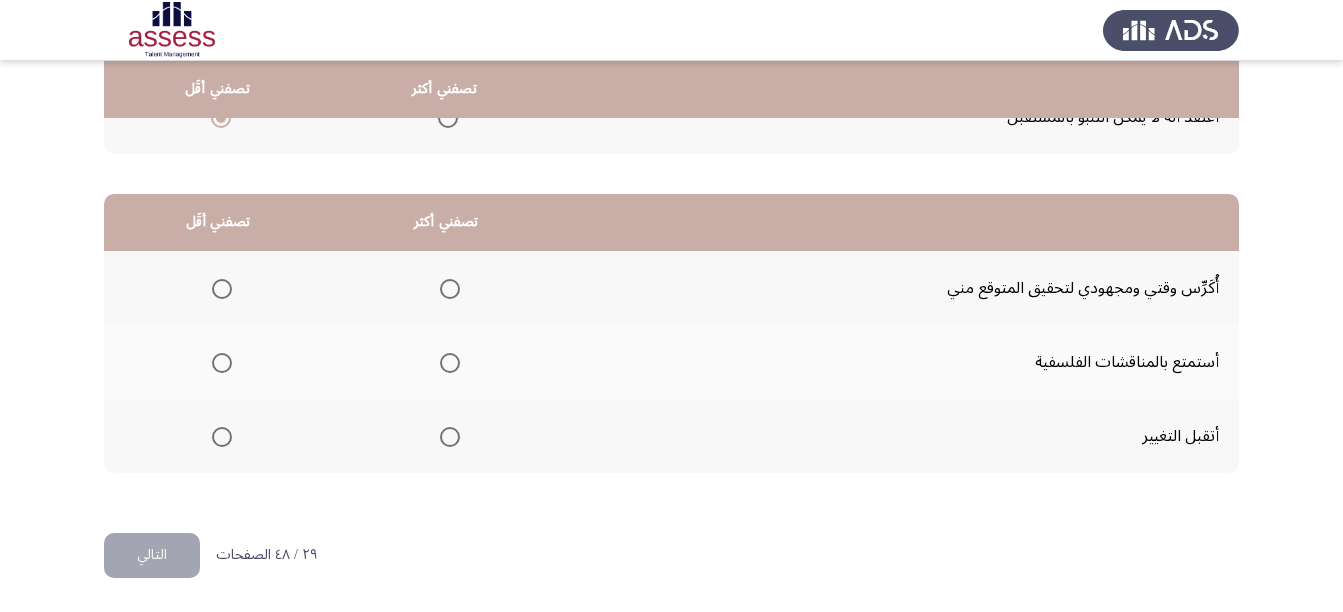 scroll, scrollTop: 398, scrollLeft: 0, axis: vertical 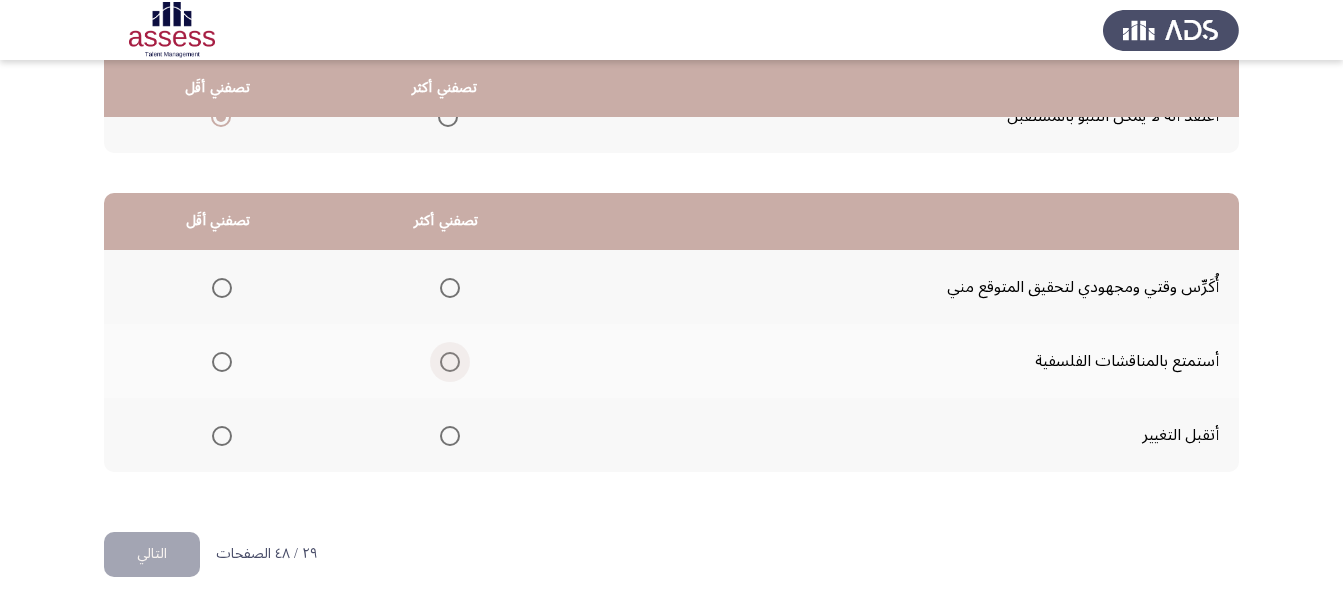 click at bounding box center (450, 362) 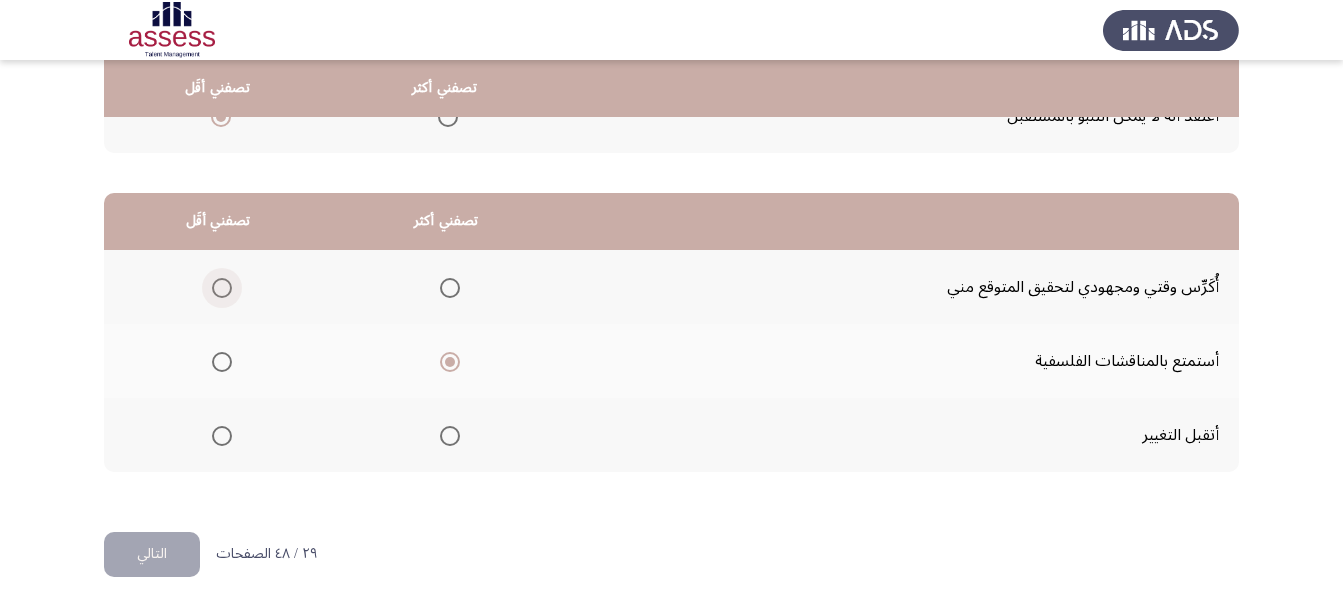 click at bounding box center (222, 288) 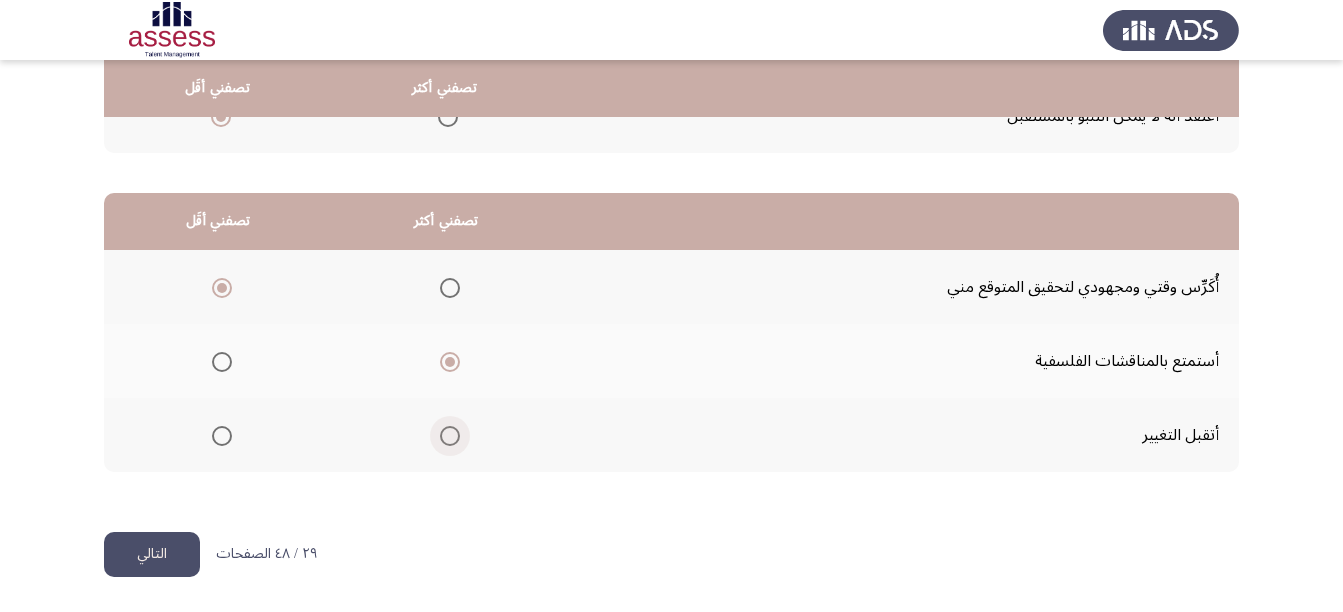 click at bounding box center (450, 436) 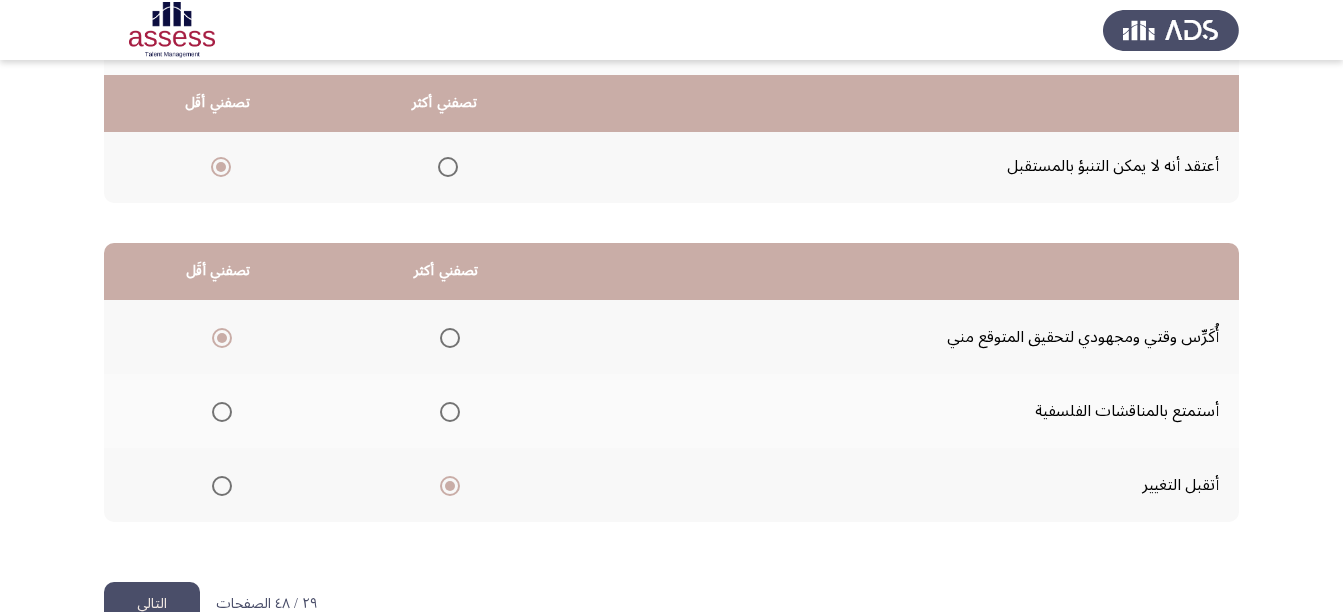 scroll, scrollTop: 398, scrollLeft: 0, axis: vertical 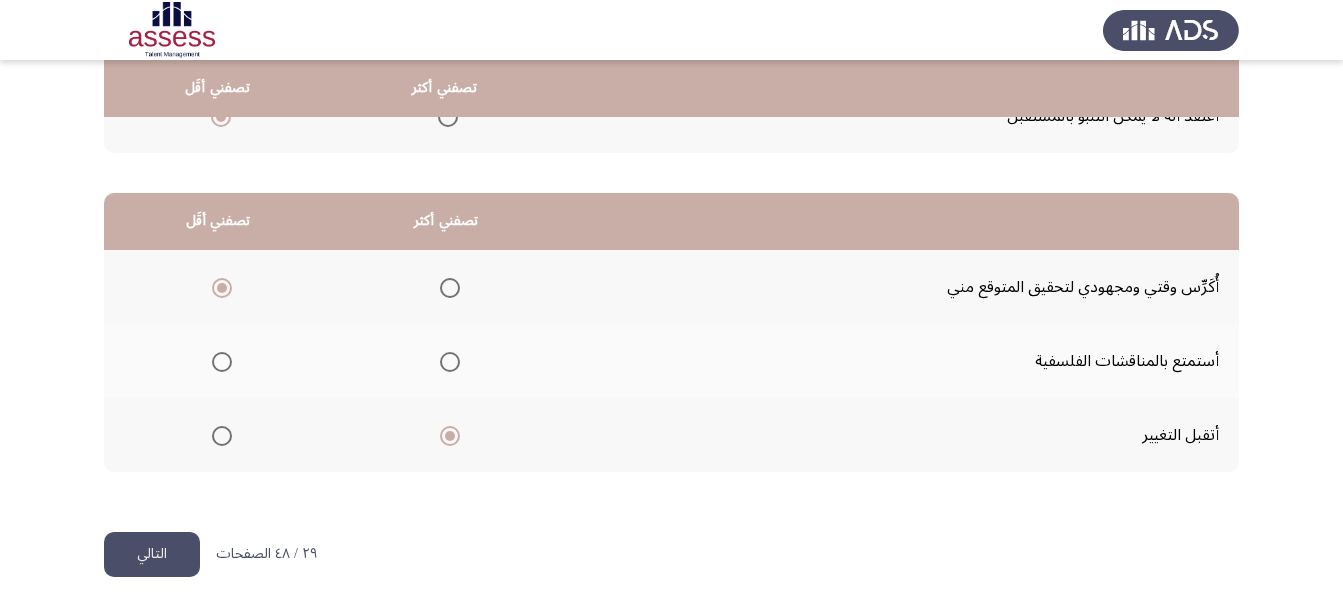 click at bounding box center [222, 362] 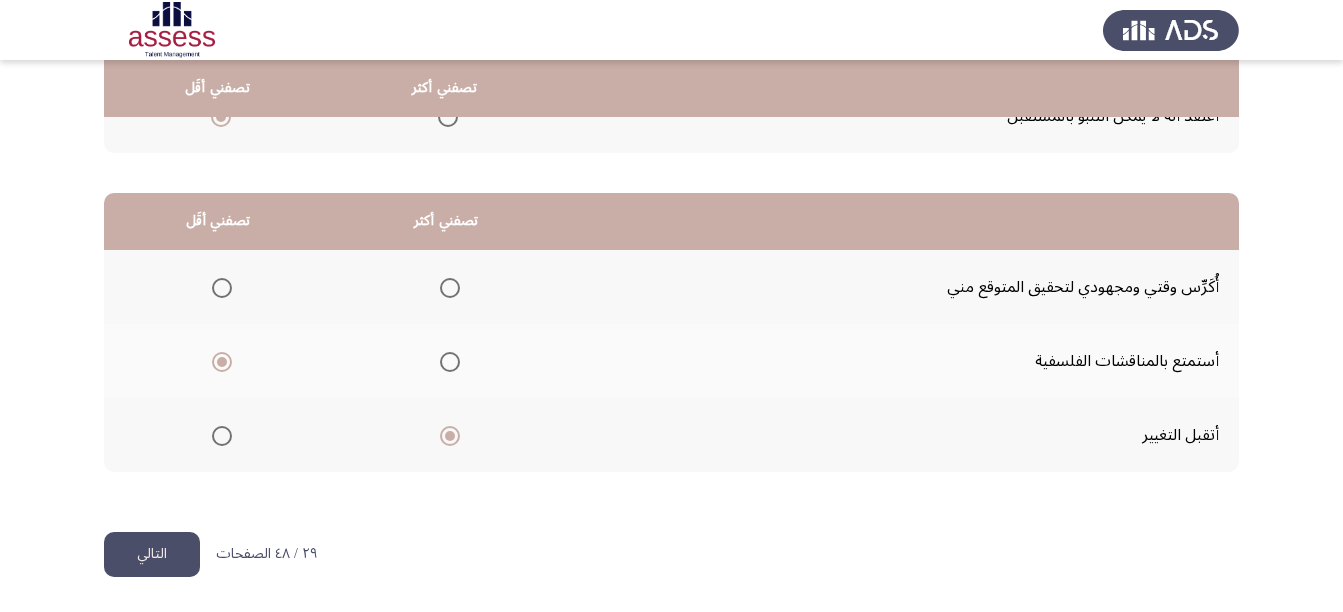 click on "التالي" 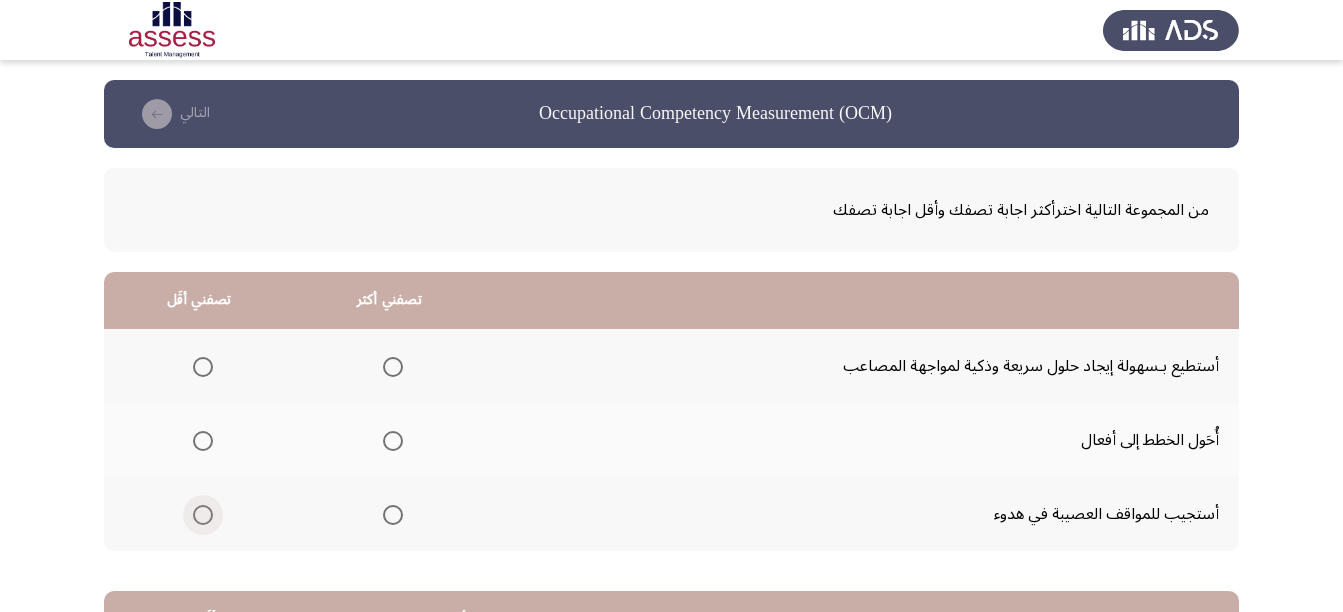 click at bounding box center [203, 515] 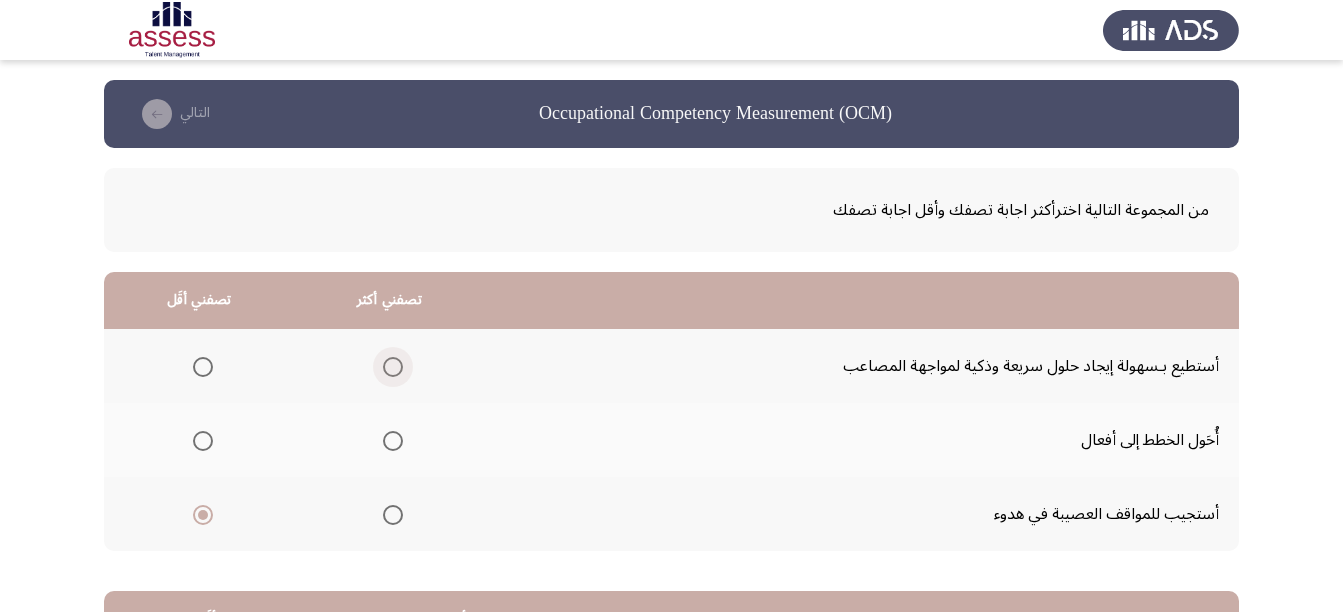 click at bounding box center (393, 367) 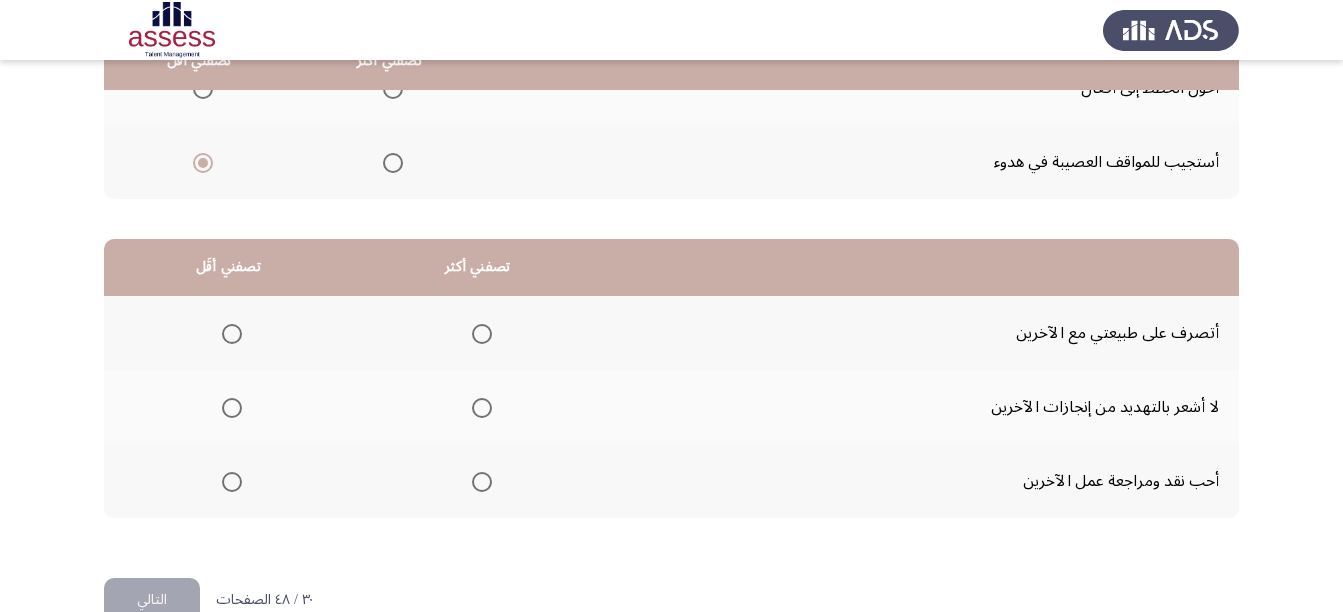 scroll, scrollTop: 398, scrollLeft: 0, axis: vertical 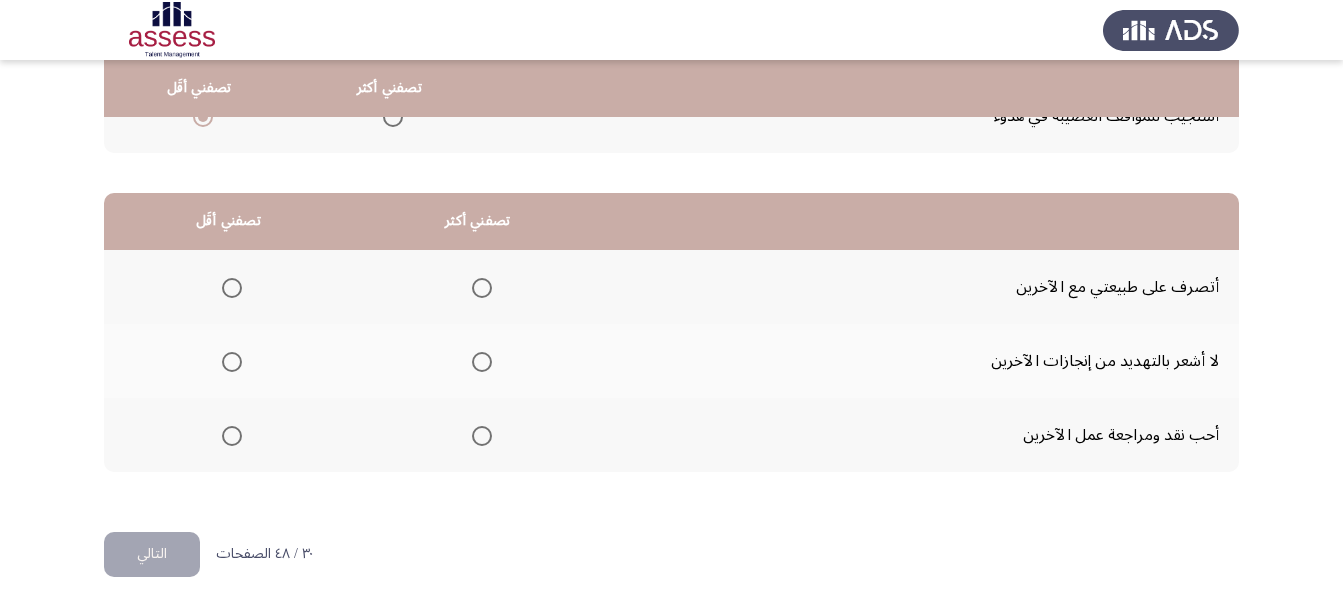click at bounding box center [232, 436] 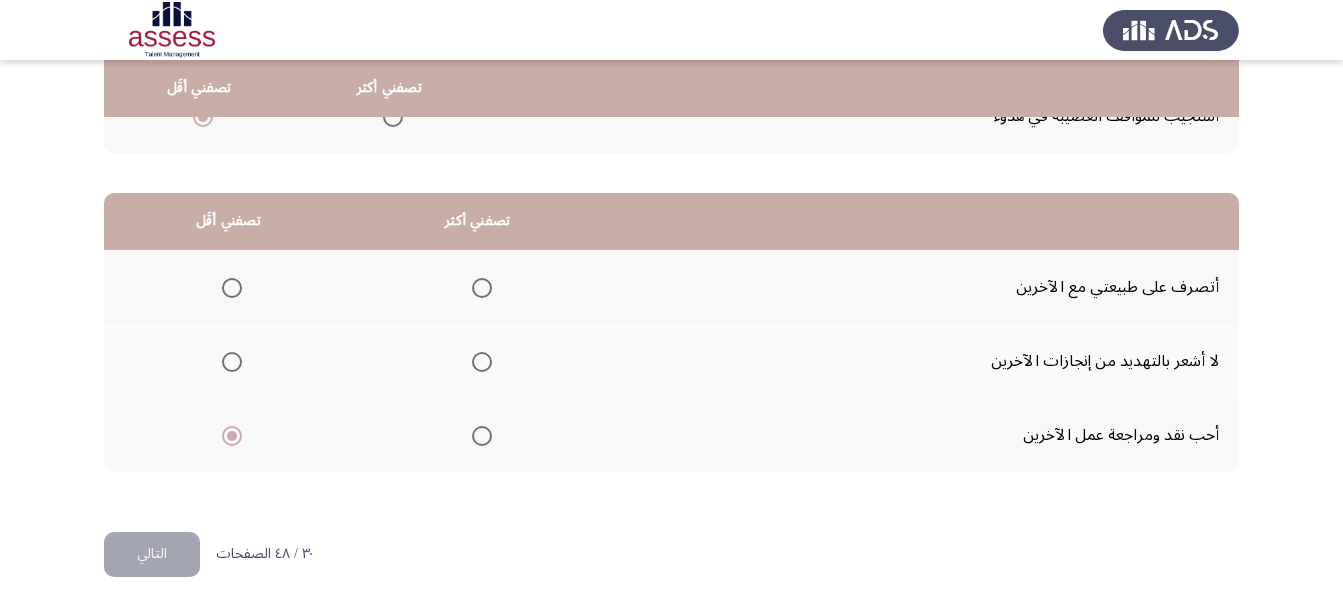 click at bounding box center [482, 362] 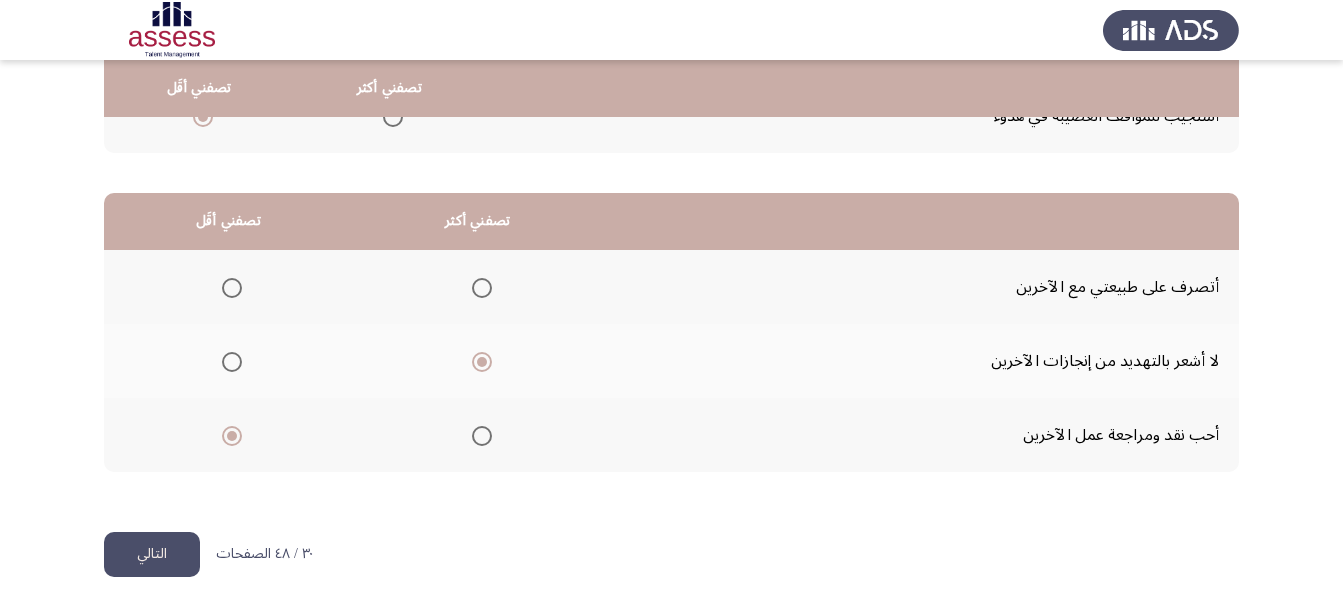 click on "التالي" 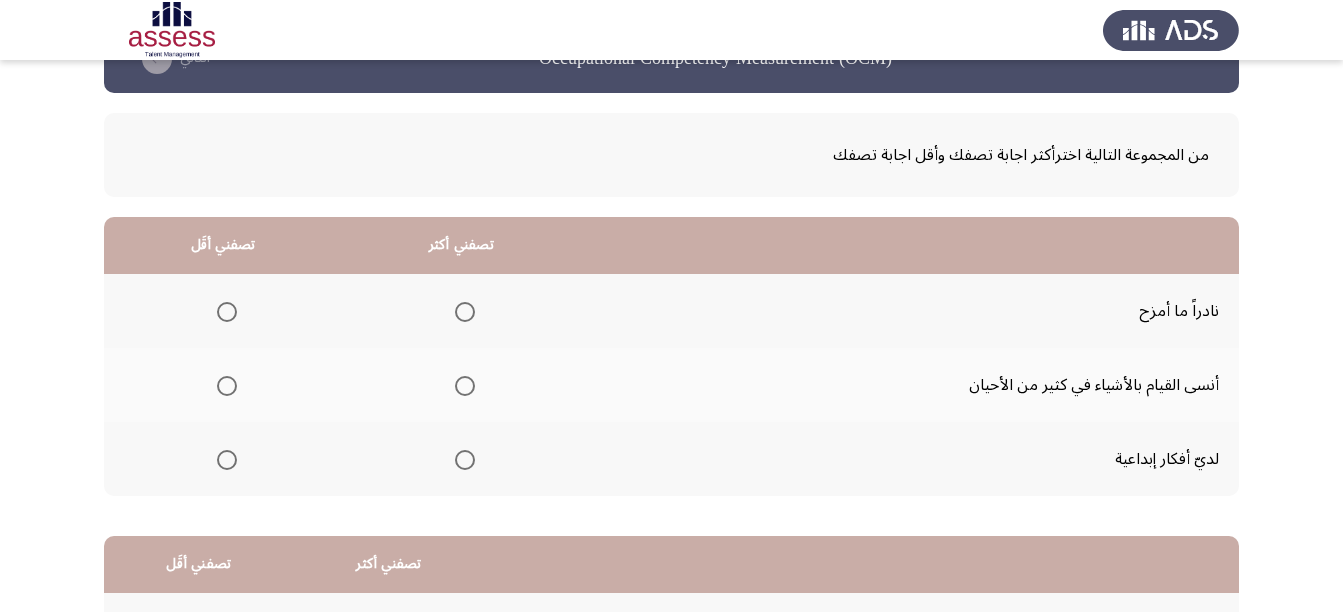 scroll, scrollTop: 100, scrollLeft: 0, axis: vertical 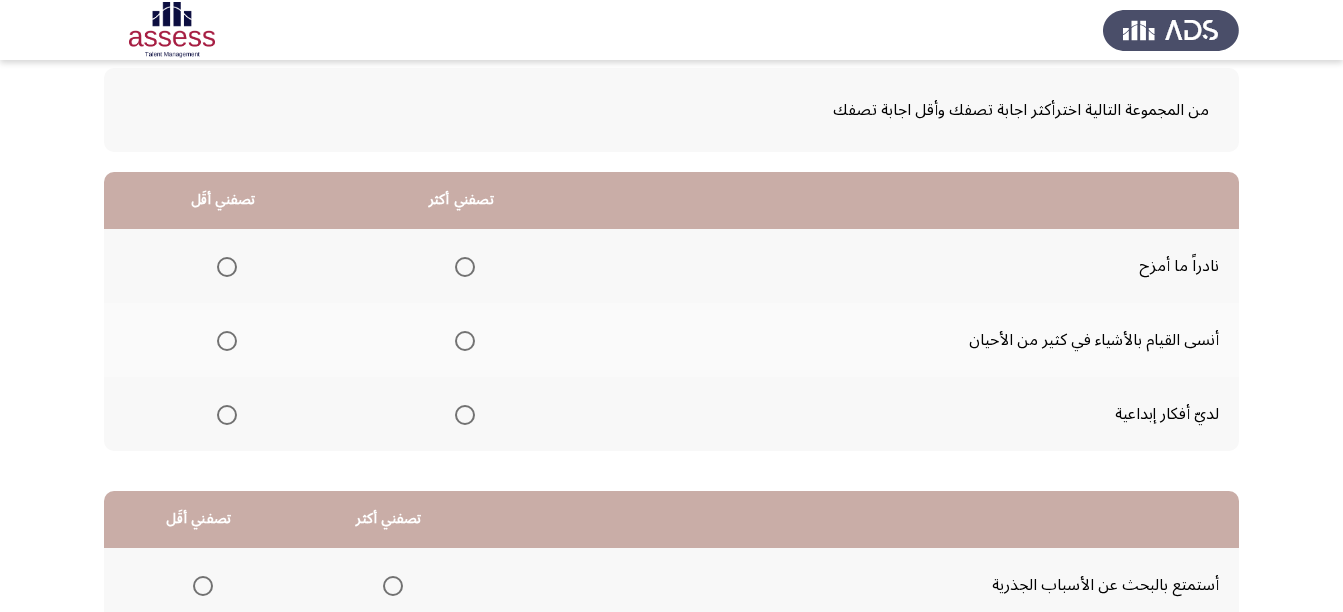 click at bounding box center [465, 415] 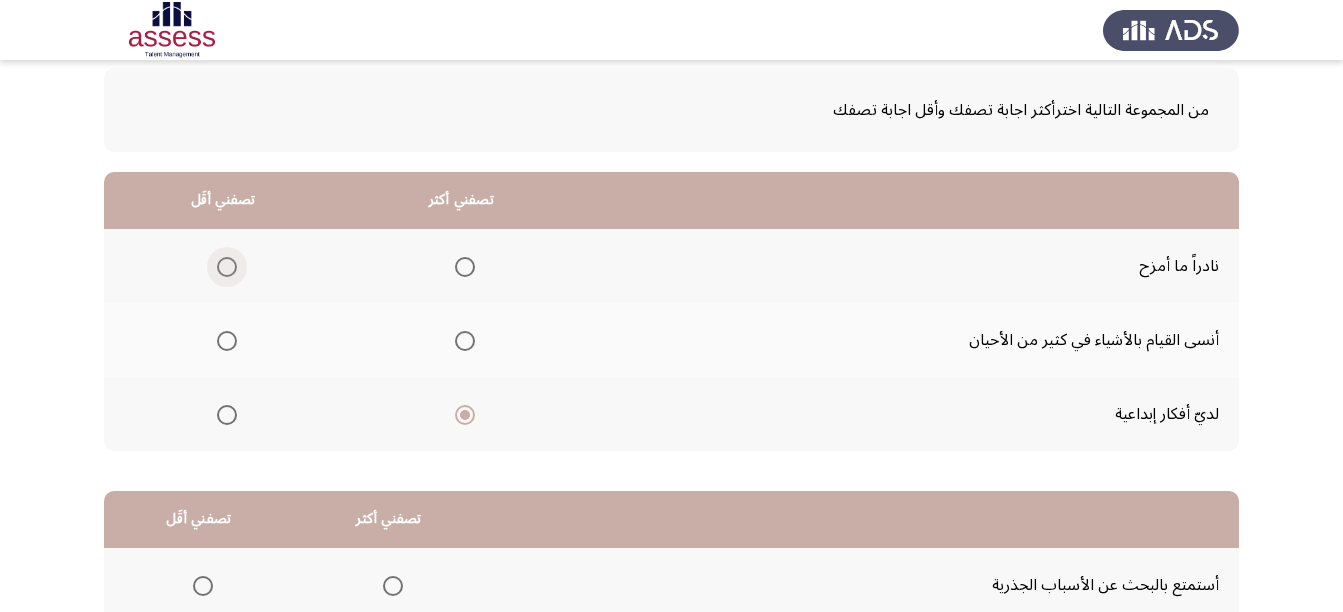 click at bounding box center (227, 267) 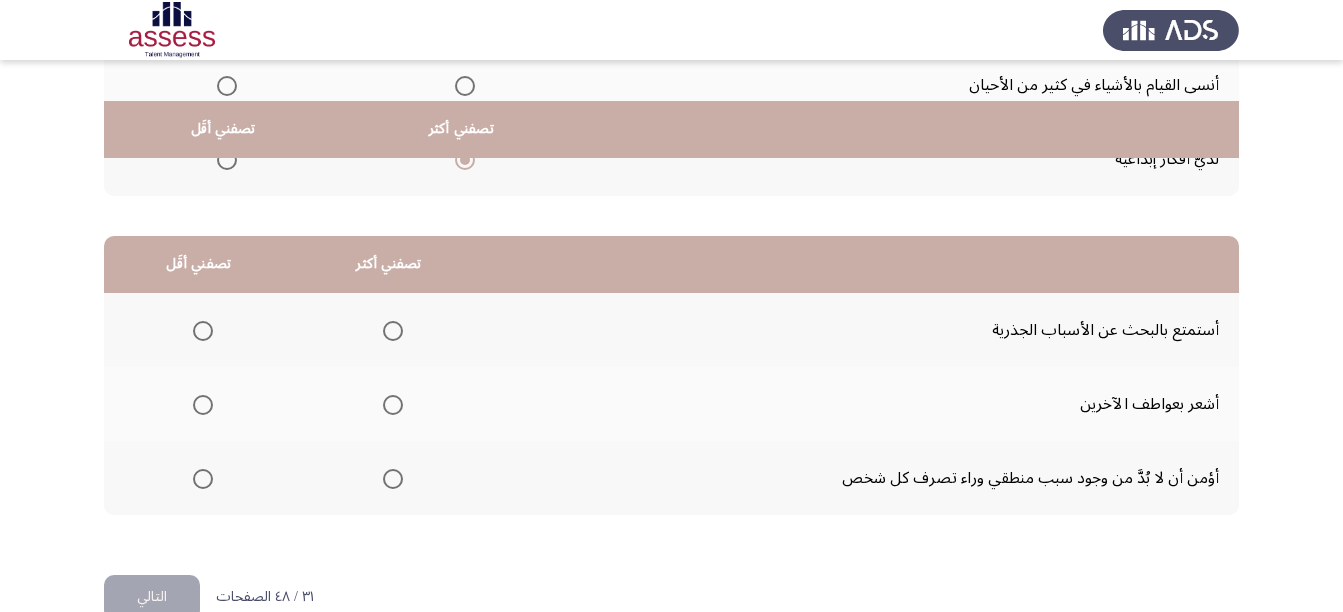 scroll, scrollTop: 398, scrollLeft: 0, axis: vertical 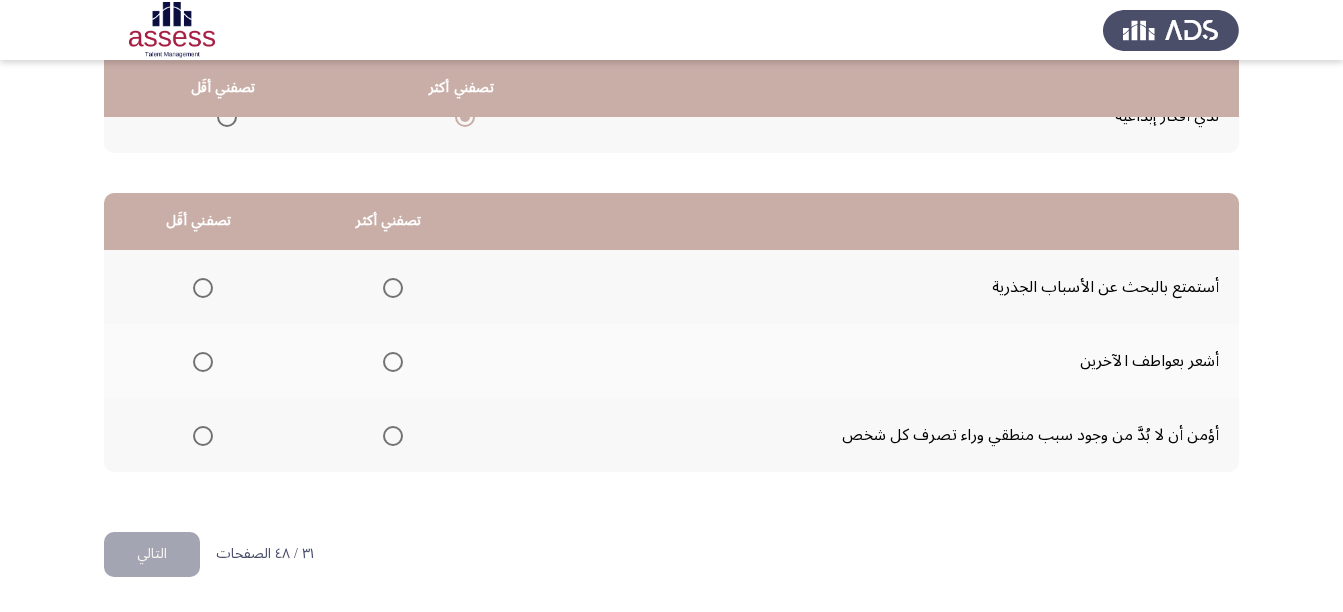 click at bounding box center [393, 288] 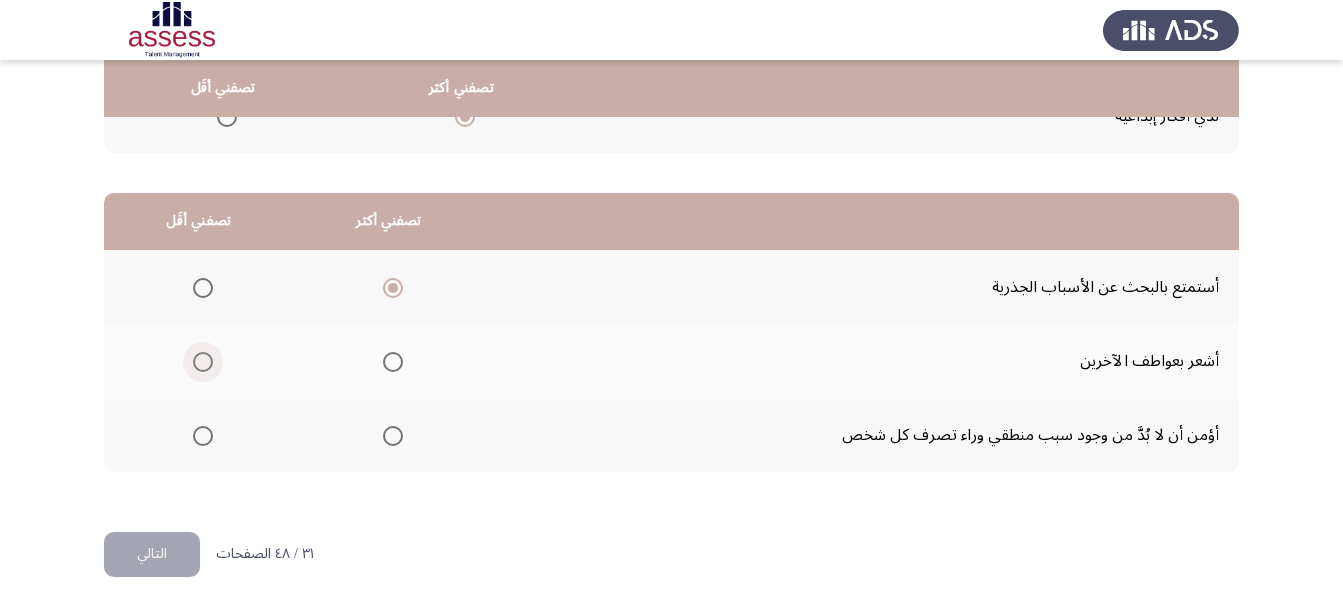 click at bounding box center [203, 362] 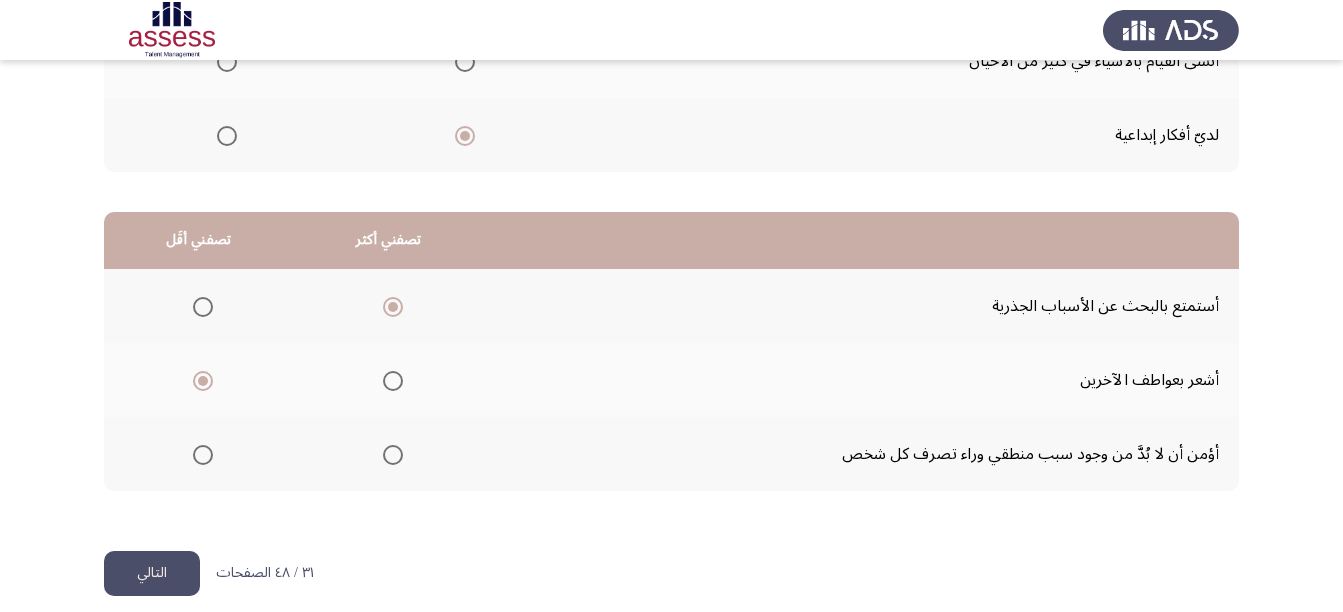 scroll, scrollTop: 398, scrollLeft: 0, axis: vertical 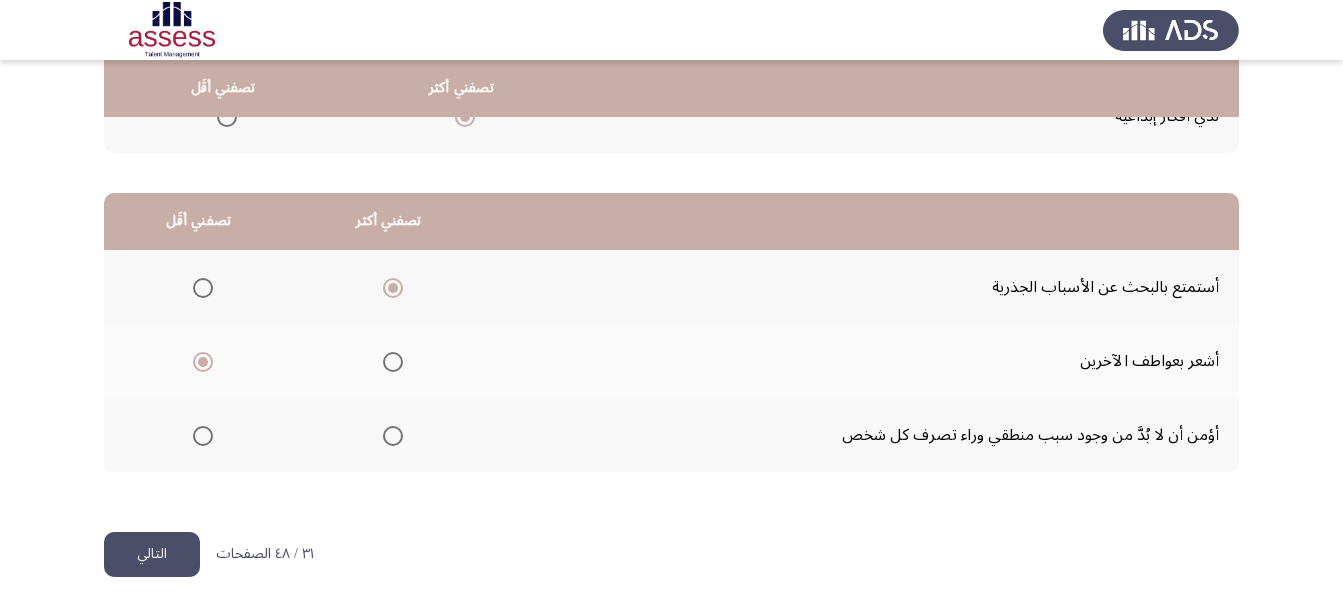 click on "التالي" 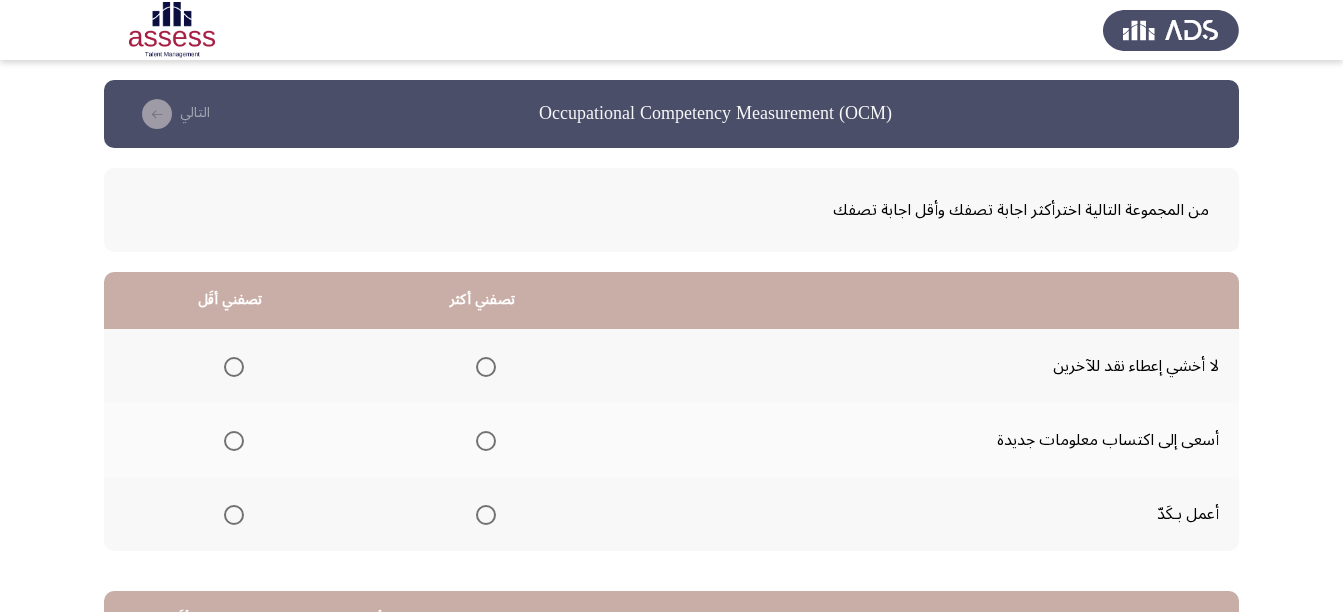 scroll, scrollTop: 100, scrollLeft: 0, axis: vertical 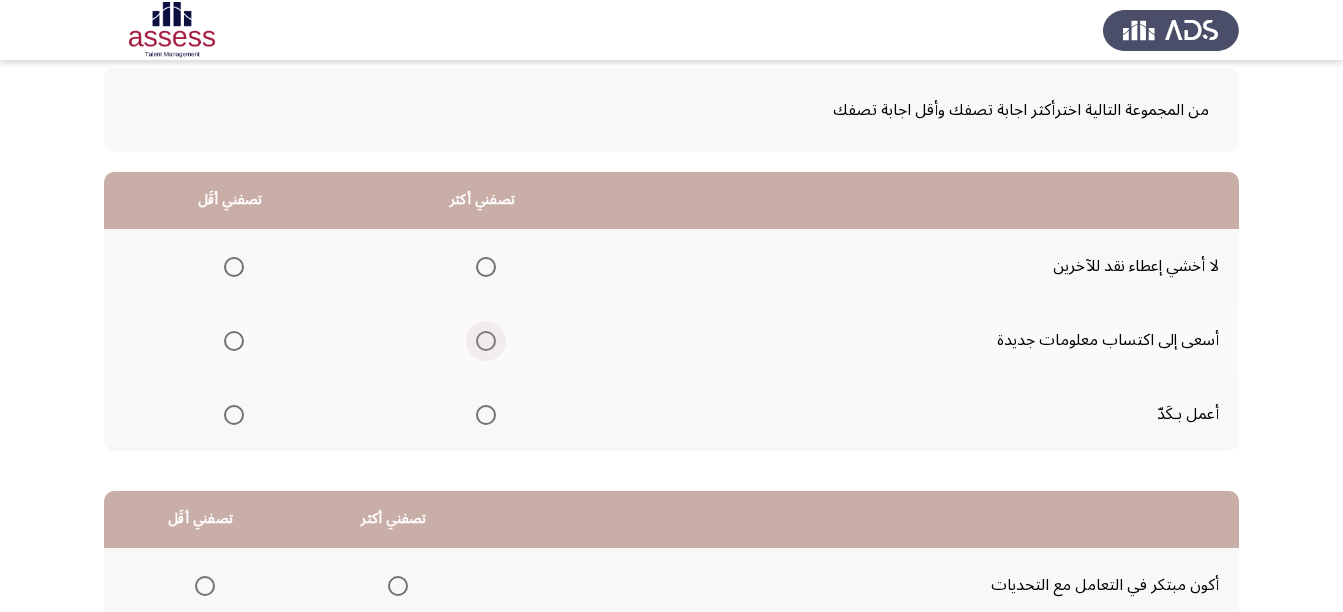 click at bounding box center [486, 341] 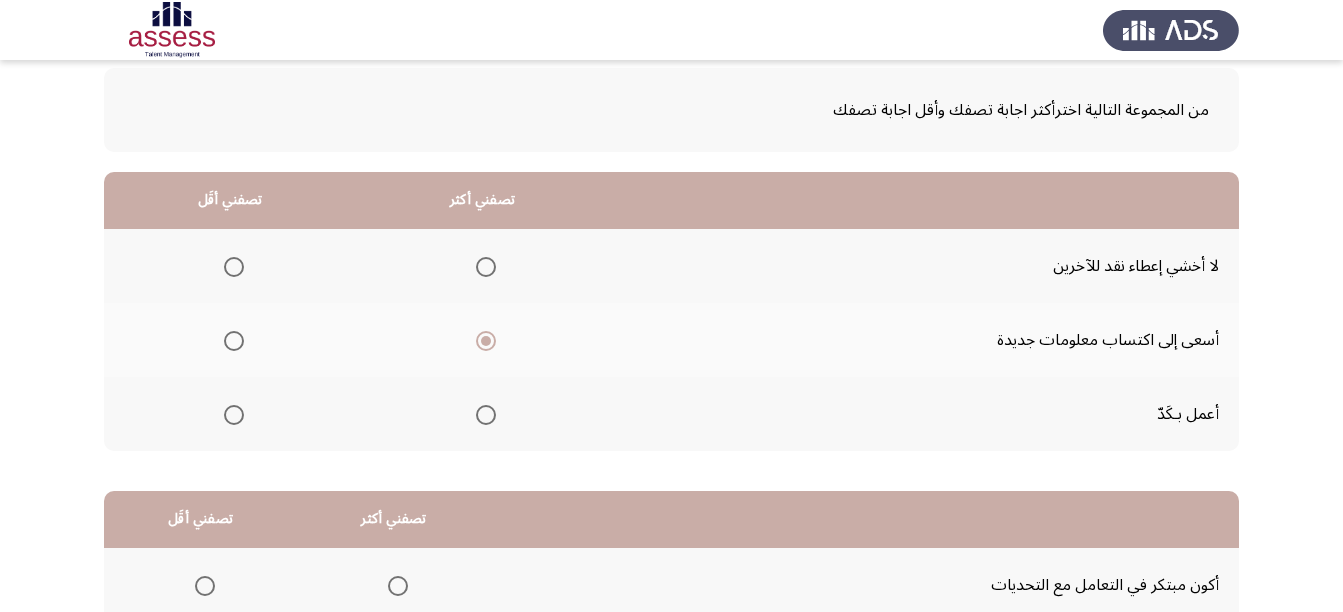 click at bounding box center [234, 267] 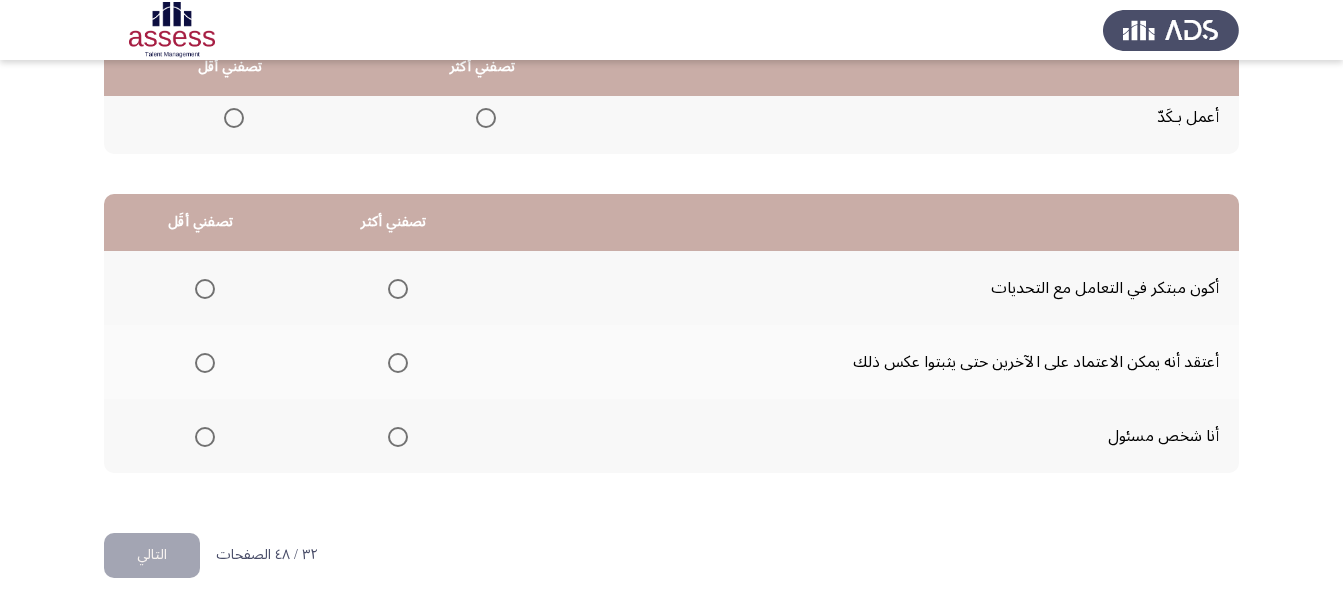 scroll, scrollTop: 398, scrollLeft: 0, axis: vertical 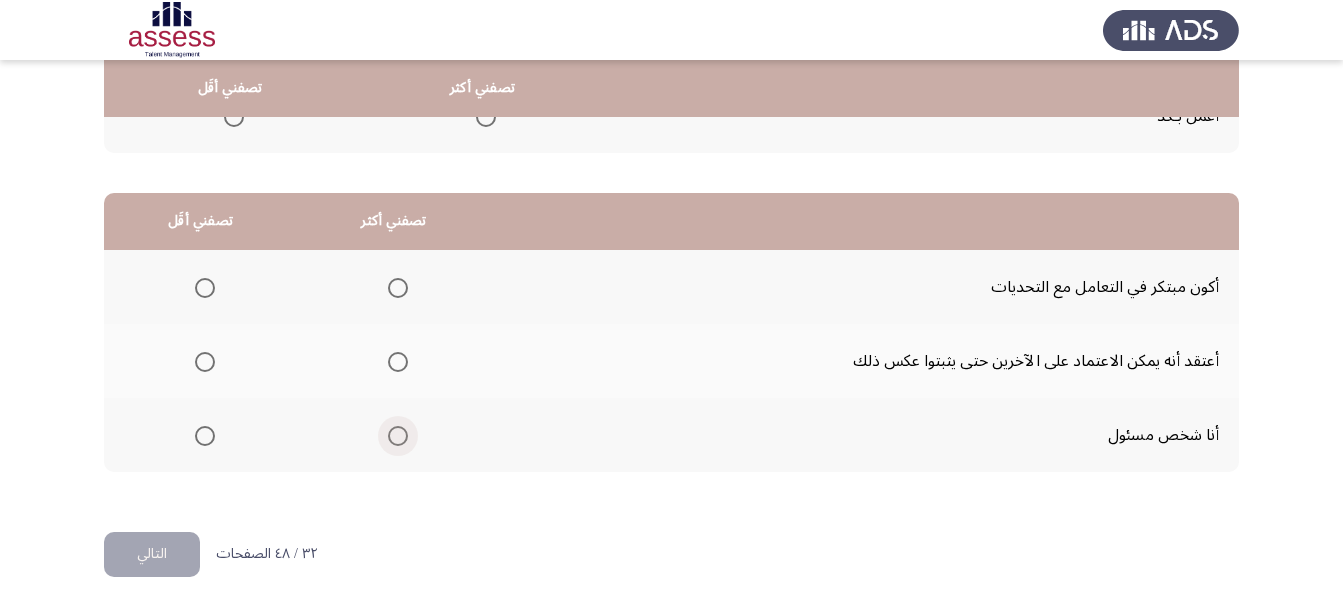 click at bounding box center [398, 436] 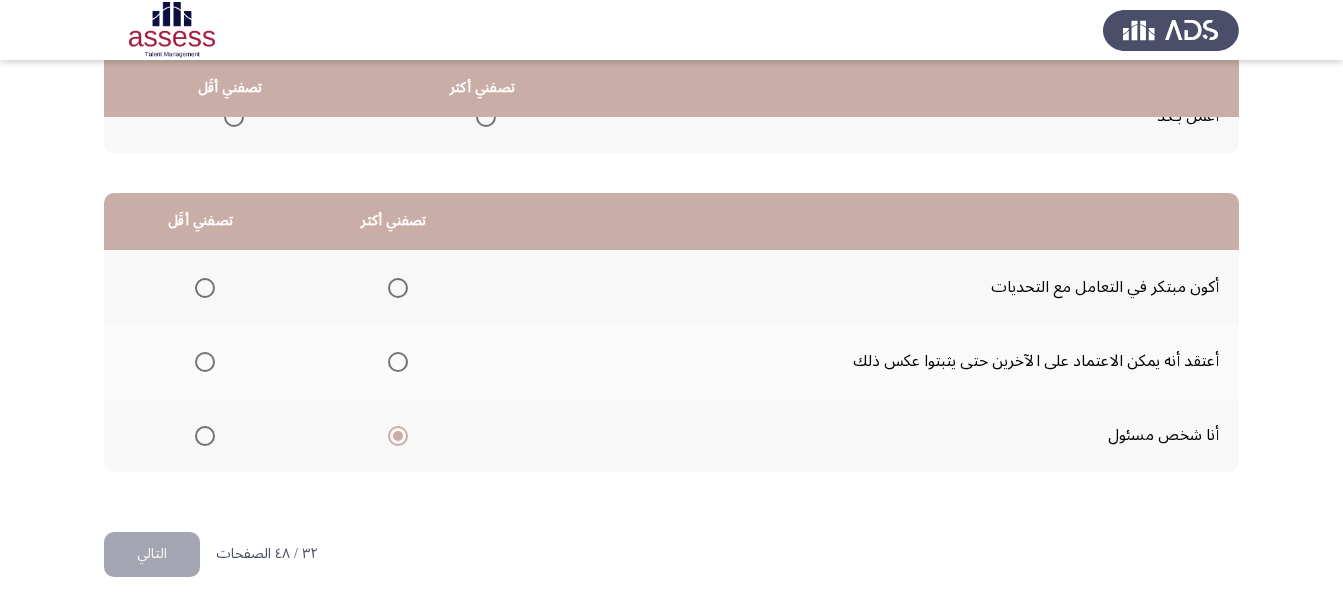 click 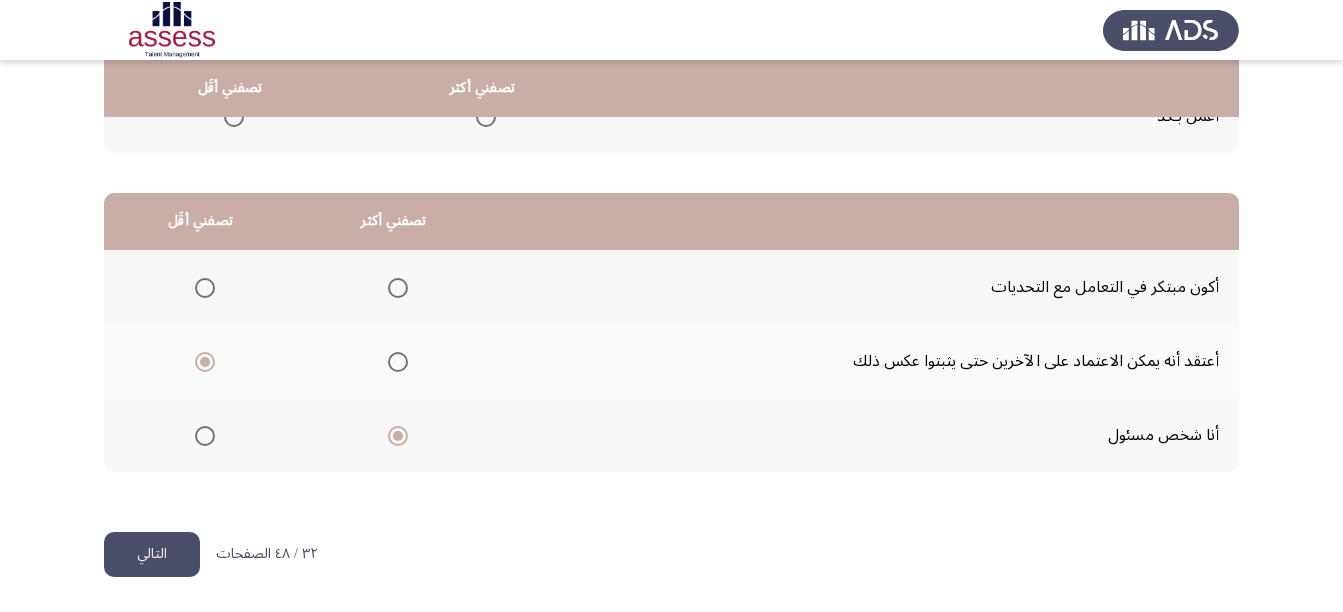 click on "التالي" 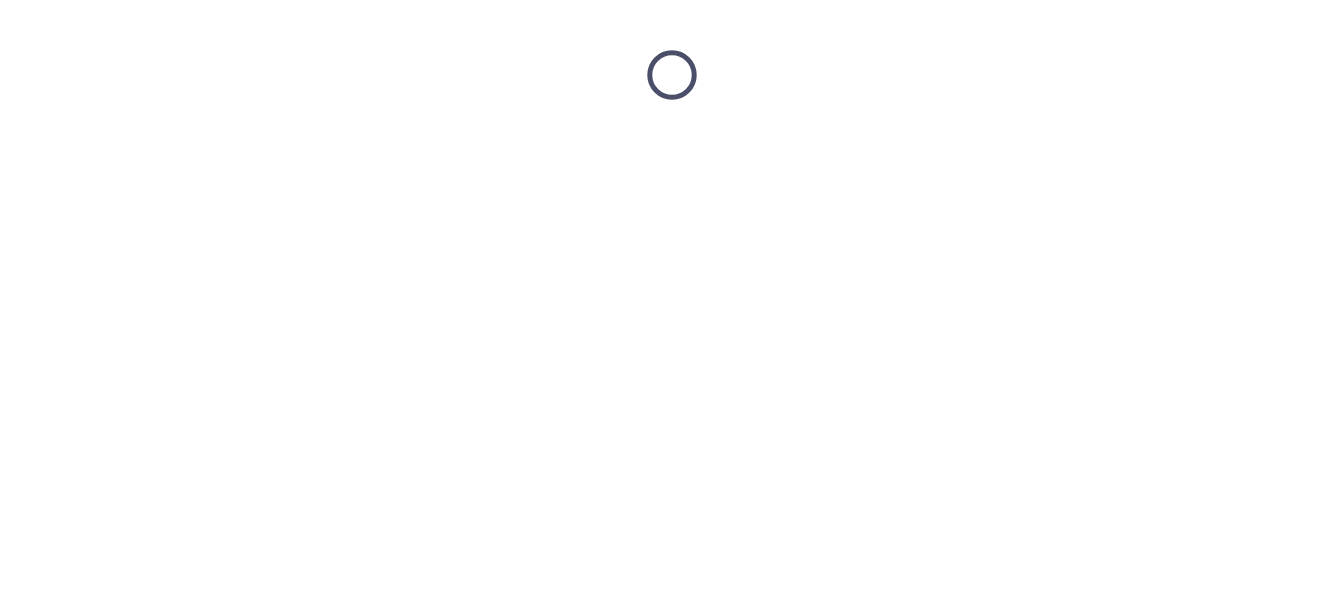 scroll, scrollTop: 0, scrollLeft: 0, axis: both 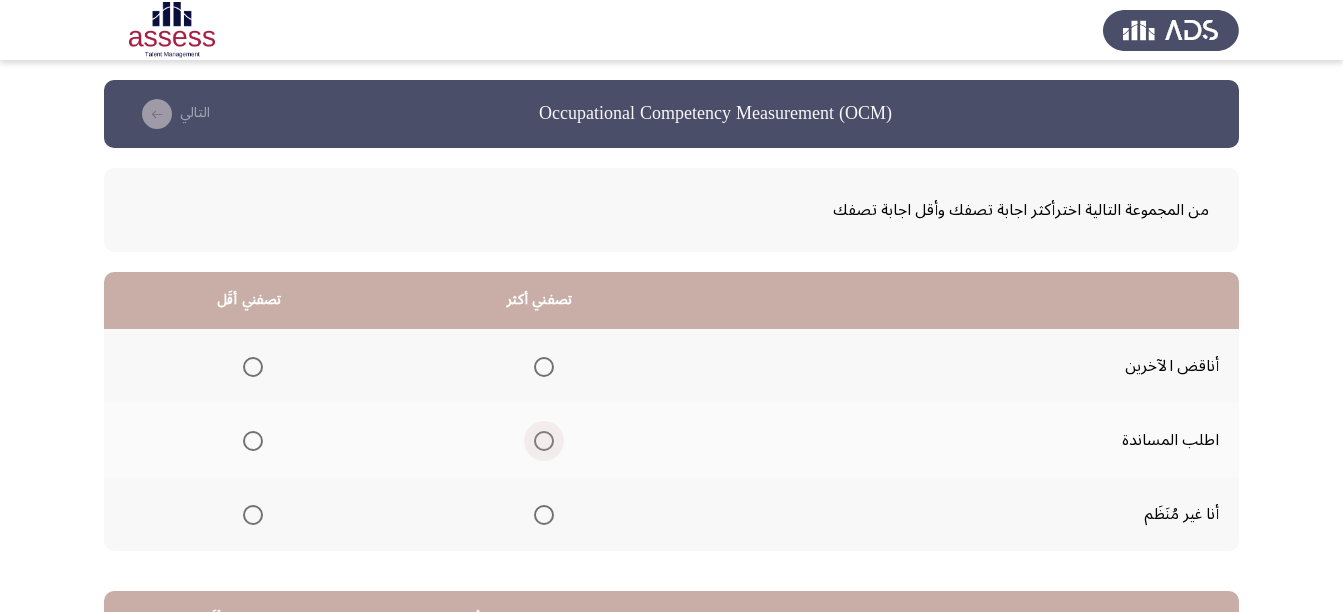 click at bounding box center [544, 441] 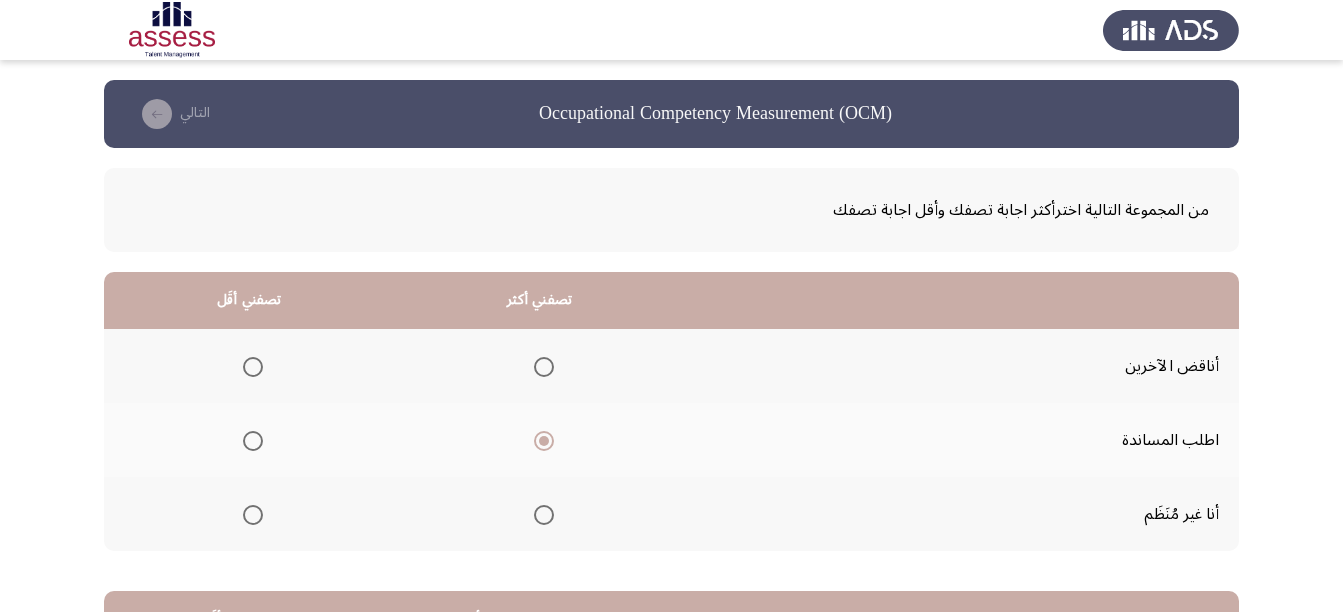 click at bounding box center (253, 515) 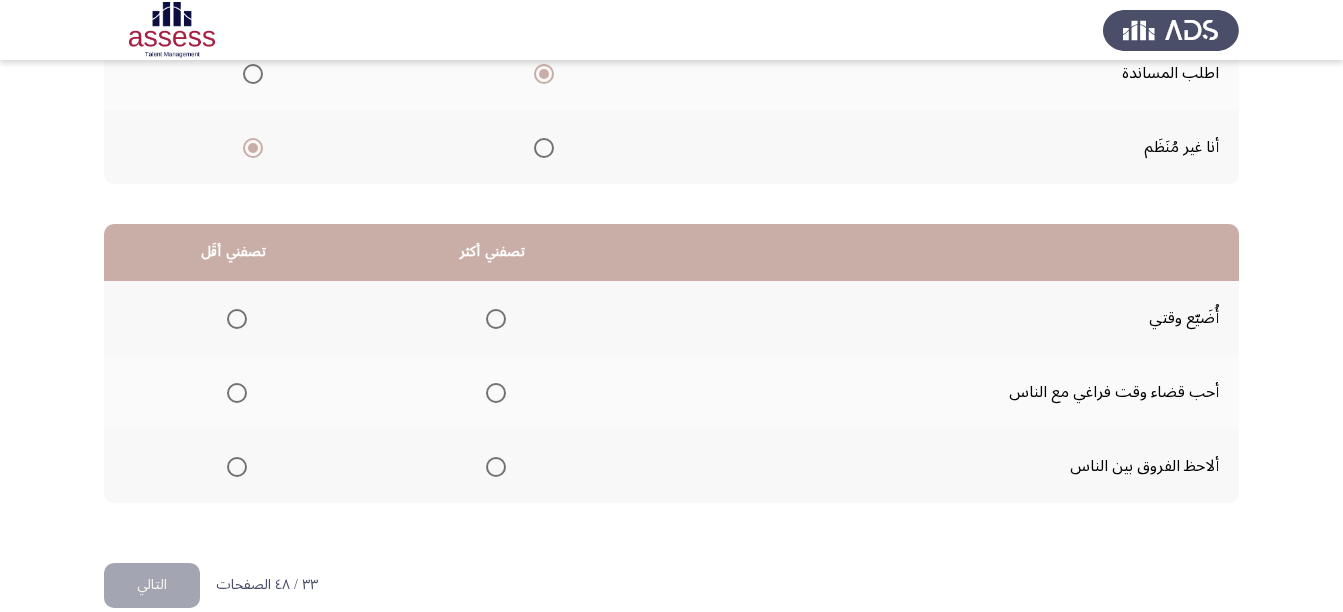 scroll, scrollTop: 398, scrollLeft: 0, axis: vertical 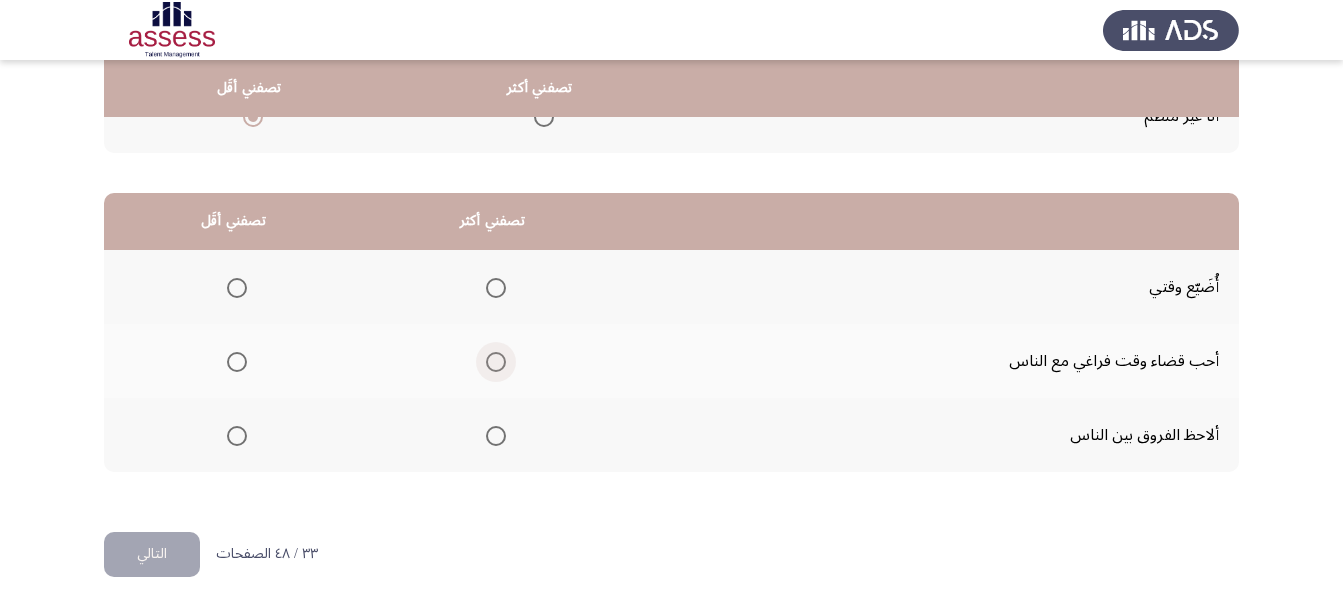 click at bounding box center [496, 362] 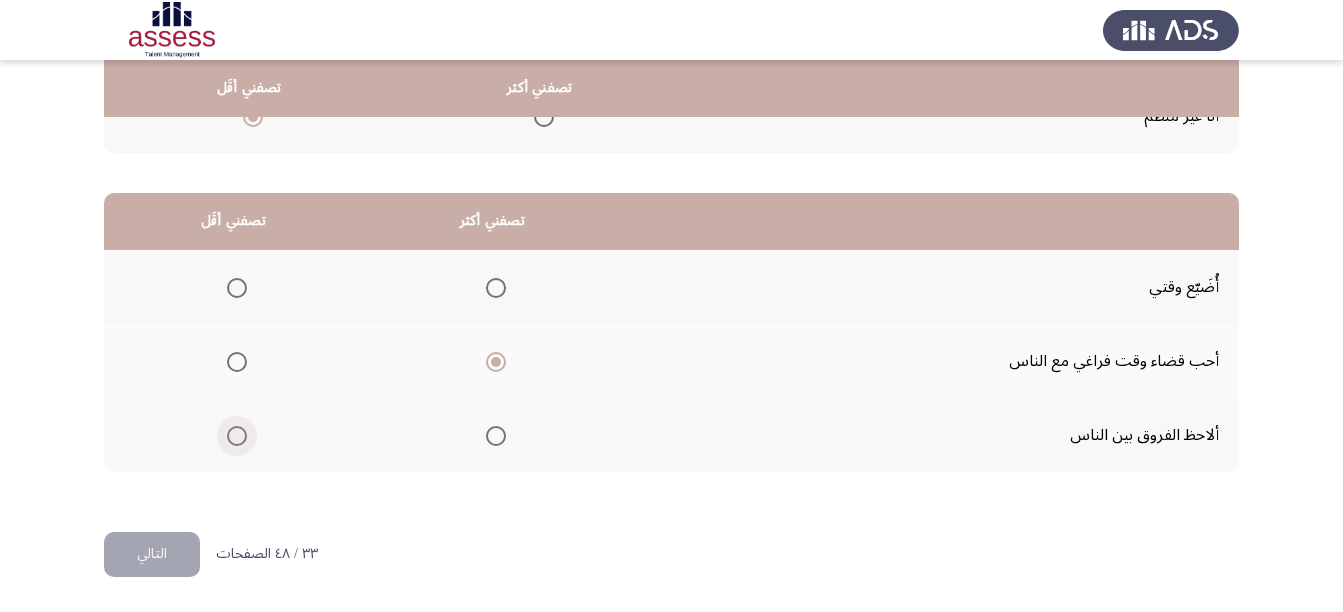 click at bounding box center [237, 436] 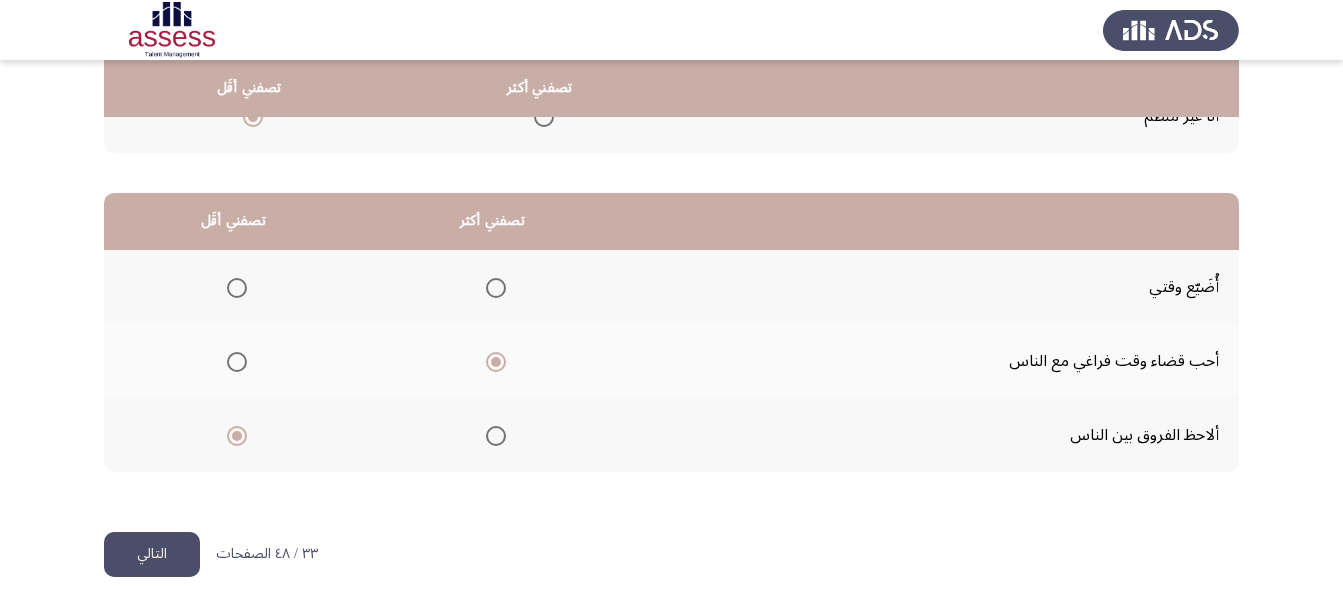 click at bounding box center [237, 288] 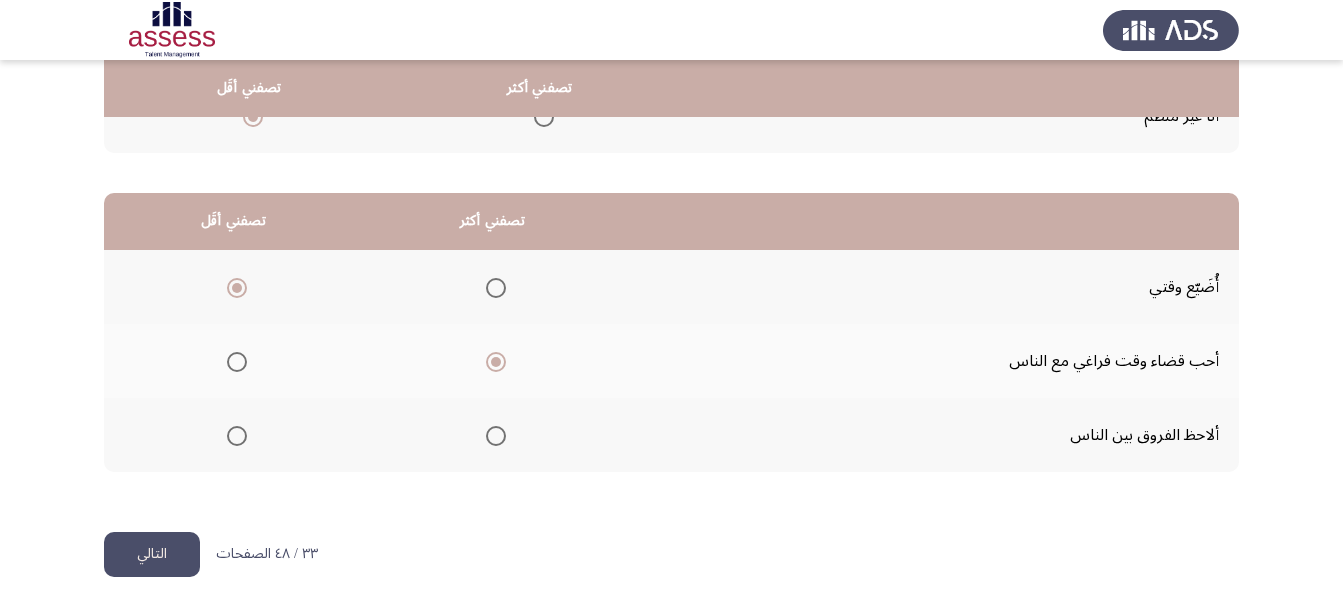 click on "التالي" 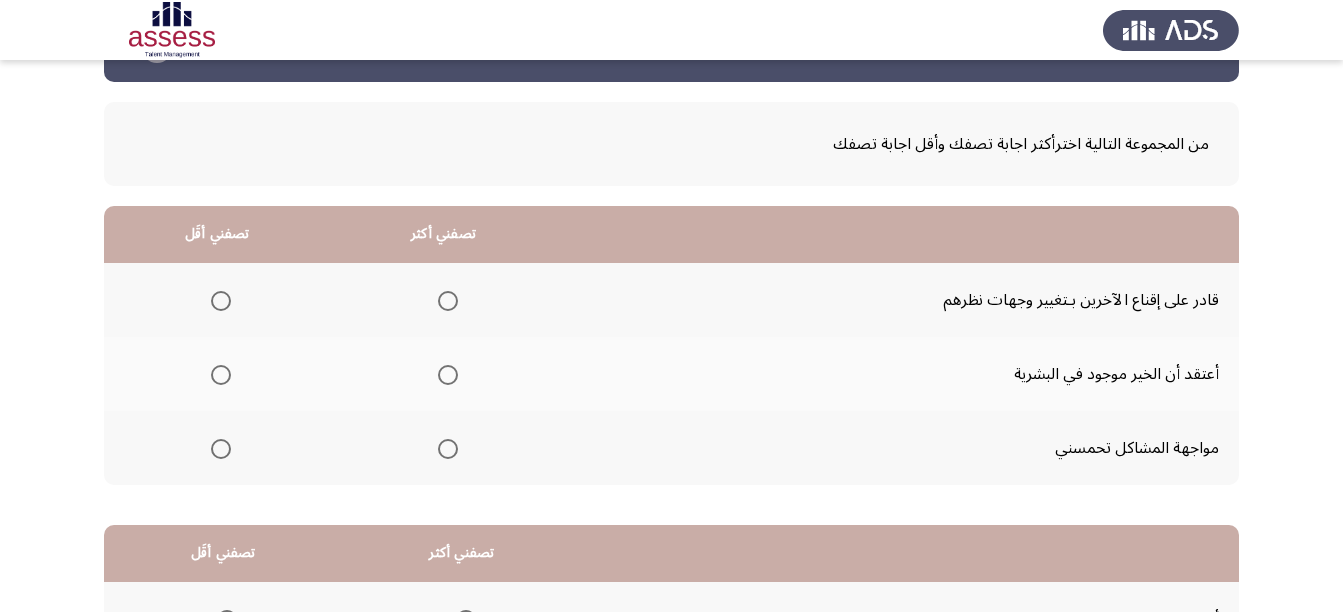 scroll, scrollTop: 100, scrollLeft: 0, axis: vertical 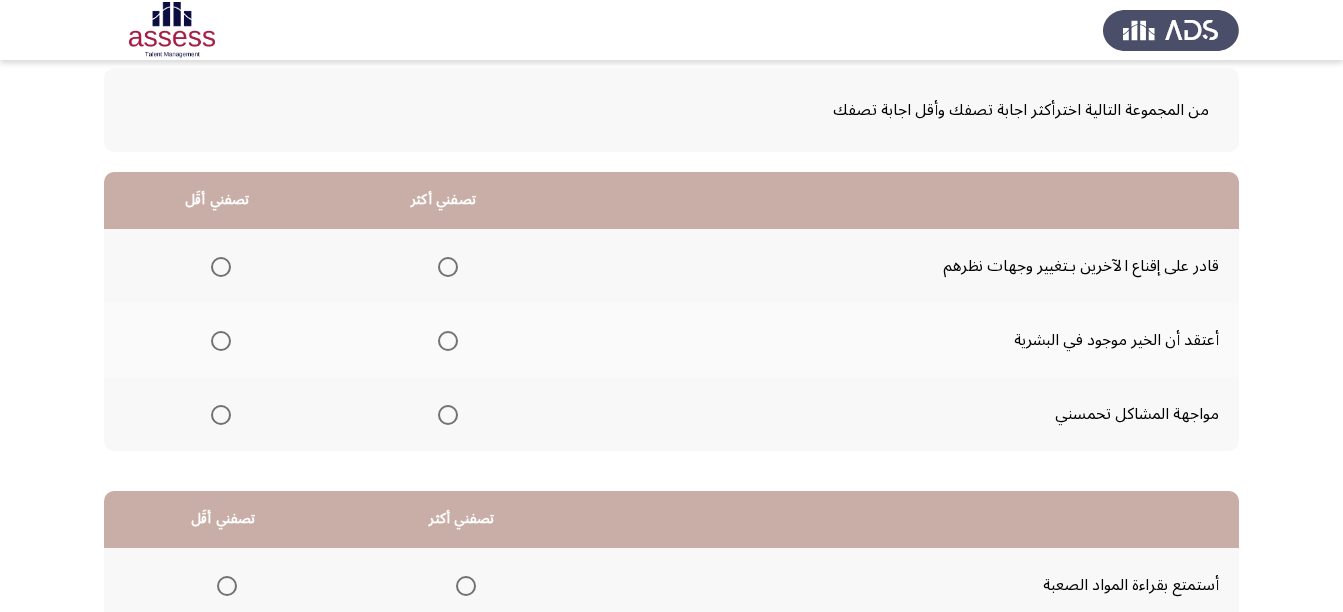 click at bounding box center (448, 267) 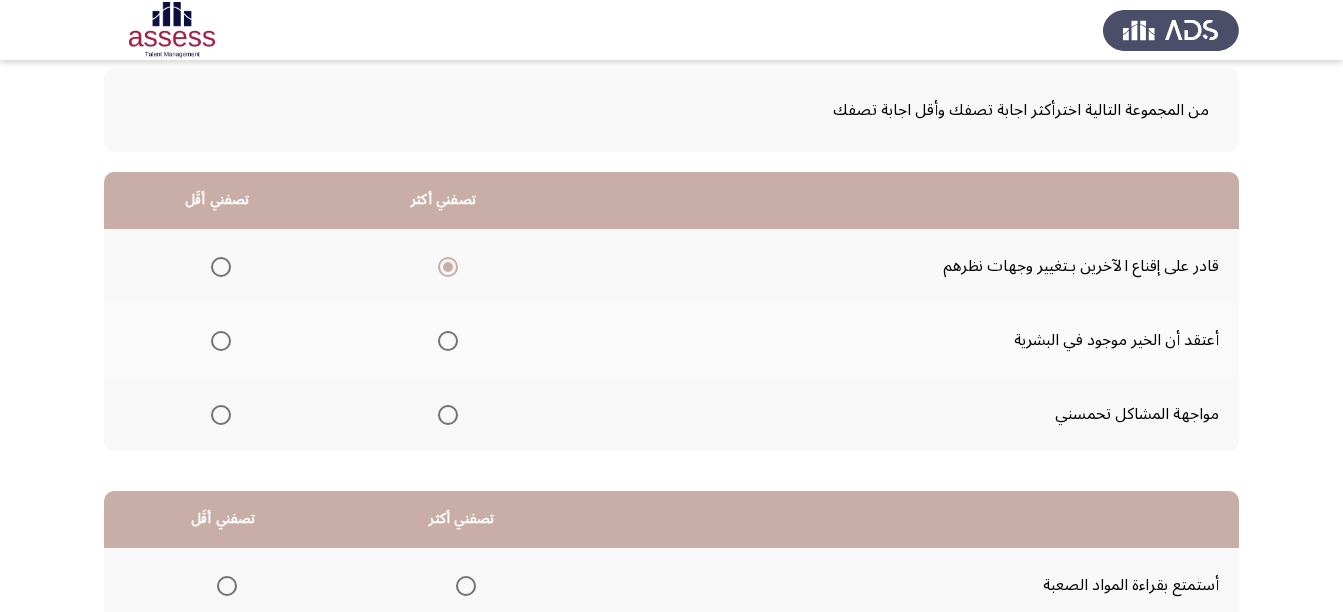 click at bounding box center (221, 415) 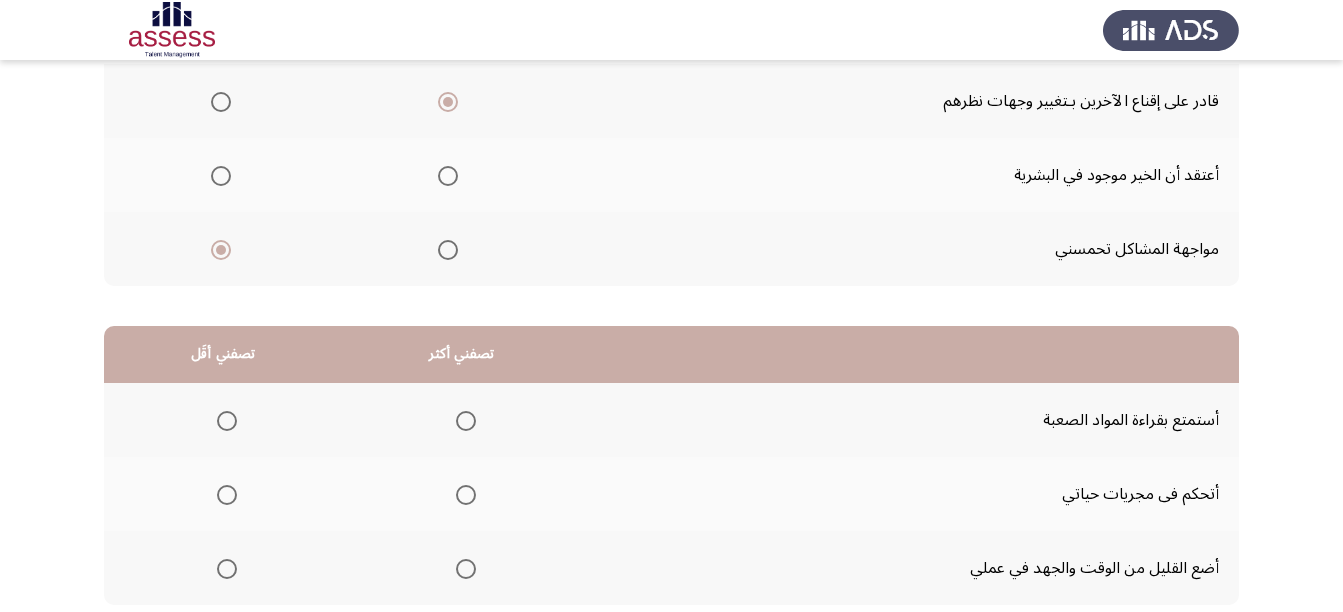 scroll, scrollTop: 300, scrollLeft: 0, axis: vertical 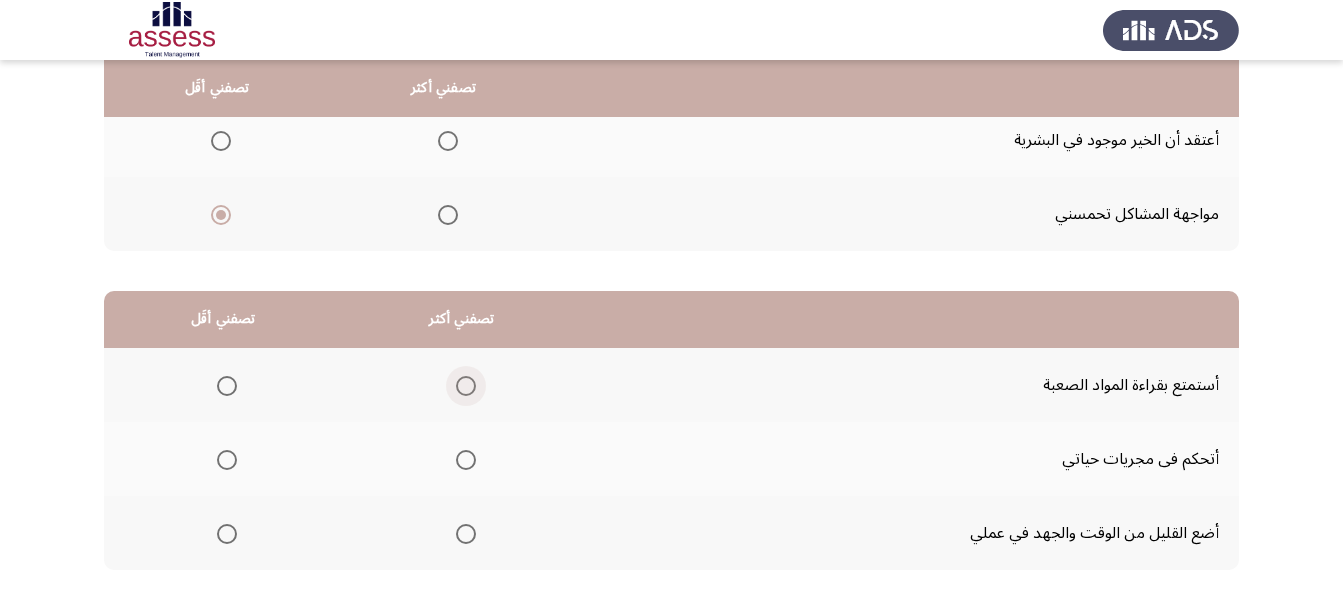 click at bounding box center [466, 386] 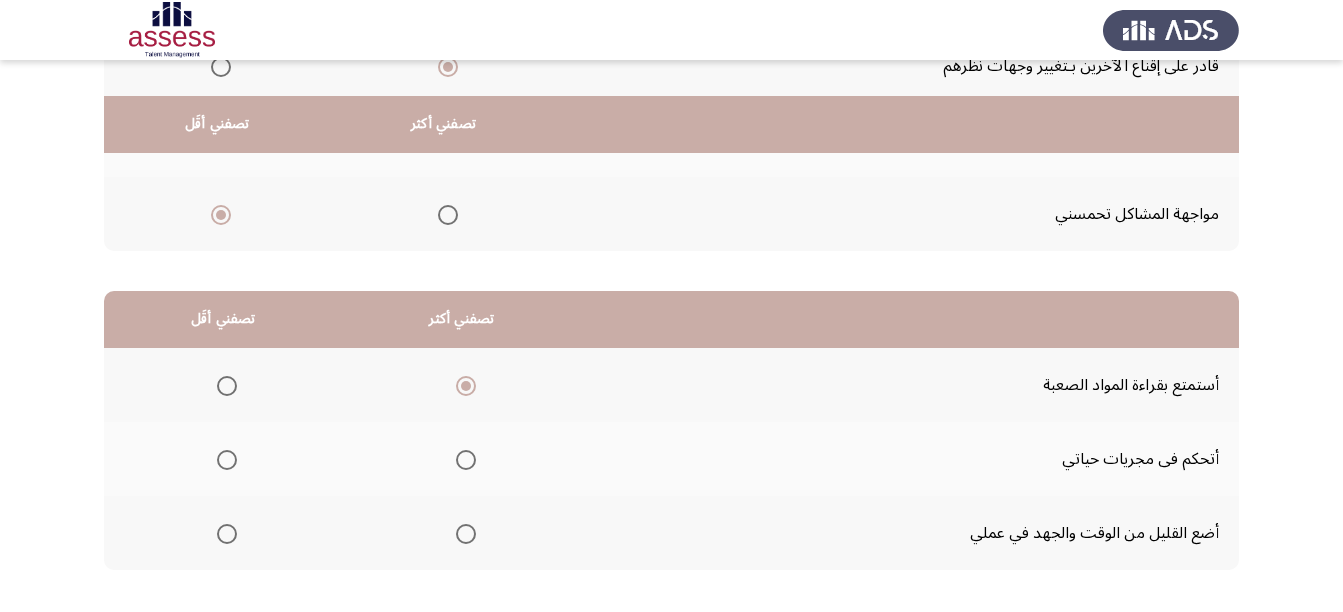 scroll, scrollTop: 398, scrollLeft: 0, axis: vertical 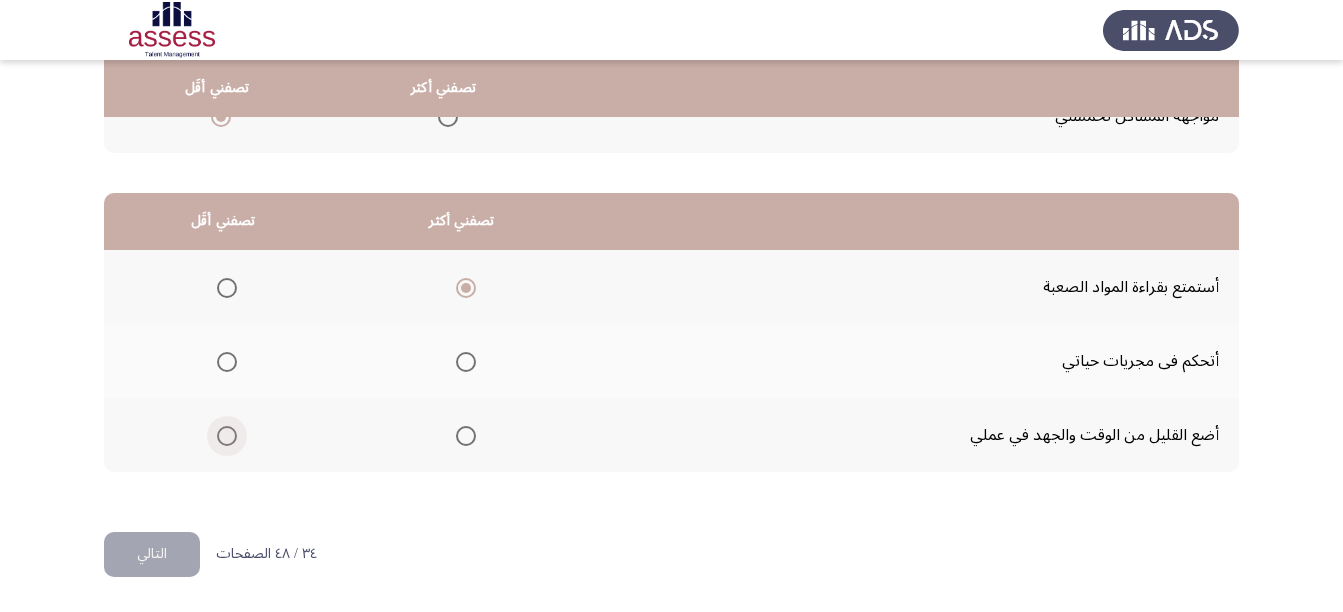 click at bounding box center [227, 436] 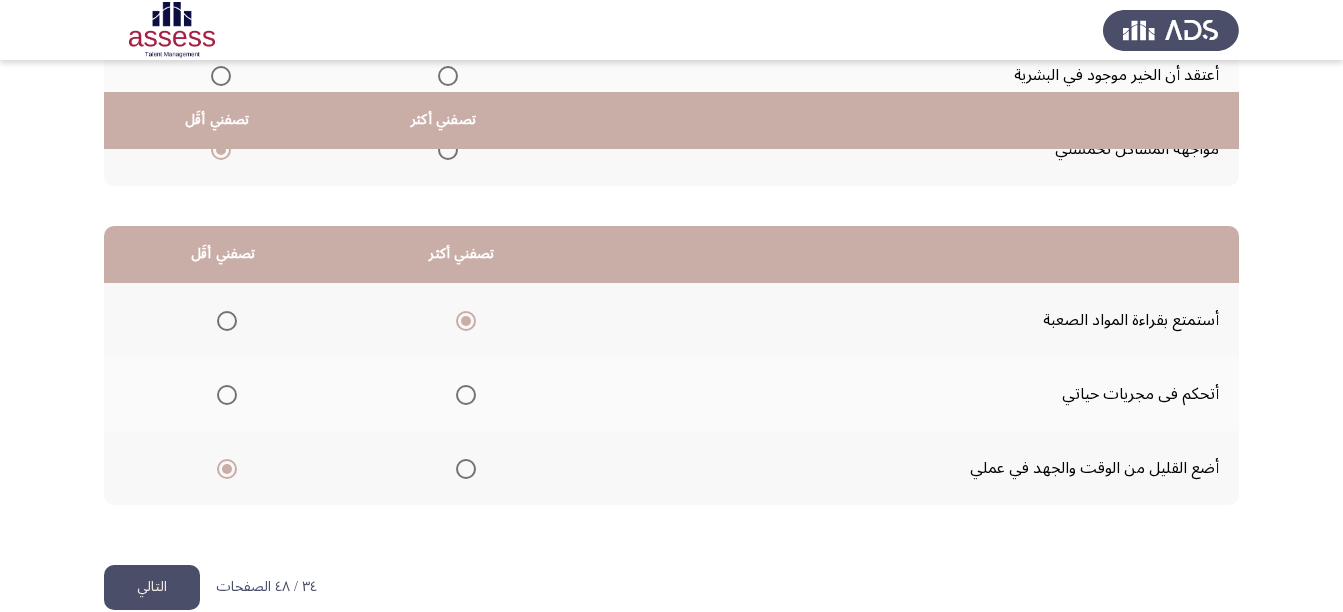 scroll, scrollTop: 398, scrollLeft: 0, axis: vertical 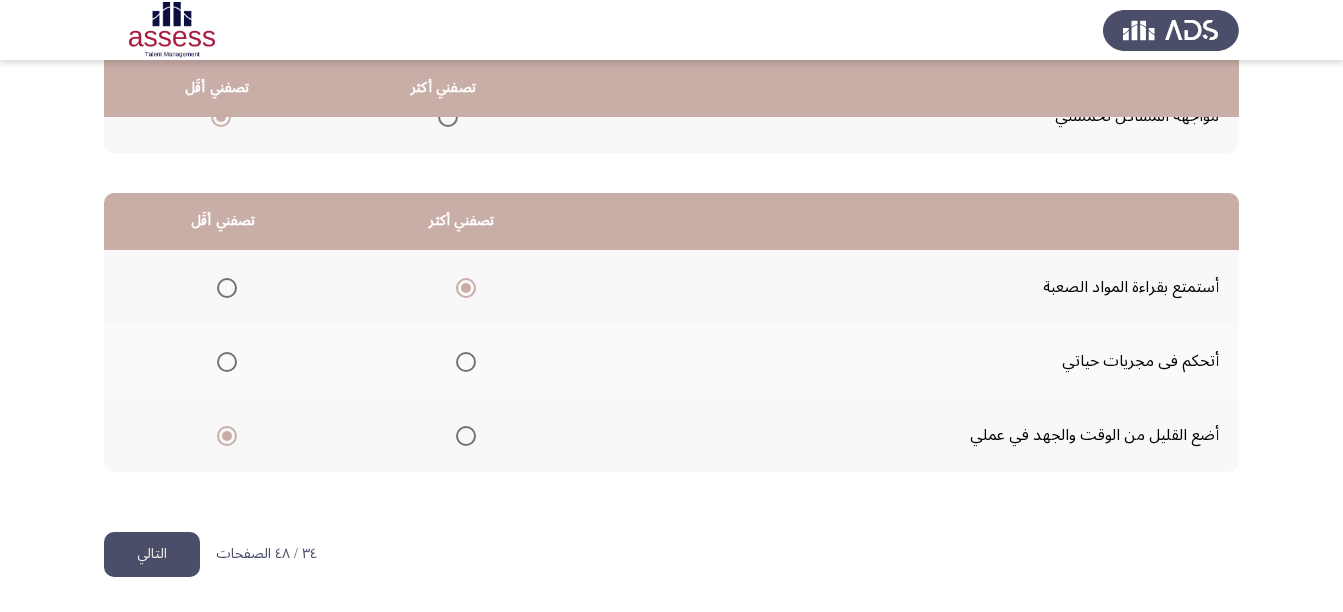 click 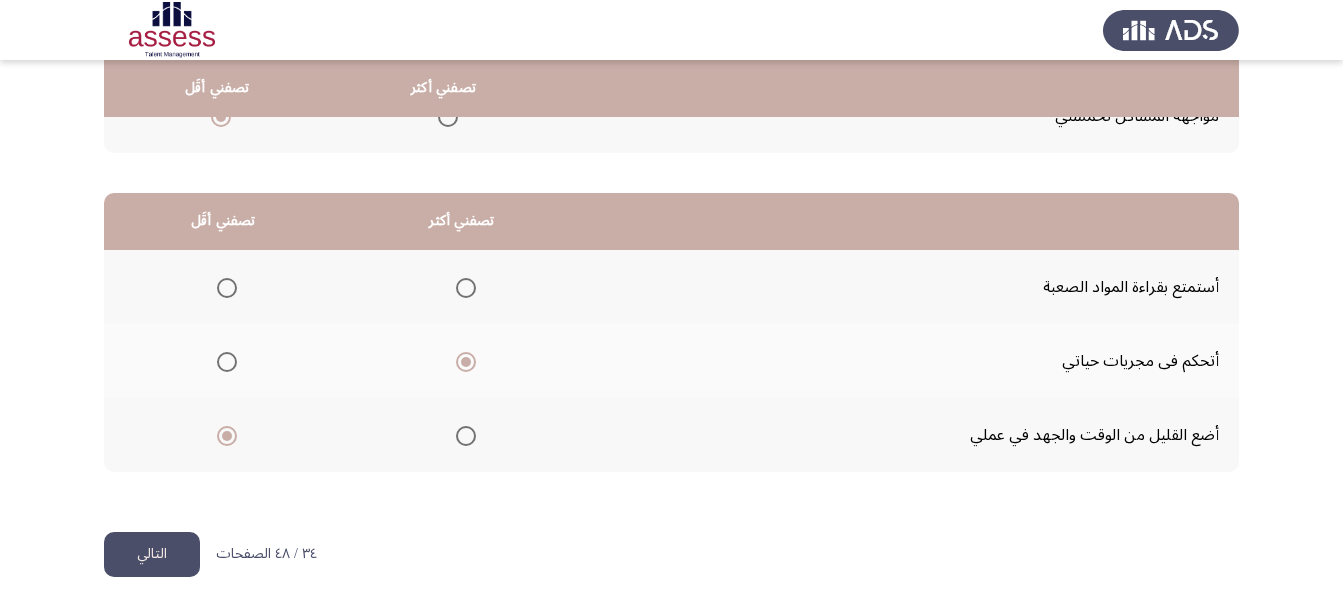 click on "التالي" 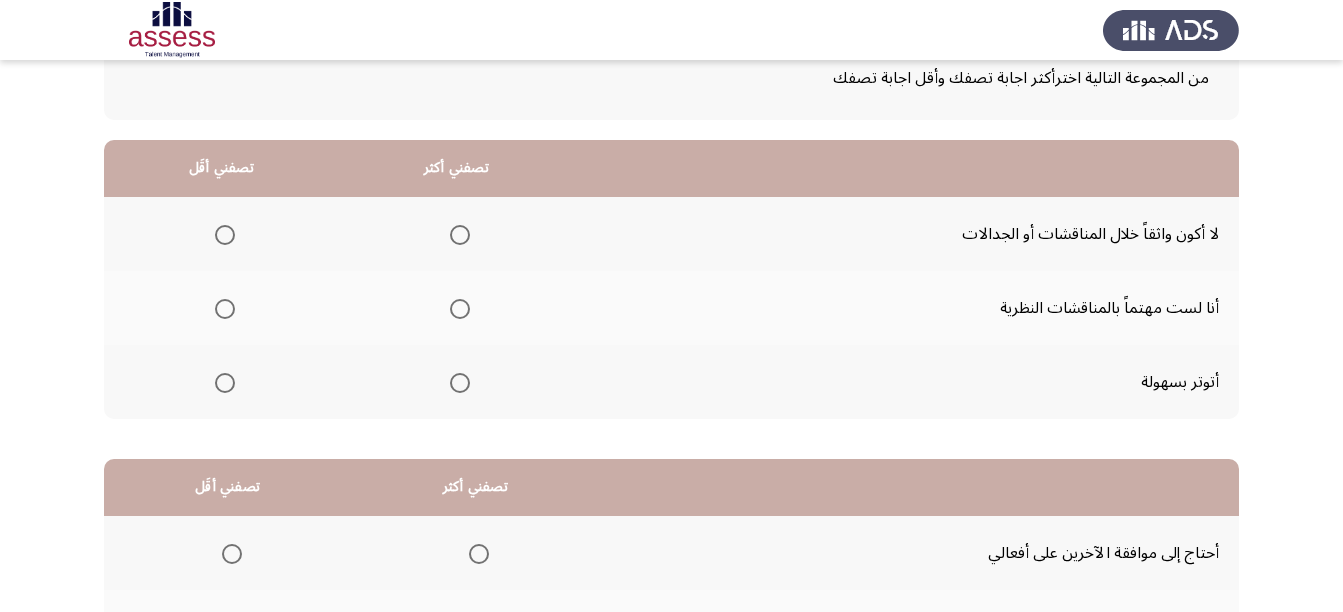 scroll, scrollTop: 98, scrollLeft: 0, axis: vertical 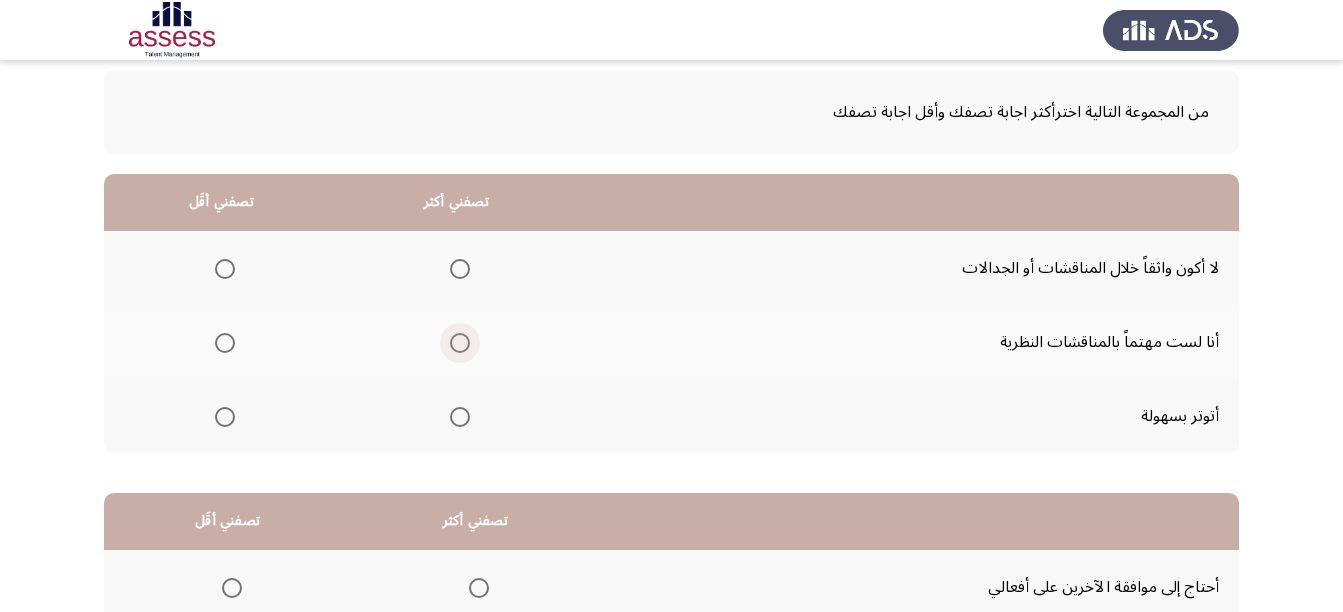 click at bounding box center (460, 343) 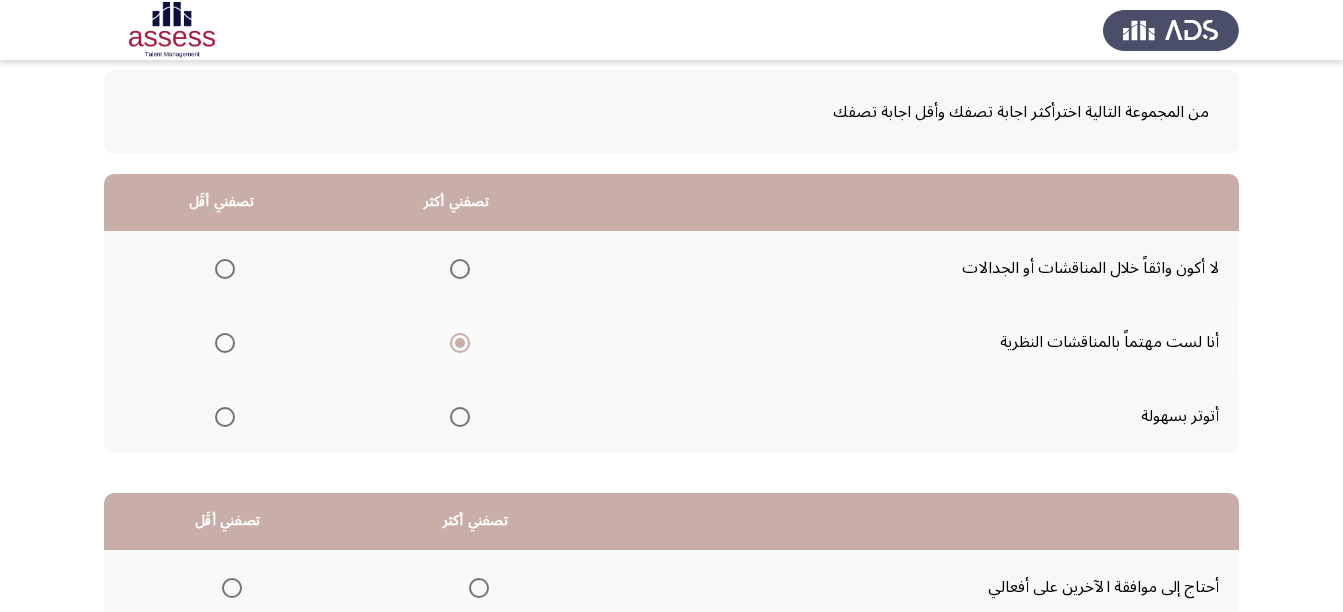 click at bounding box center (221, 269) 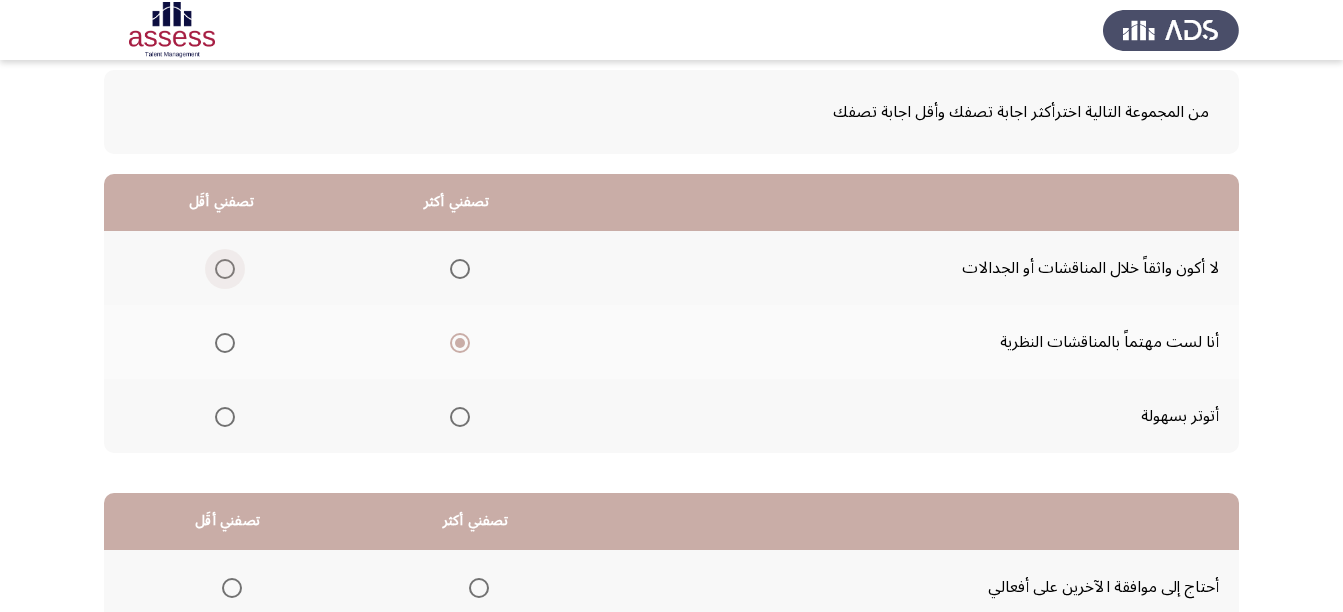 click at bounding box center [225, 269] 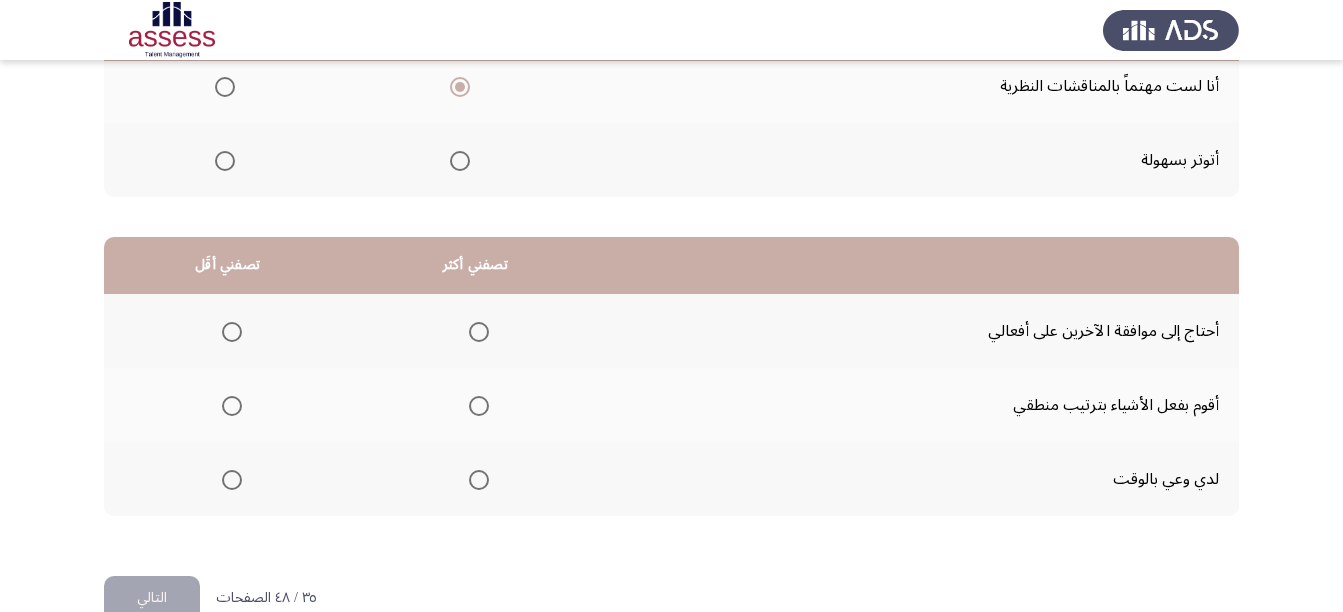 scroll, scrollTop: 398, scrollLeft: 0, axis: vertical 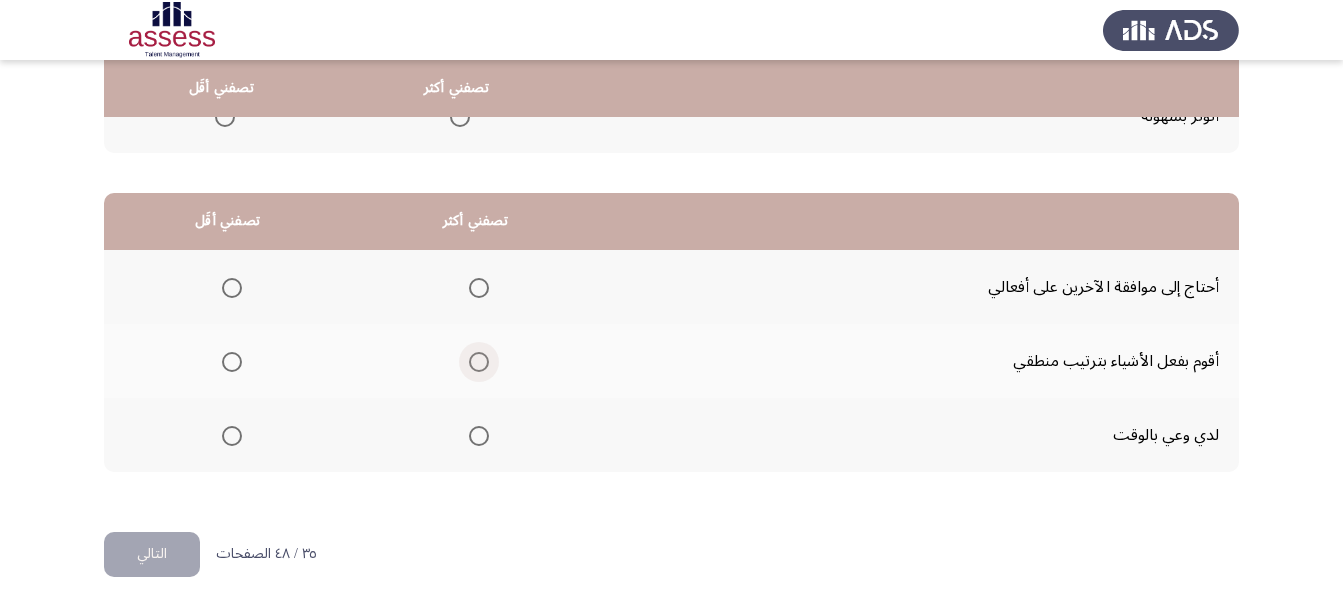 click at bounding box center [479, 362] 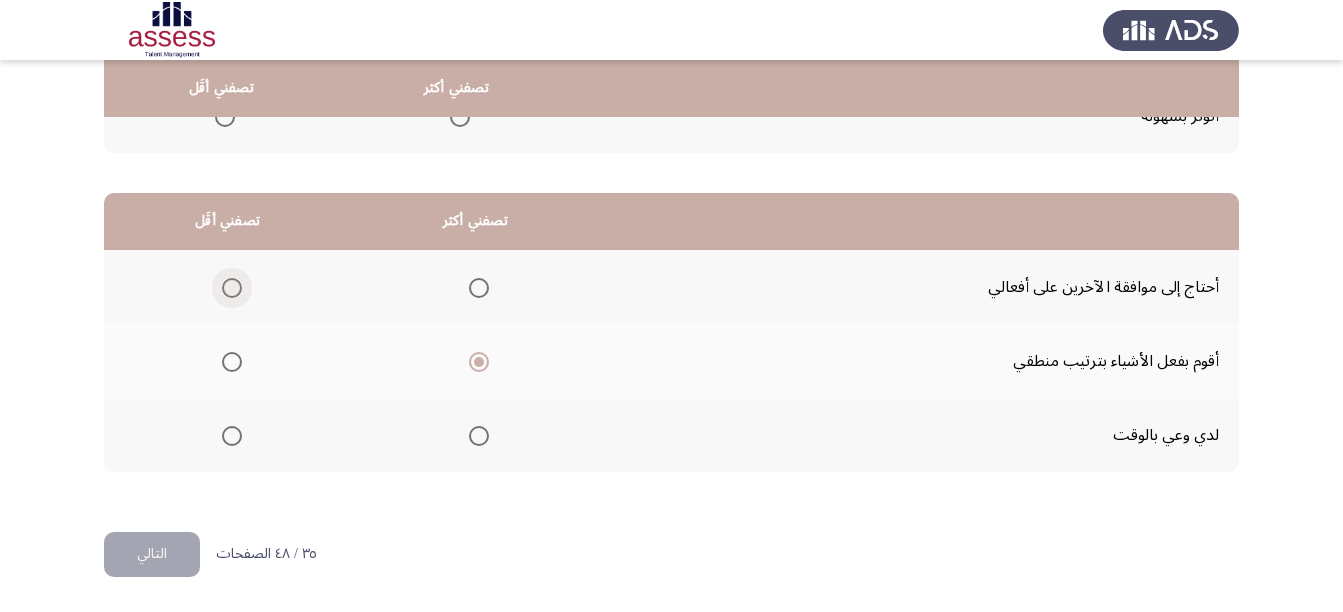 click at bounding box center (232, 288) 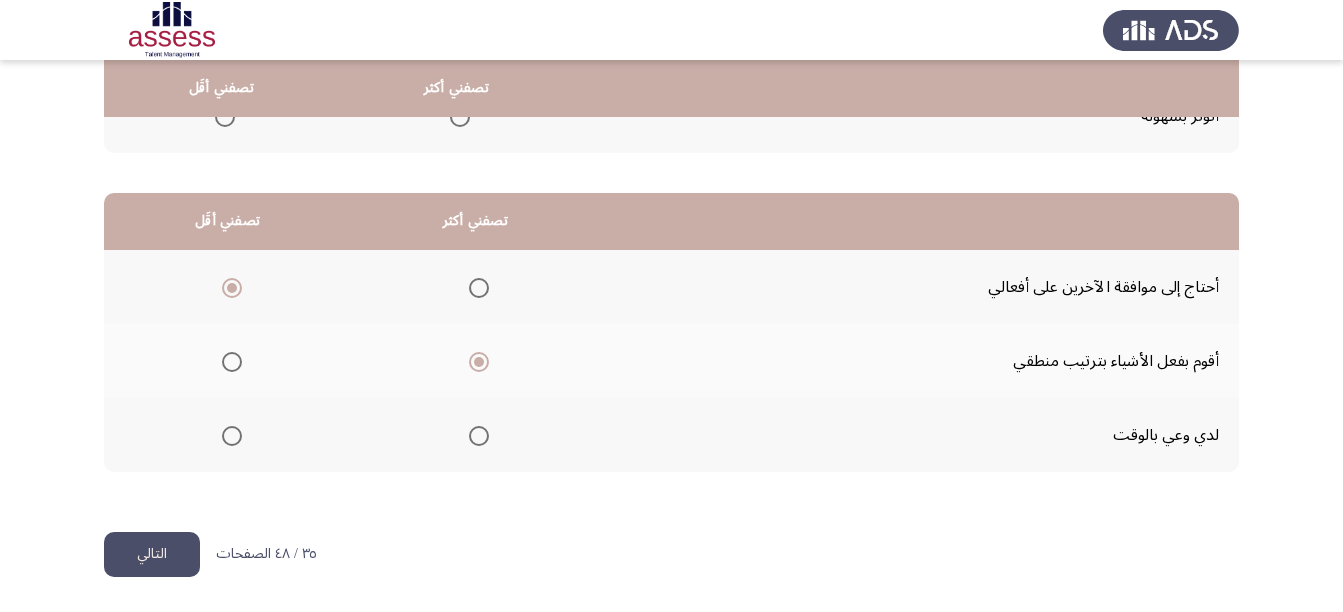 click on "التالي" 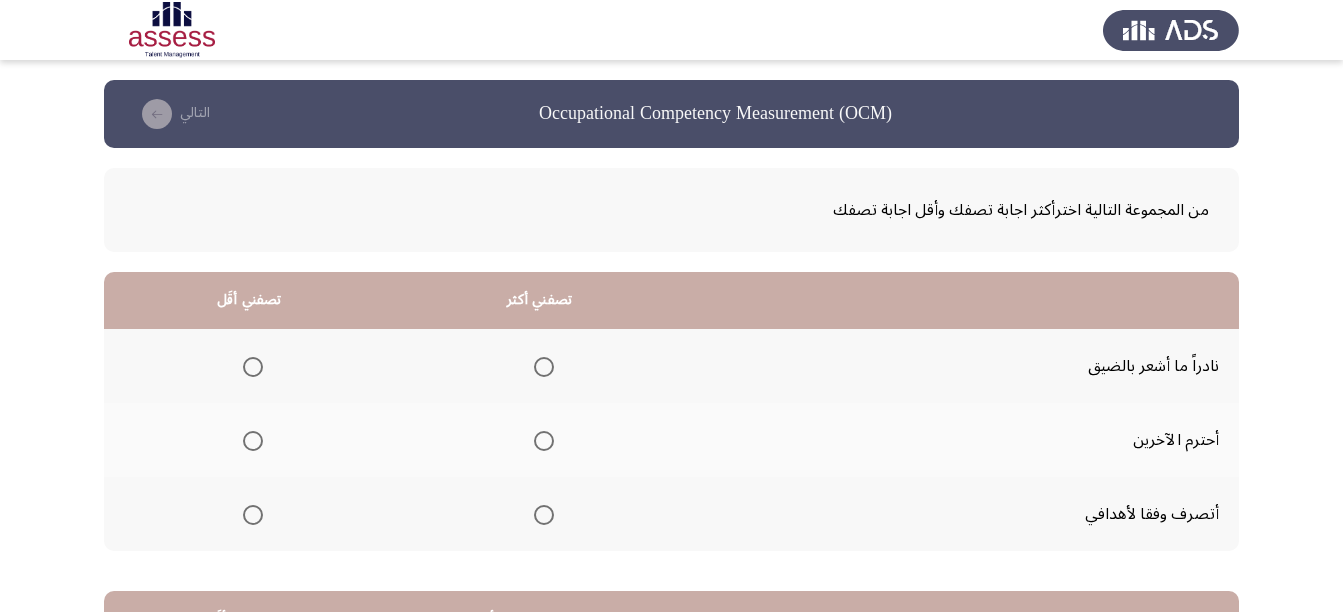 click at bounding box center [544, 515] 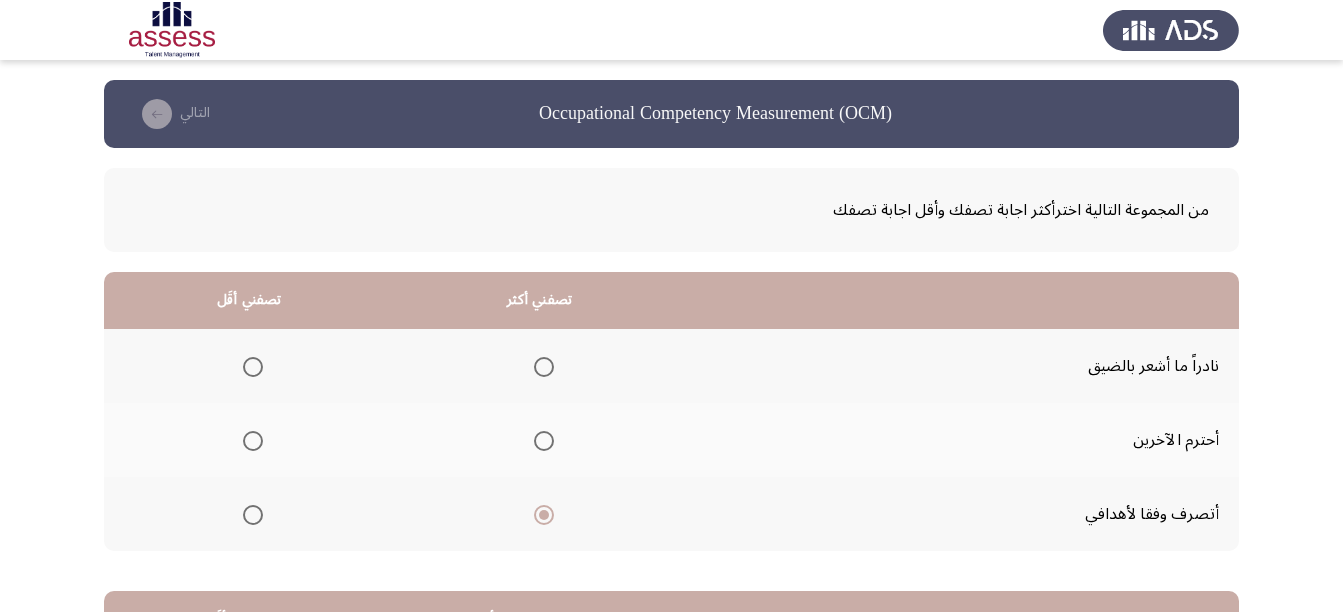 click at bounding box center (253, 367) 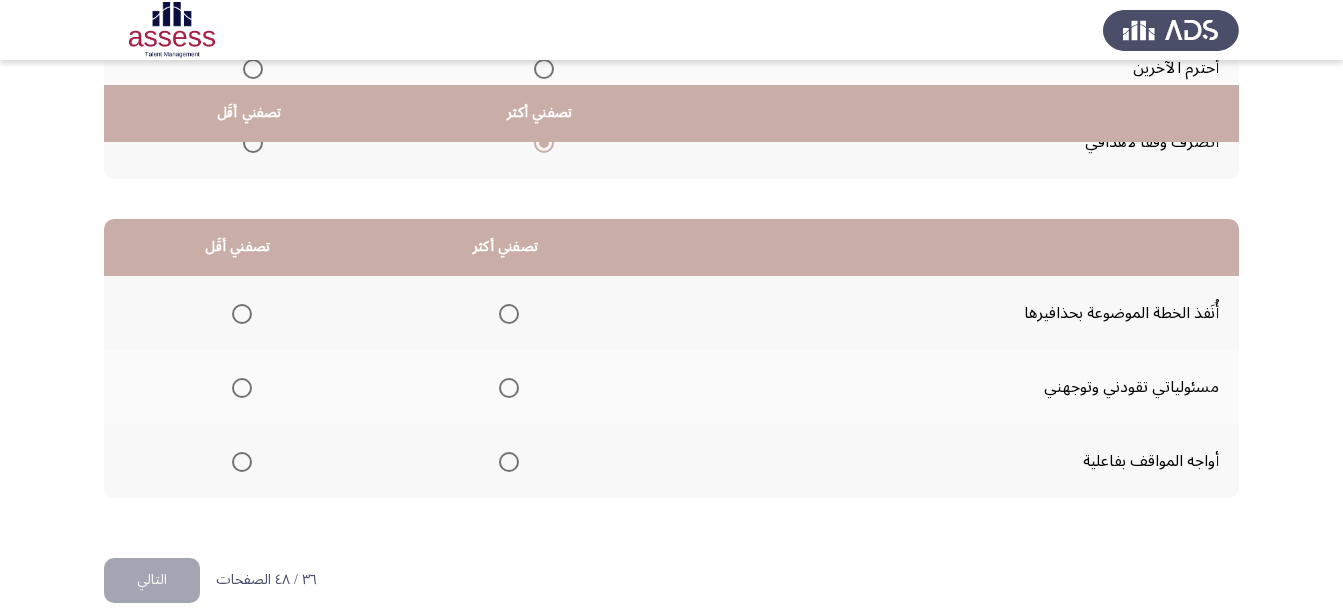 scroll, scrollTop: 398, scrollLeft: 0, axis: vertical 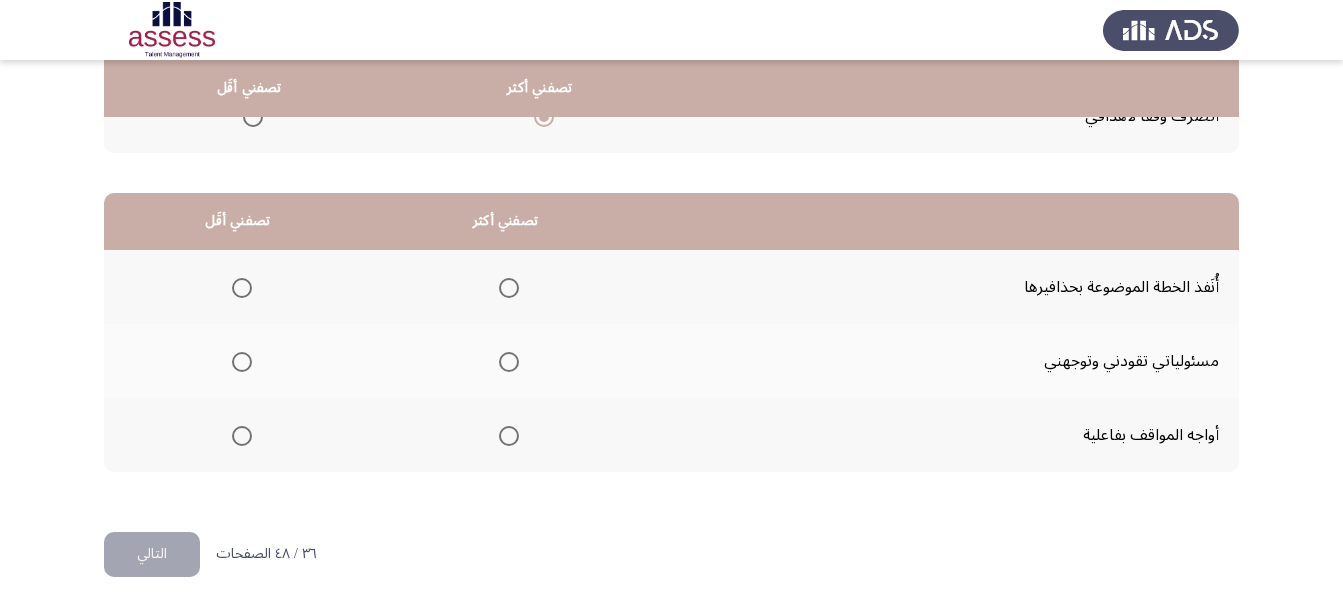 click at bounding box center [509, 362] 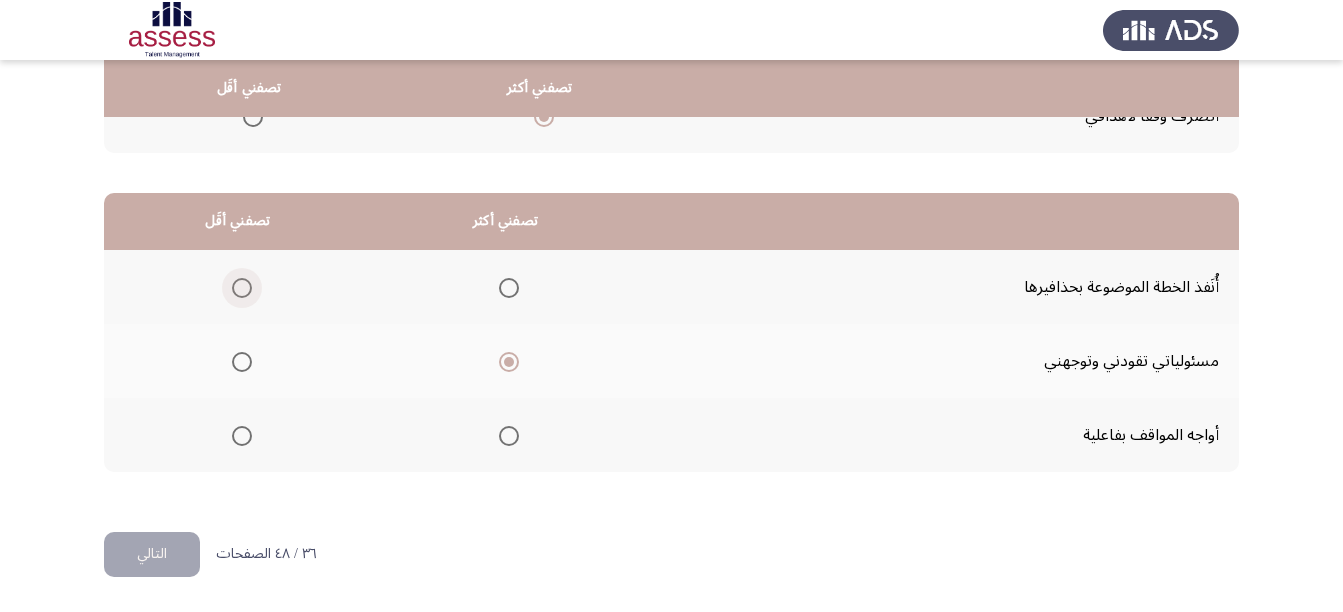 click at bounding box center (242, 288) 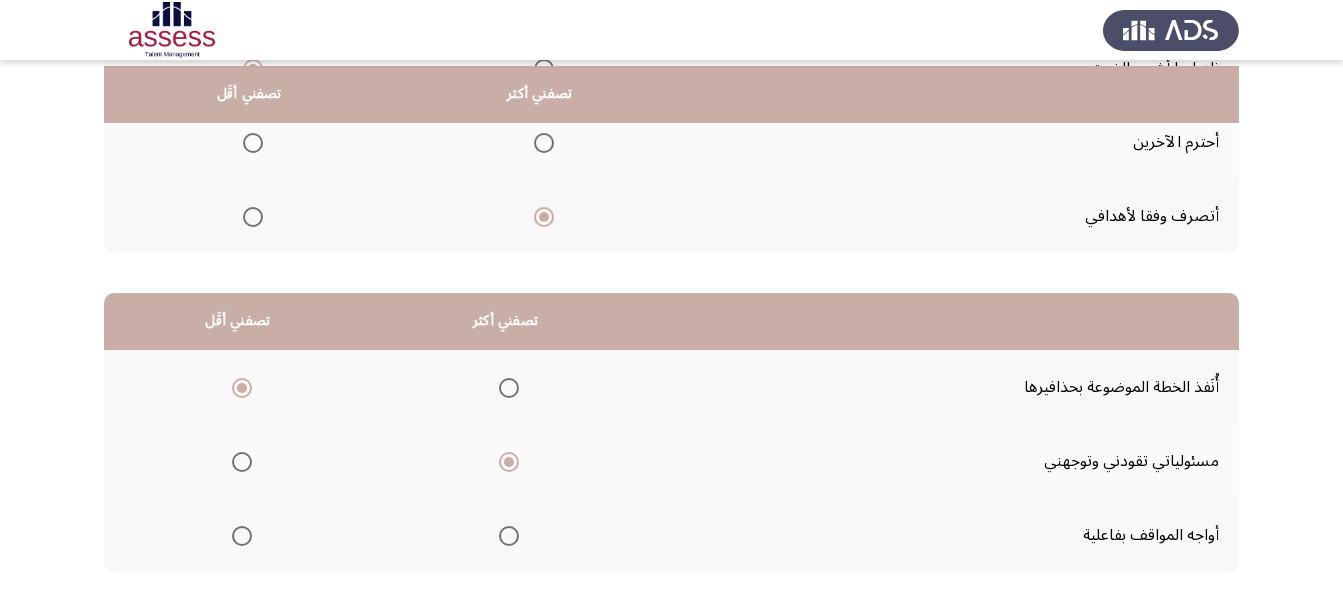scroll, scrollTop: 398, scrollLeft: 0, axis: vertical 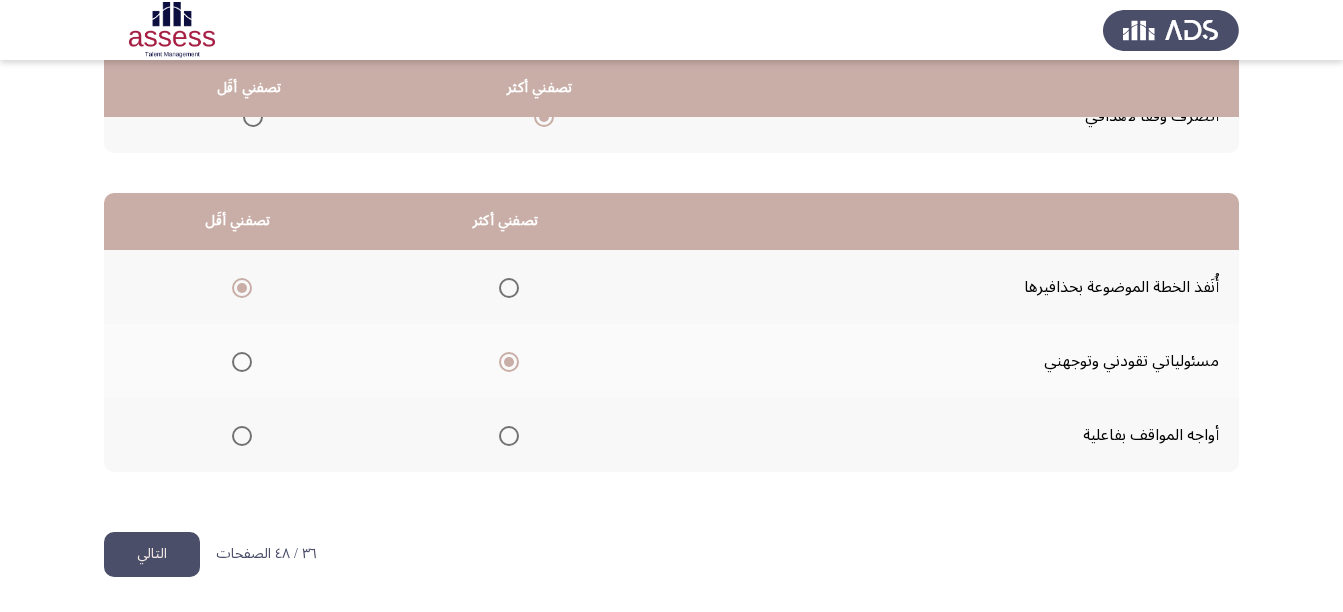 click on "التالي" 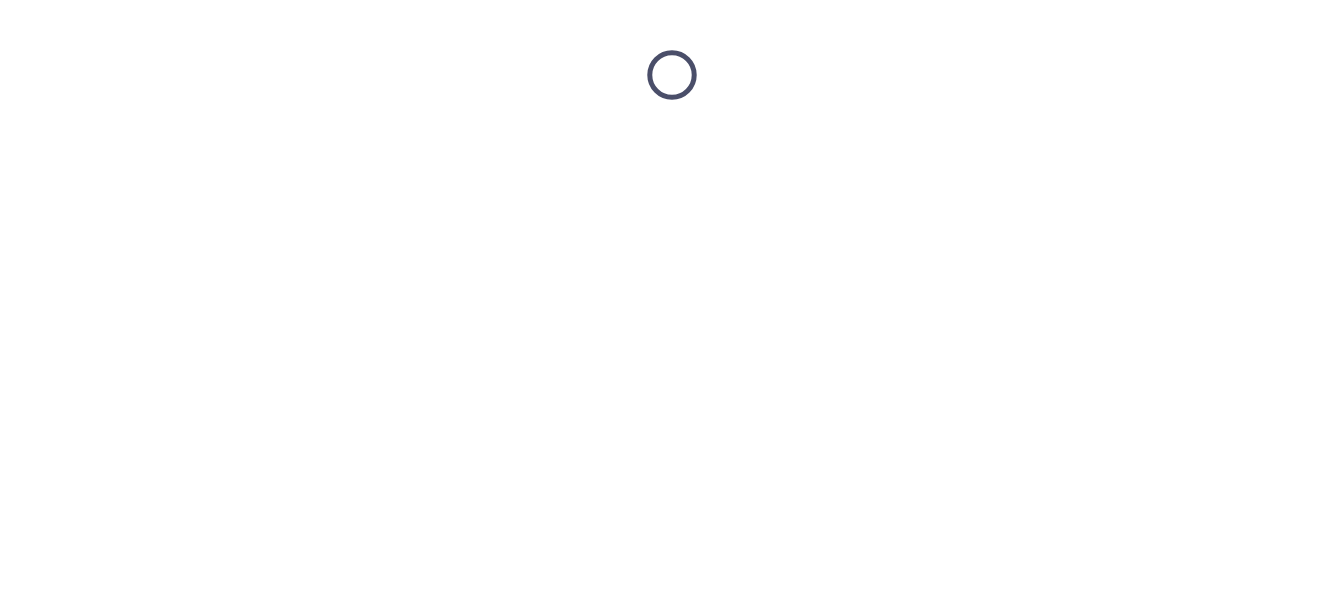 scroll, scrollTop: 0, scrollLeft: 0, axis: both 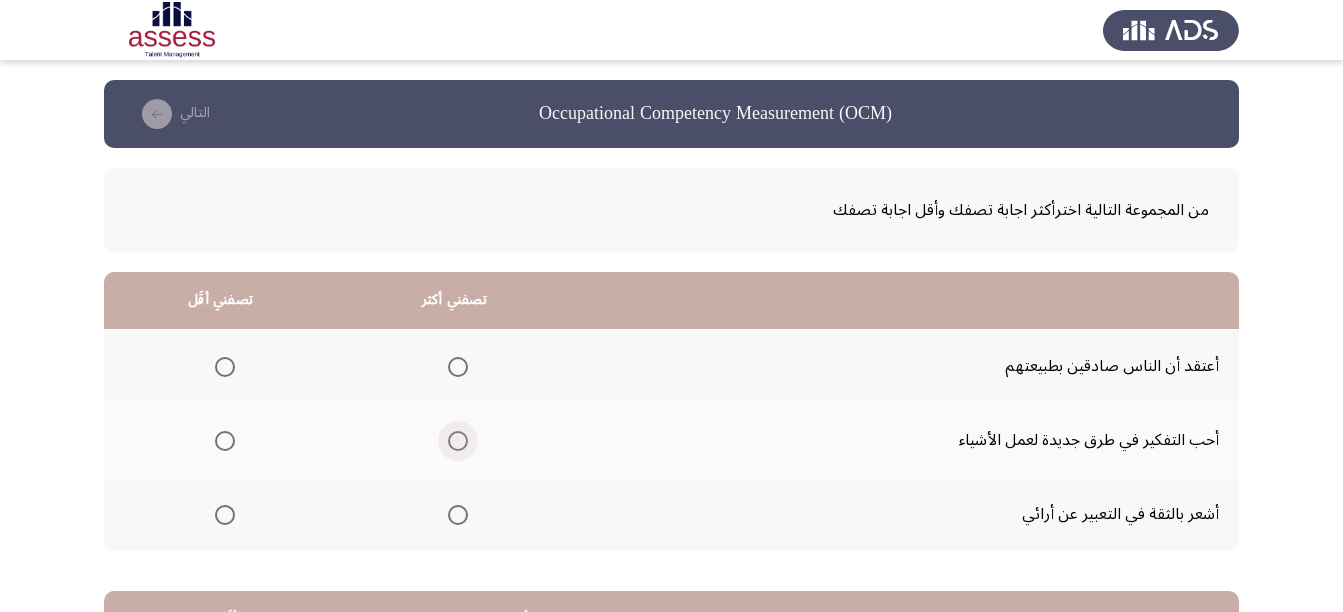 click at bounding box center (458, 441) 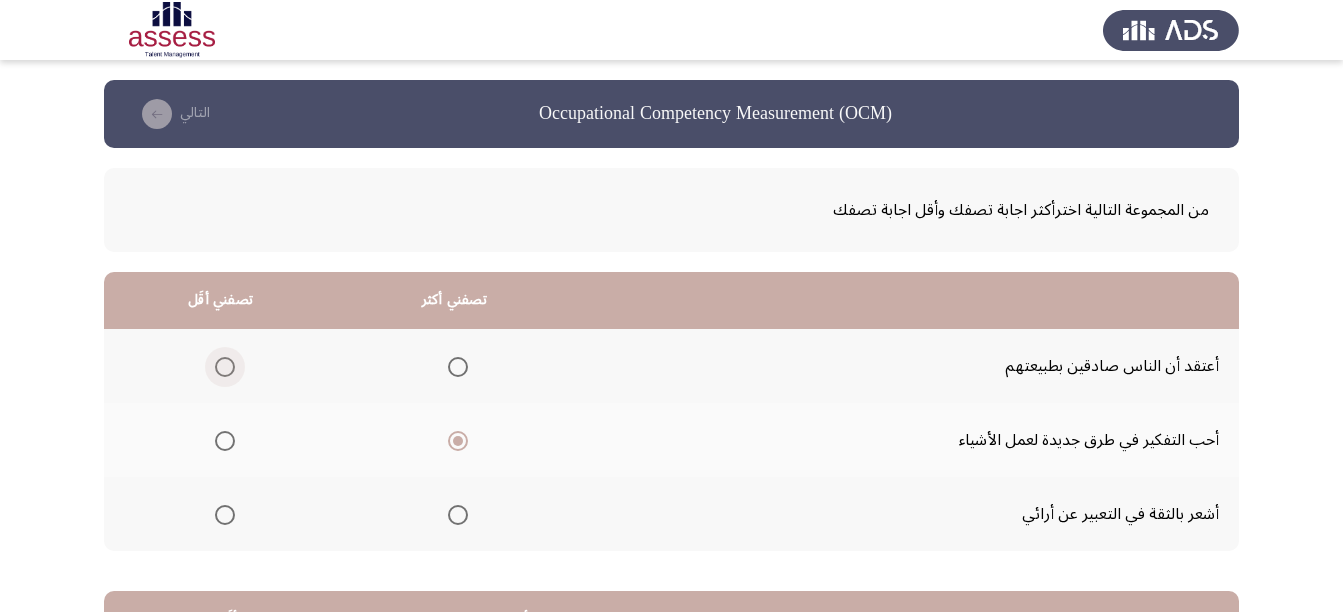 click at bounding box center (225, 367) 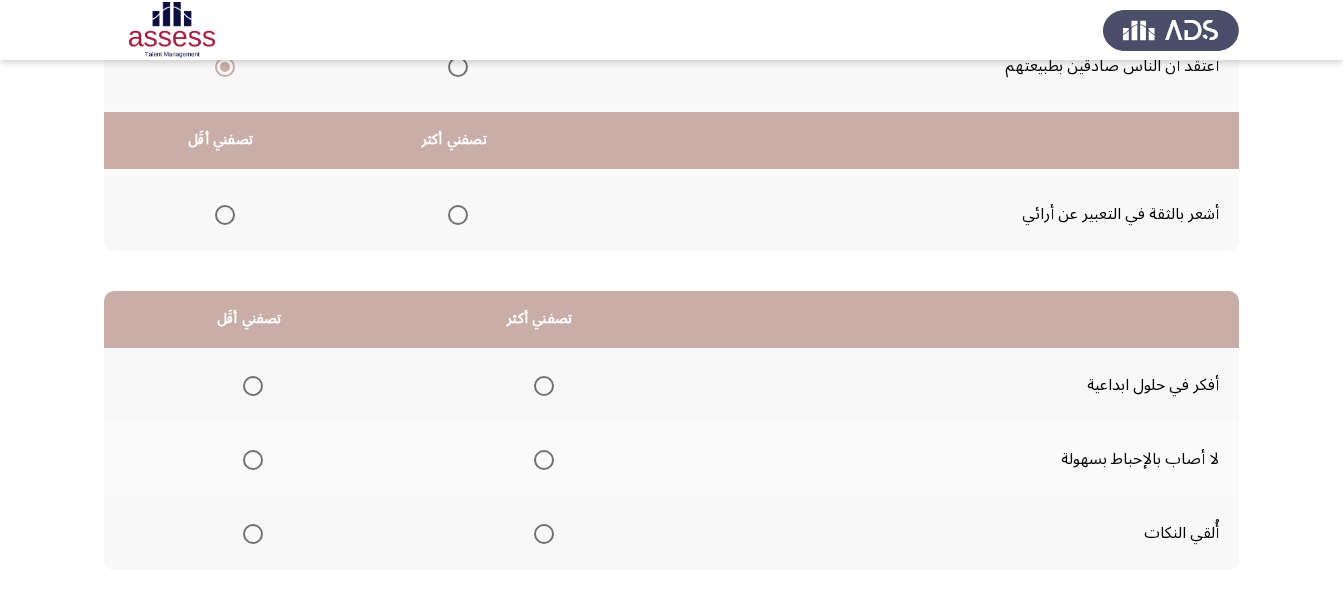 scroll, scrollTop: 398, scrollLeft: 0, axis: vertical 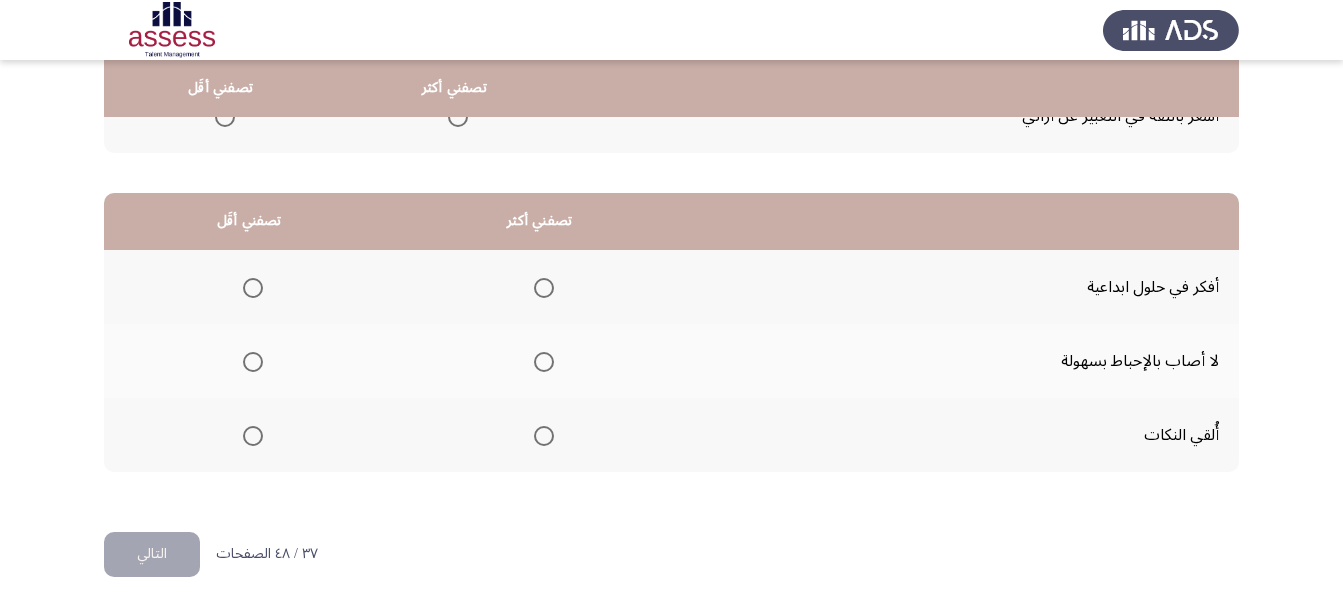 click at bounding box center [544, 288] 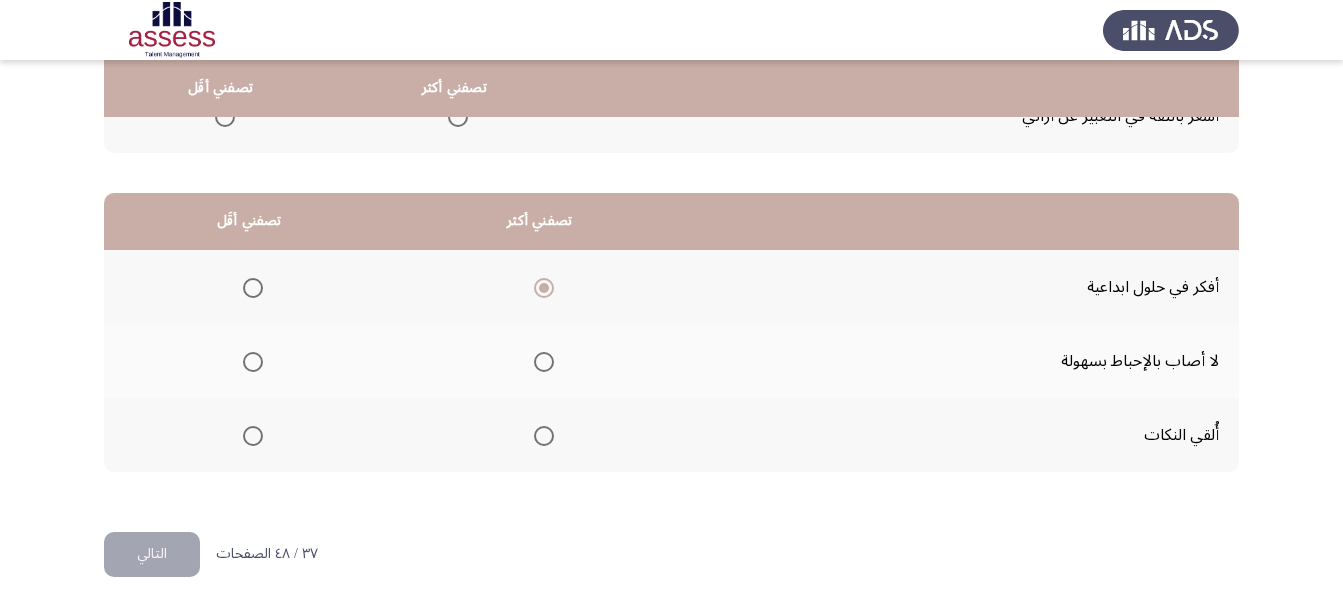 click at bounding box center (253, 436) 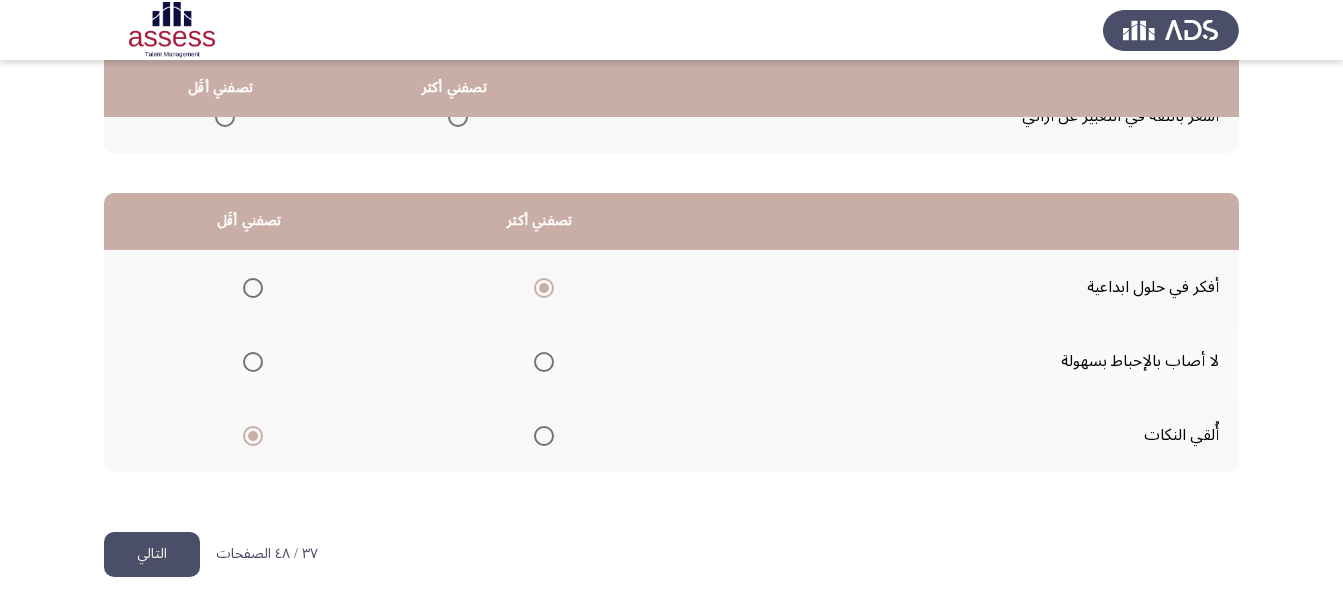 click on "التالي" 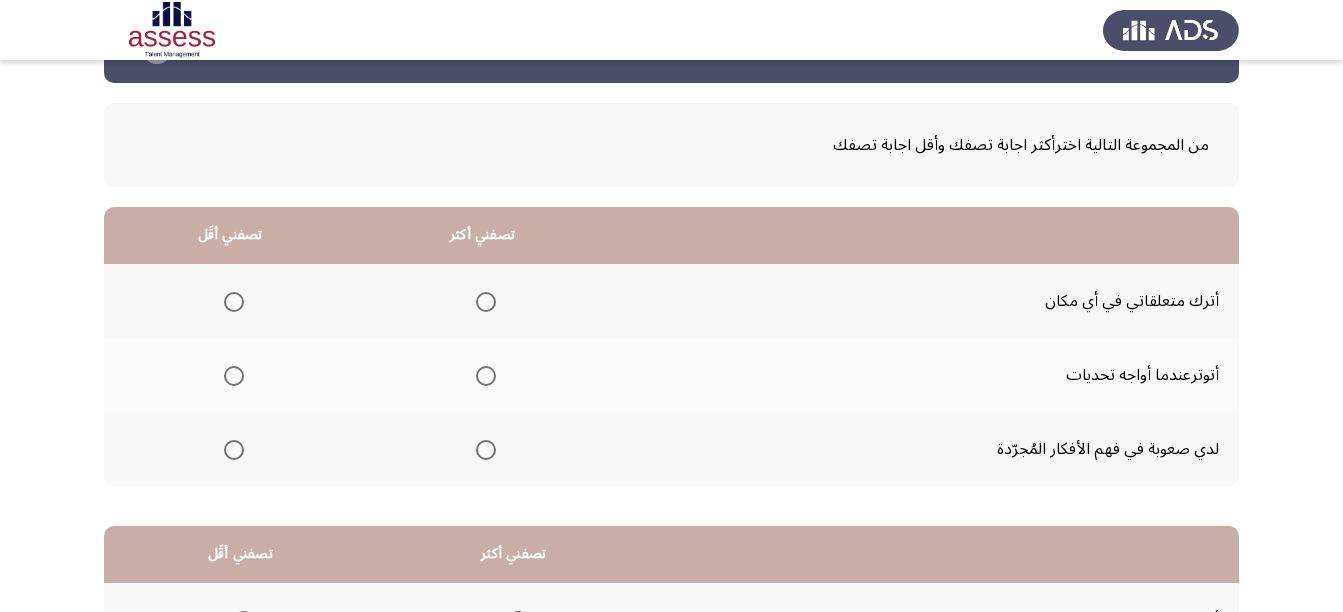 scroll, scrollTop: 100, scrollLeft: 0, axis: vertical 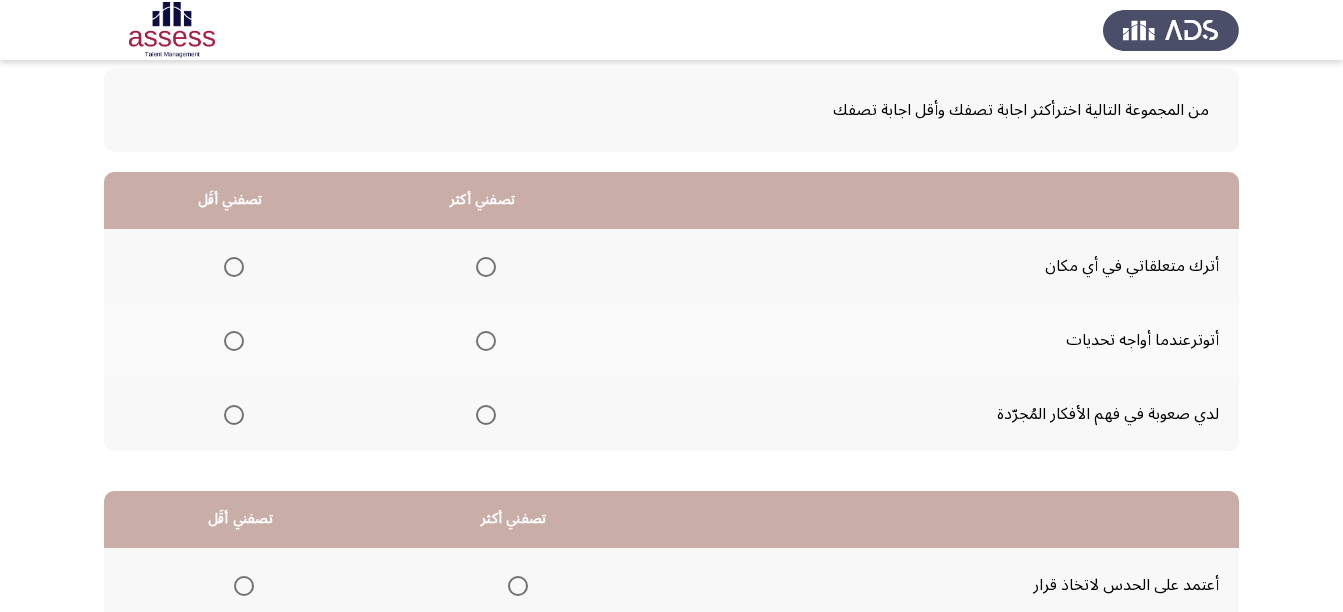 click at bounding box center (230, 266) 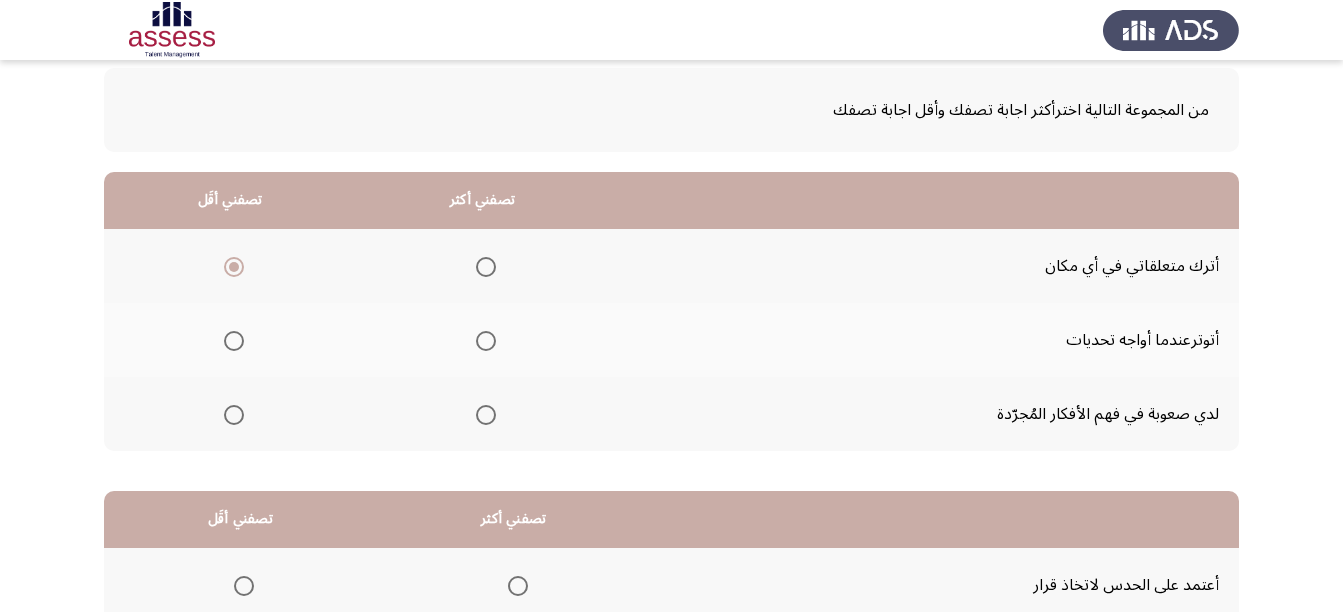 drag, startPoint x: 492, startPoint y: 386, endPoint x: 492, endPoint y: 397, distance: 11 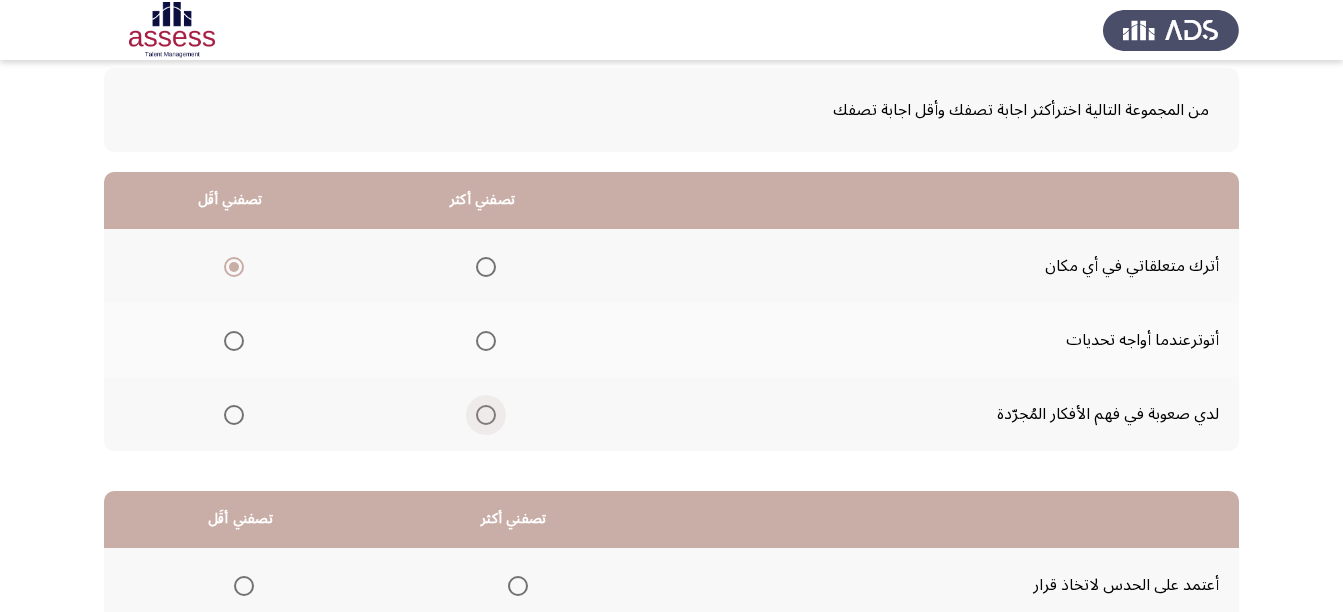 click at bounding box center [486, 415] 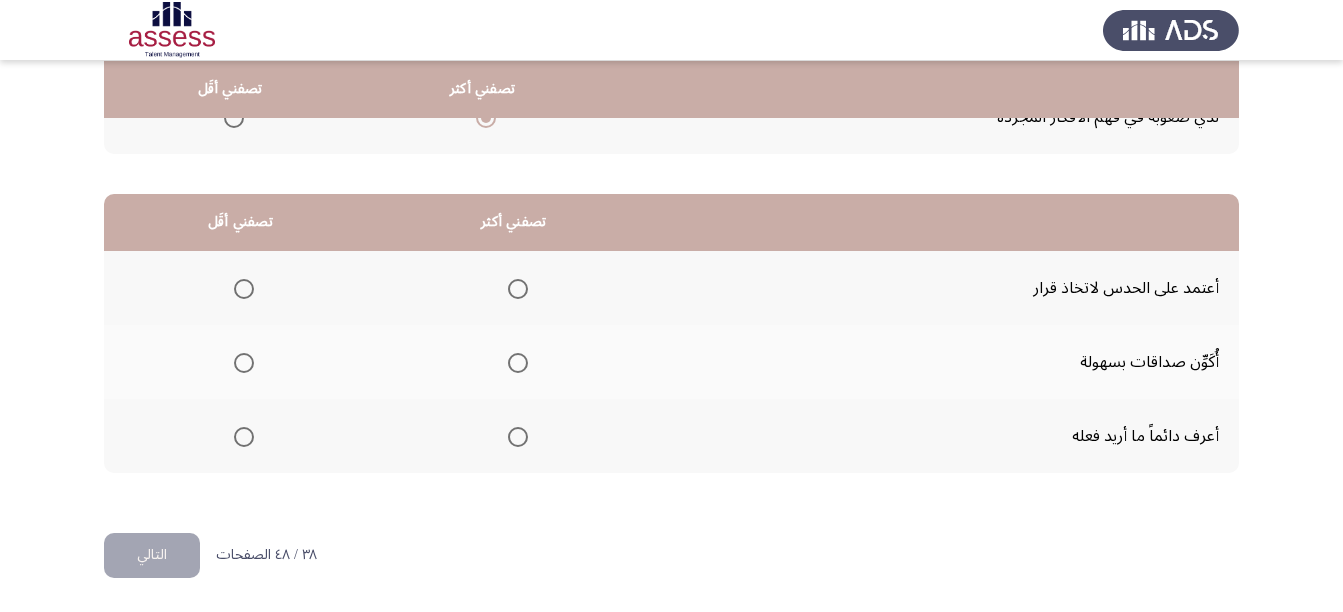 scroll, scrollTop: 398, scrollLeft: 0, axis: vertical 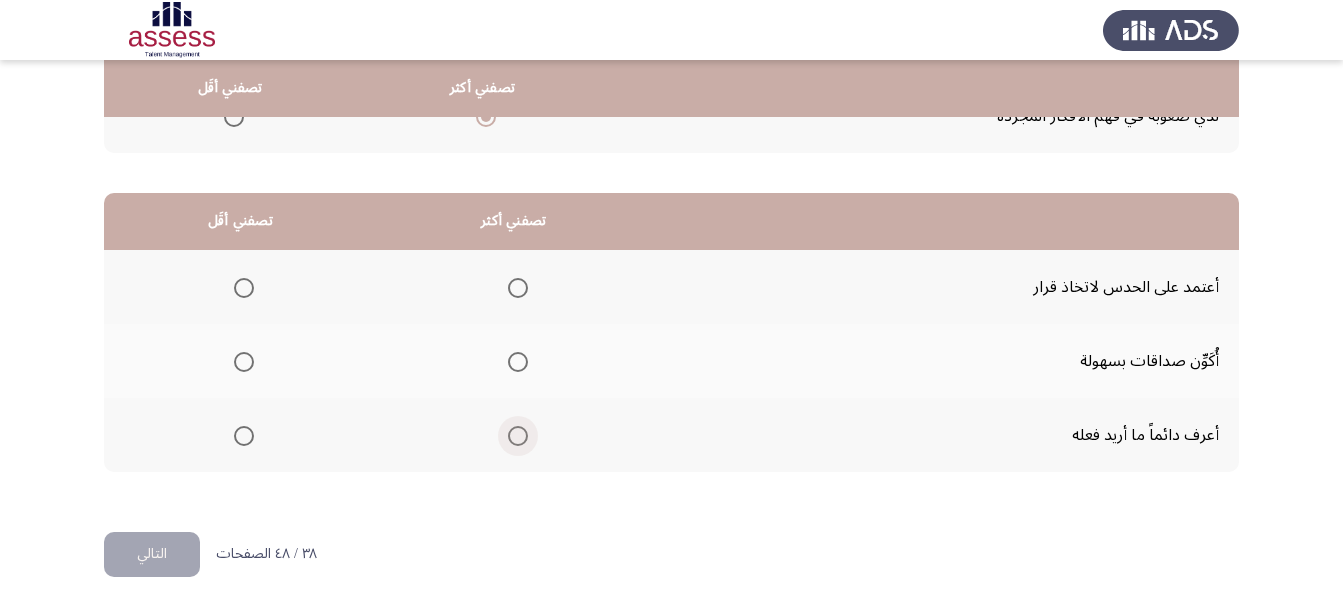 click at bounding box center [518, 436] 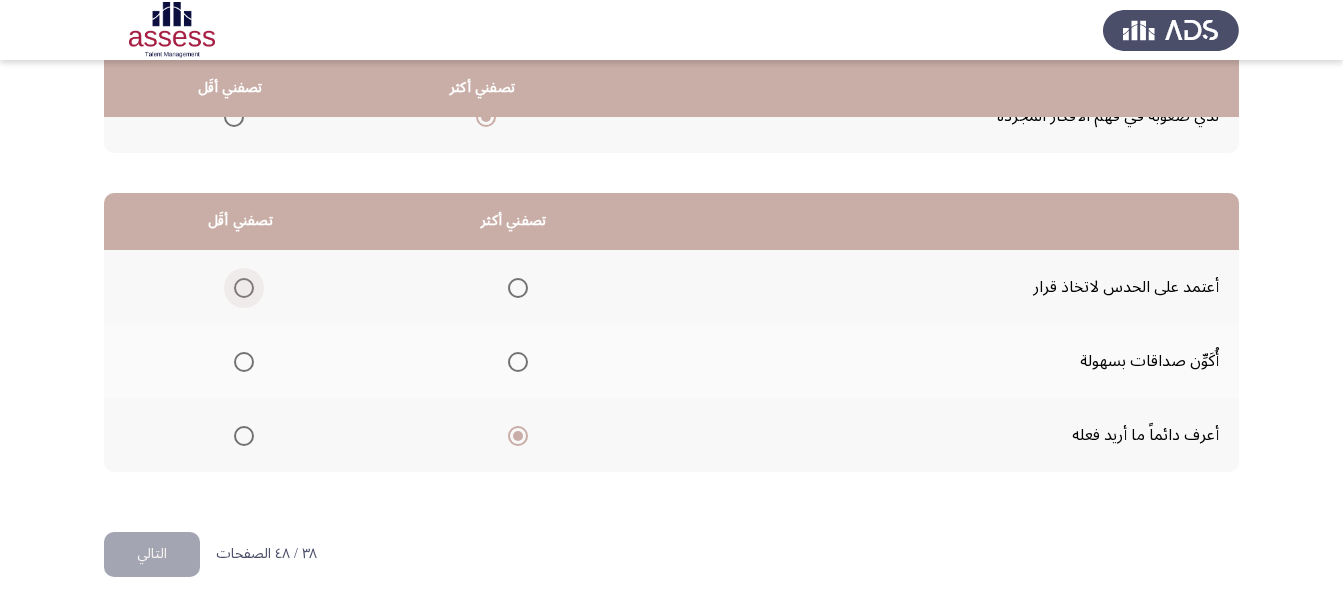 click at bounding box center [244, 288] 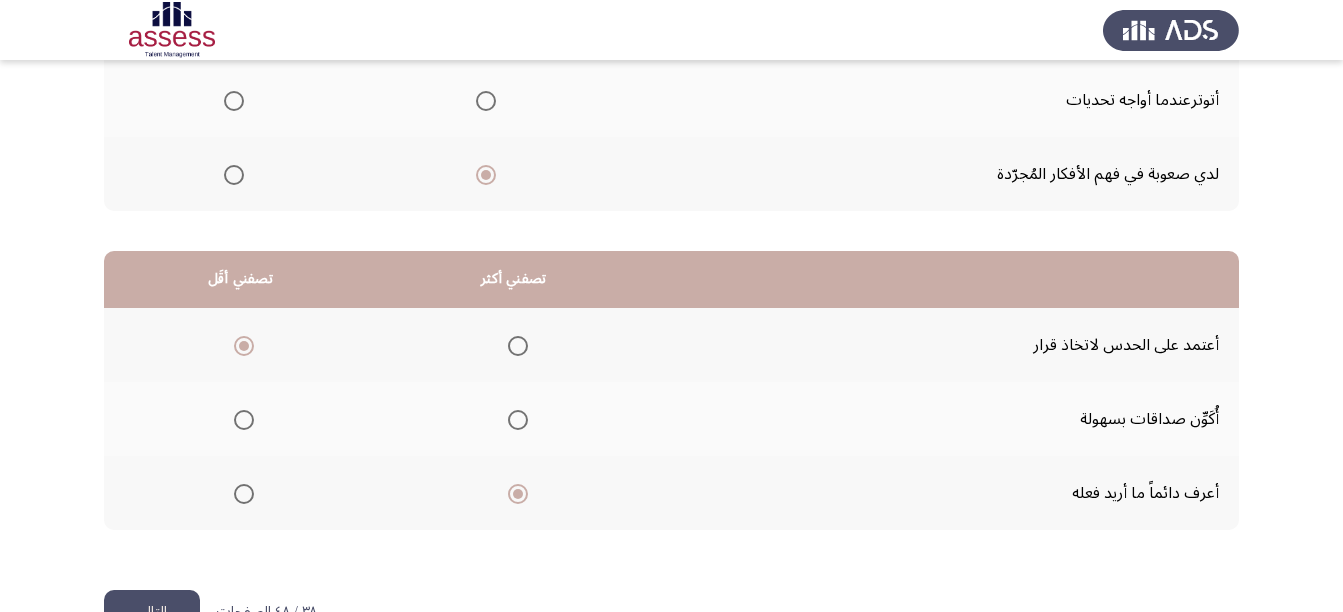 scroll, scrollTop: 398, scrollLeft: 0, axis: vertical 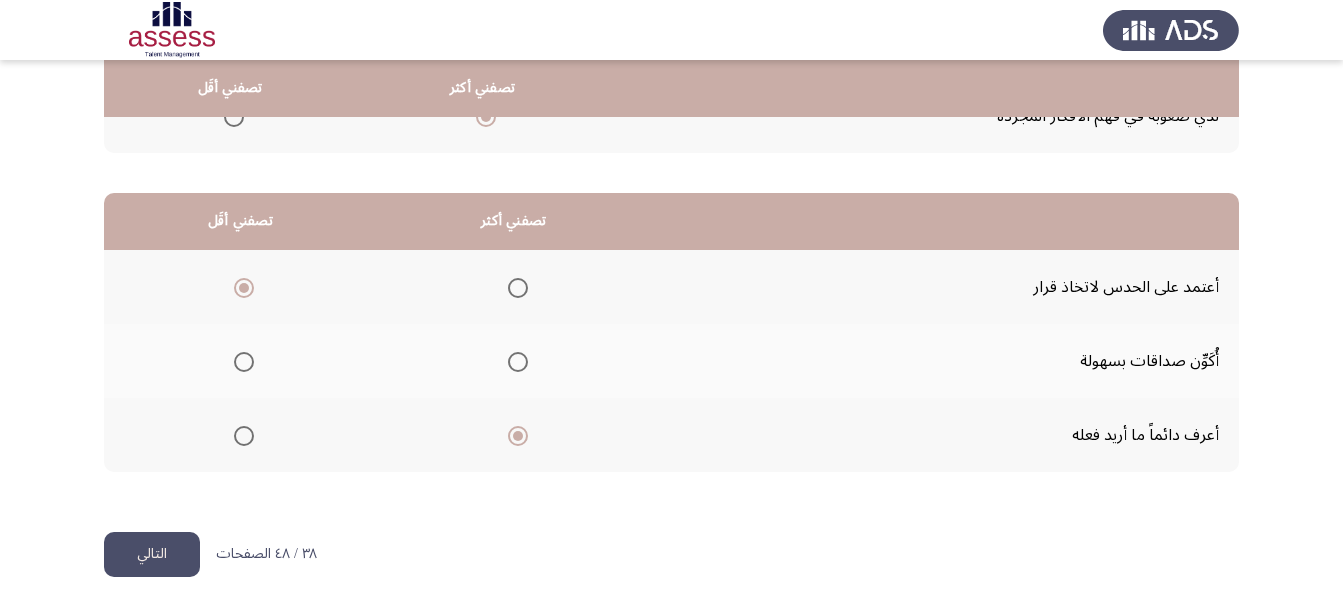 click on "التالي" 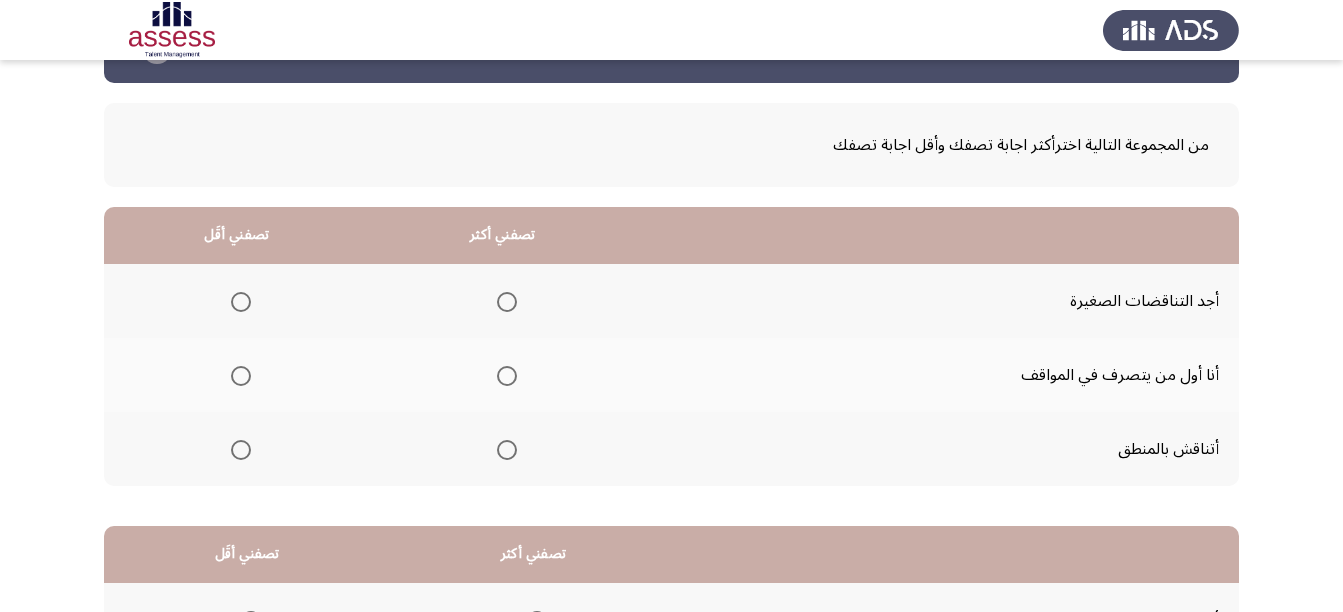 scroll, scrollTop: 100, scrollLeft: 0, axis: vertical 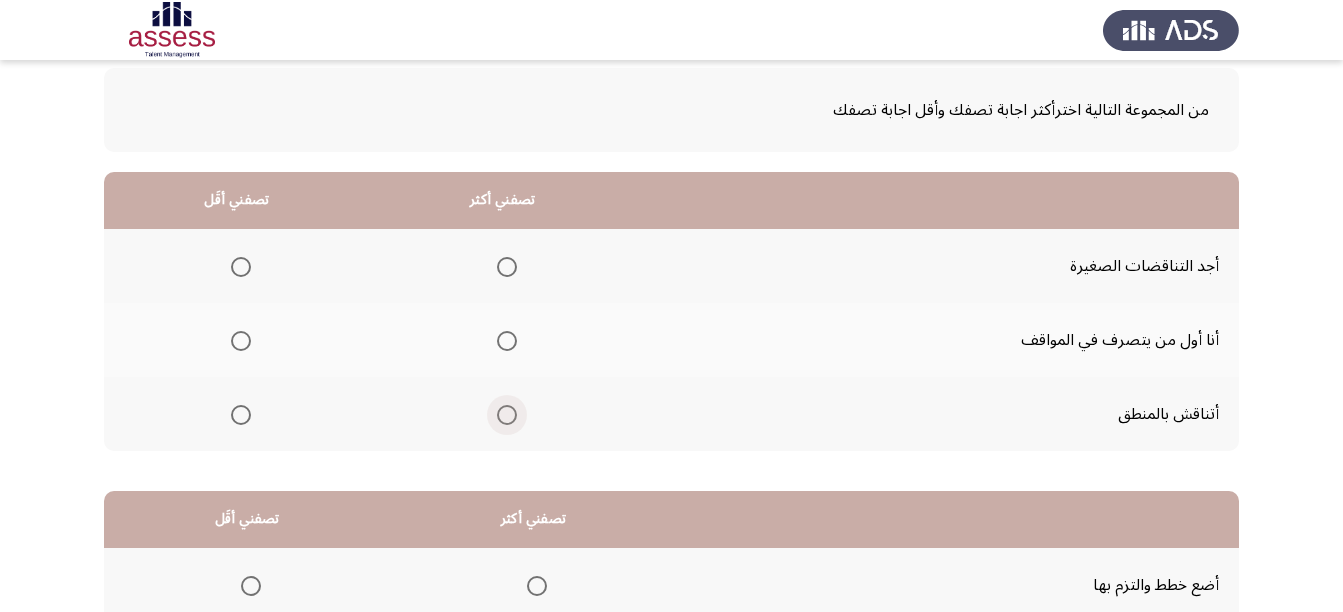click at bounding box center (507, 415) 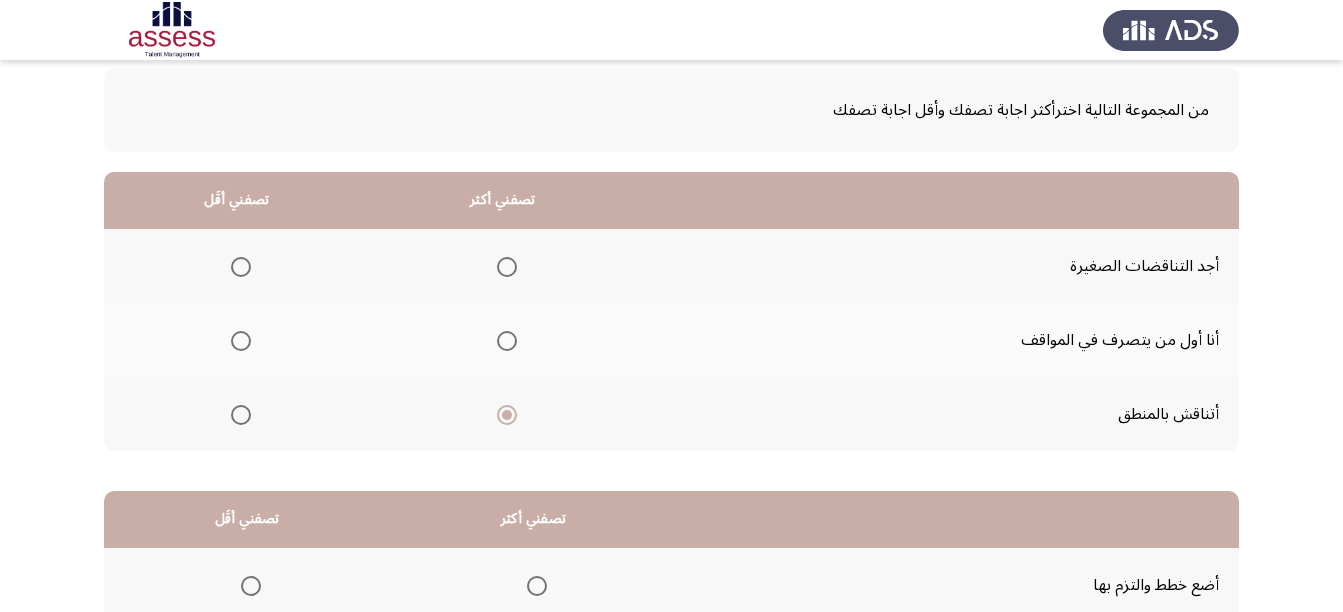 click at bounding box center [241, 341] 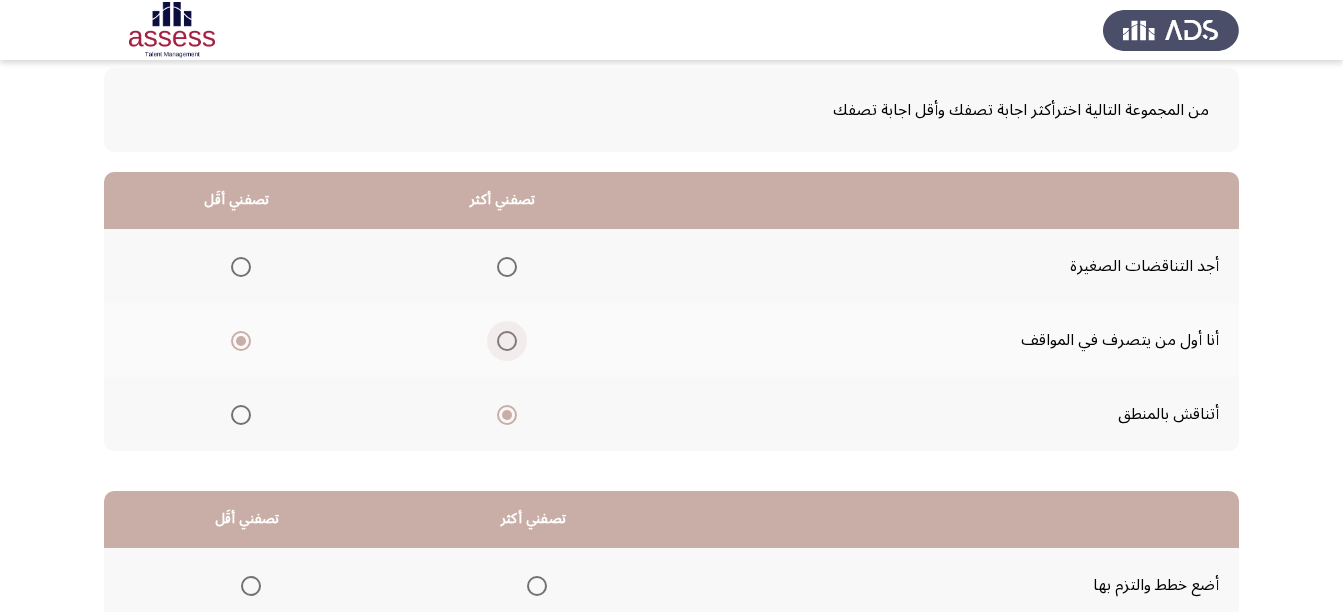 click at bounding box center (507, 341) 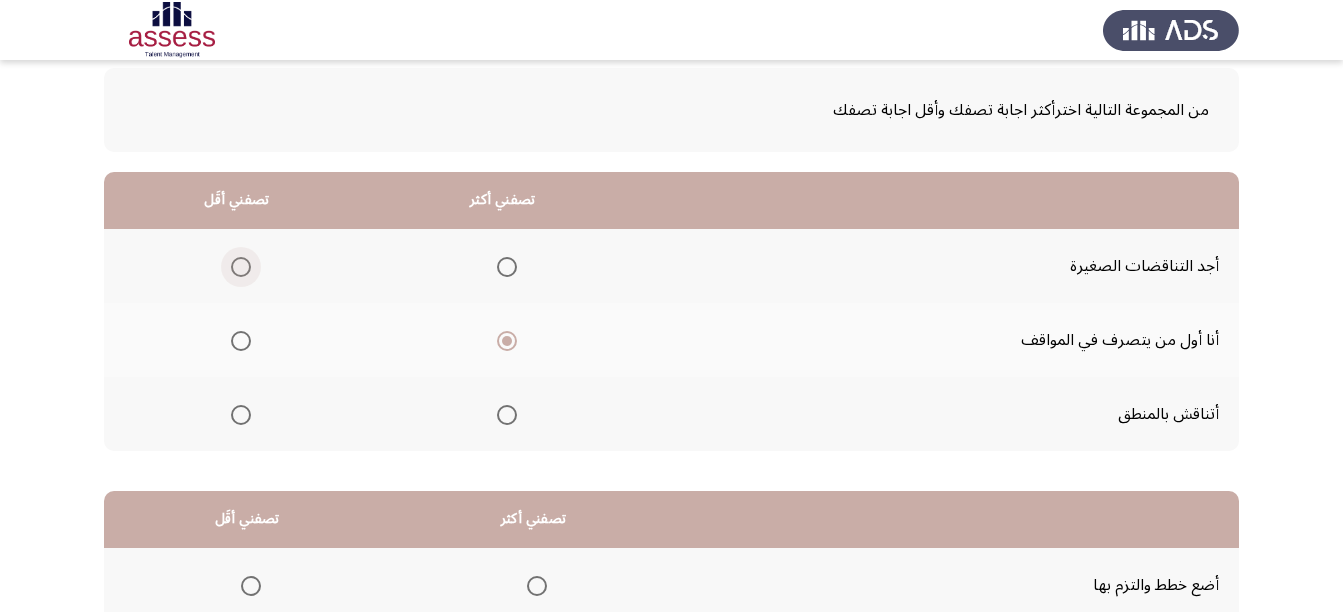click at bounding box center (241, 267) 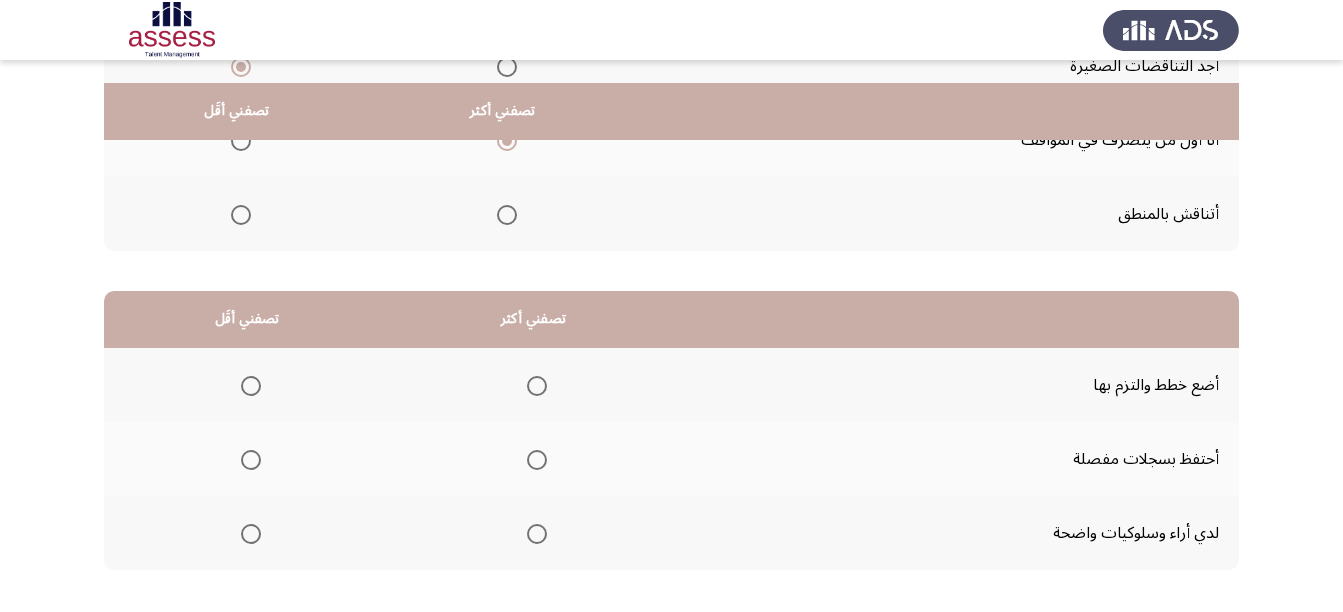 scroll, scrollTop: 398, scrollLeft: 0, axis: vertical 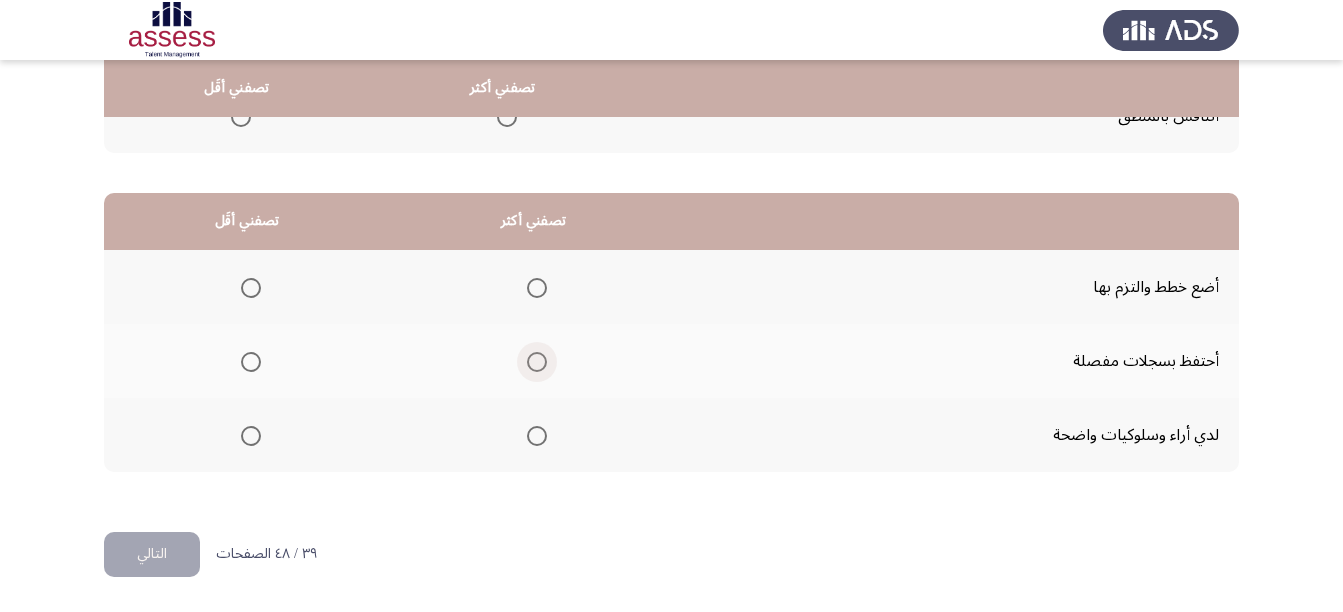 click at bounding box center [537, 362] 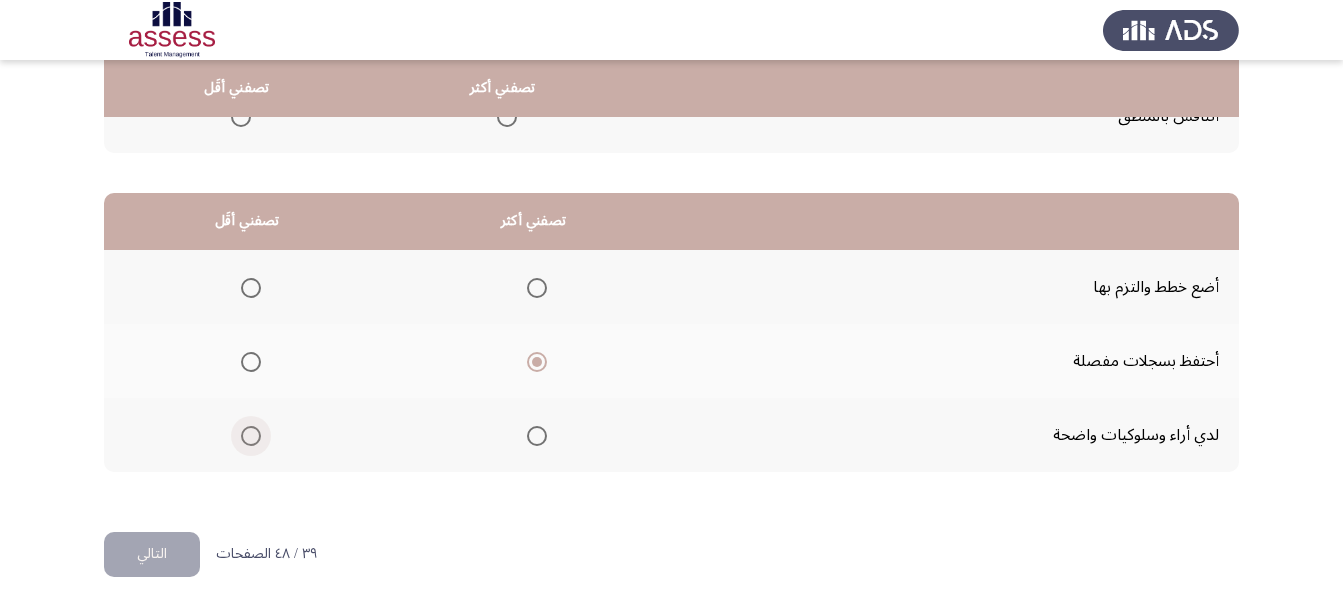 click at bounding box center [251, 436] 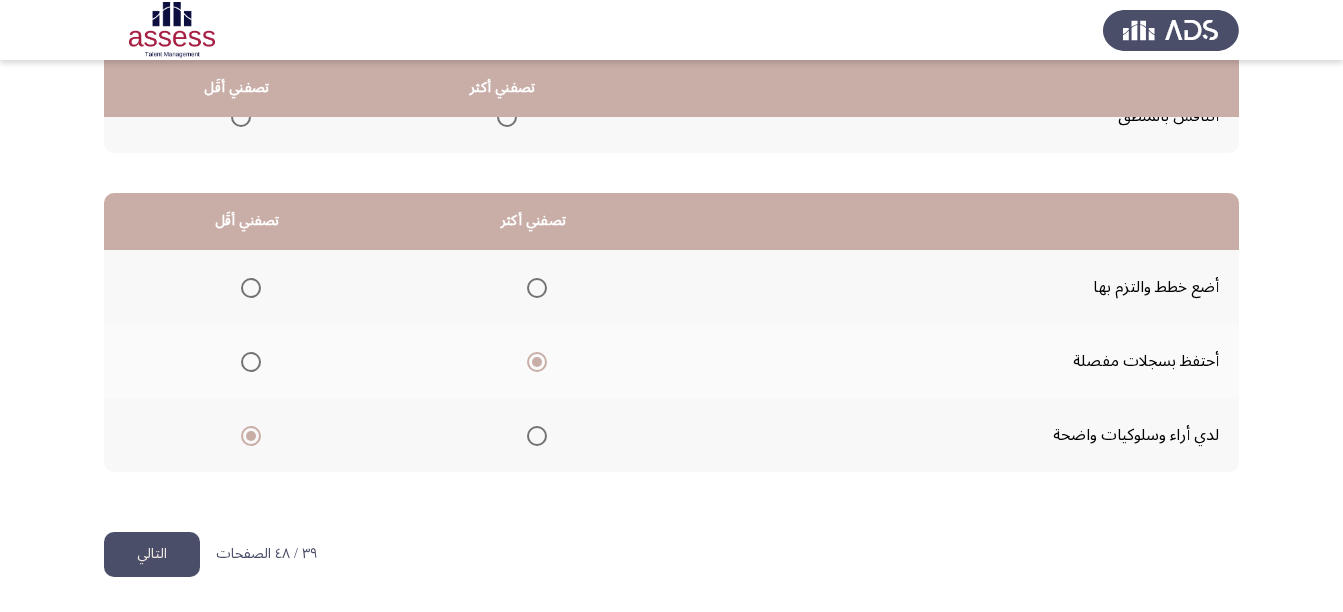 click on "التالي" 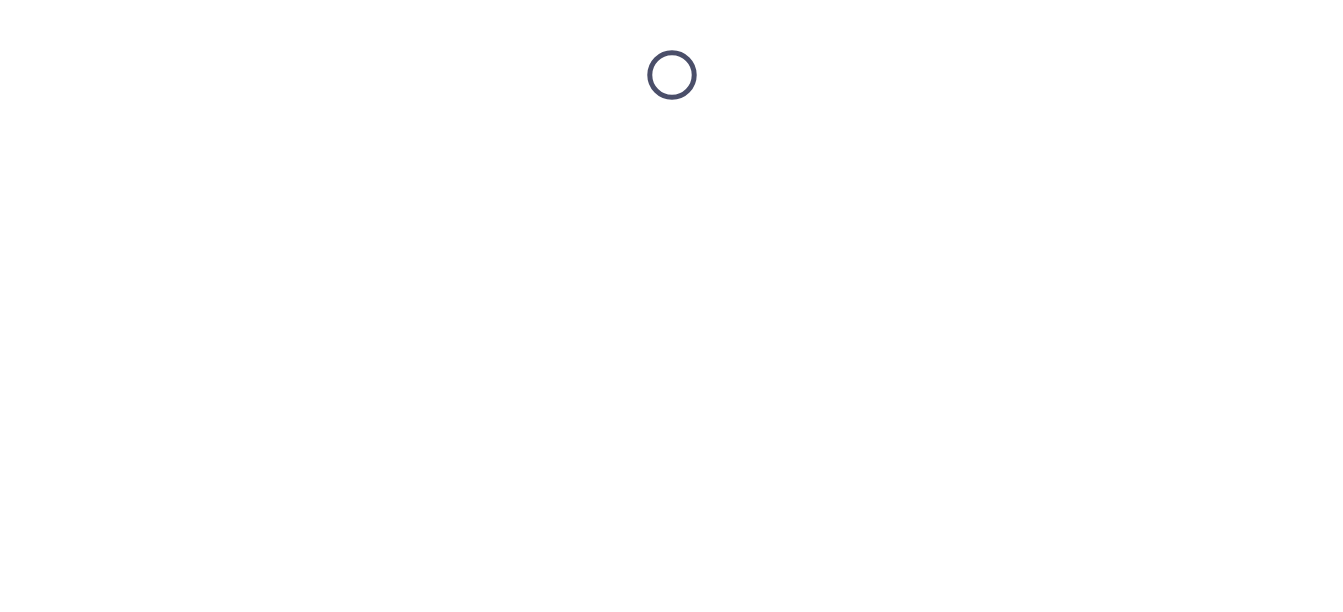 scroll, scrollTop: 0, scrollLeft: 0, axis: both 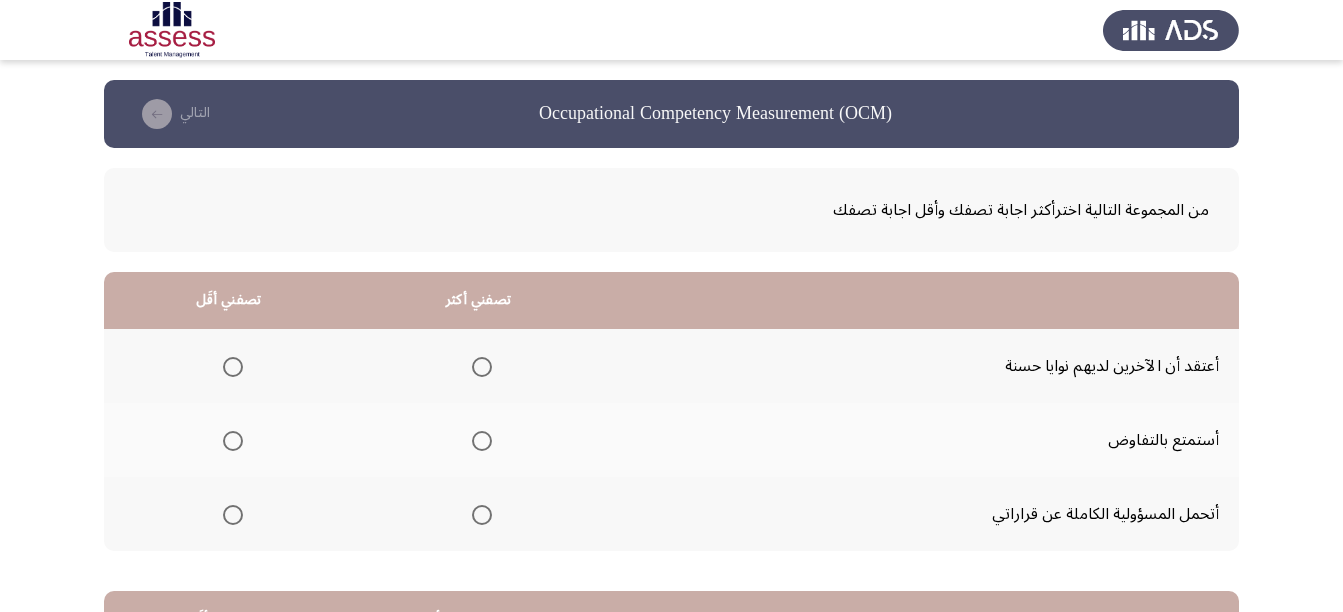click at bounding box center [482, 515] 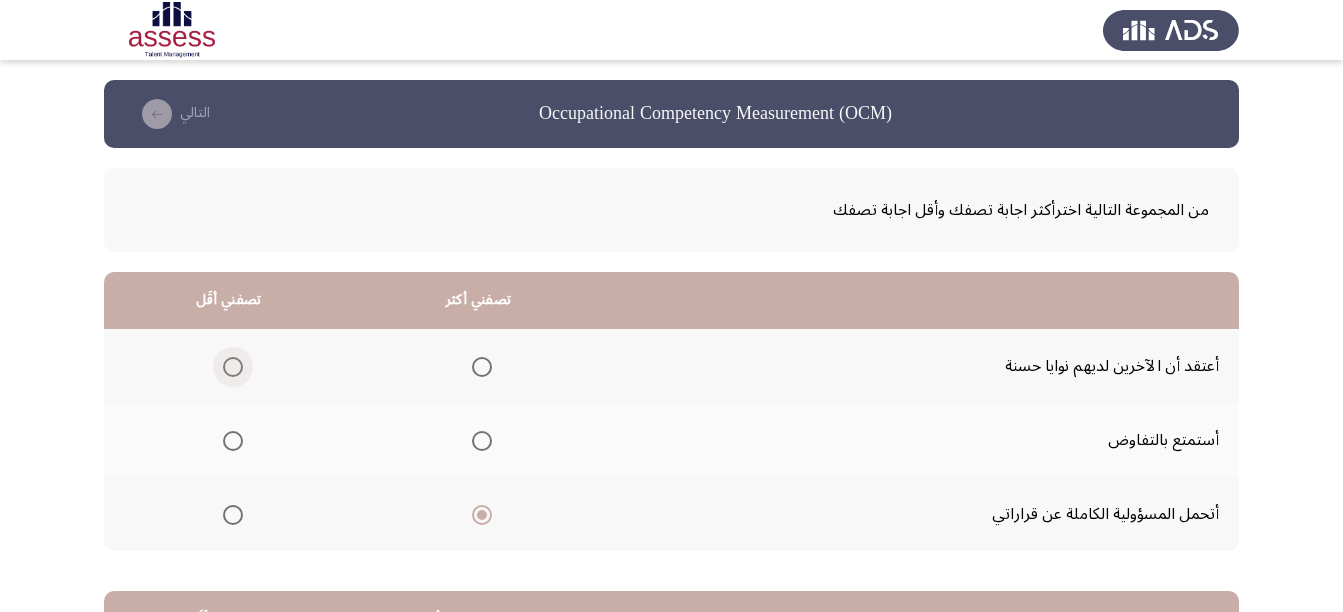 click at bounding box center [233, 367] 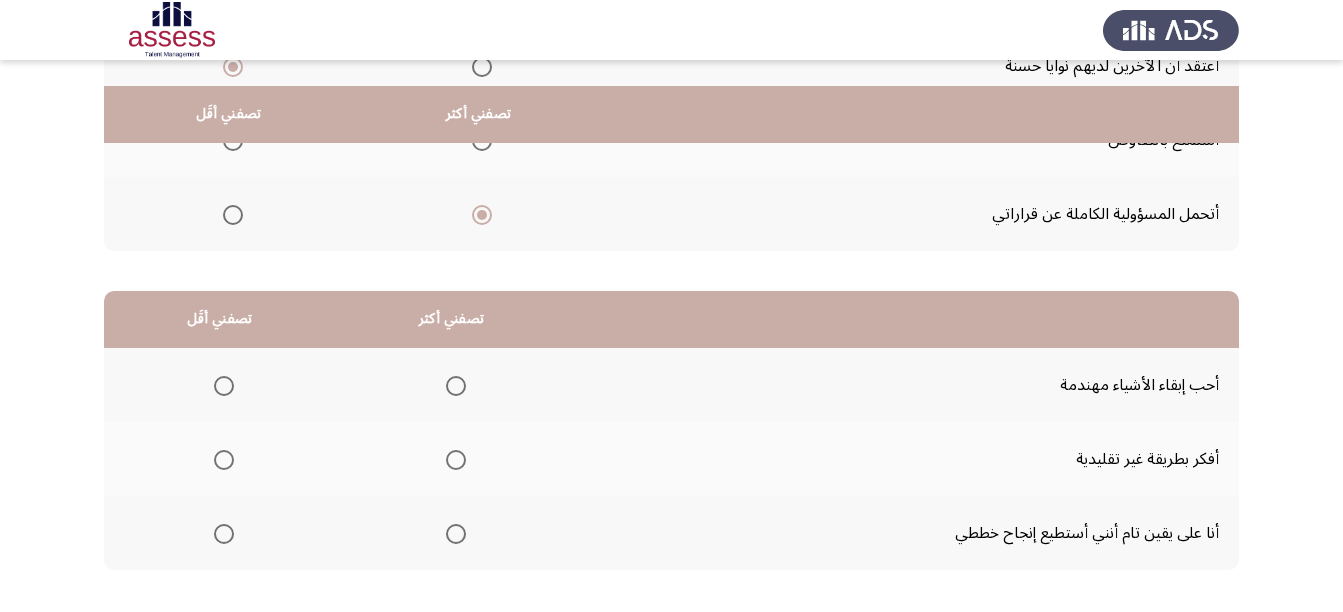 scroll, scrollTop: 398, scrollLeft: 0, axis: vertical 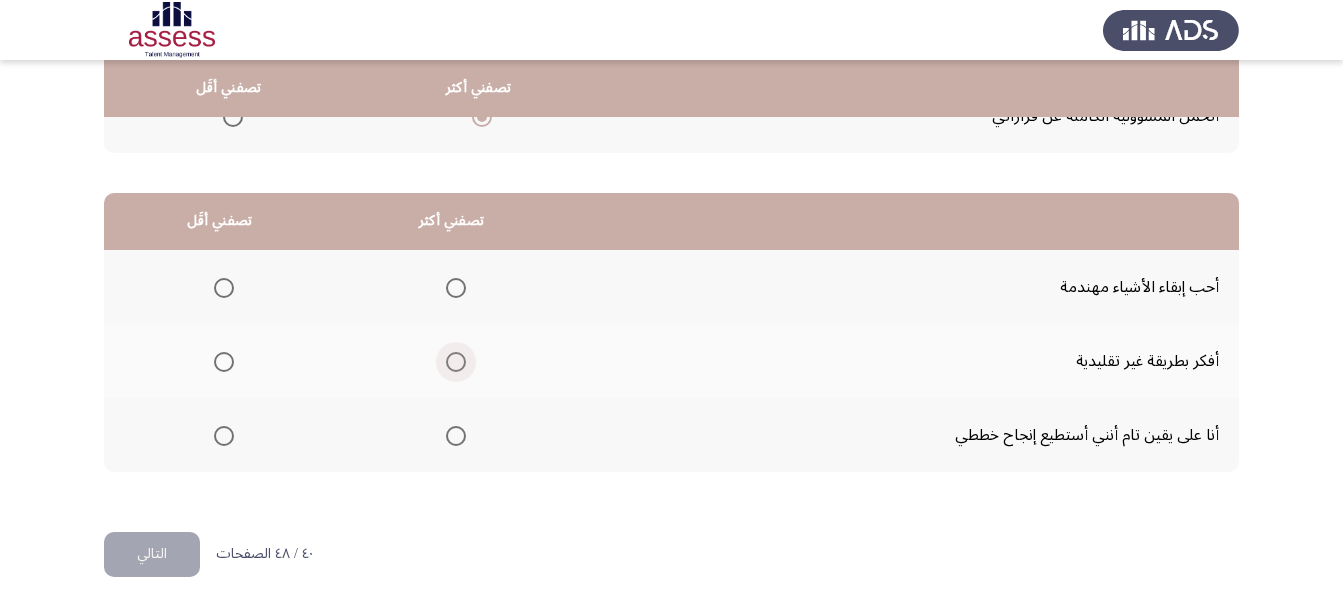 click at bounding box center (456, 362) 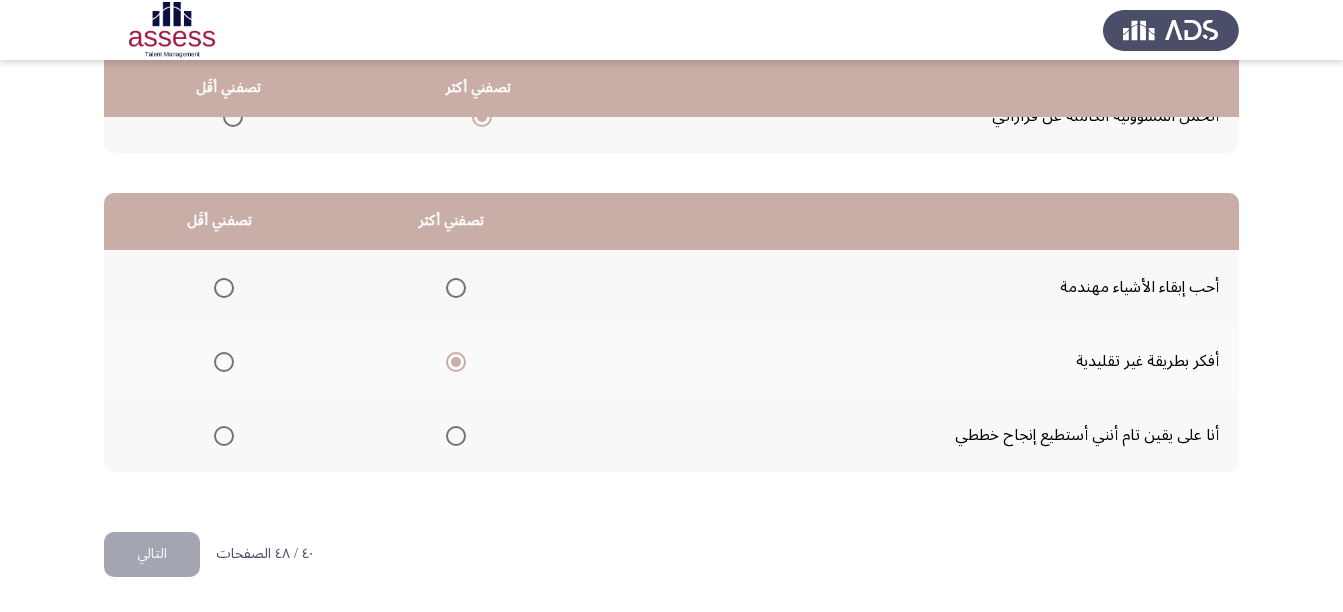 click at bounding box center [224, 436] 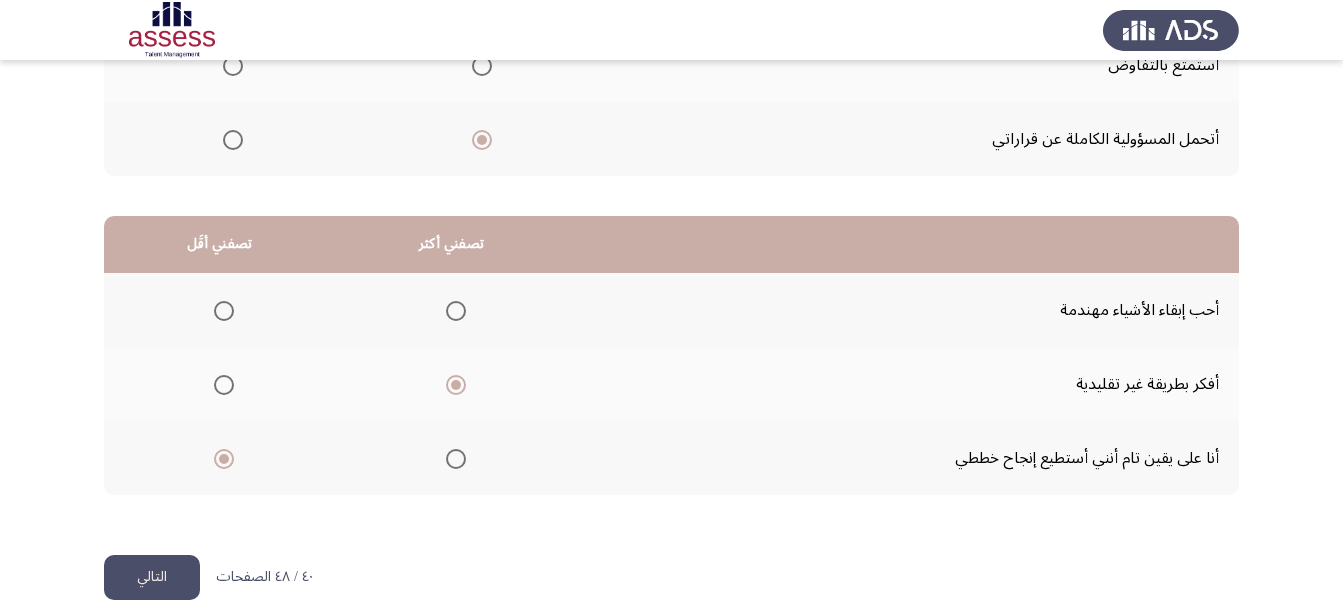 scroll, scrollTop: 398, scrollLeft: 0, axis: vertical 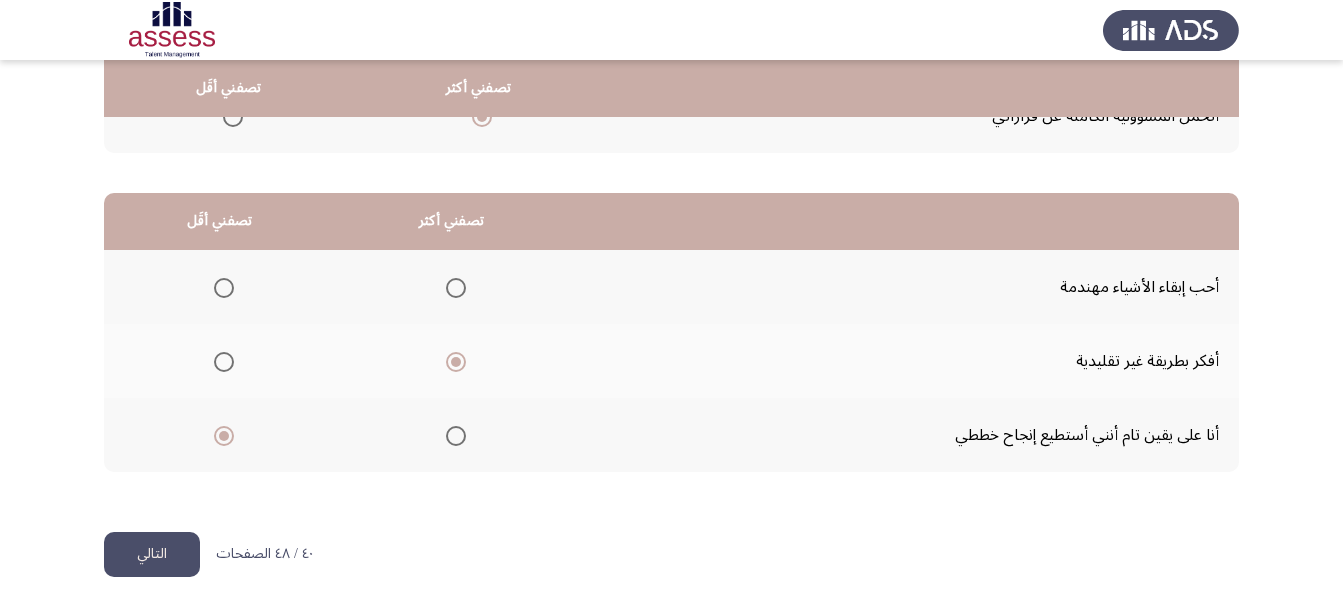 click on "التالي" 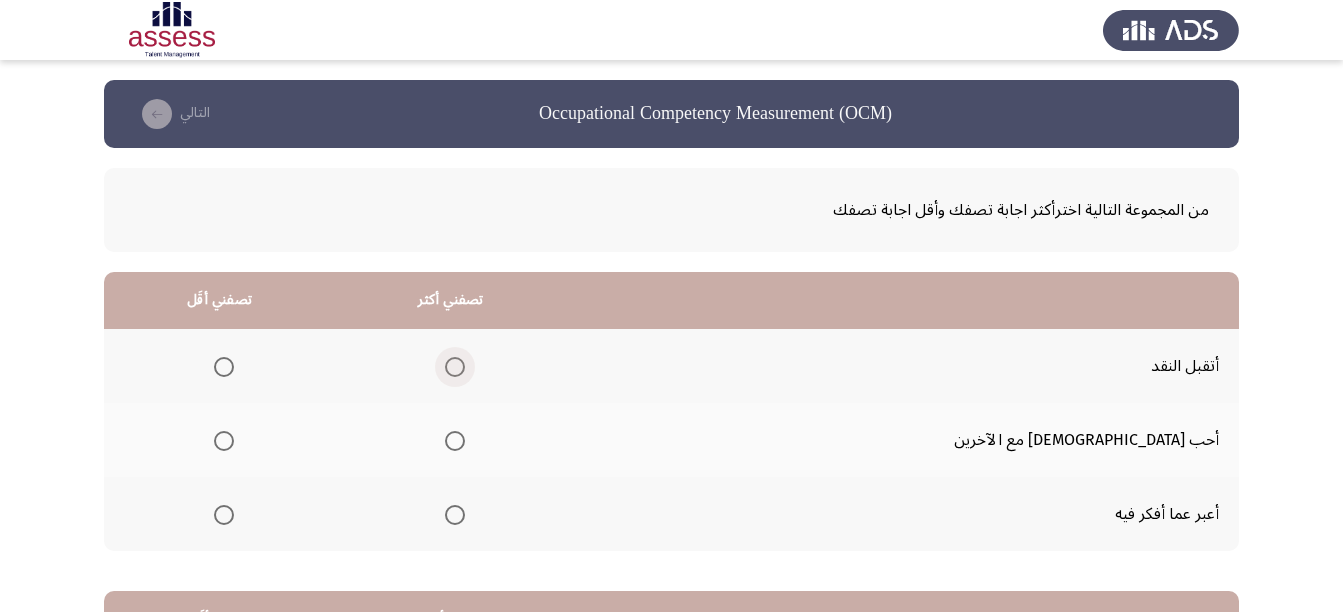 click at bounding box center (455, 367) 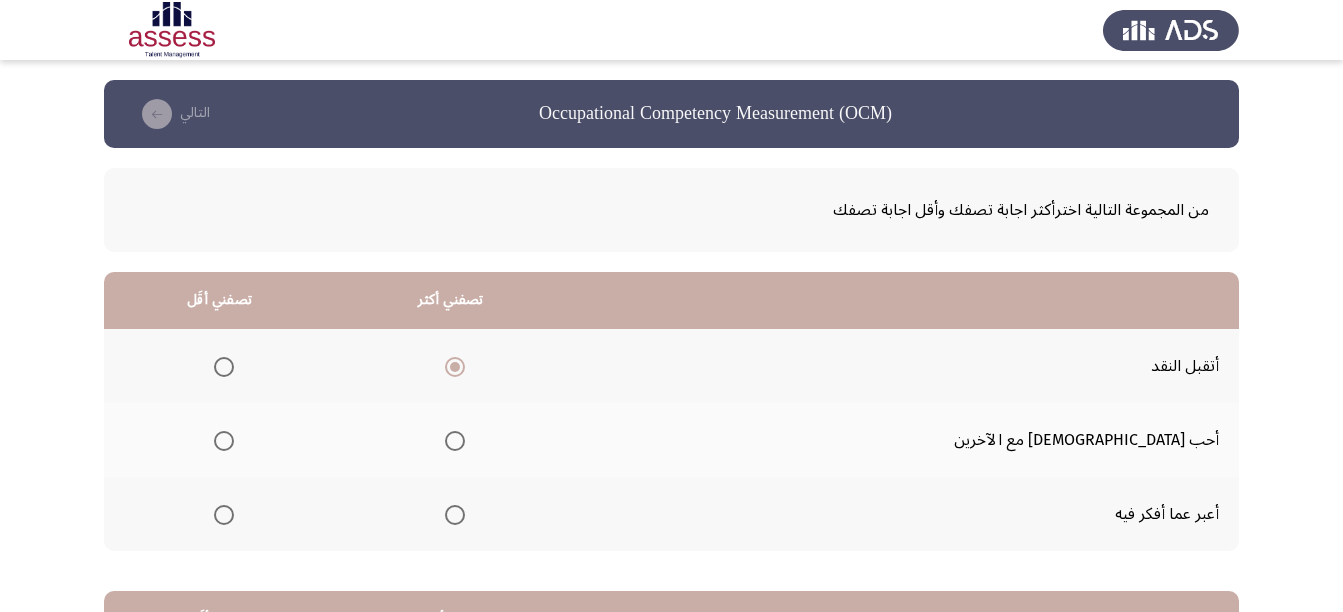 click at bounding box center [220, 515] 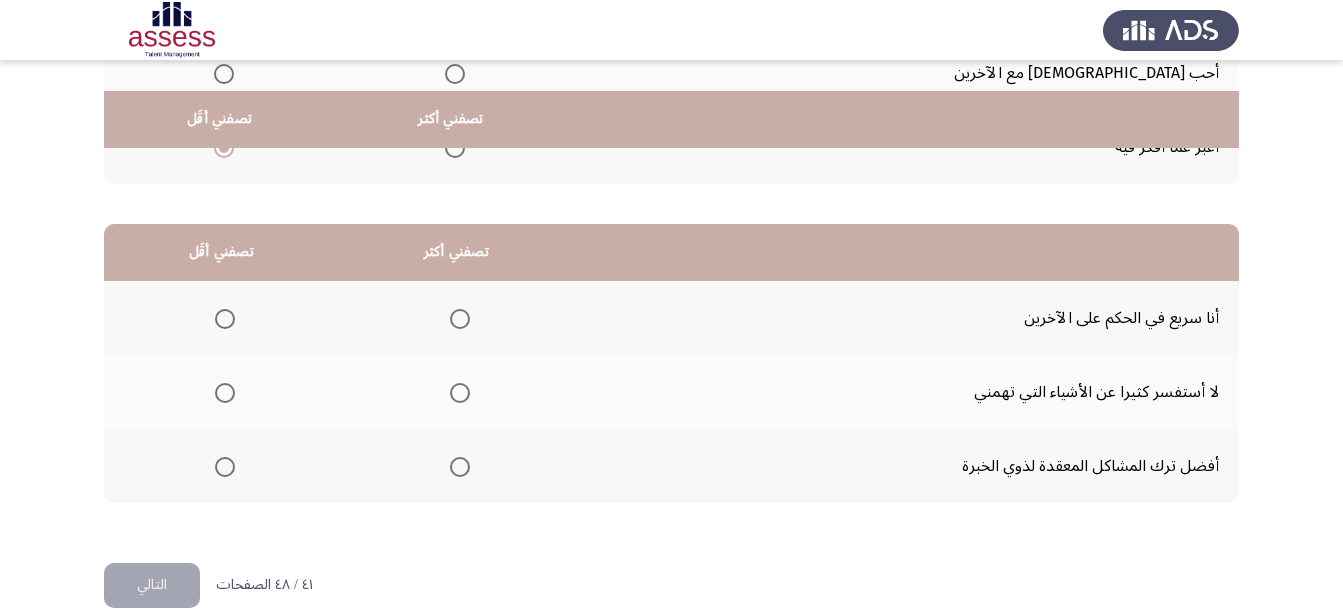 scroll, scrollTop: 398, scrollLeft: 0, axis: vertical 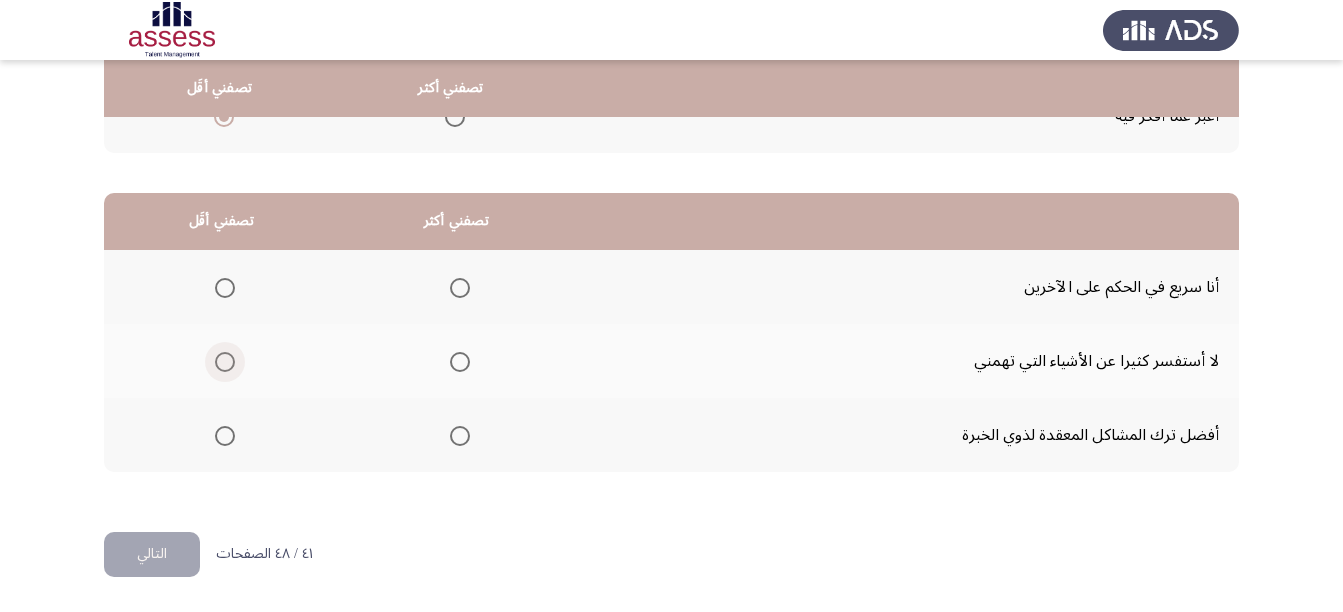 click at bounding box center [225, 362] 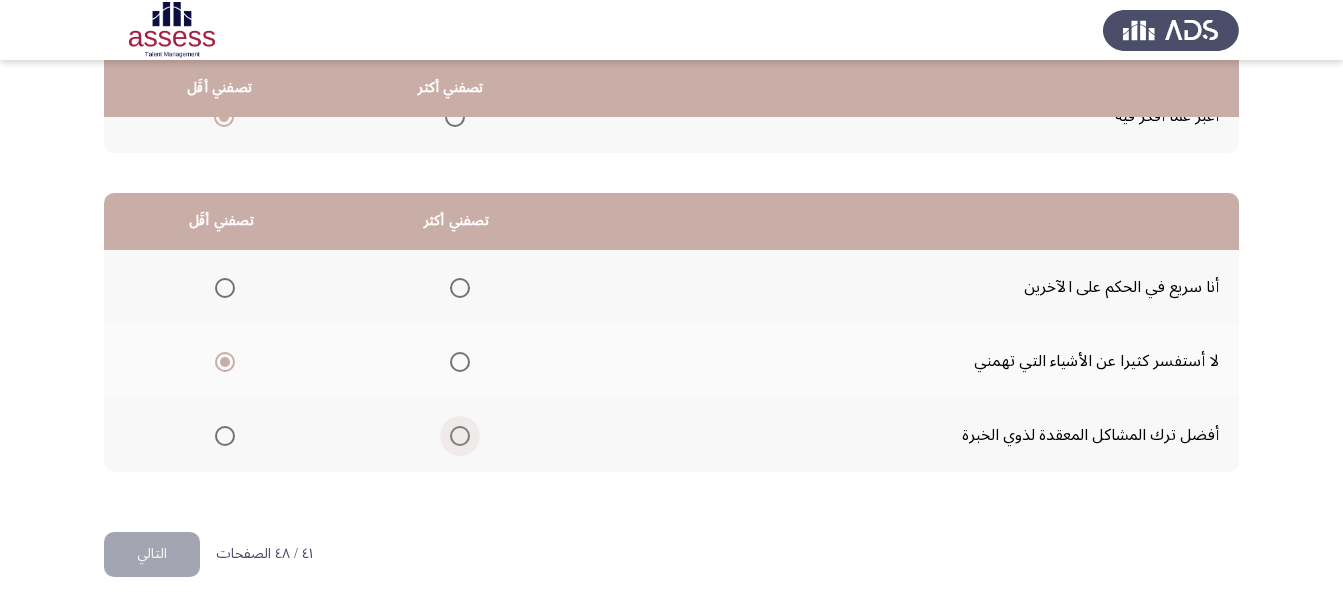 click at bounding box center (456, 436) 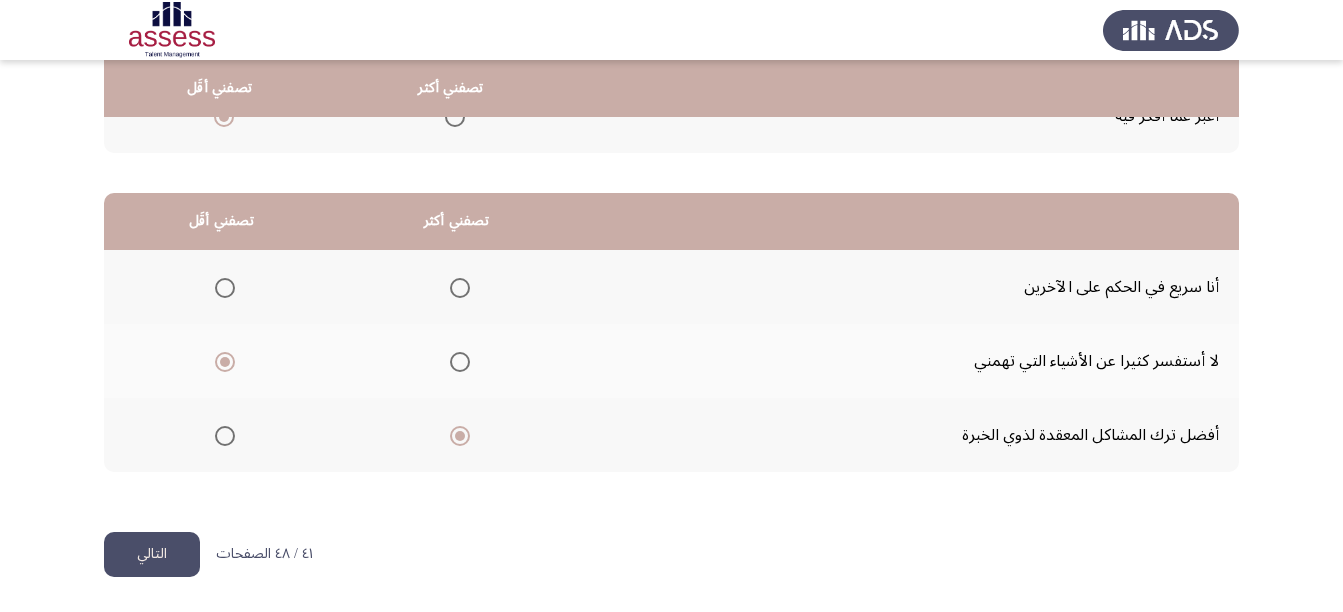 click on "التالي" 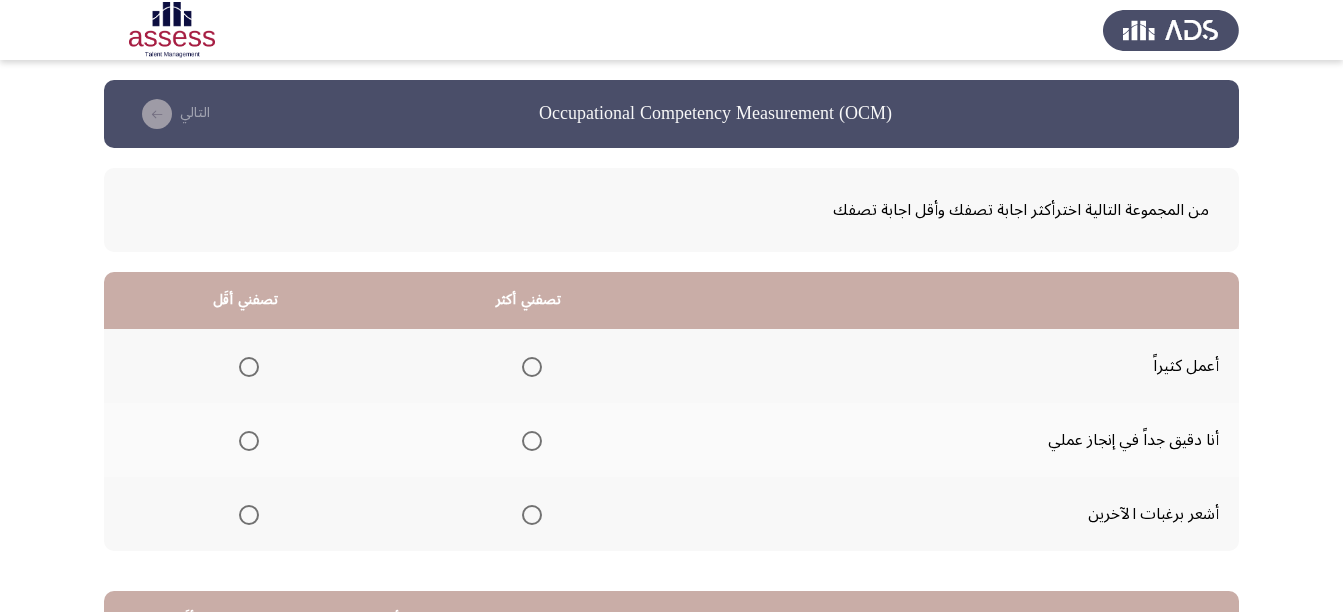 scroll, scrollTop: 100, scrollLeft: 0, axis: vertical 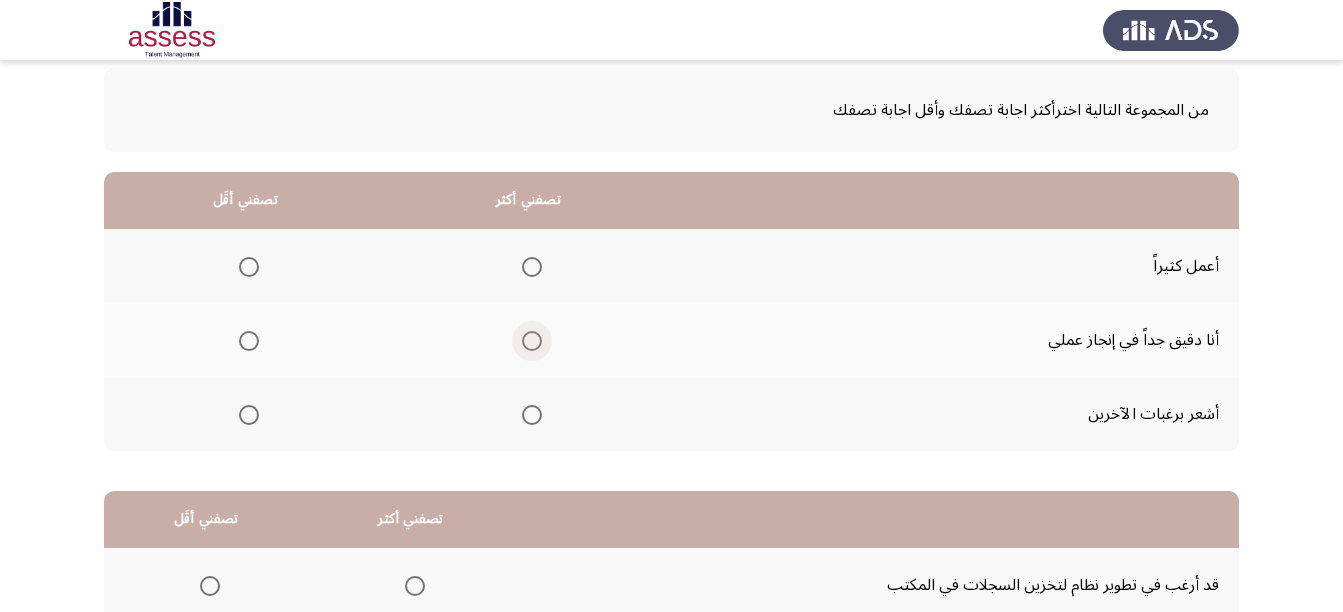 click at bounding box center (532, 341) 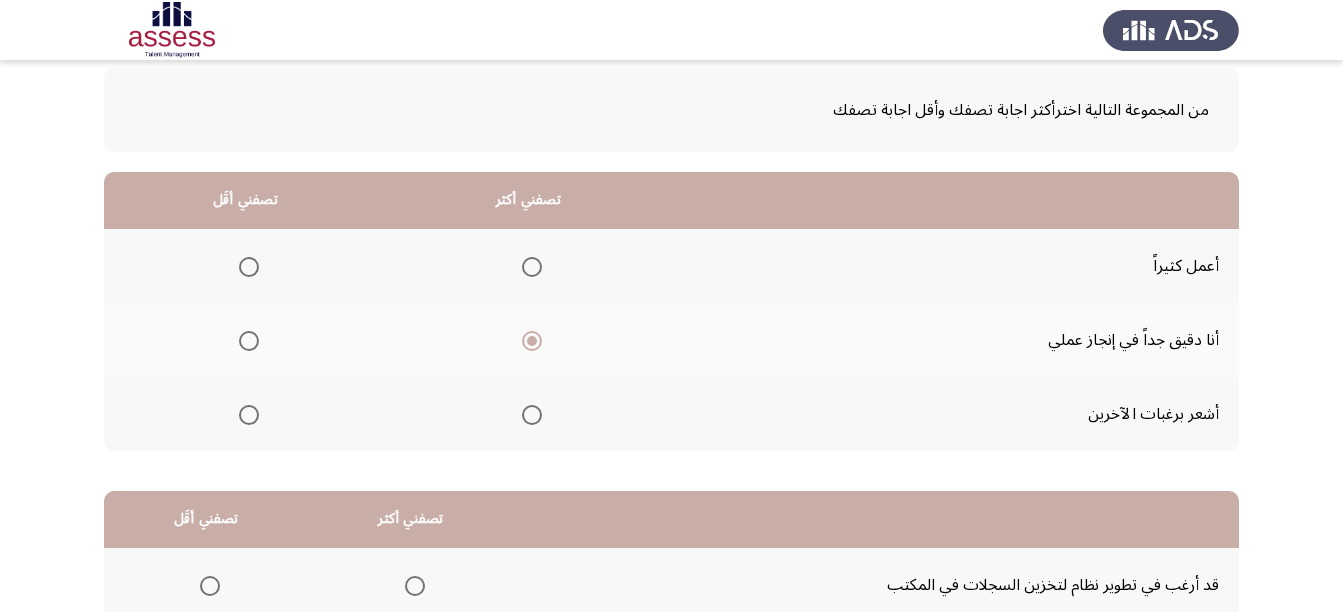 click at bounding box center (249, 415) 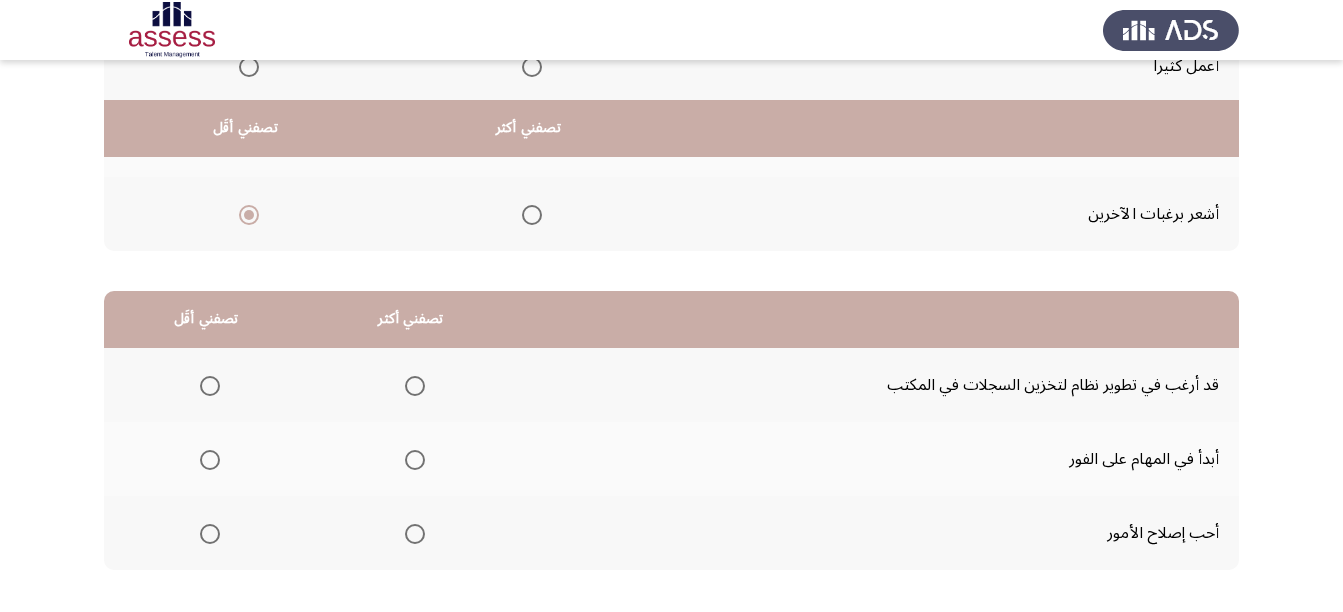 scroll, scrollTop: 398, scrollLeft: 0, axis: vertical 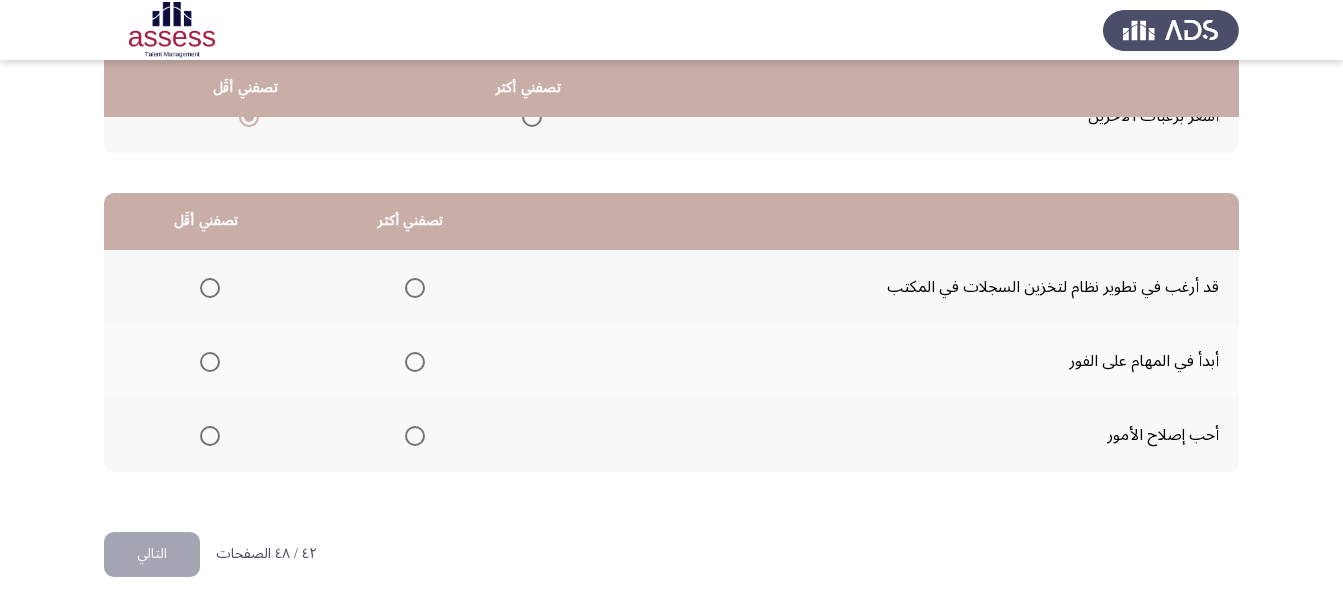 click at bounding box center [415, 288] 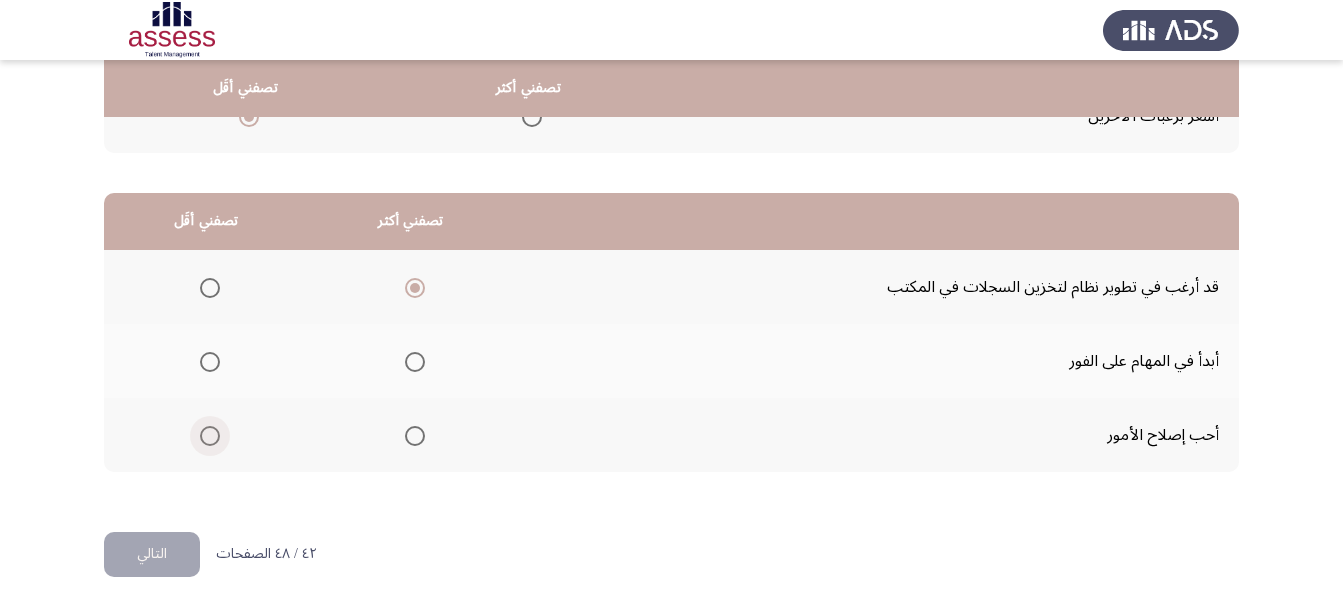 click at bounding box center (210, 436) 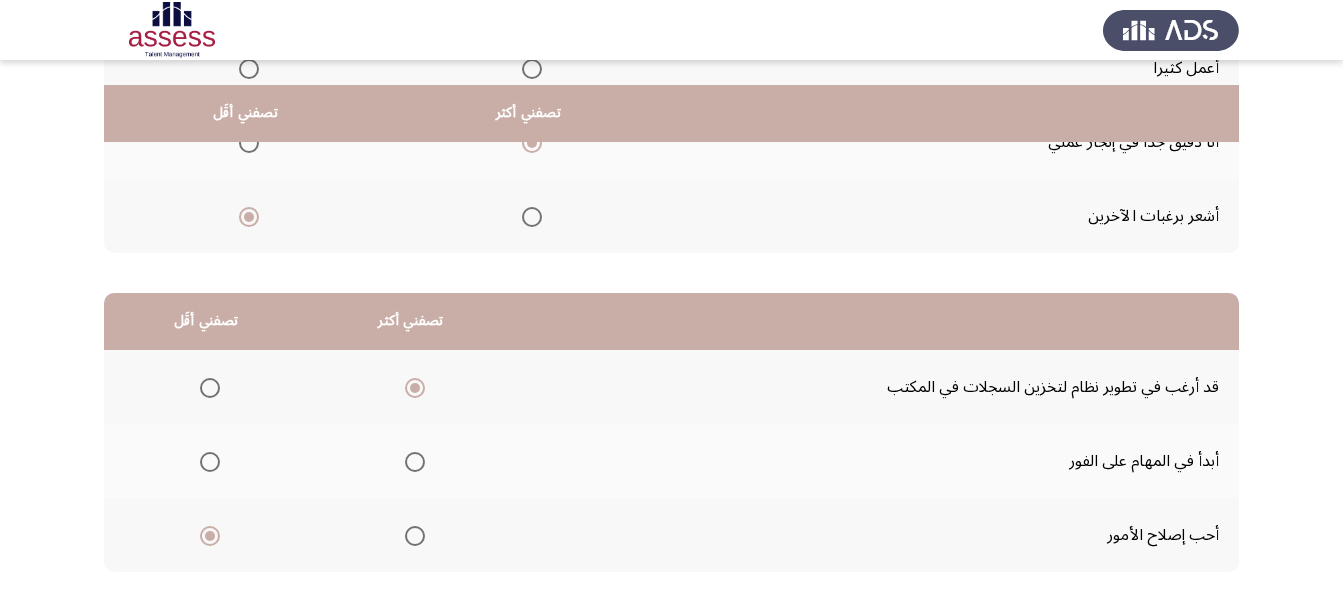 scroll, scrollTop: 398, scrollLeft: 0, axis: vertical 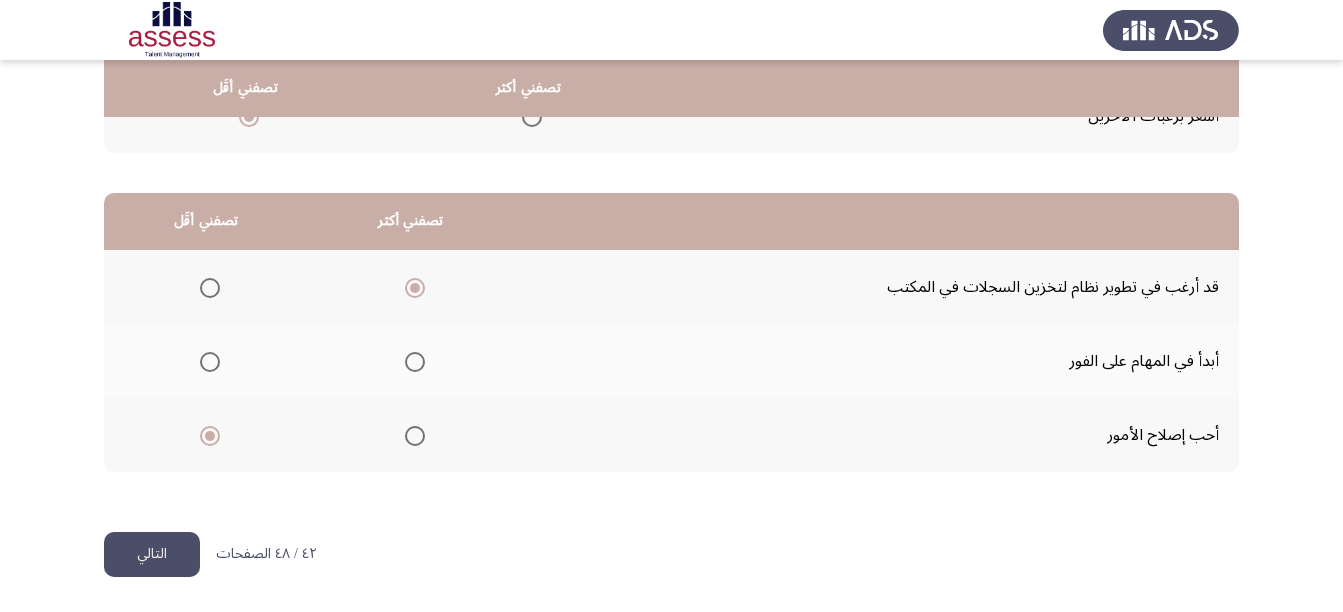 click on "التالي" 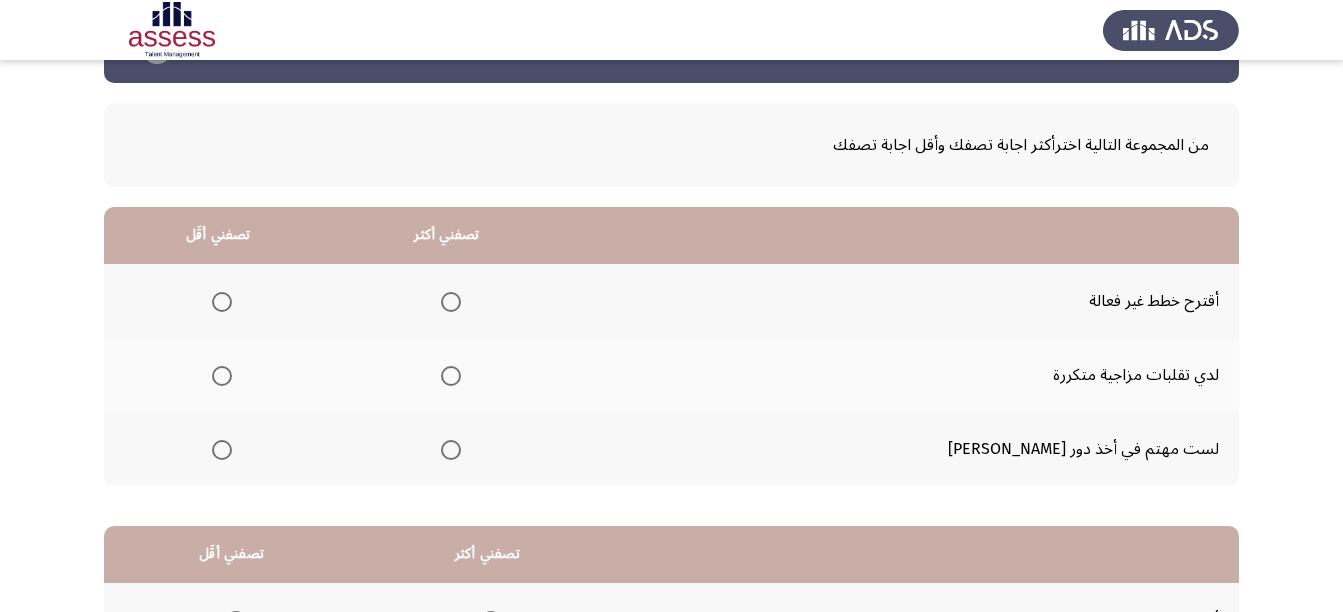 scroll, scrollTop: 100, scrollLeft: 0, axis: vertical 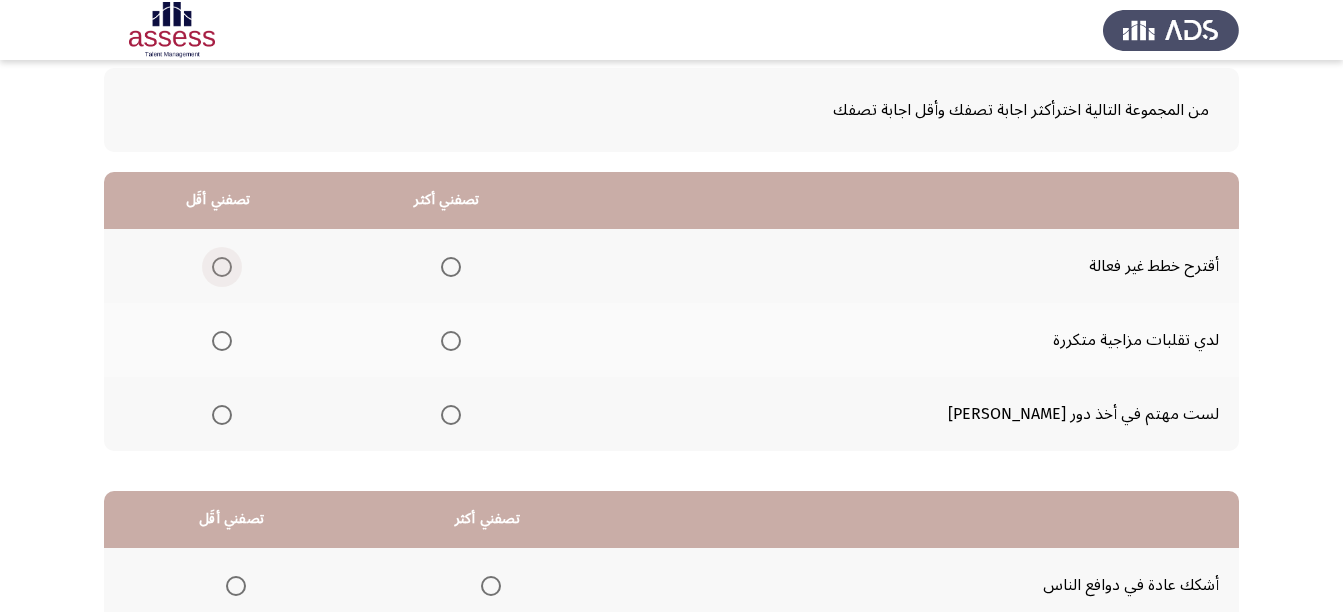 click at bounding box center (222, 267) 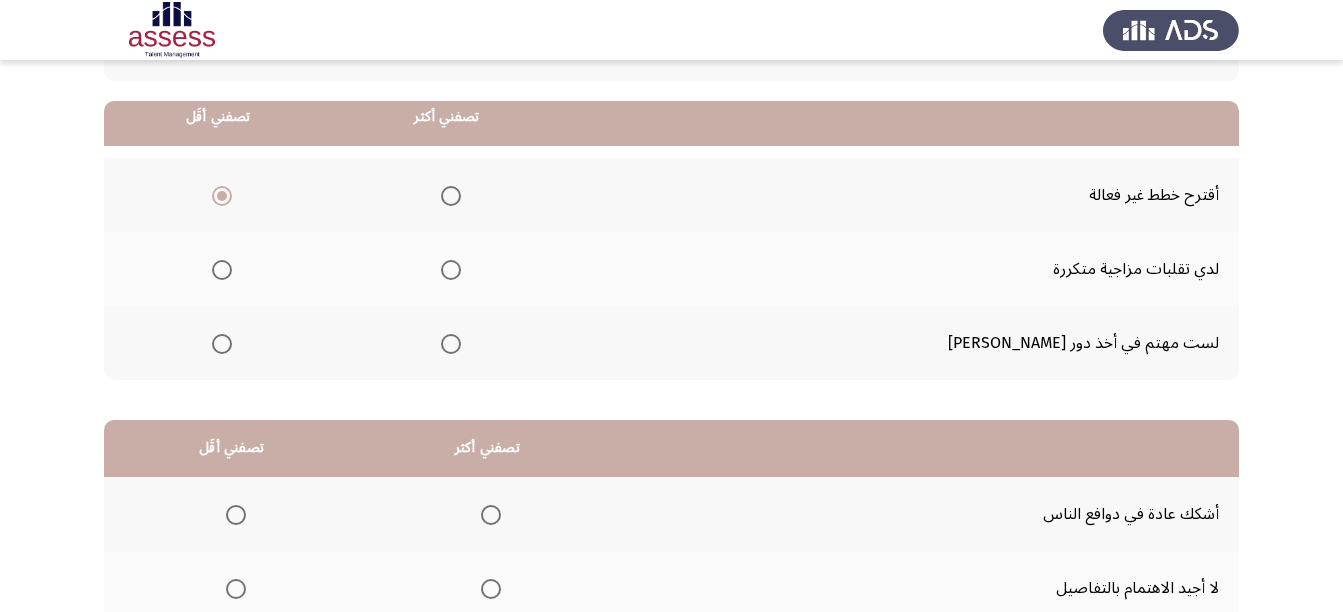 scroll, scrollTop: 200, scrollLeft: 0, axis: vertical 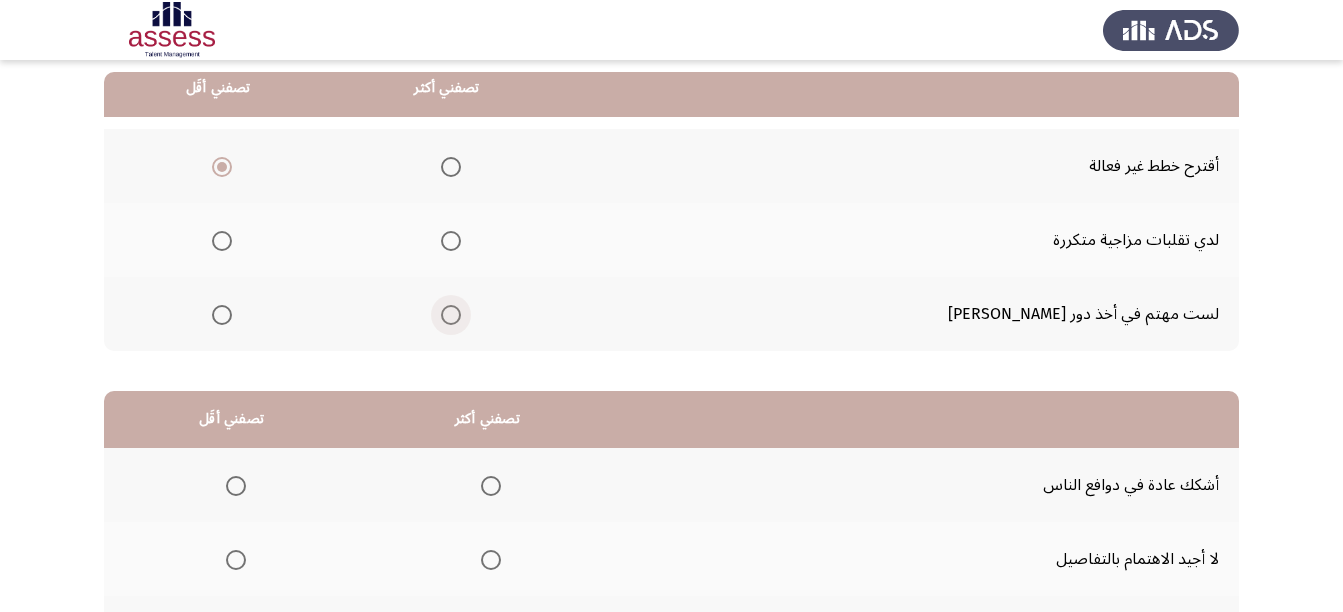 click at bounding box center (451, 315) 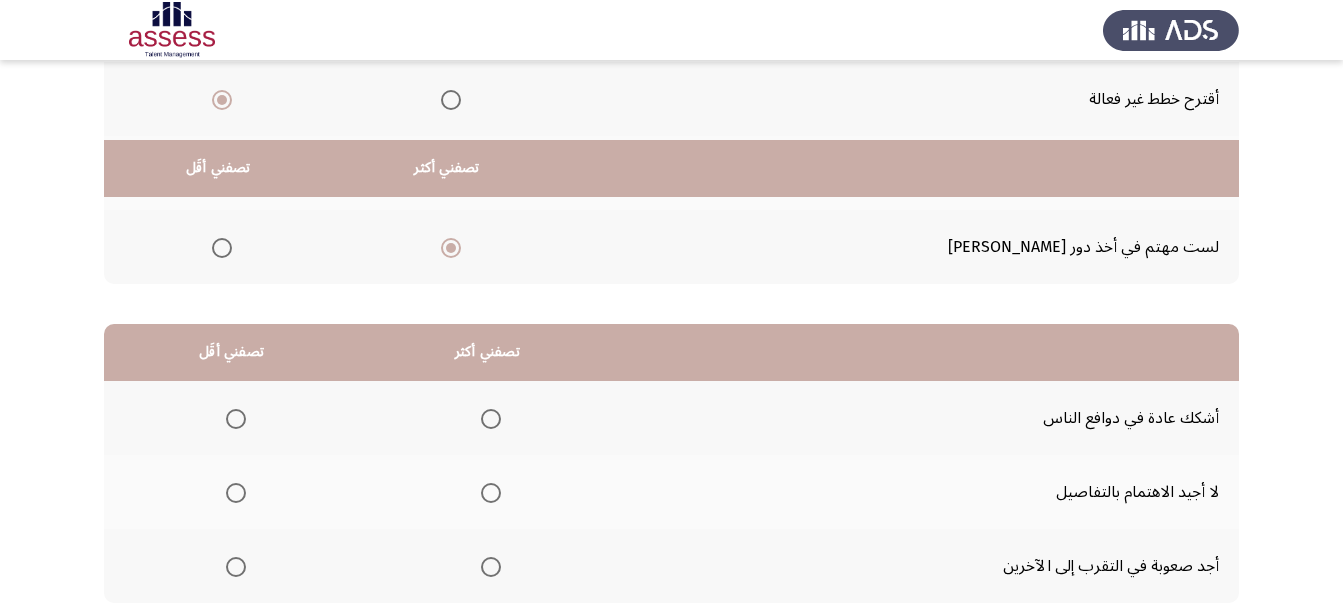 scroll, scrollTop: 398, scrollLeft: 0, axis: vertical 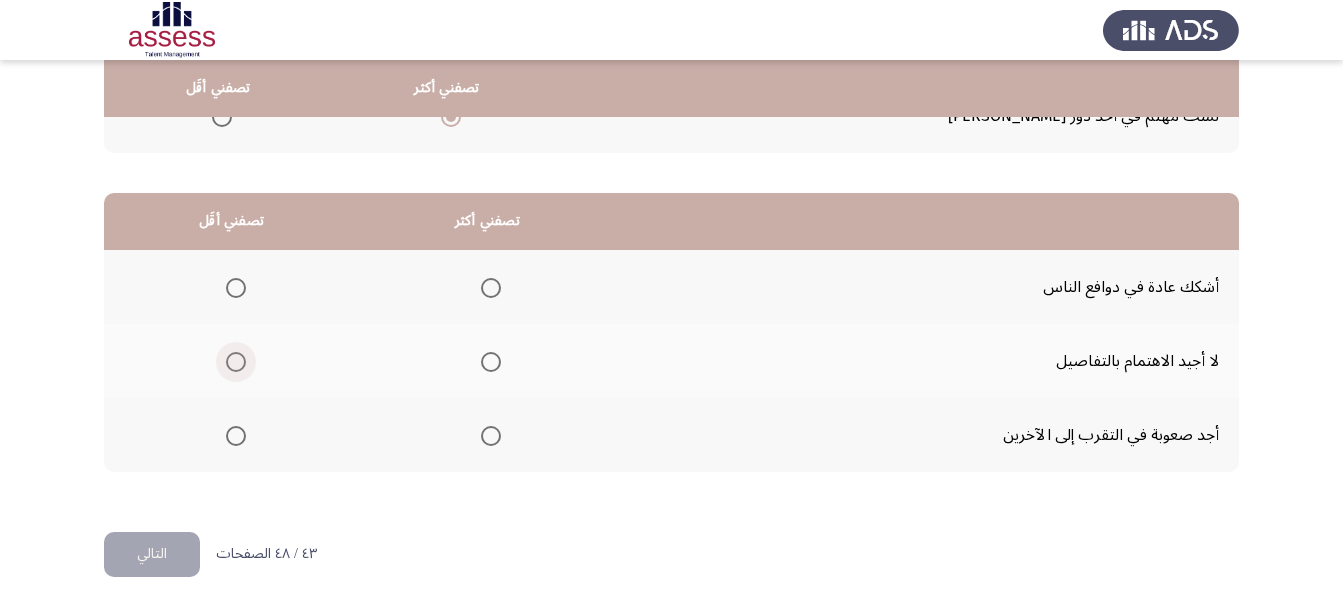 click at bounding box center [236, 362] 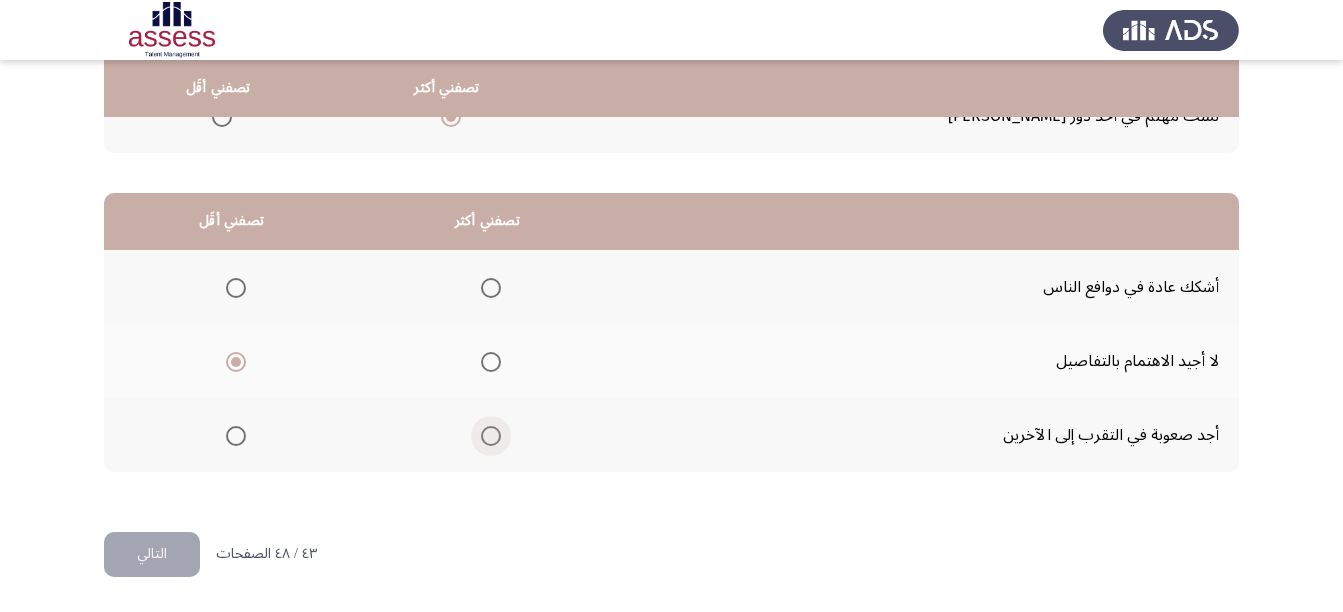 click at bounding box center [487, 436] 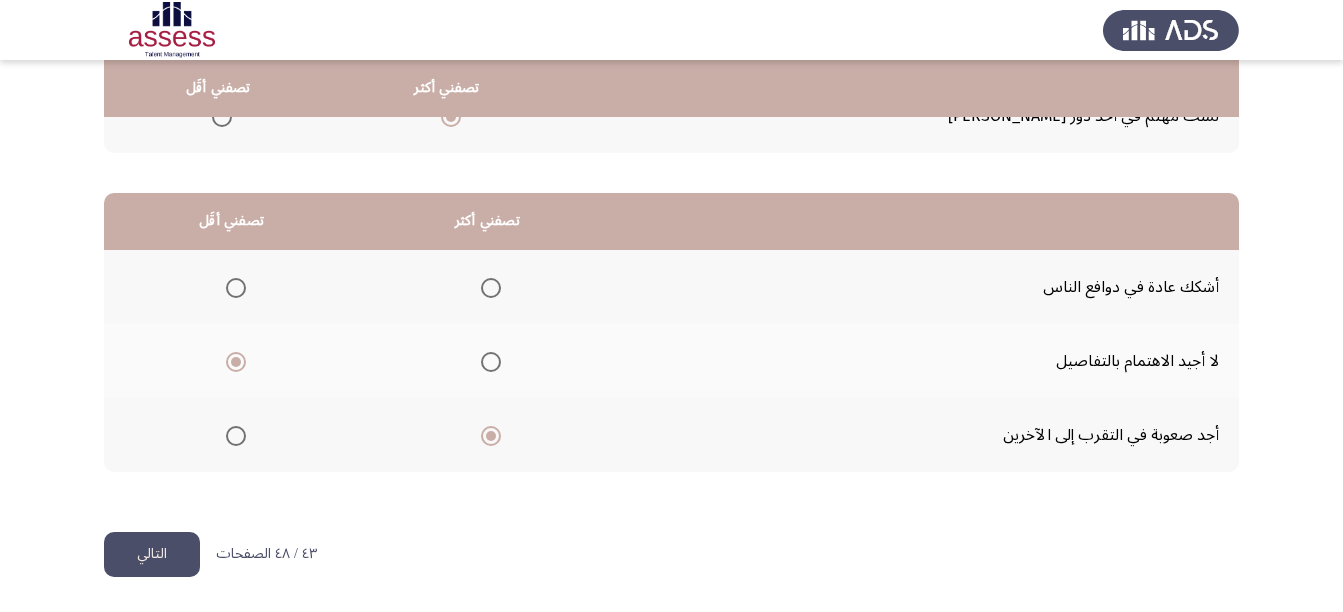 click on "التالي" 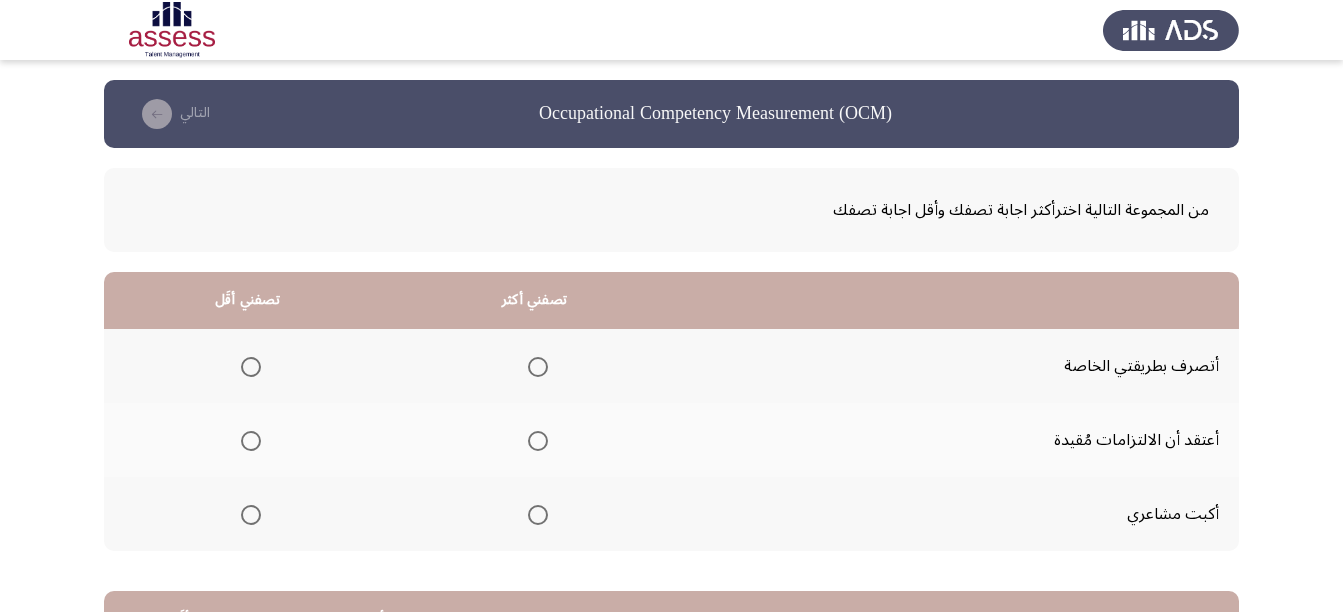 scroll, scrollTop: 100, scrollLeft: 0, axis: vertical 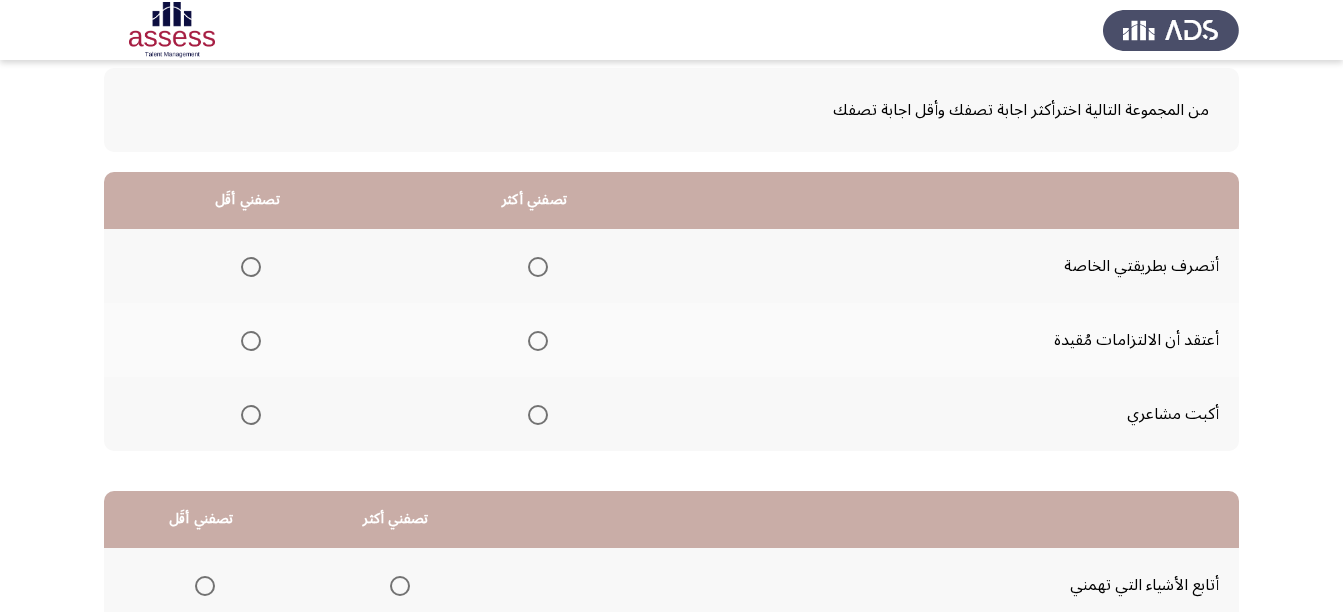 click at bounding box center (538, 267) 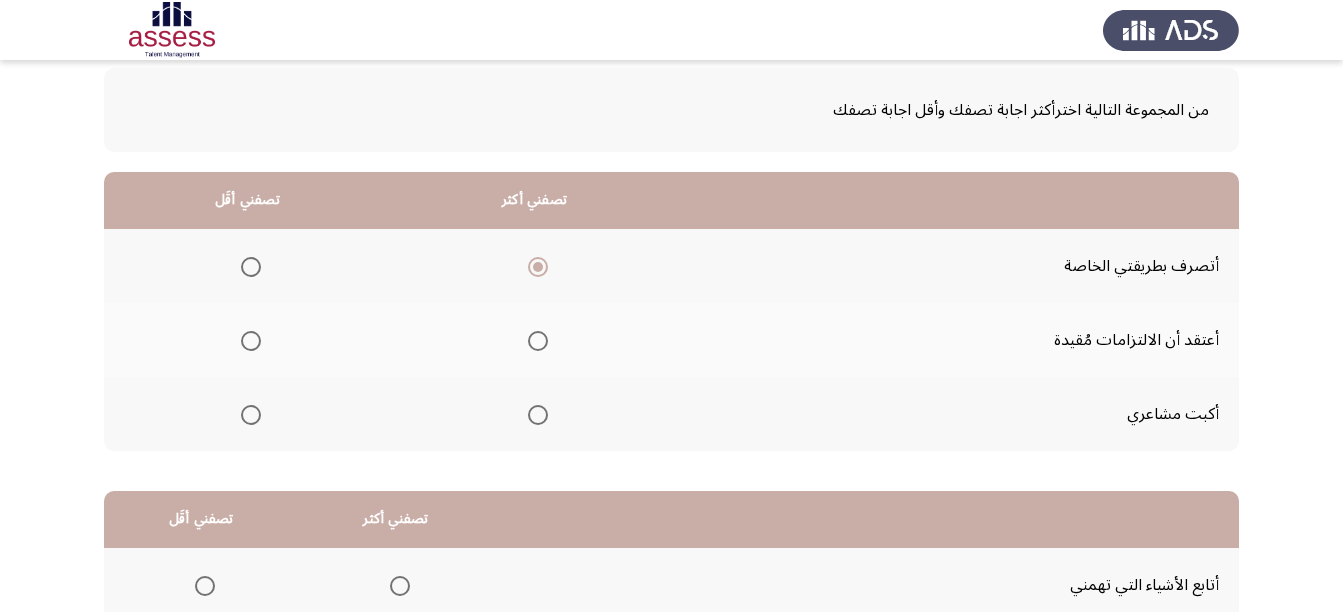 click at bounding box center [251, 341] 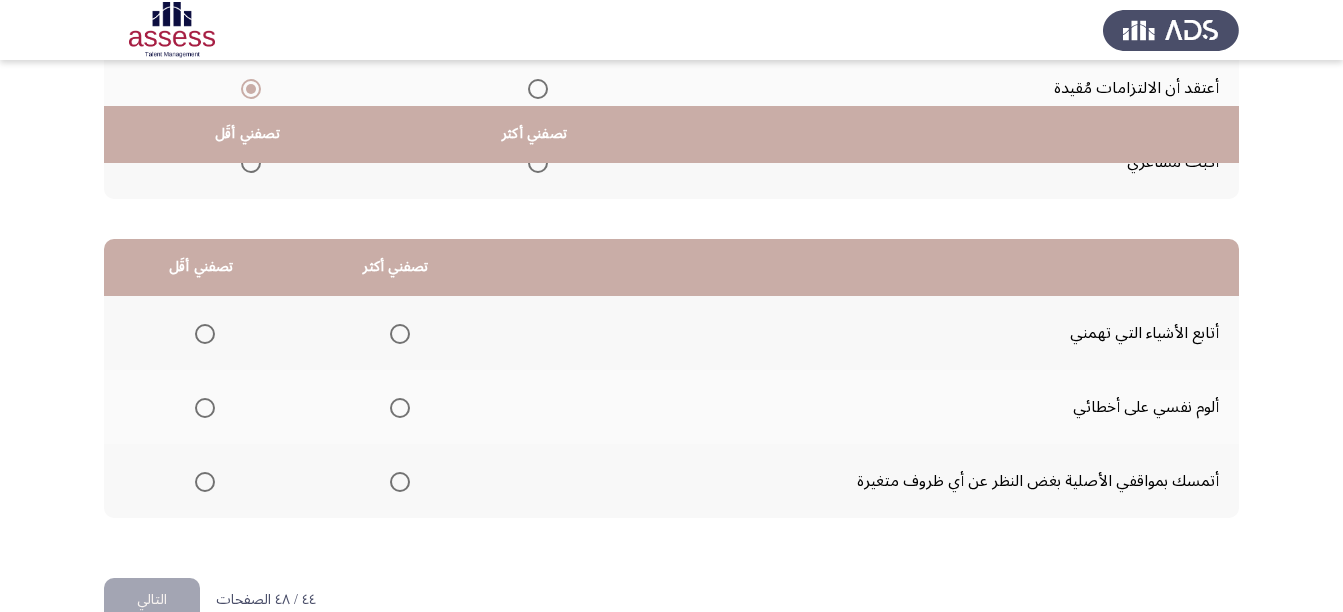 scroll, scrollTop: 398, scrollLeft: 0, axis: vertical 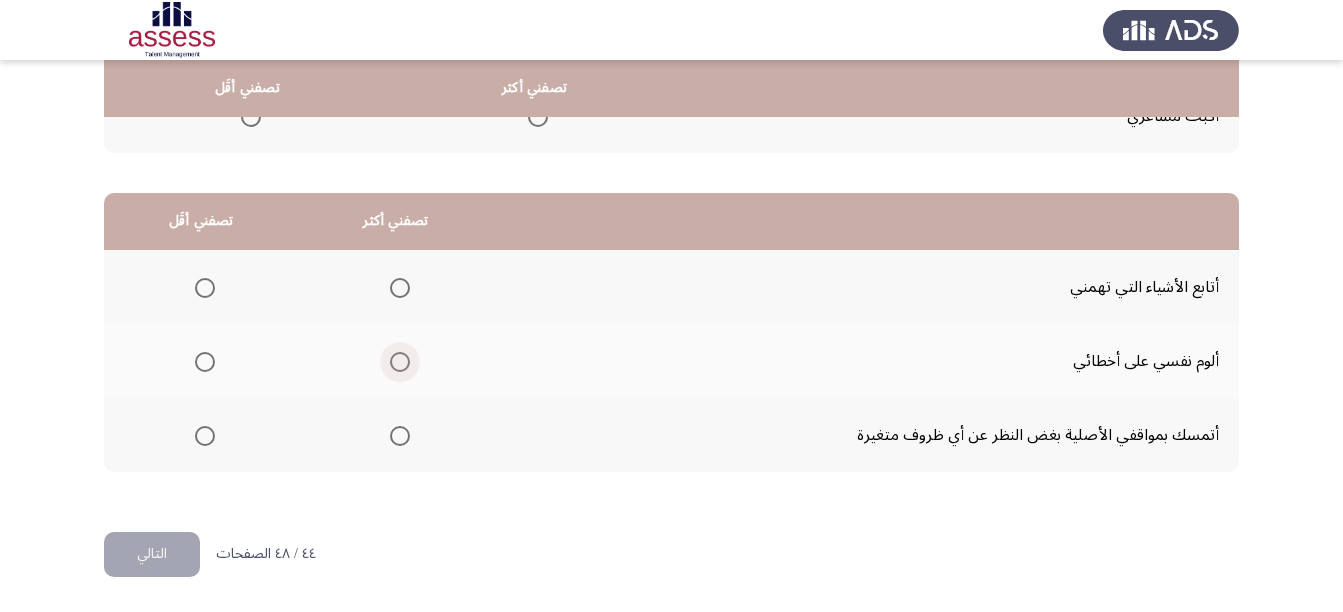click at bounding box center [400, 362] 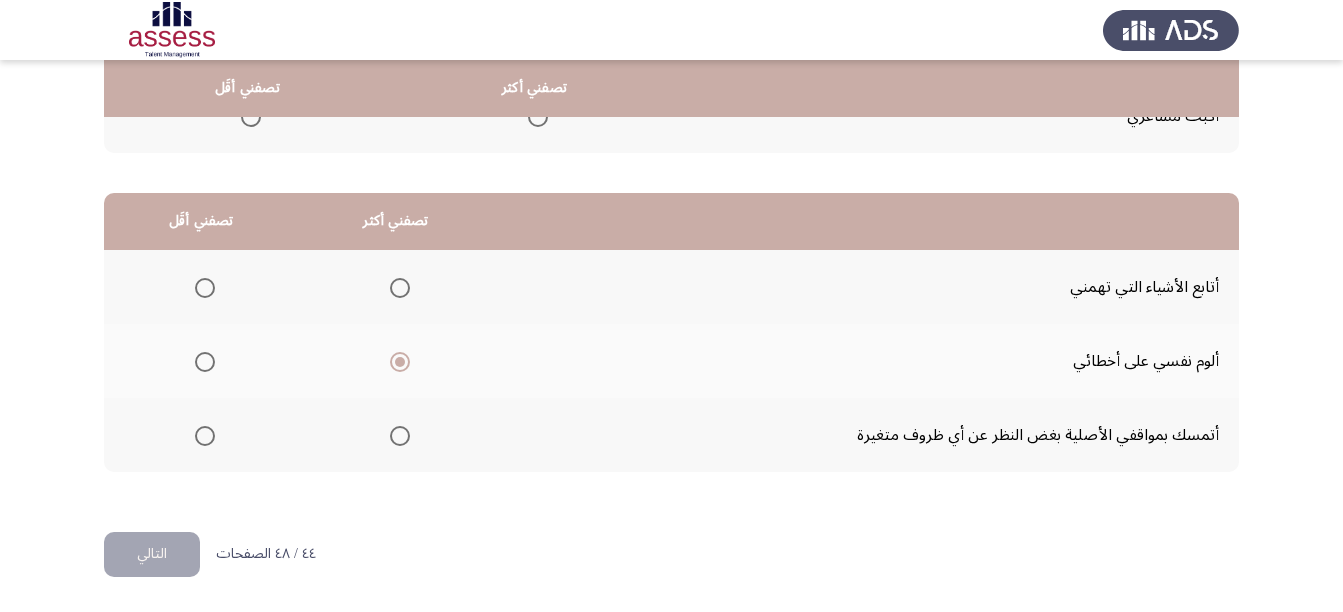 click at bounding box center [400, 288] 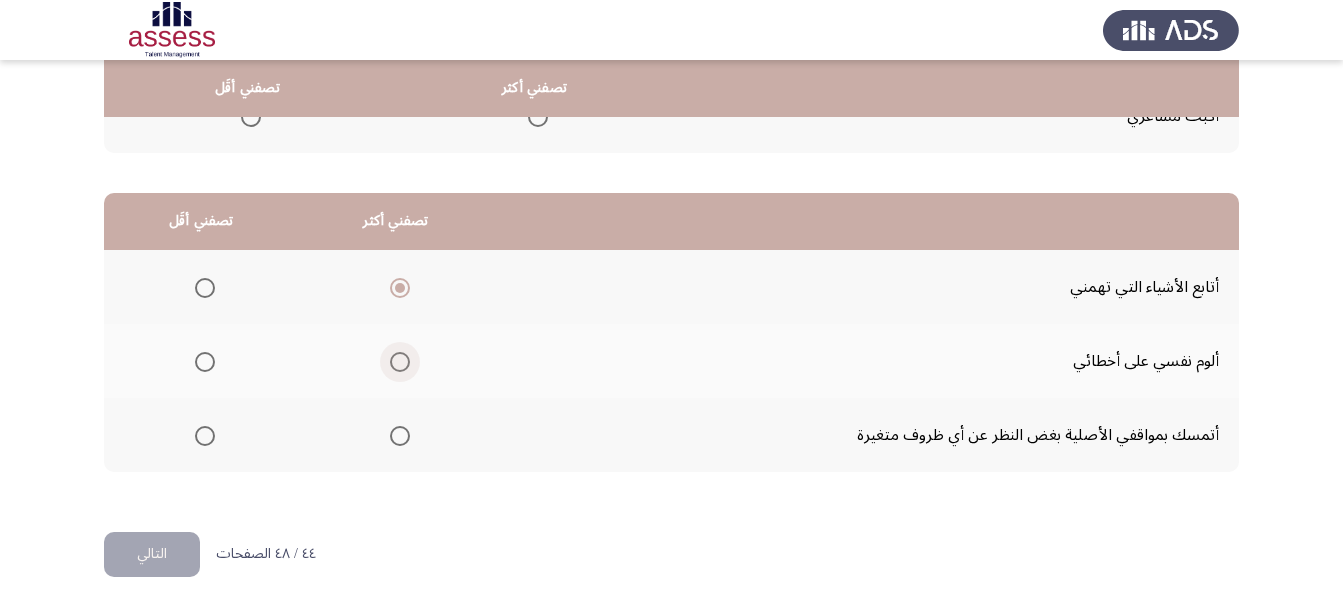 click at bounding box center [400, 362] 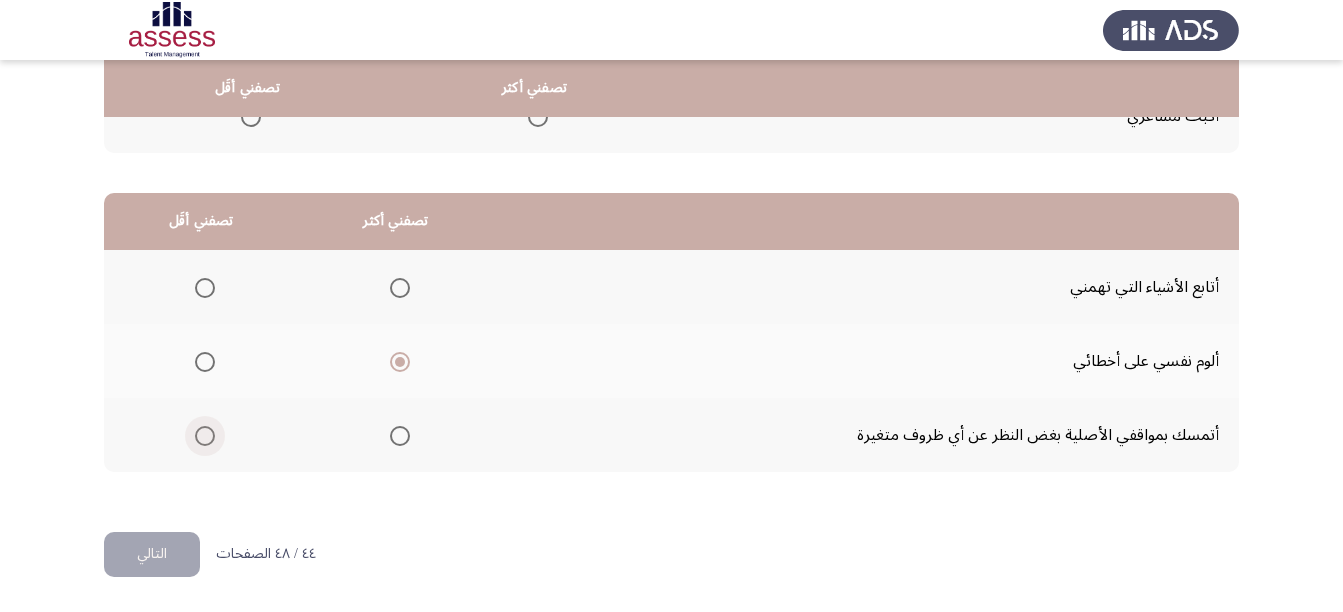 click at bounding box center (205, 436) 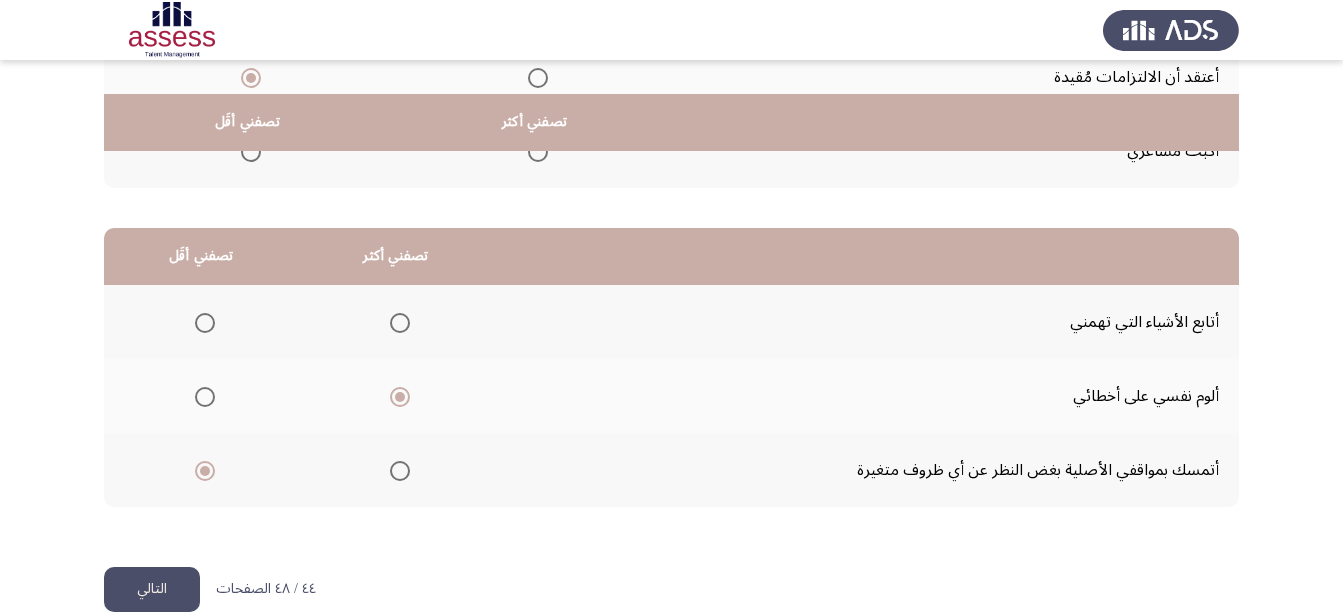 scroll, scrollTop: 398, scrollLeft: 0, axis: vertical 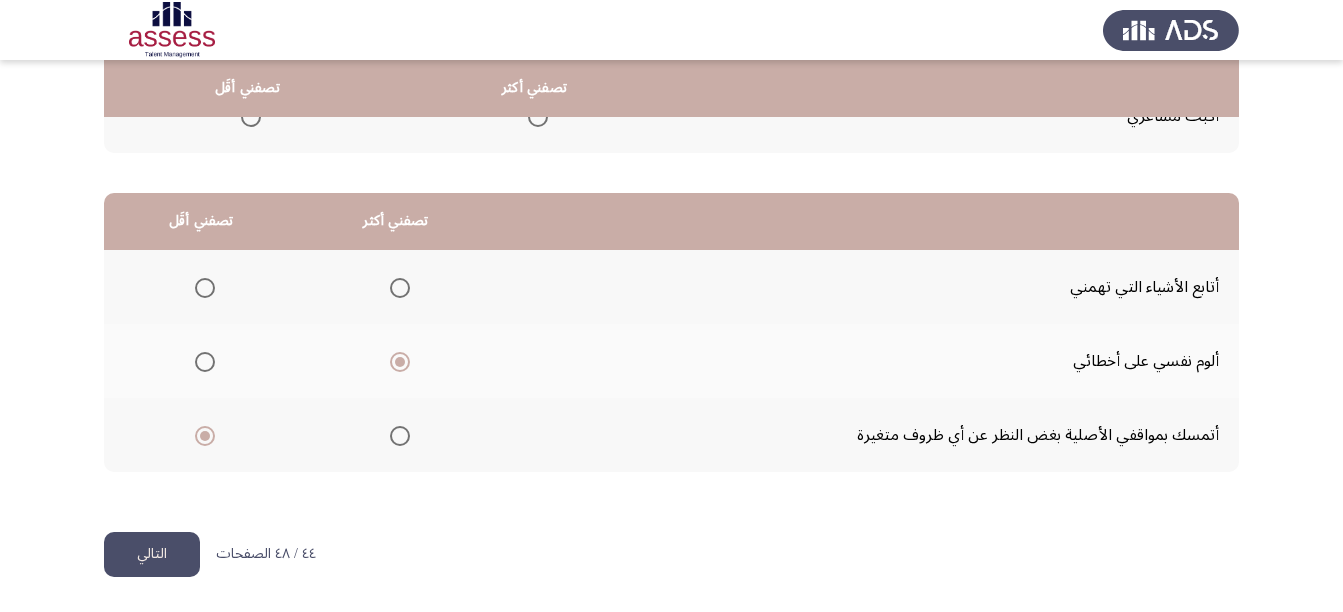 click on "التالي" 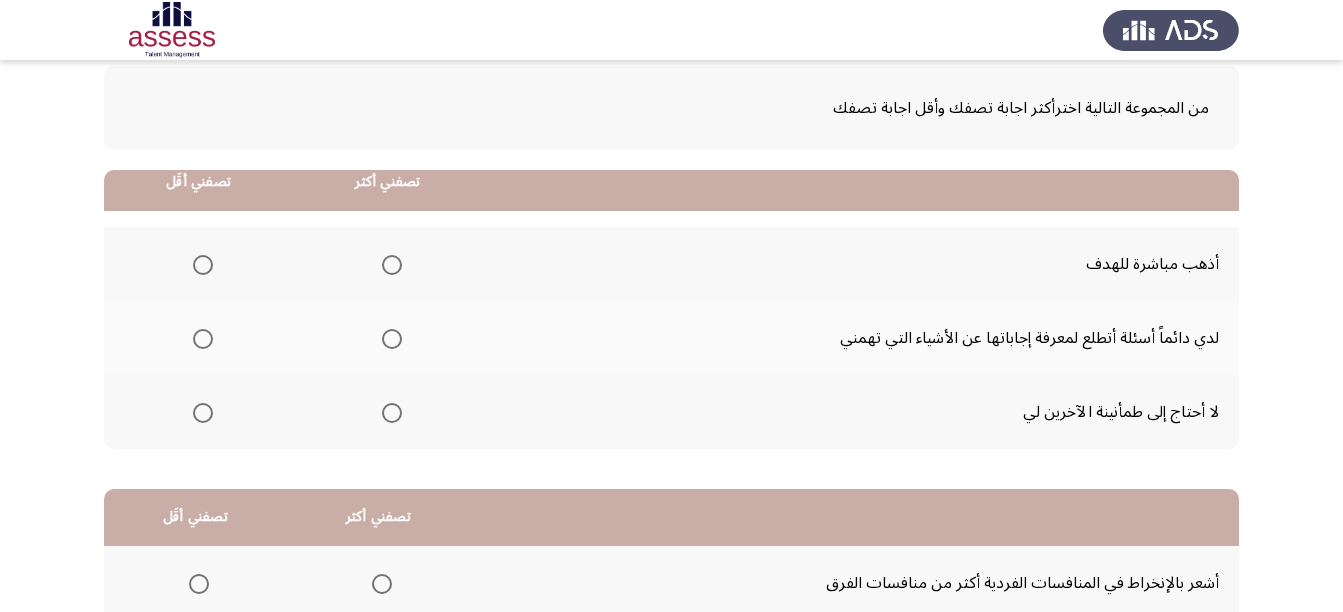 scroll, scrollTop: 98, scrollLeft: 0, axis: vertical 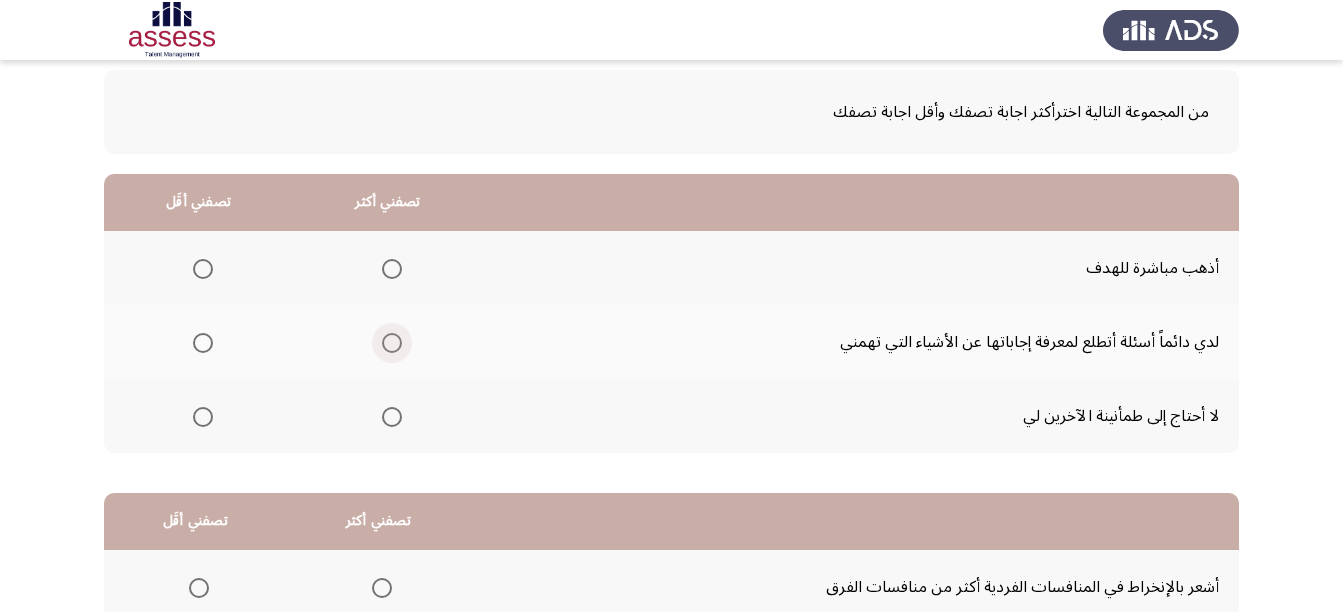 click at bounding box center [392, 343] 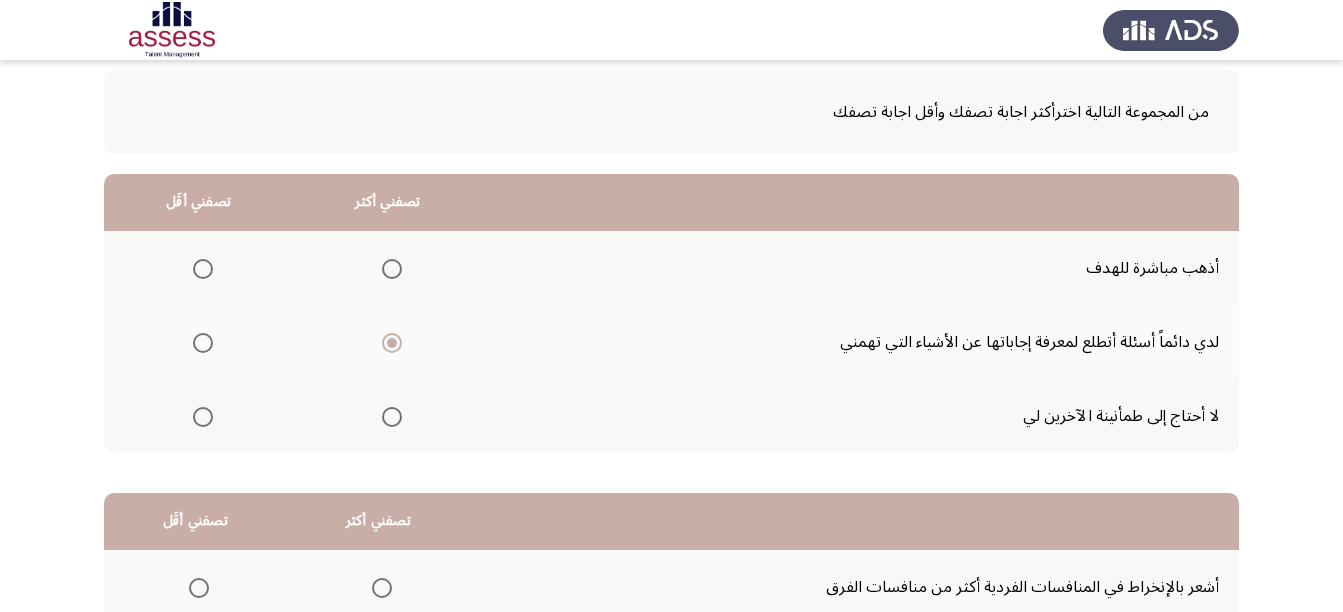 click at bounding box center [203, 417] 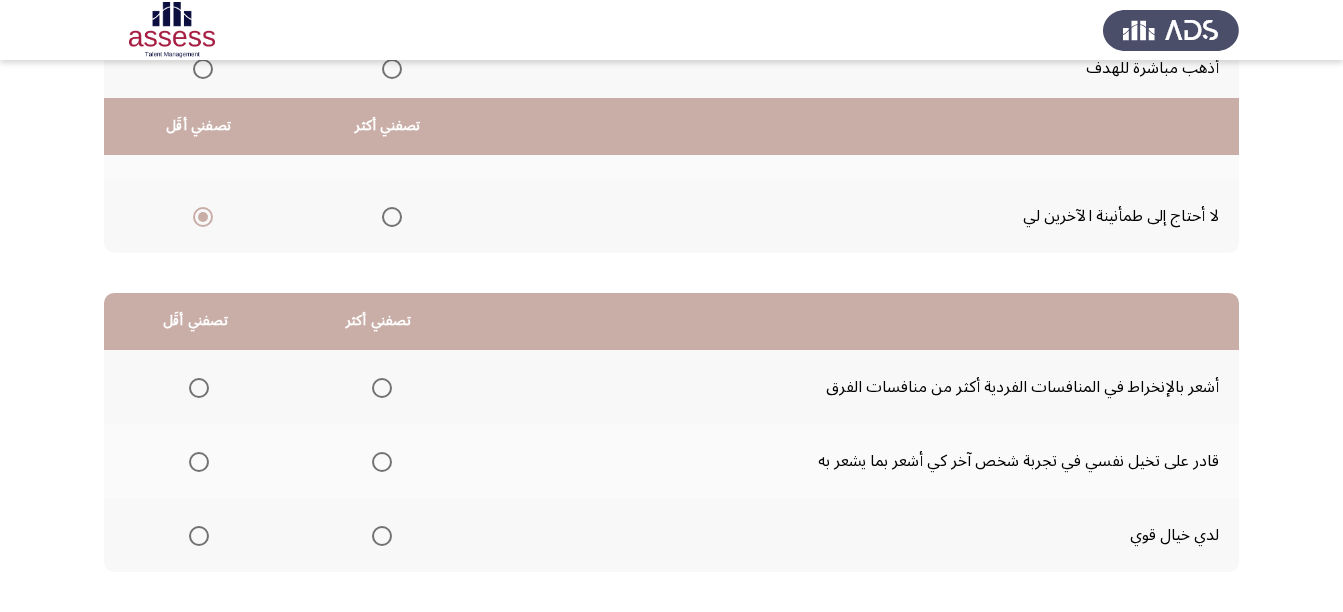 scroll, scrollTop: 398, scrollLeft: 0, axis: vertical 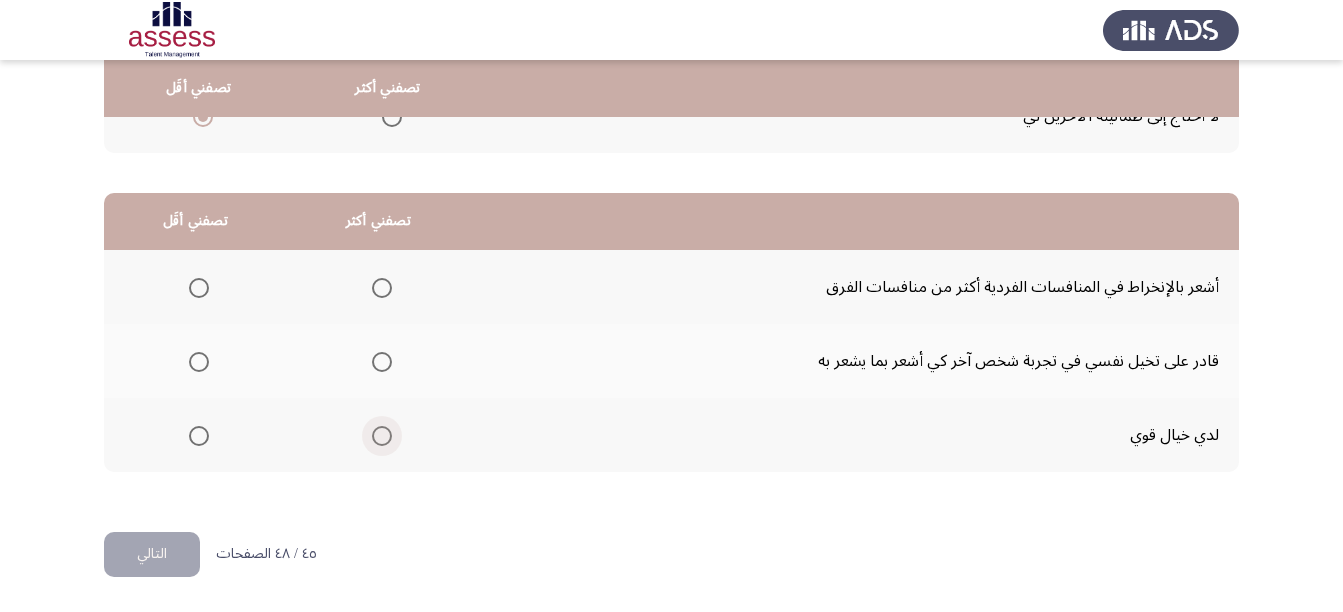click at bounding box center [382, 436] 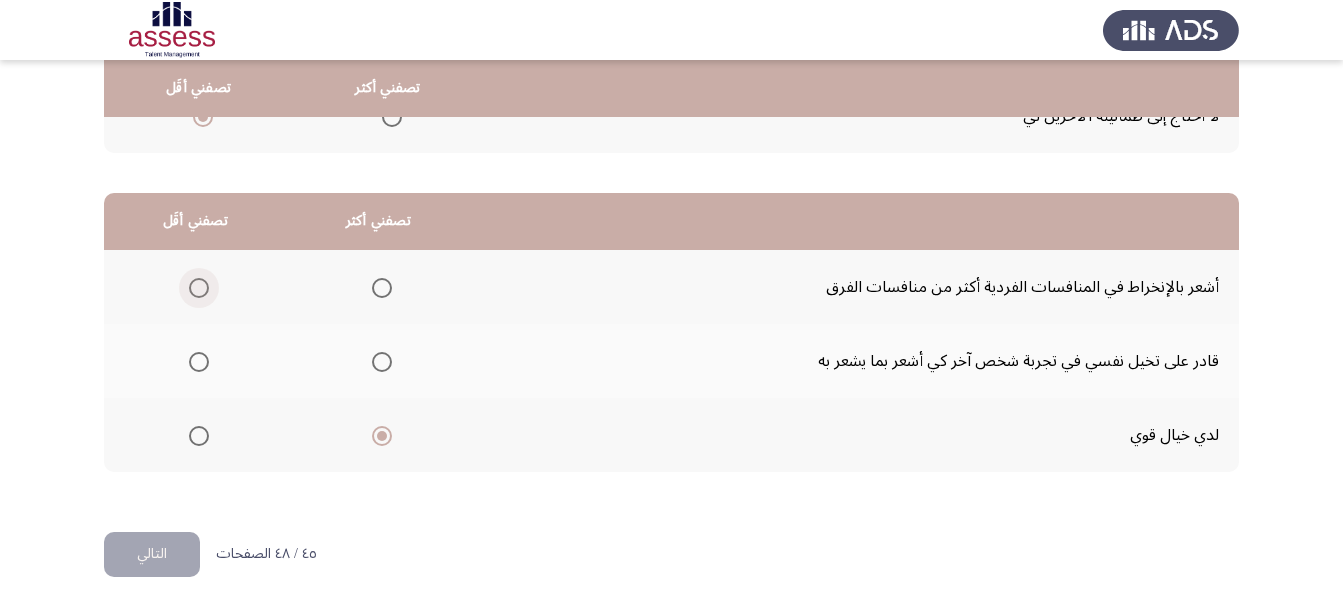 click at bounding box center [199, 288] 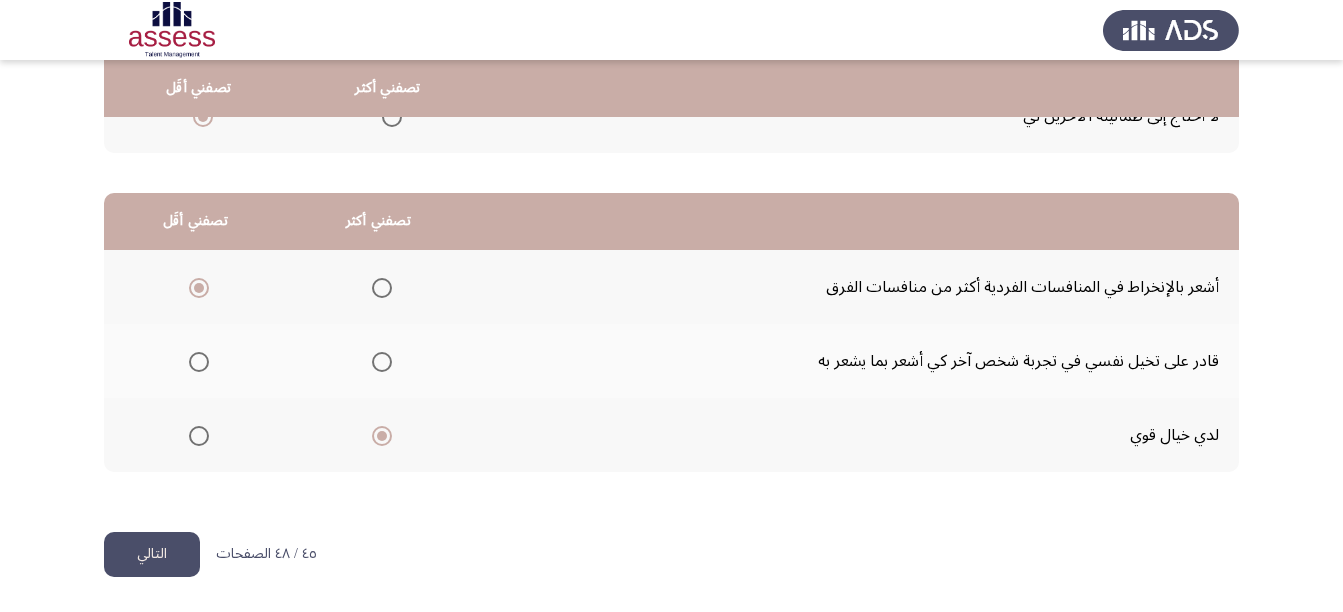 click on "التالي" 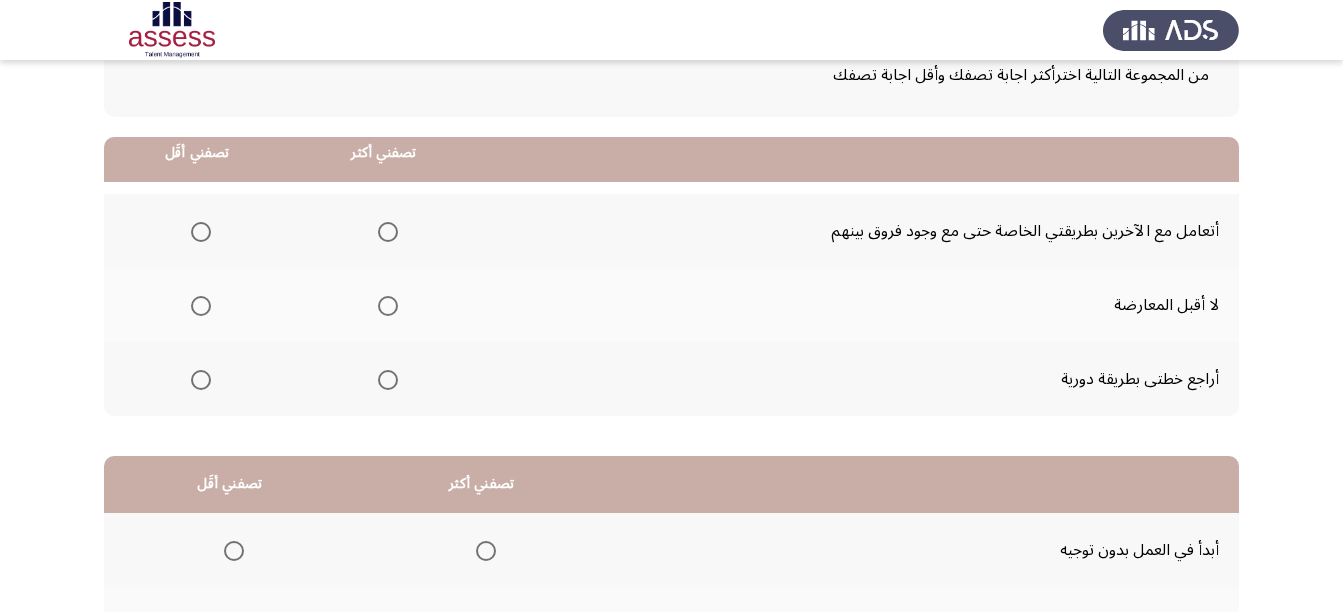 scroll, scrollTop: 100, scrollLeft: 0, axis: vertical 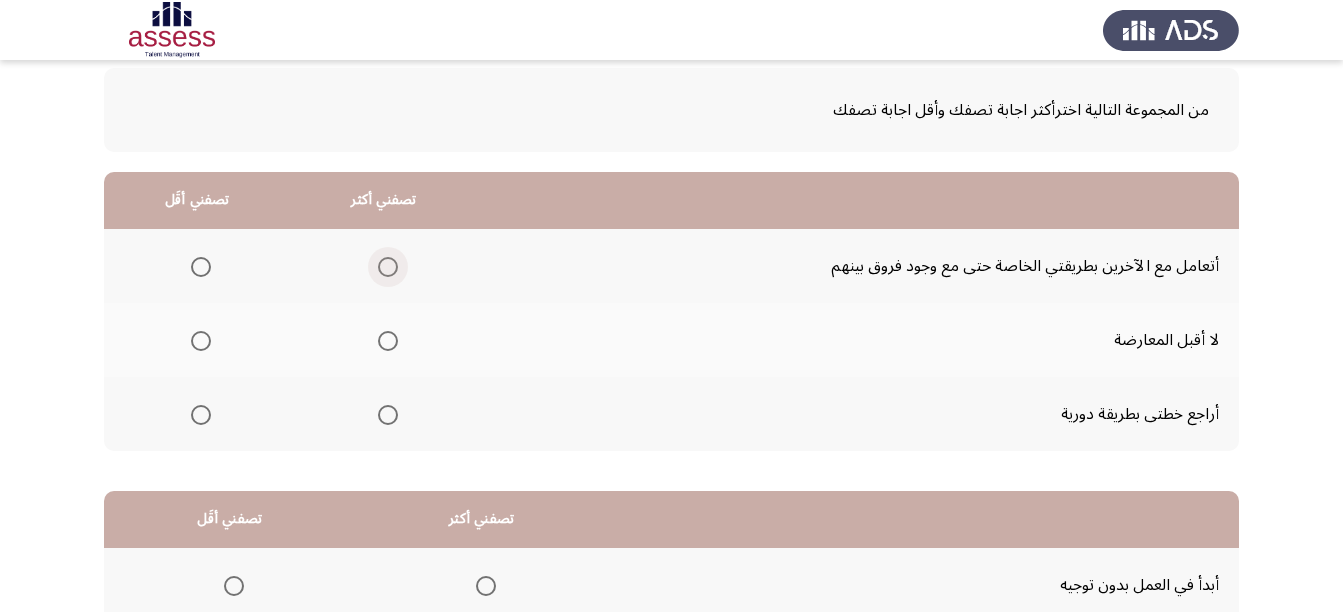 click at bounding box center [388, 267] 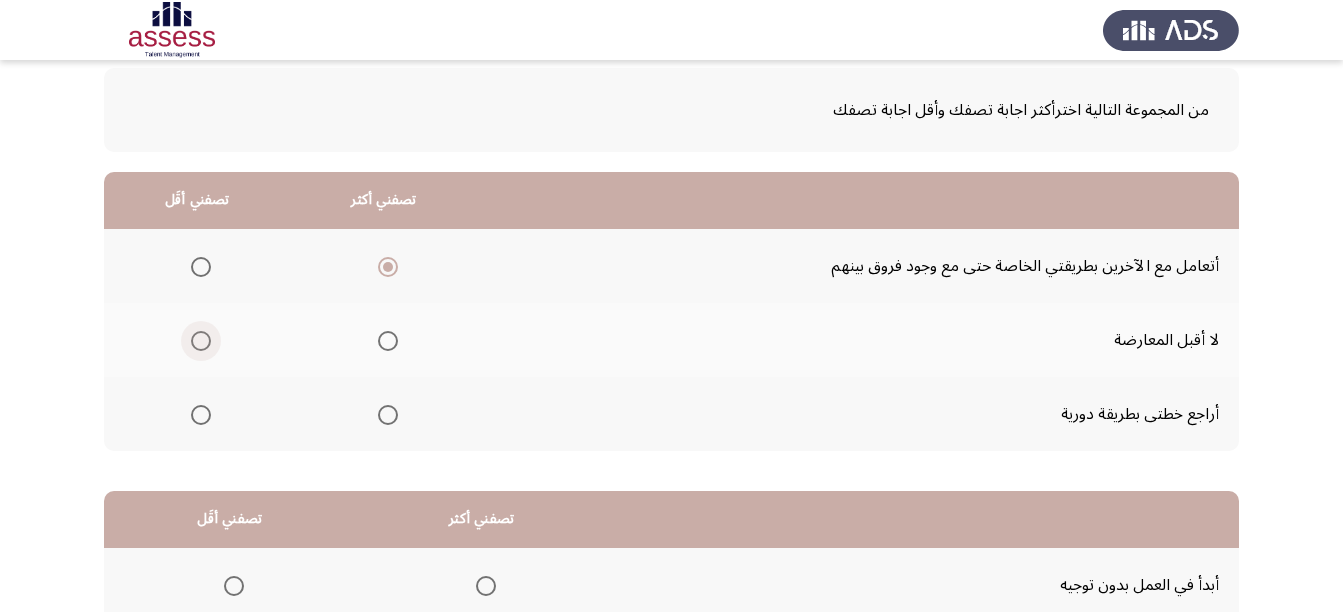 click at bounding box center [197, 341] 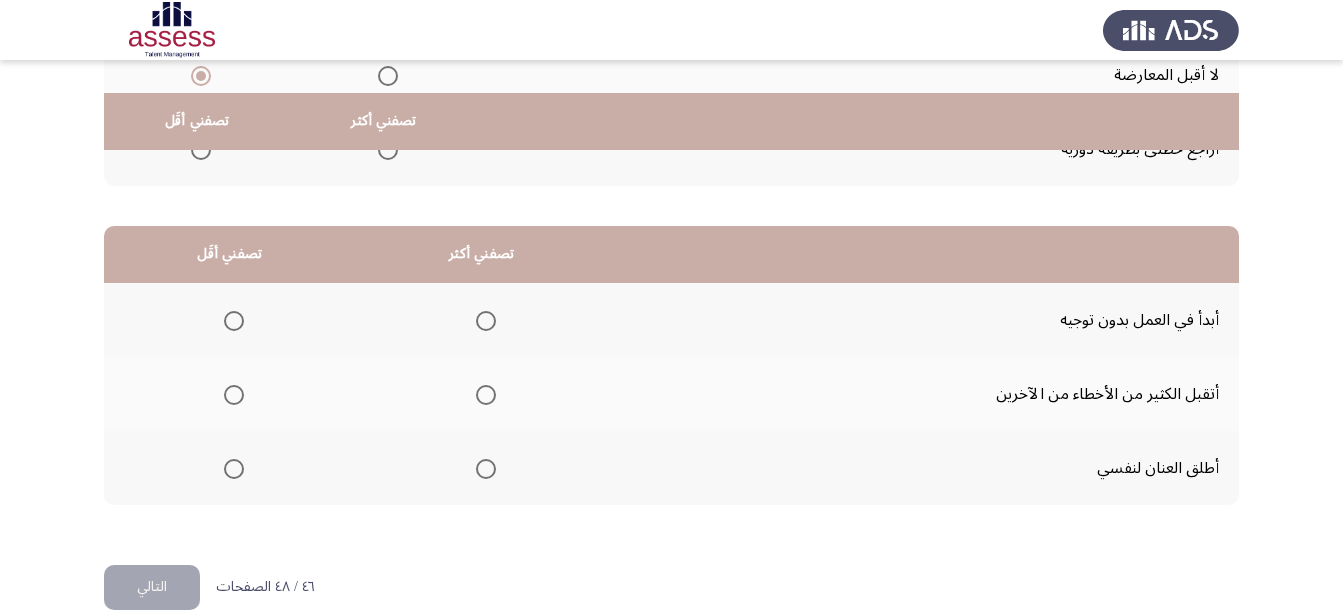 scroll, scrollTop: 398, scrollLeft: 0, axis: vertical 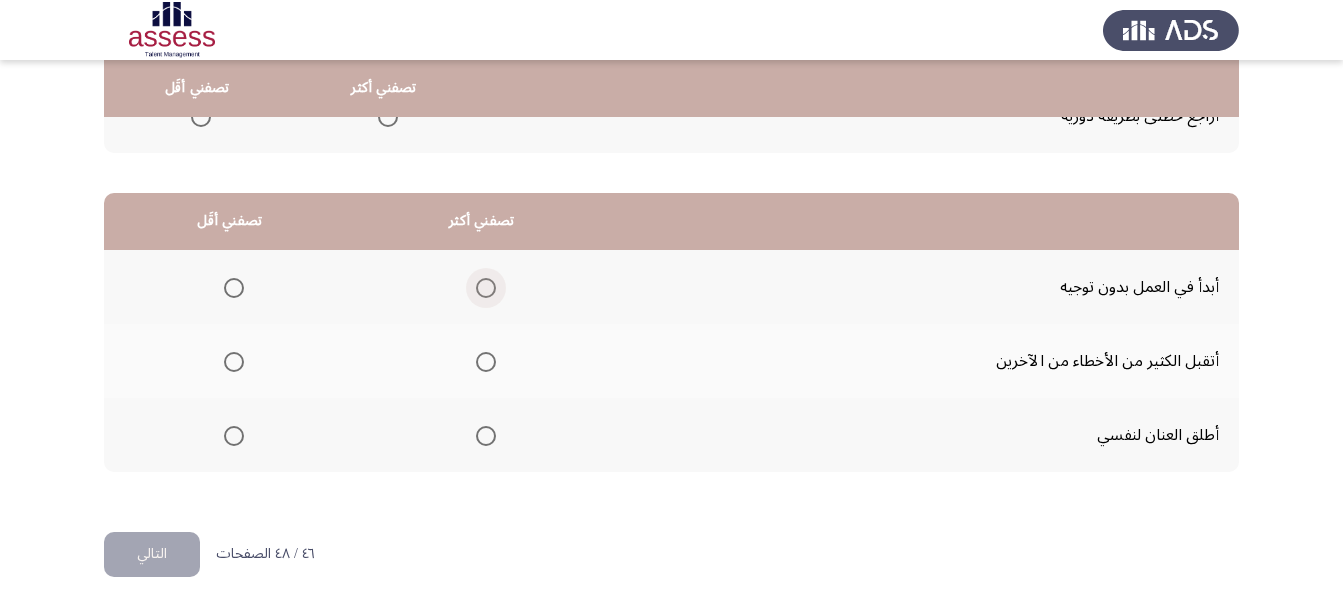 click at bounding box center (486, 288) 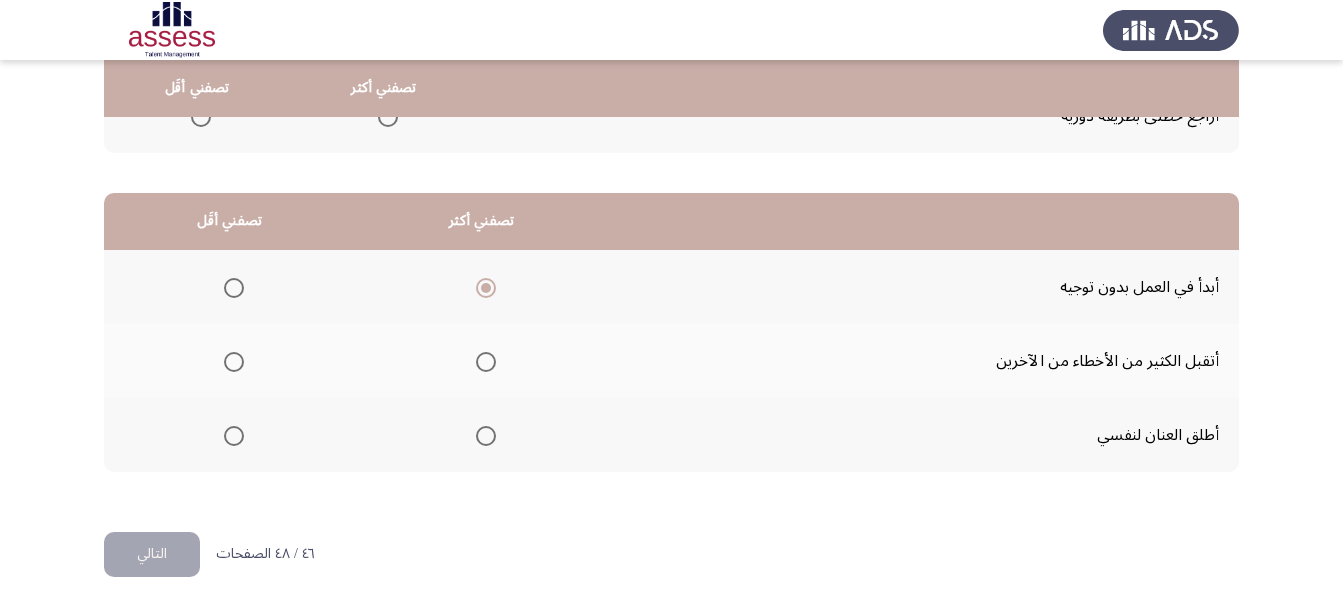 click at bounding box center [234, 436] 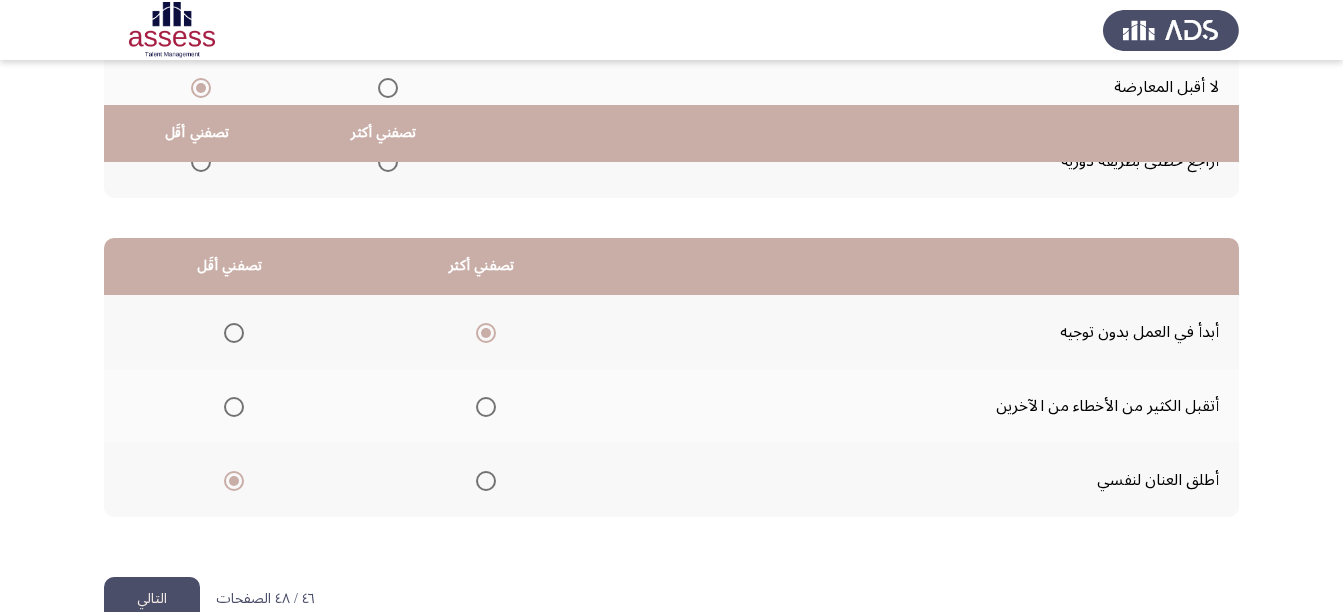 scroll, scrollTop: 398, scrollLeft: 0, axis: vertical 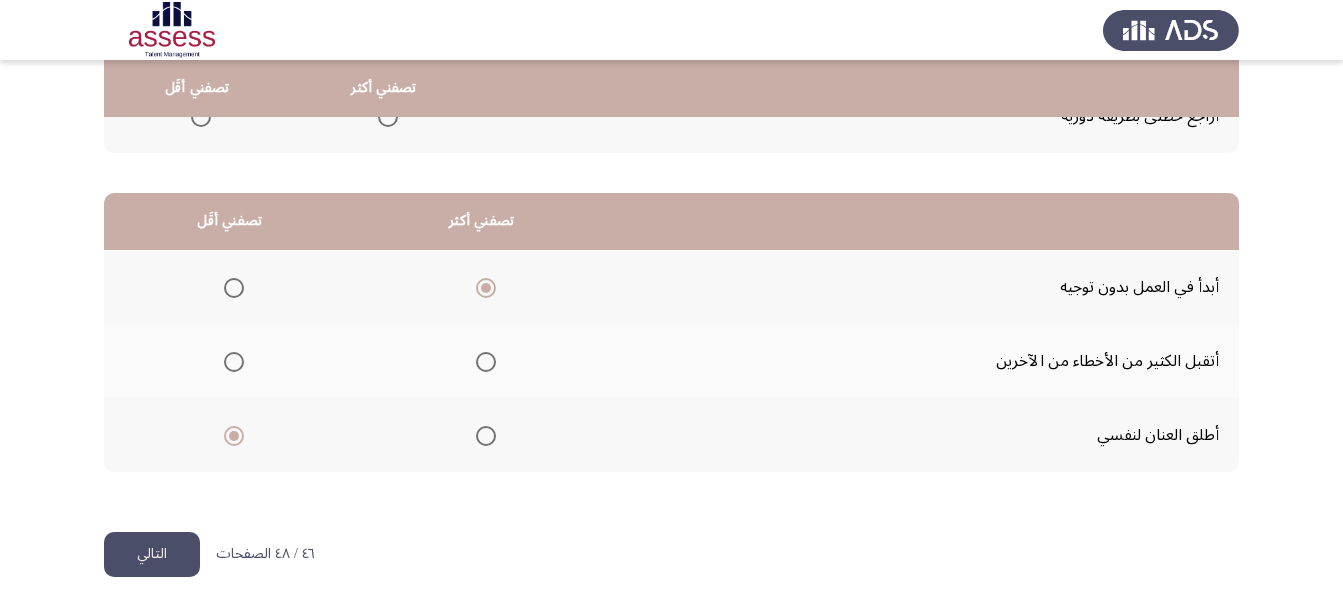 click on "التالي" 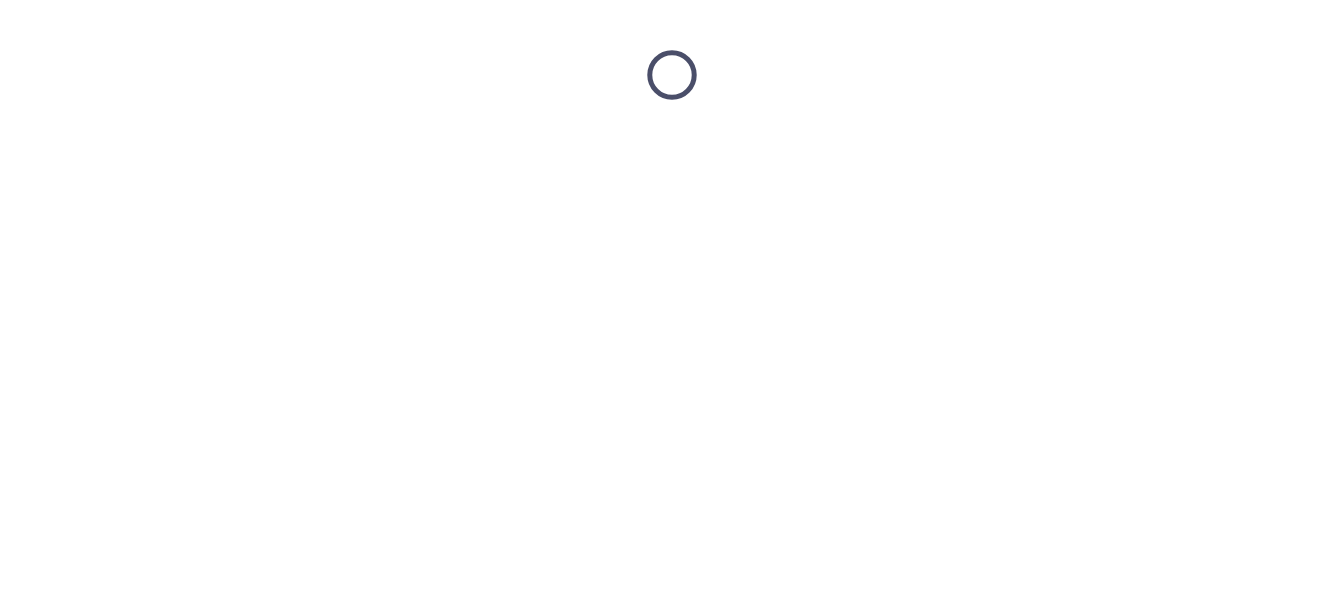 scroll, scrollTop: 0, scrollLeft: 0, axis: both 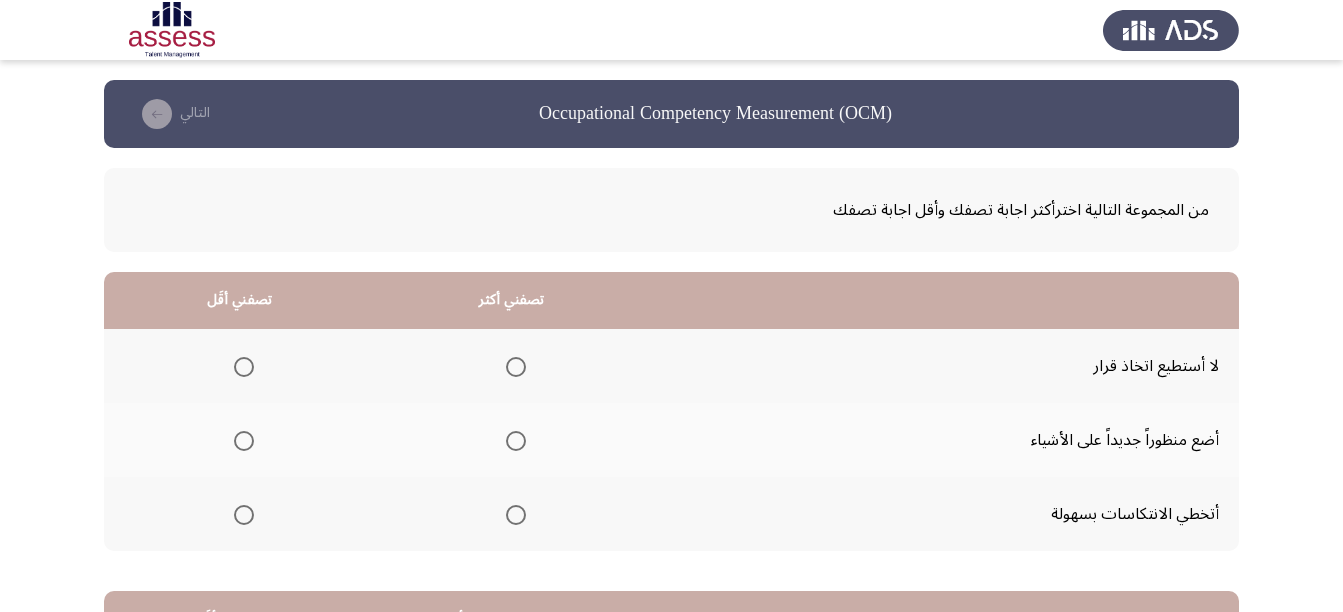 click at bounding box center (516, 441) 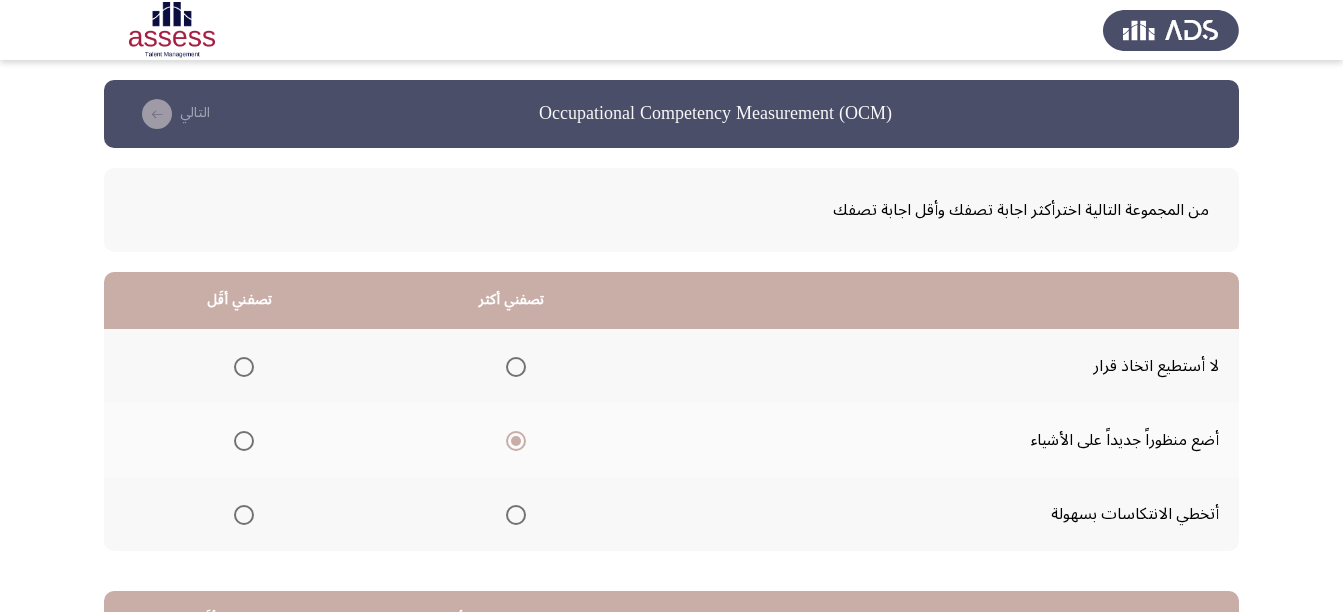 click at bounding box center (244, 367) 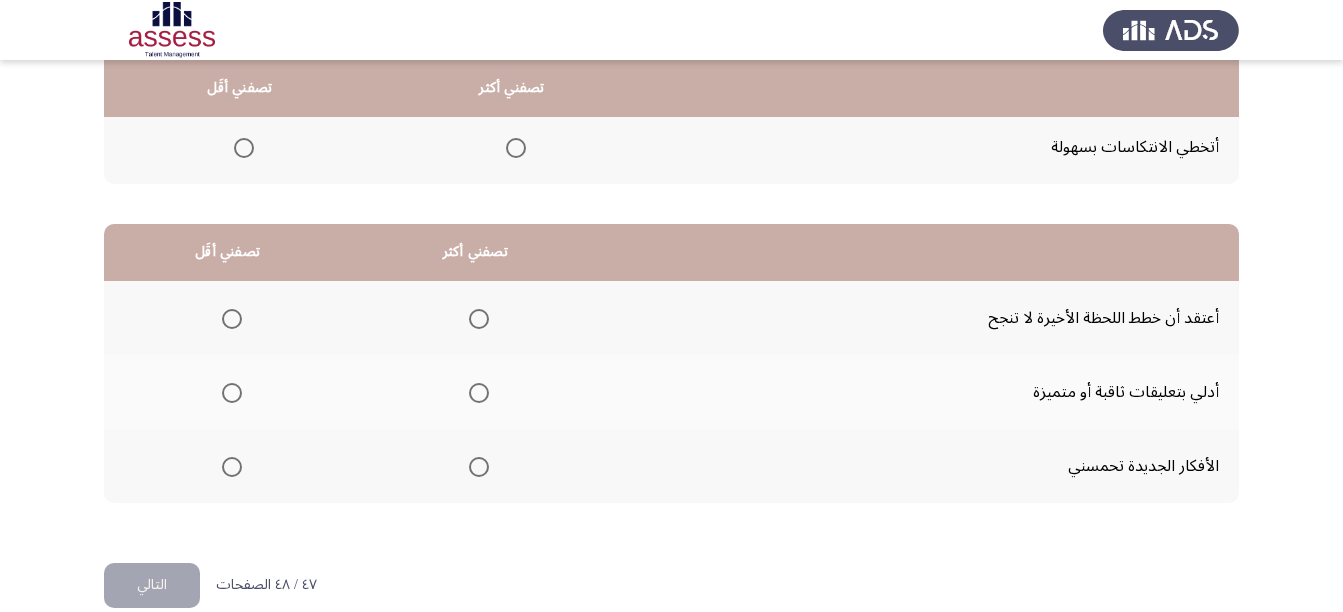 scroll, scrollTop: 398, scrollLeft: 0, axis: vertical 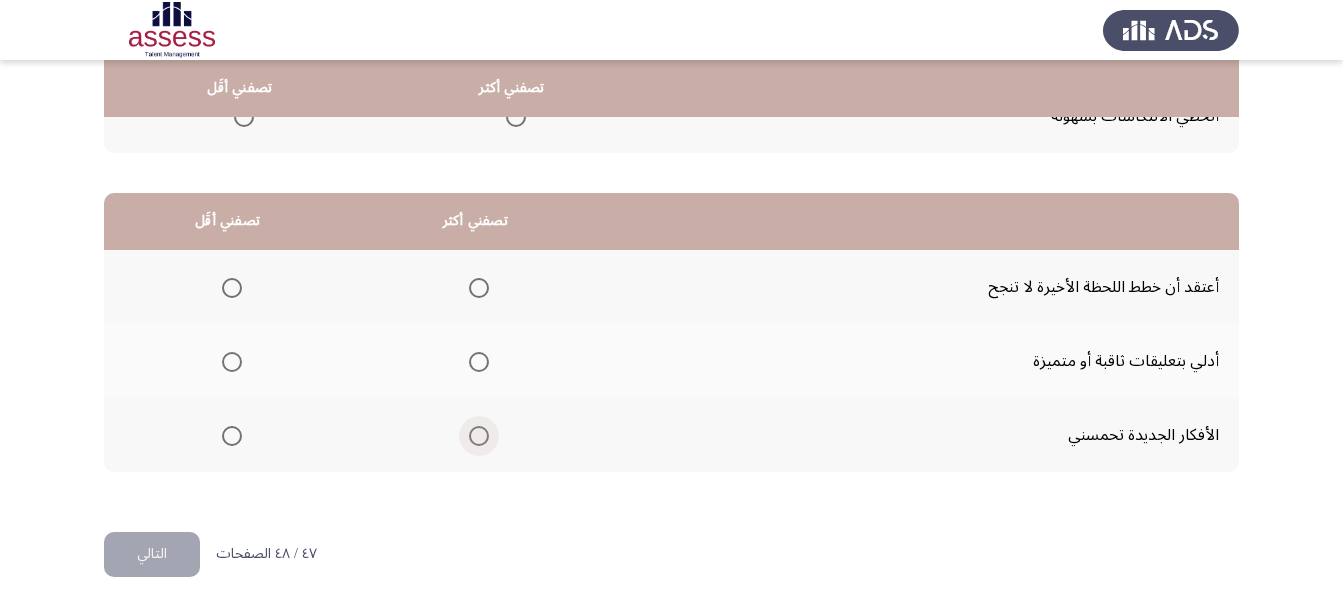 click at bounding box center [479, 436] 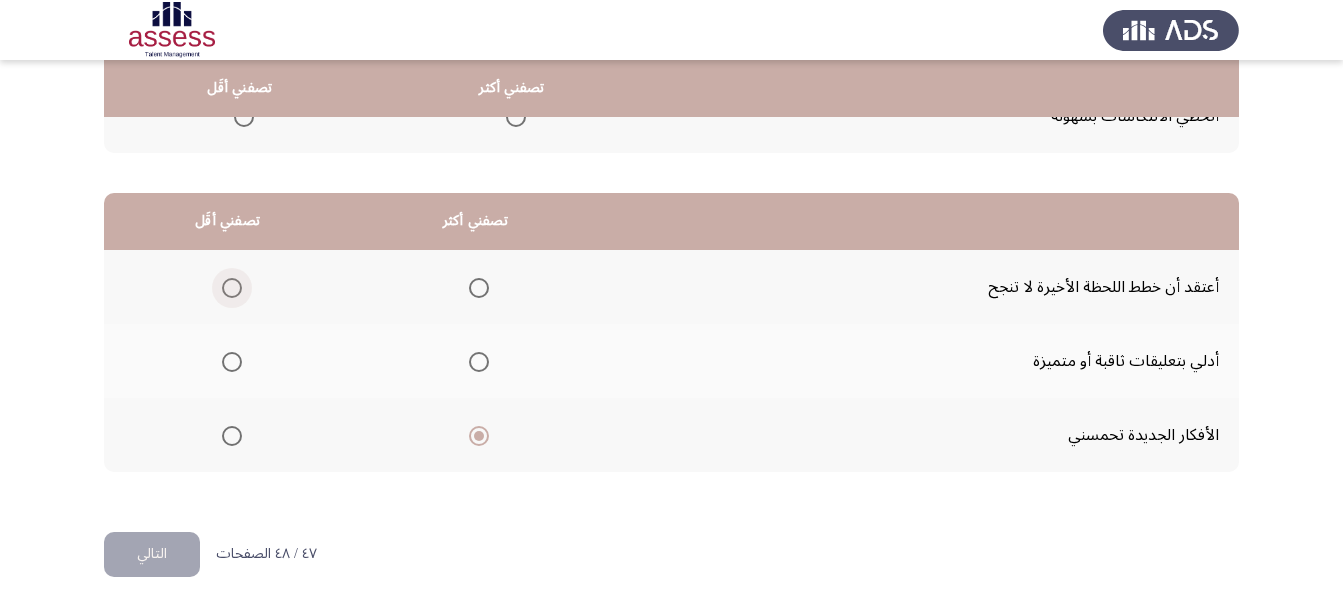 click at bounding box center (232, 288) 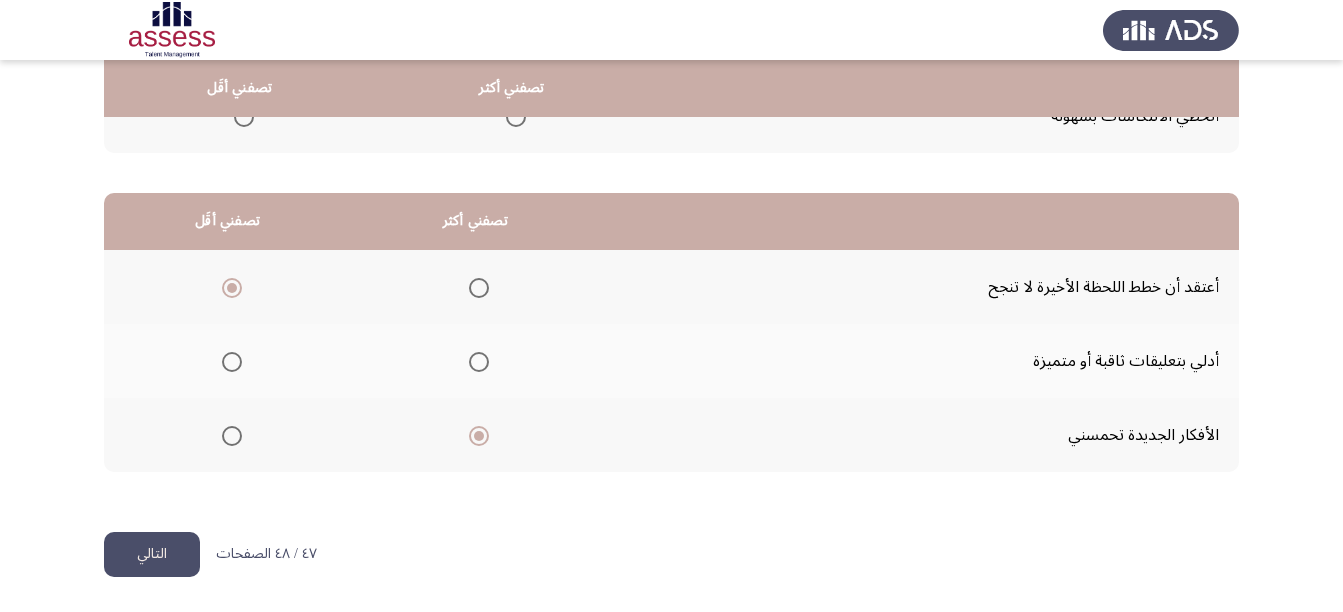 click on "التالي" 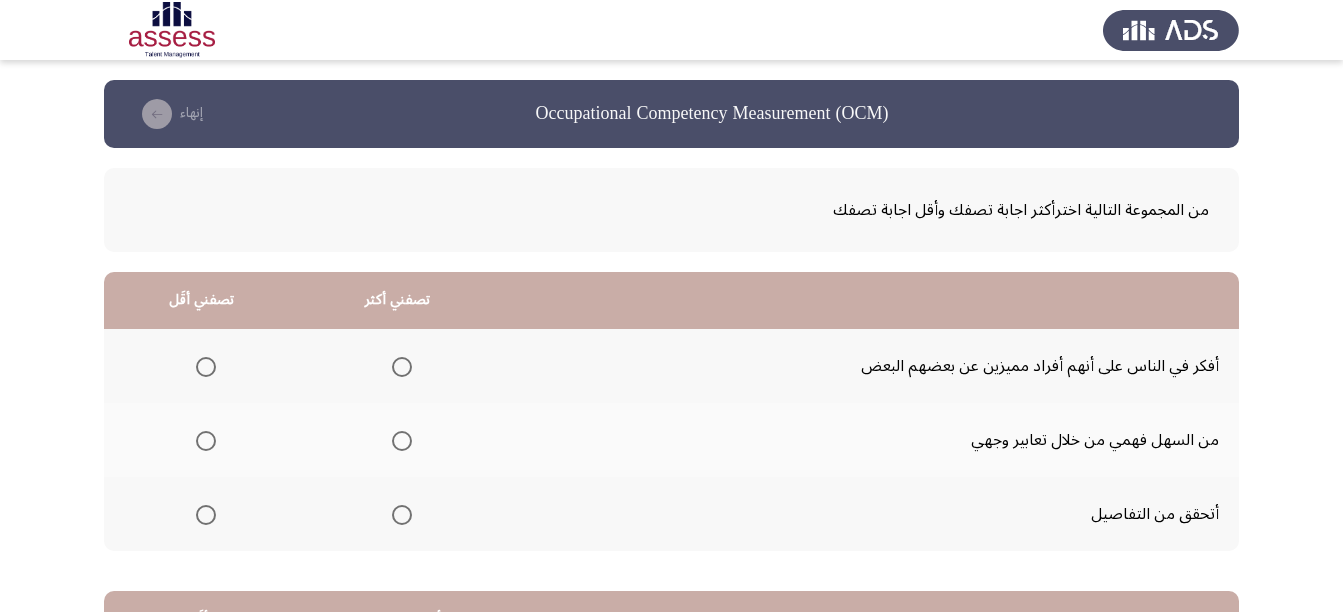 scroll, scrollTop: 100, scrollLeft: 0, axis: vertical 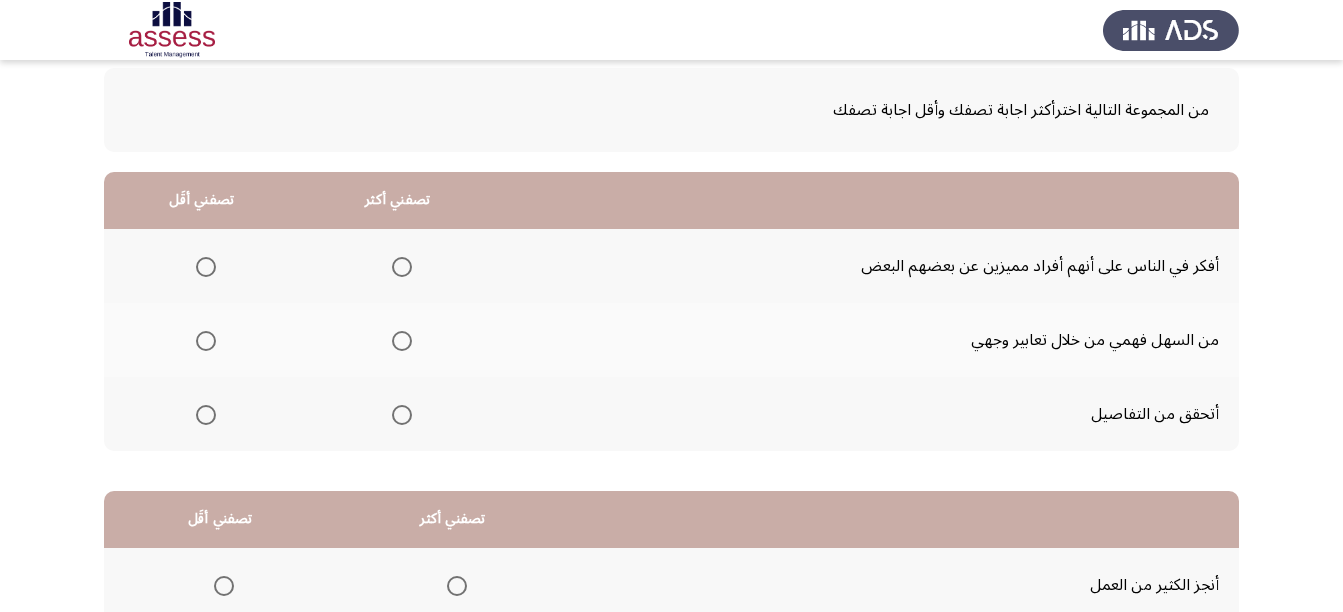click at bounding box center [402, 415] 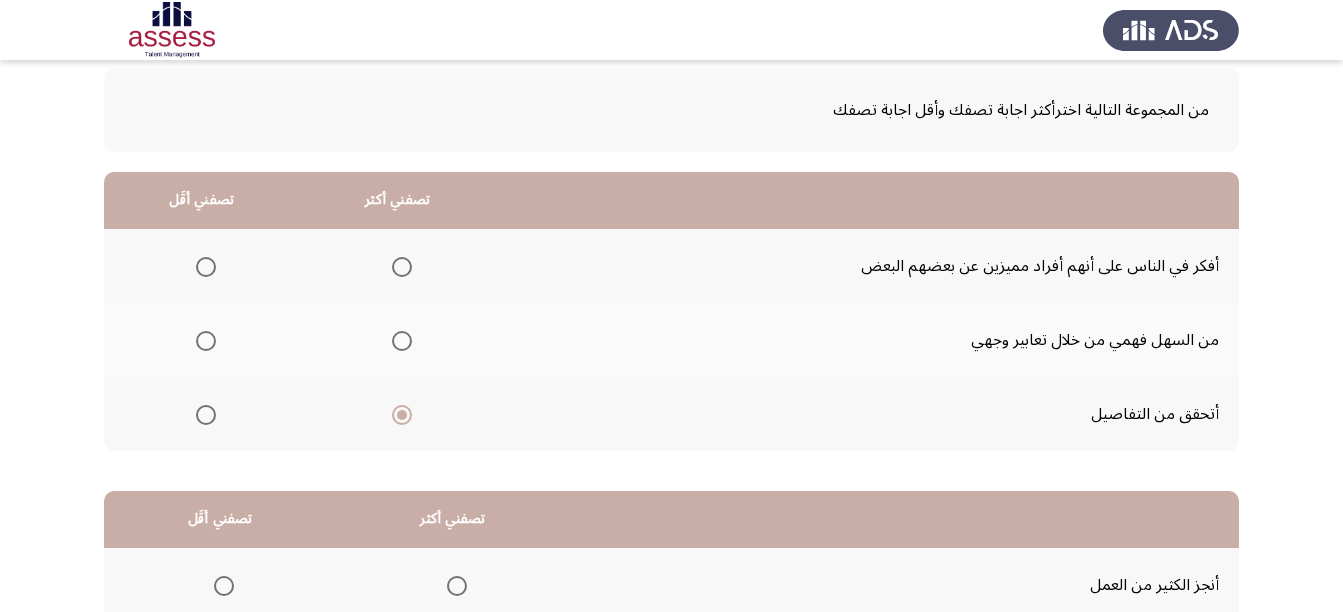click 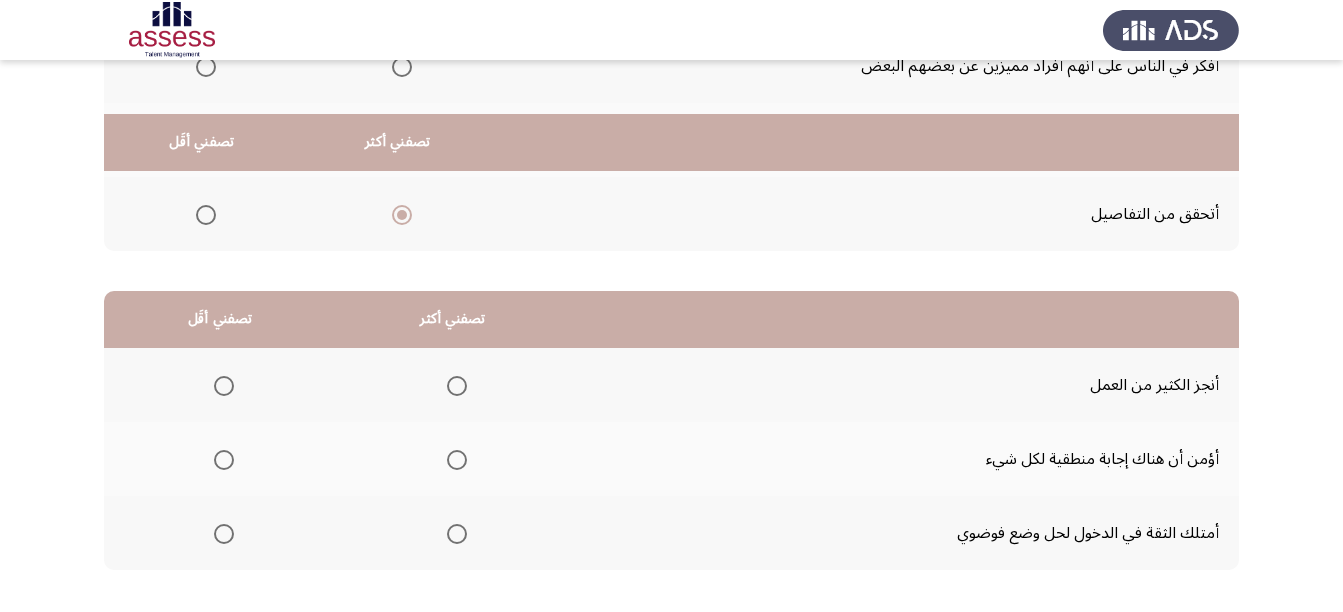 scroll, scrollTop: 398, scrollLeft: 0, axis: vertical 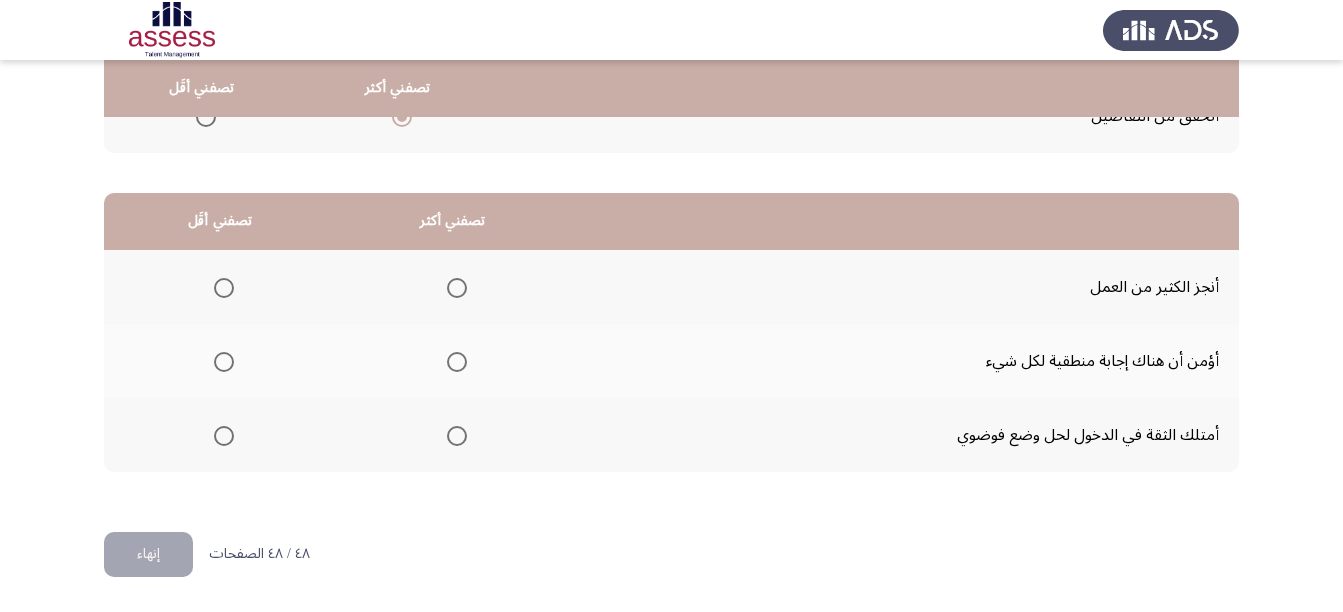 click at bounding box center (224, 436) 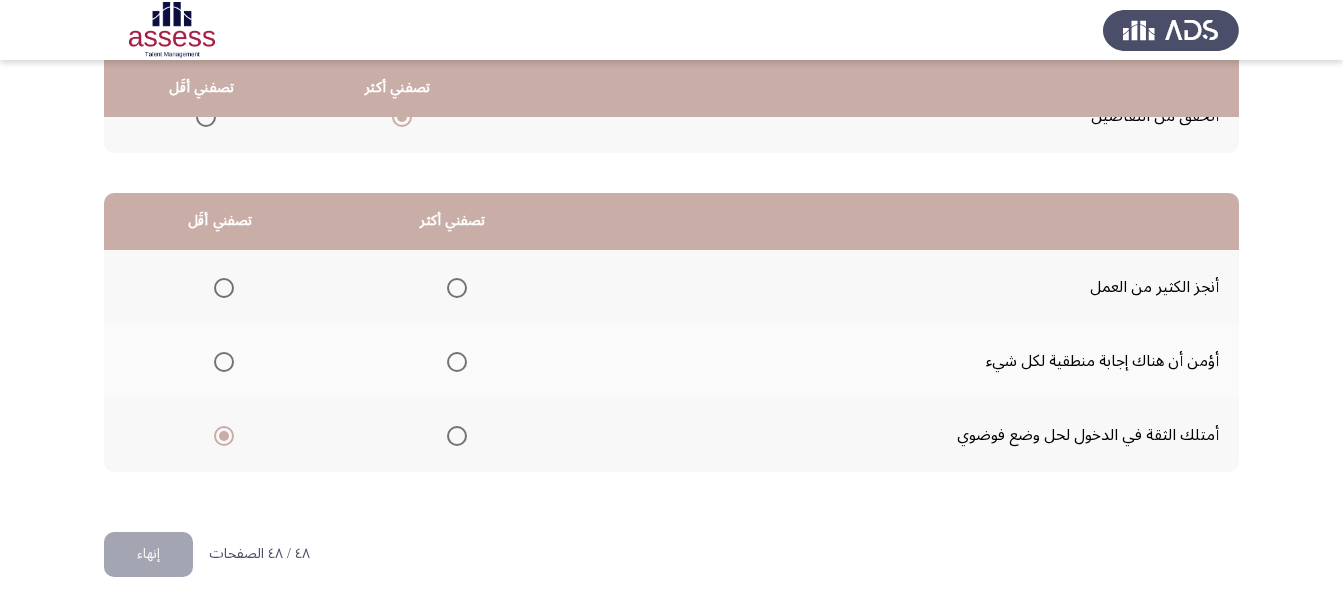 click at bounding box center [457, 288] 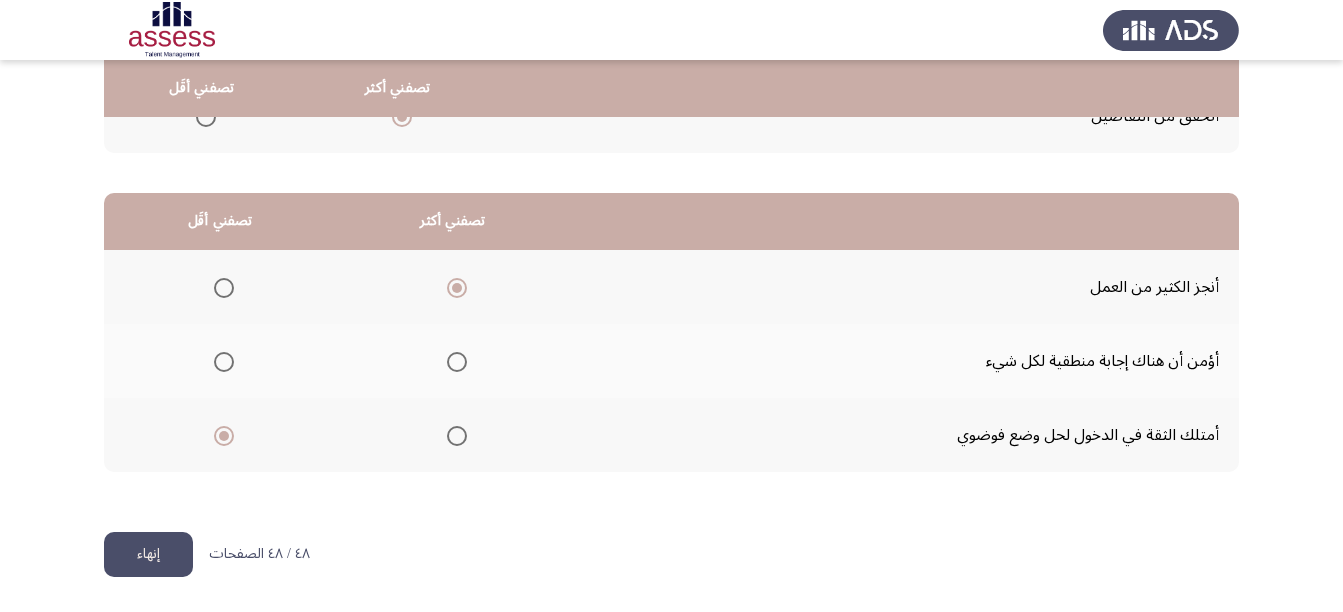click 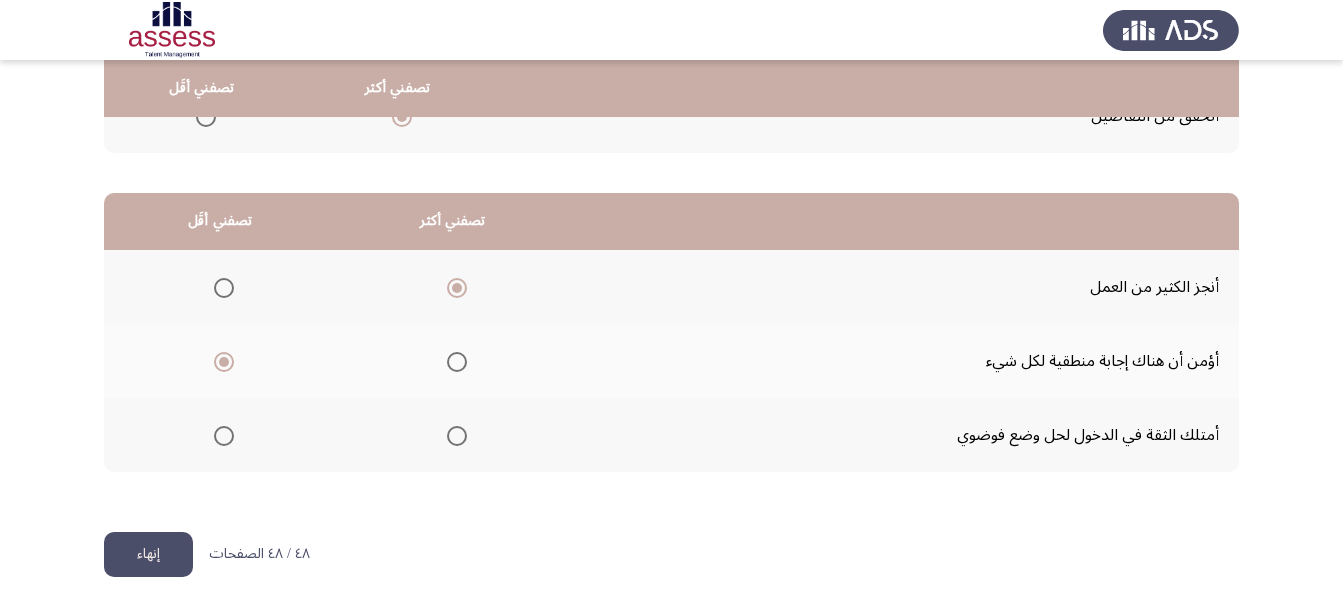 click on "إنهاء" 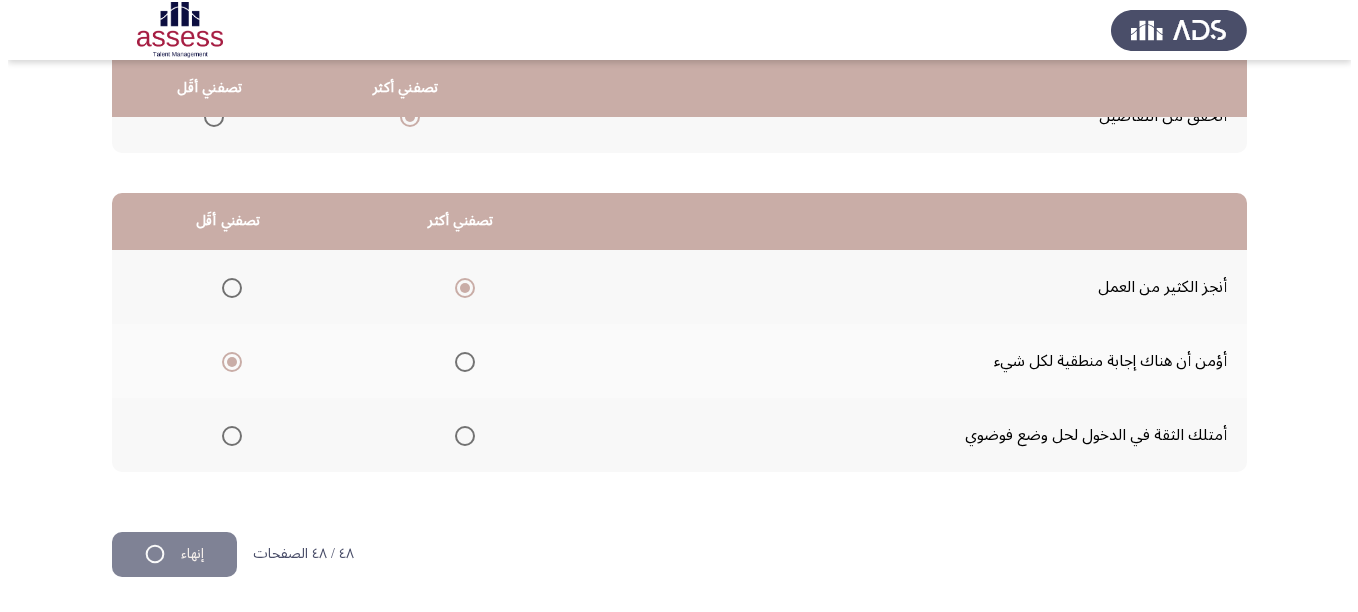scroll, scrollTop: 0, scrollLeft: 0, axis: both 